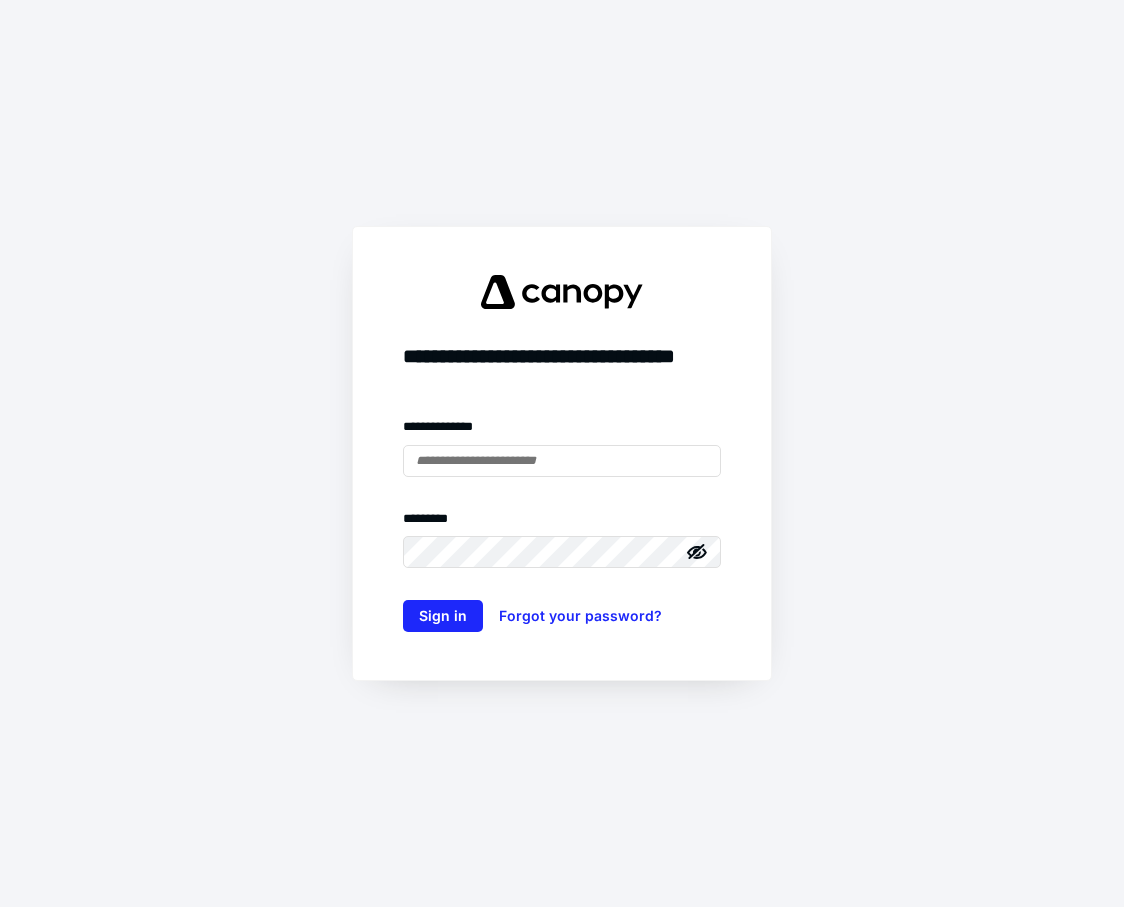 scroll, scrollTop: 0, scrollLeft: 0, axis: both 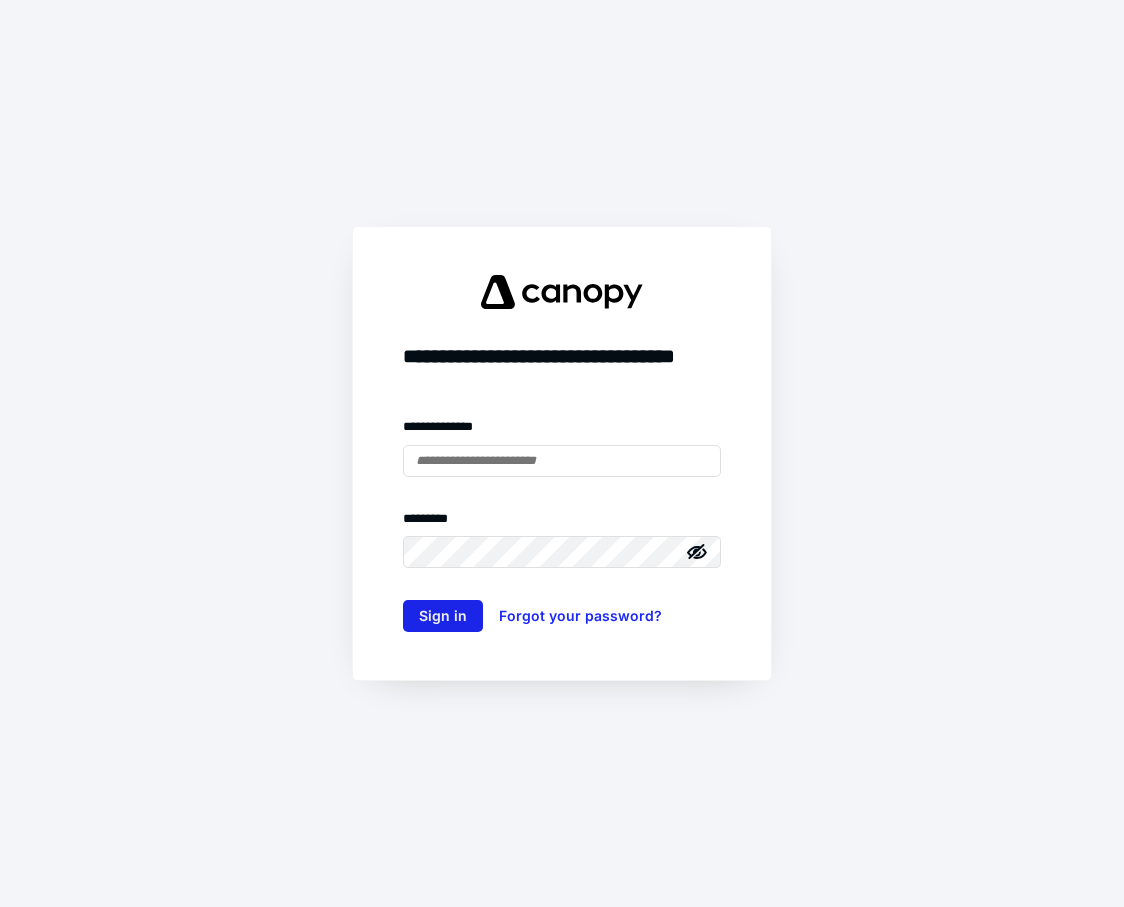 type on "**********" 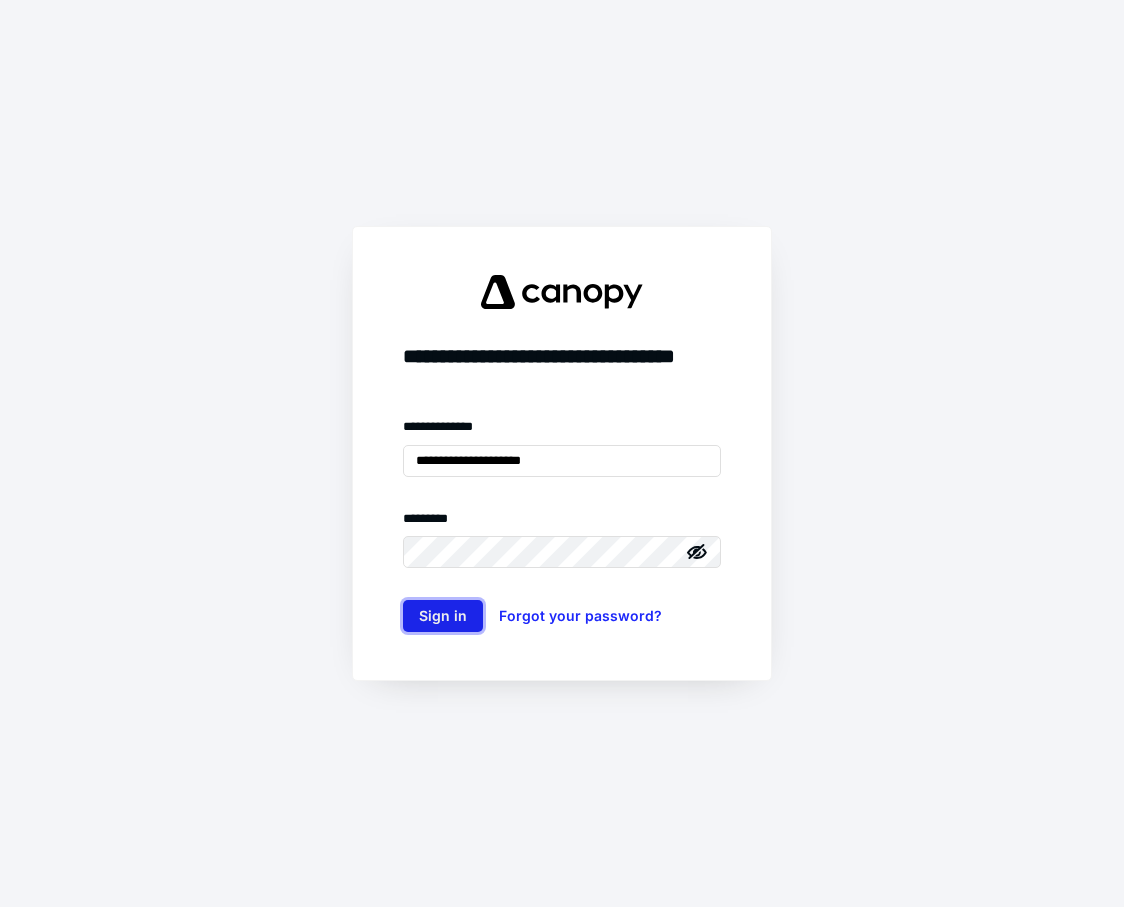 click on "Sign in" at bounding box center (443, 616) 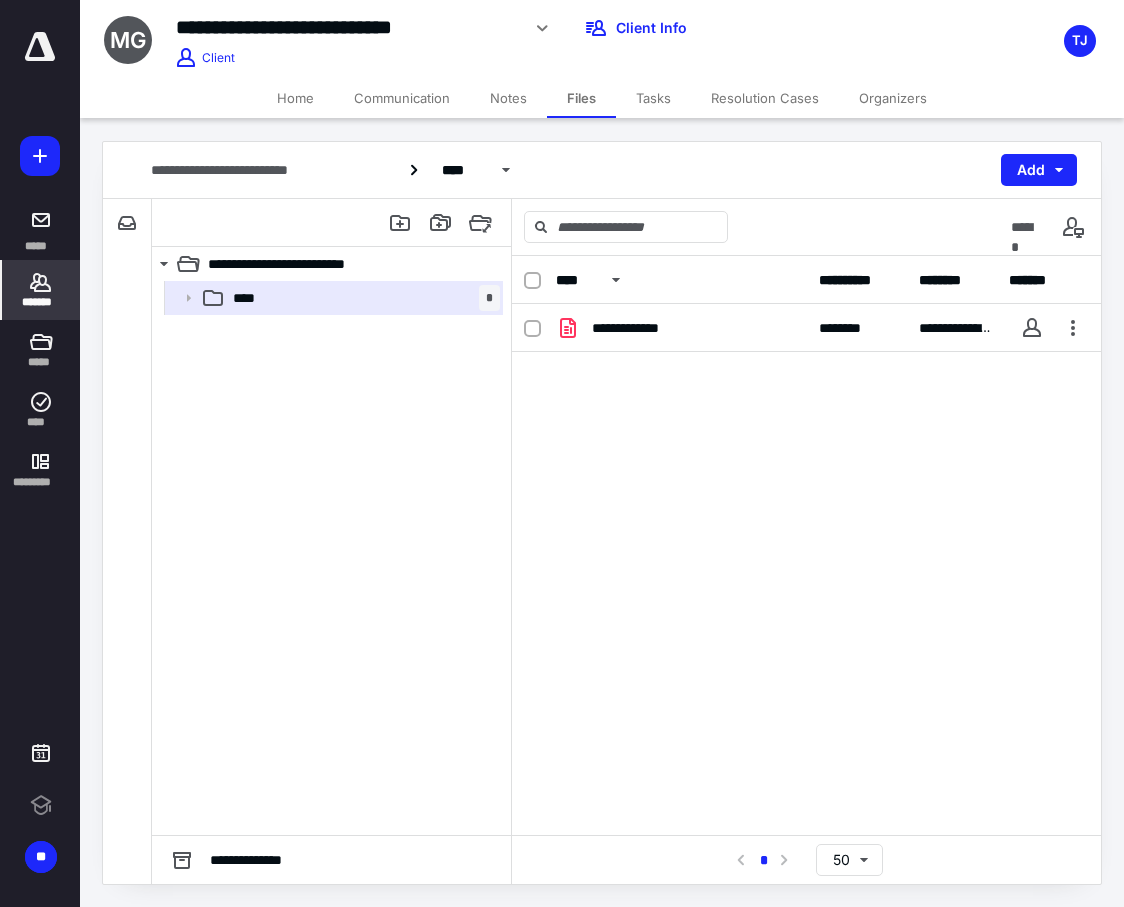 click on "*******" at bounding box center (41, 302) 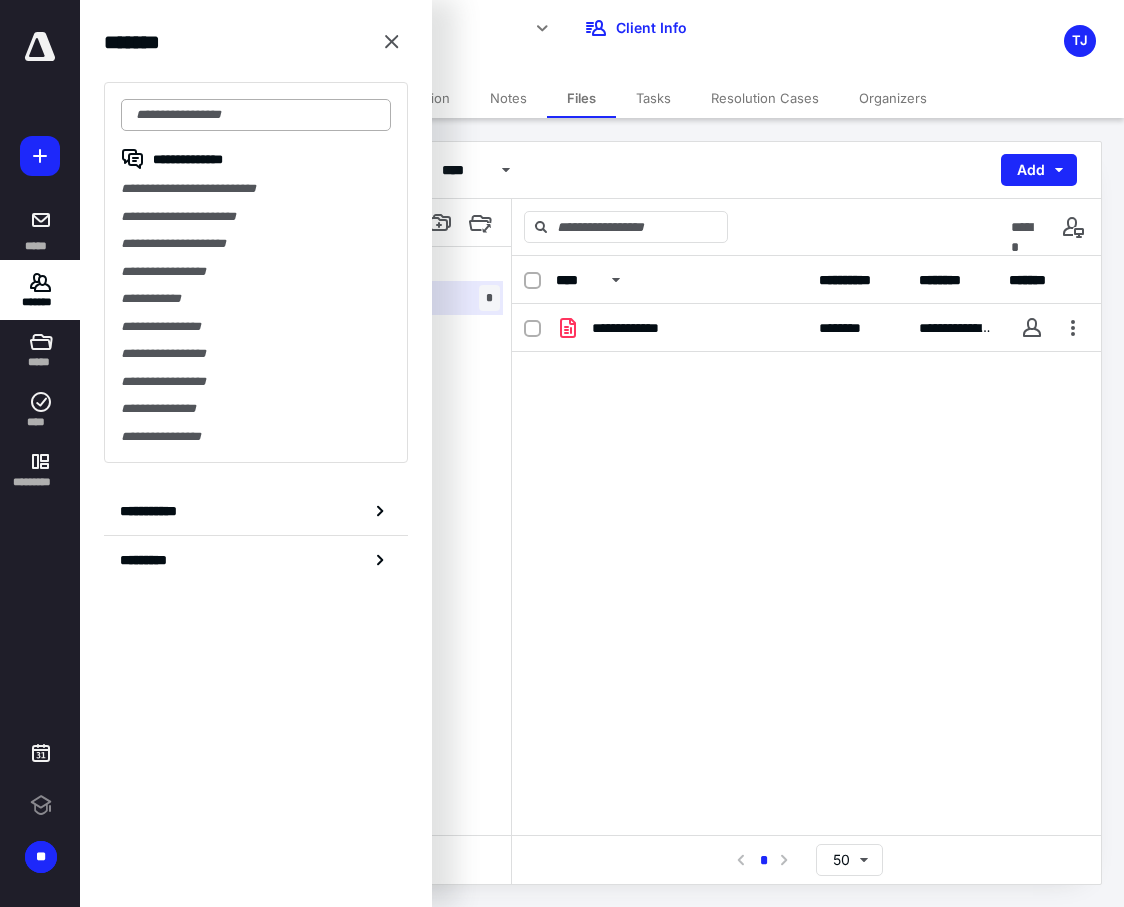 click at bounding box center (256, 115) 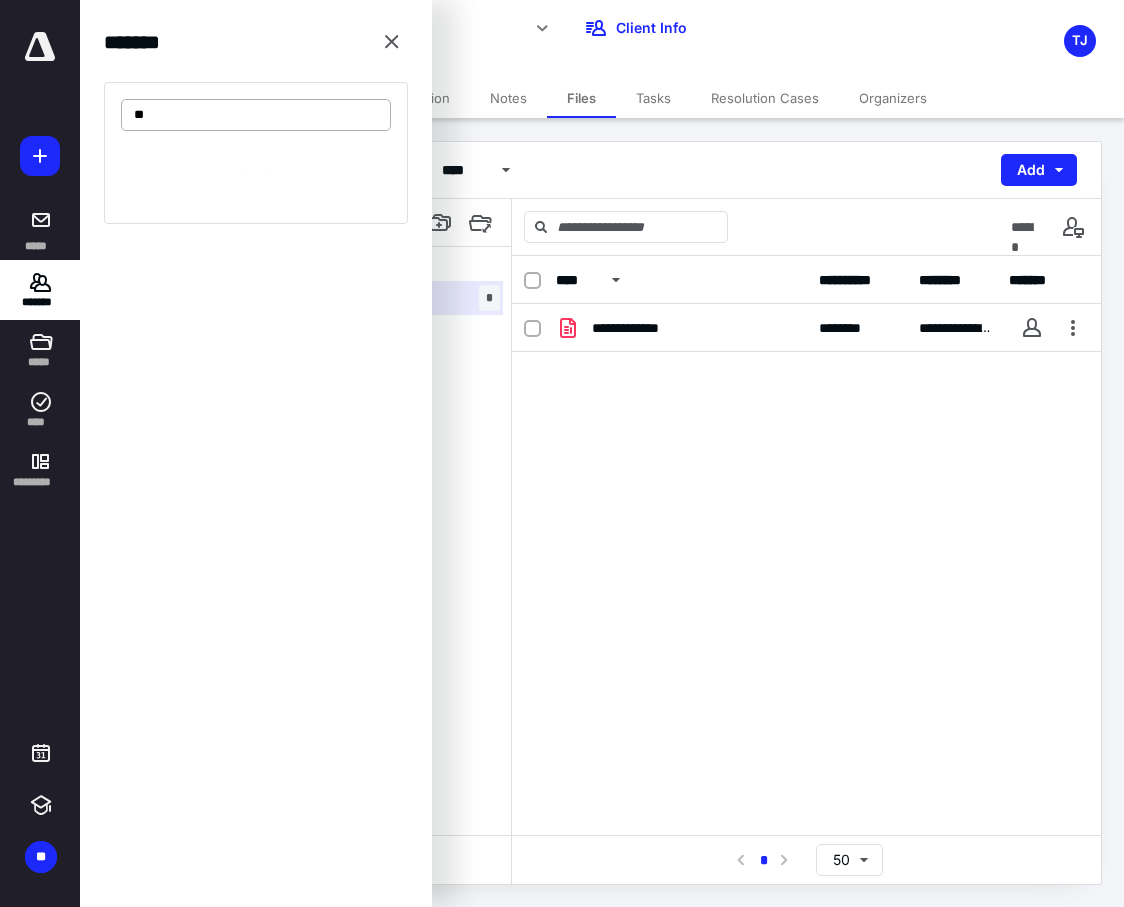 type on "*" 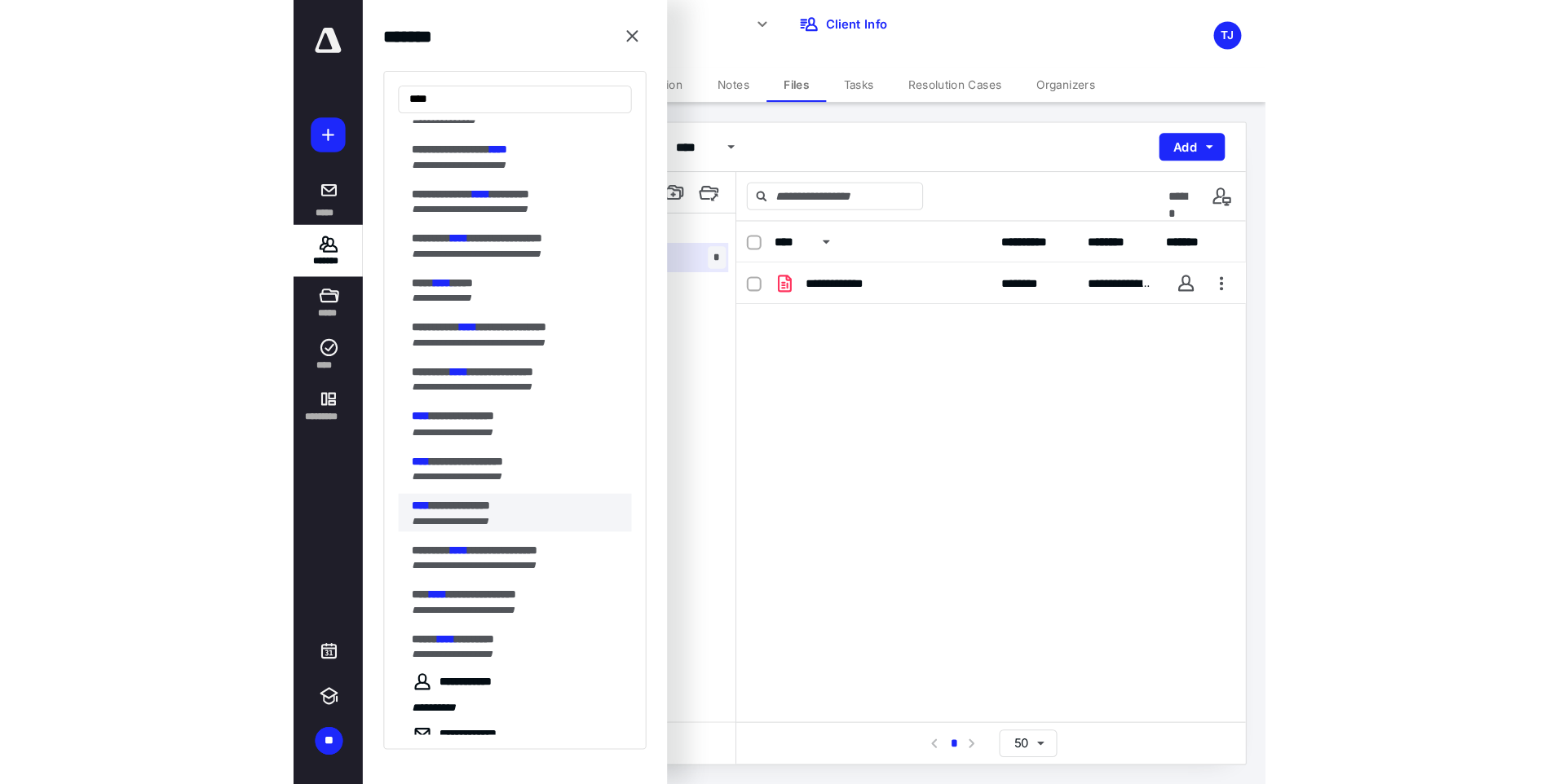 scroll, scrollTop: 244, scrollLeft: 0, axis: vertical 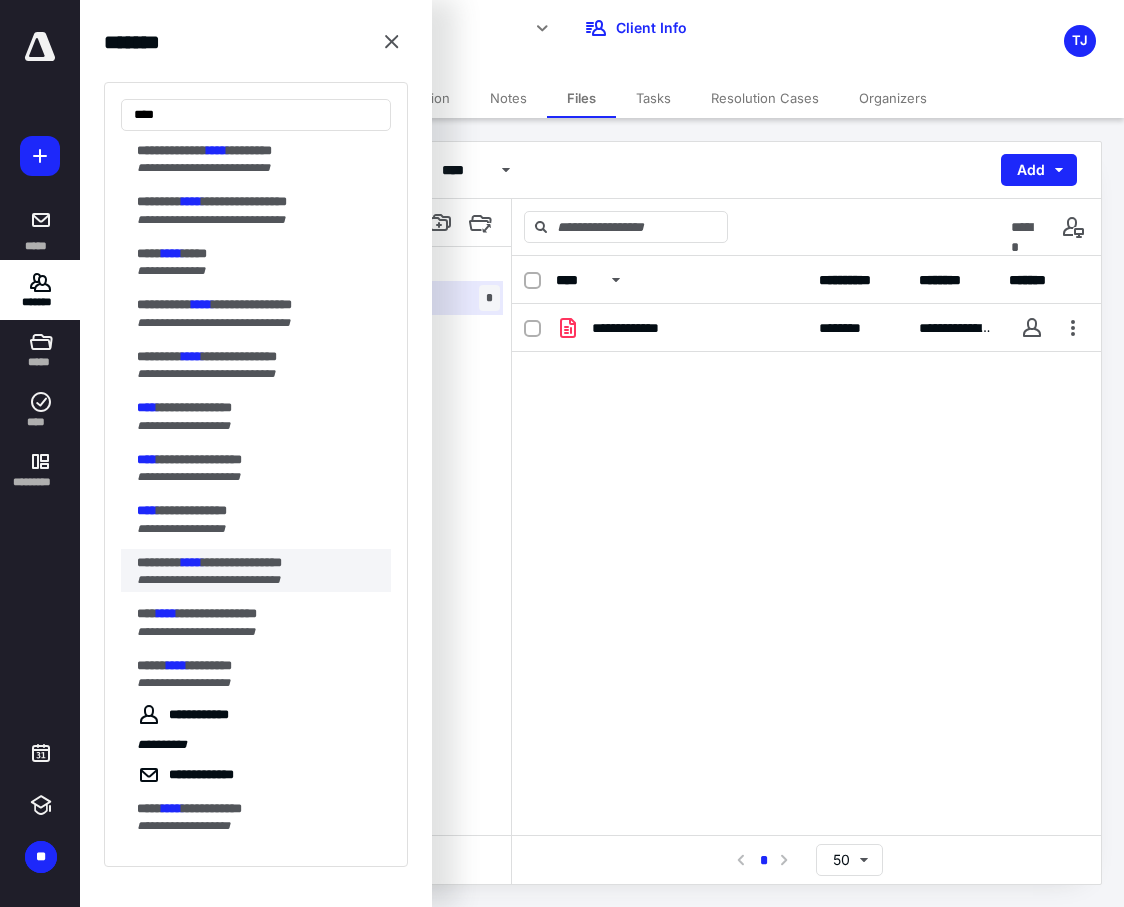 type on "****" 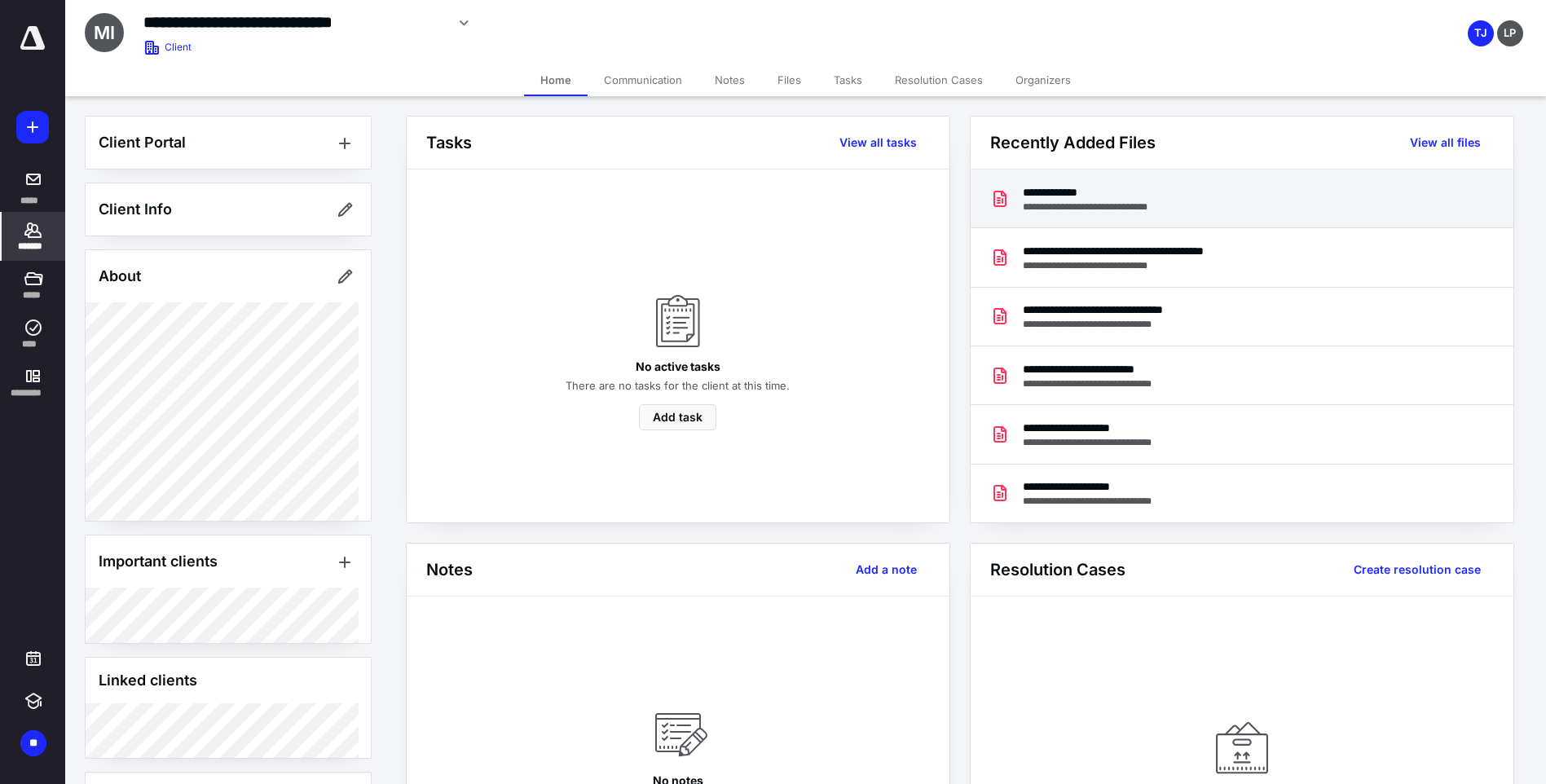 click on "**********" at bounding box center (1242, 199) 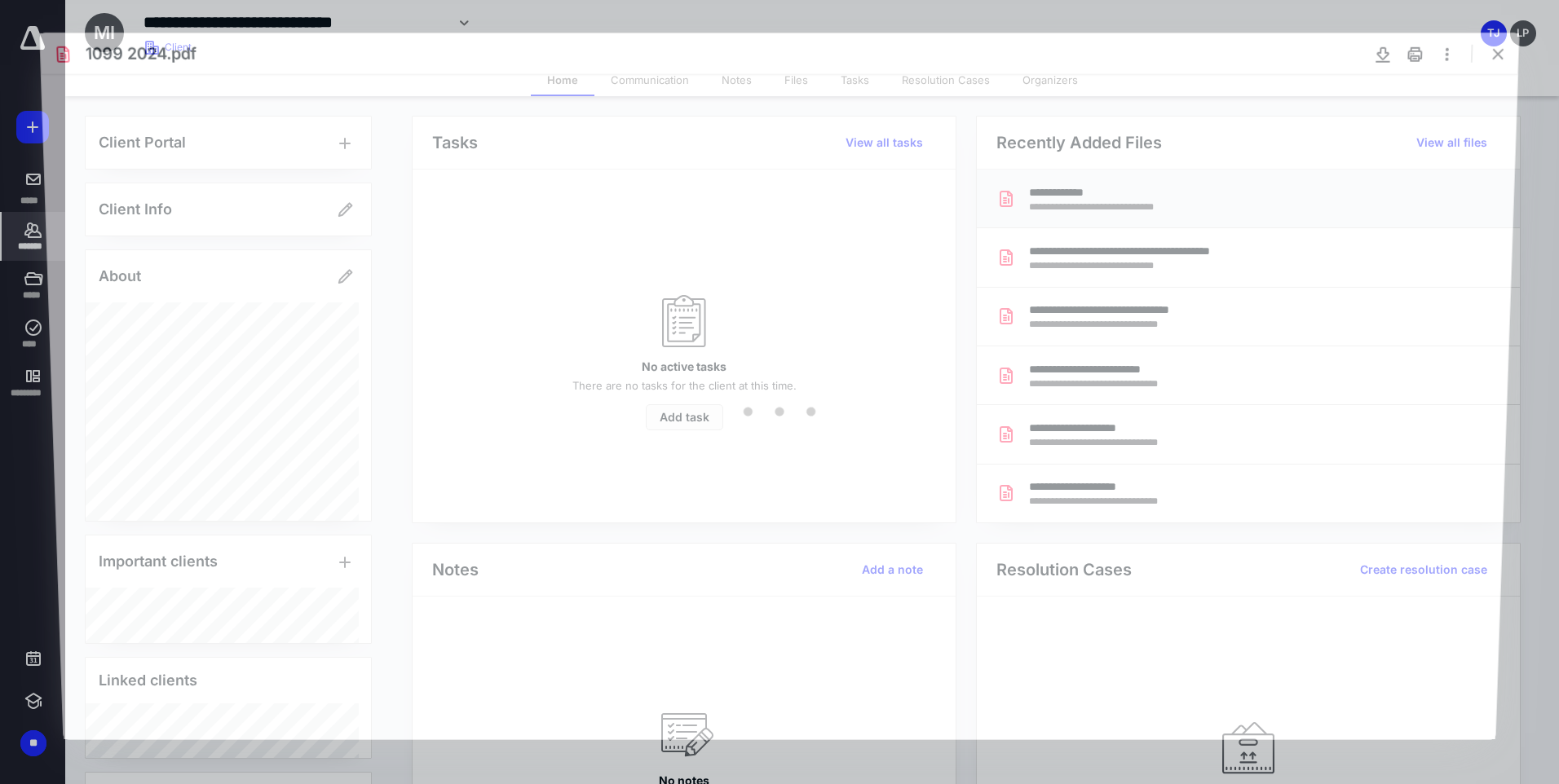 scroll, scrollTop: 0, scrollLeft: 0, axis: both 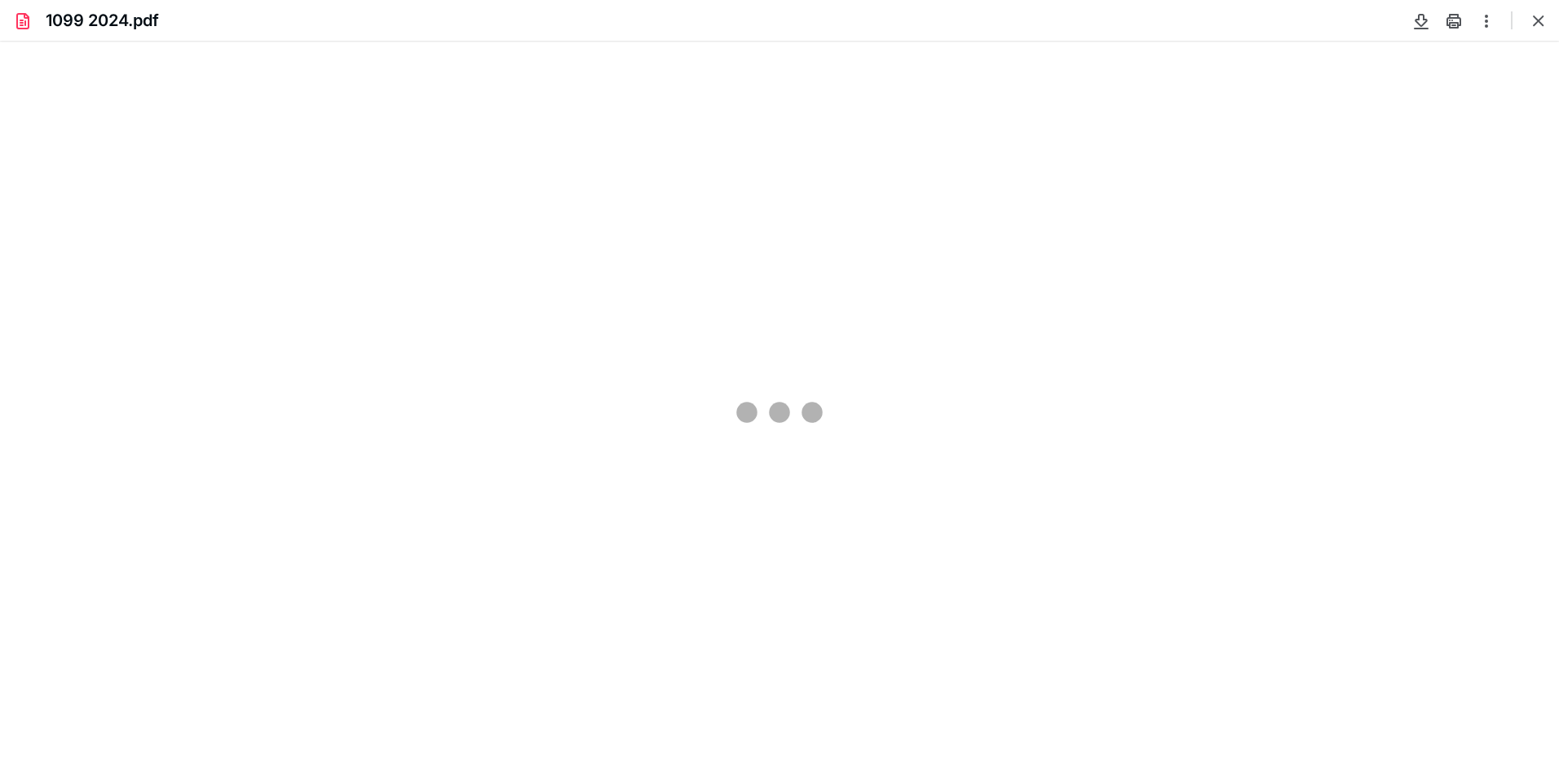 type on "110" 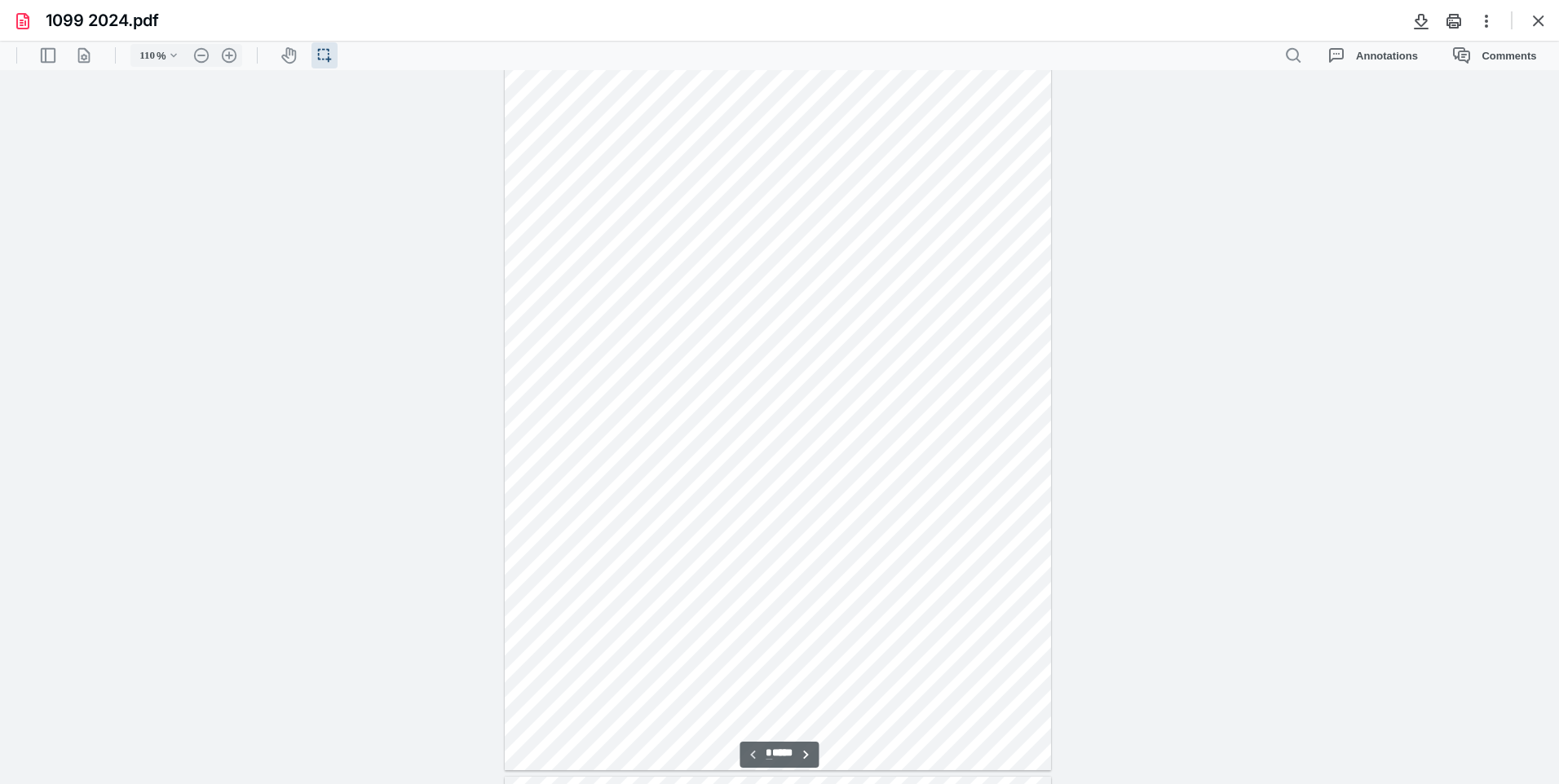 scroll, scrollTop: 0, scrollLeft: 0, axis: both 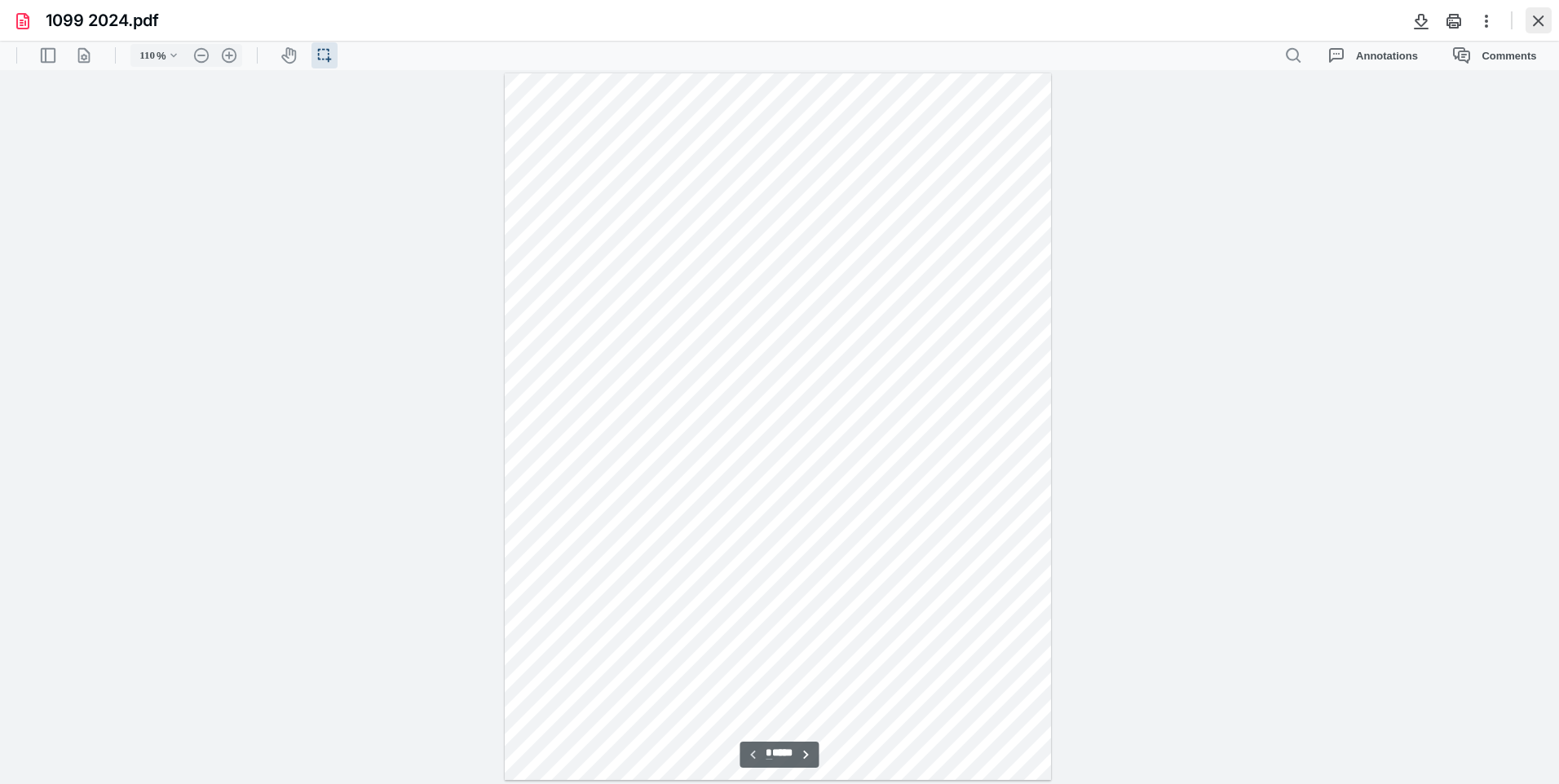 click at bounding box center [1539, 20] 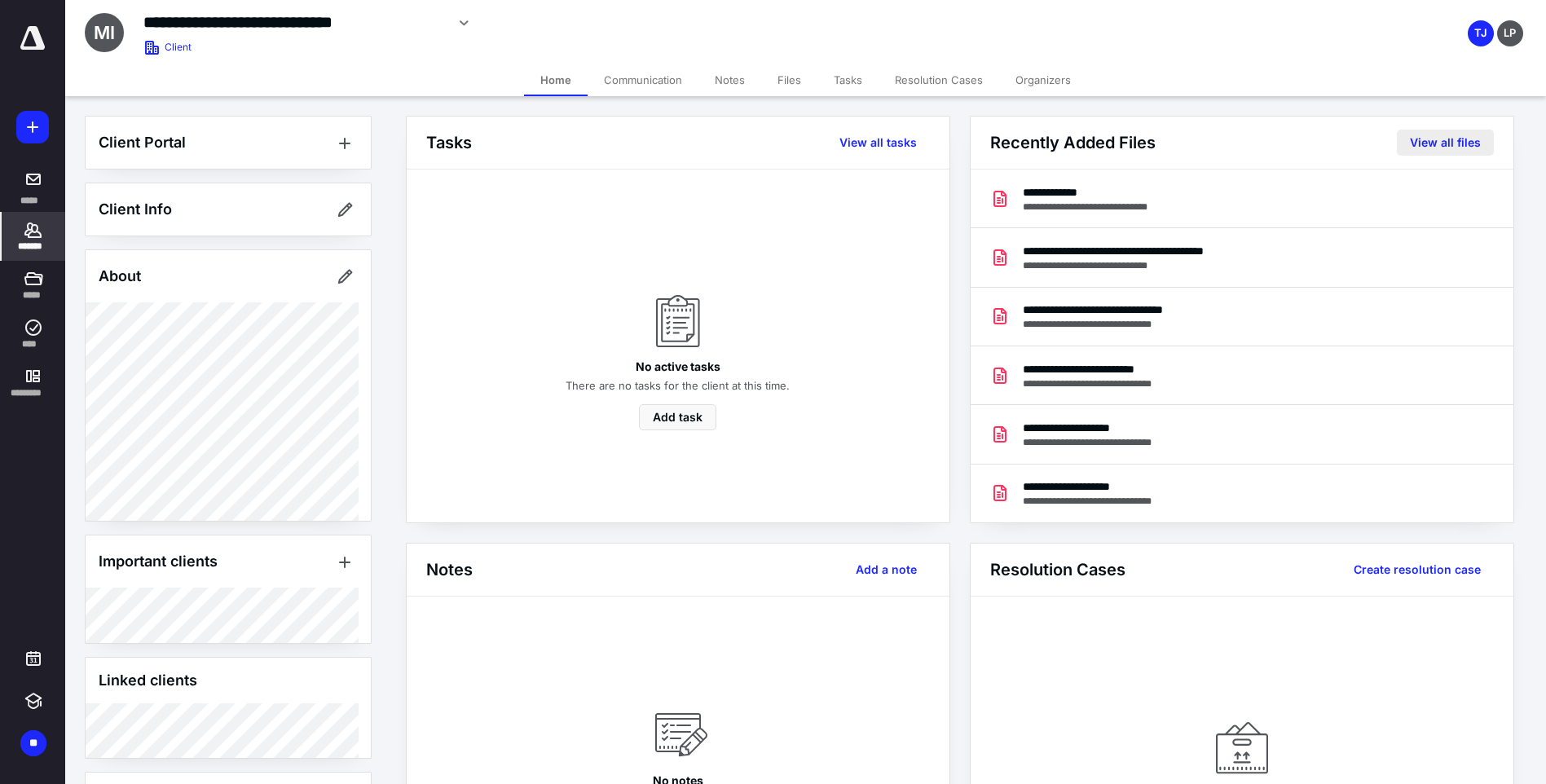 click on "View all files" at bounding box center [1445, 143] 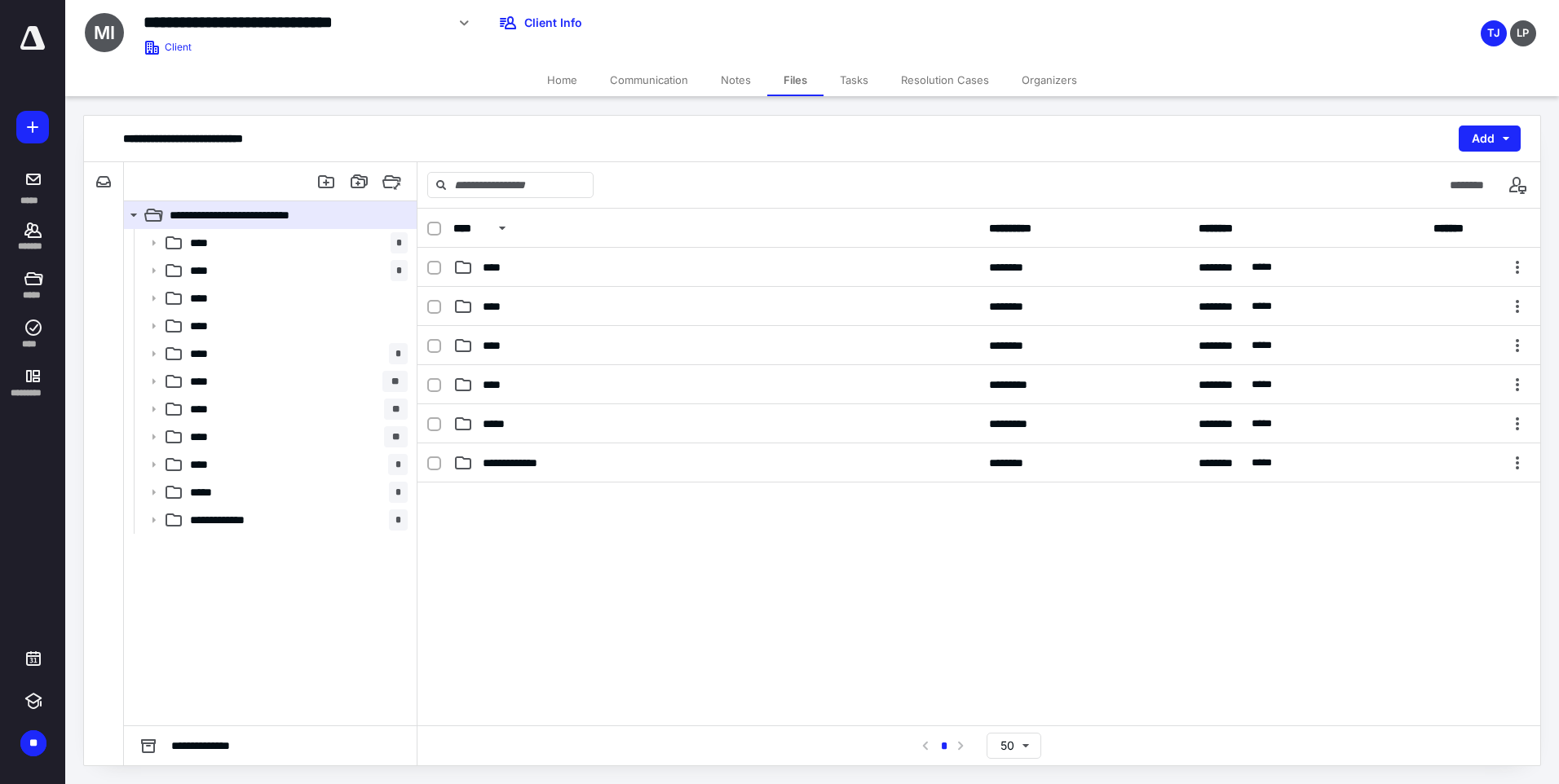 scroll, scrollTop: 197, scrollLeft: 0, axis: vertical 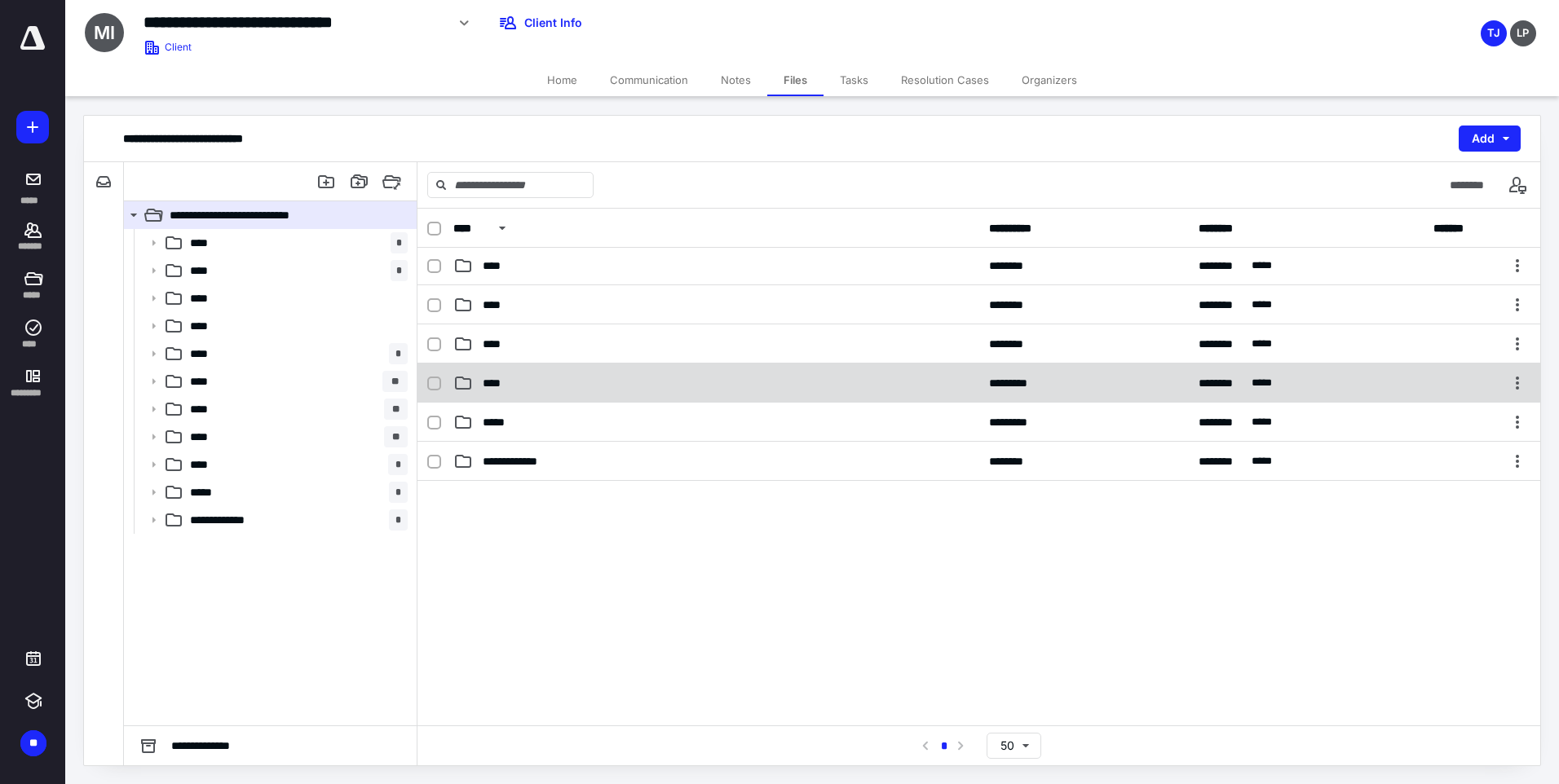 click on "****" at bounding box center [716, 383] 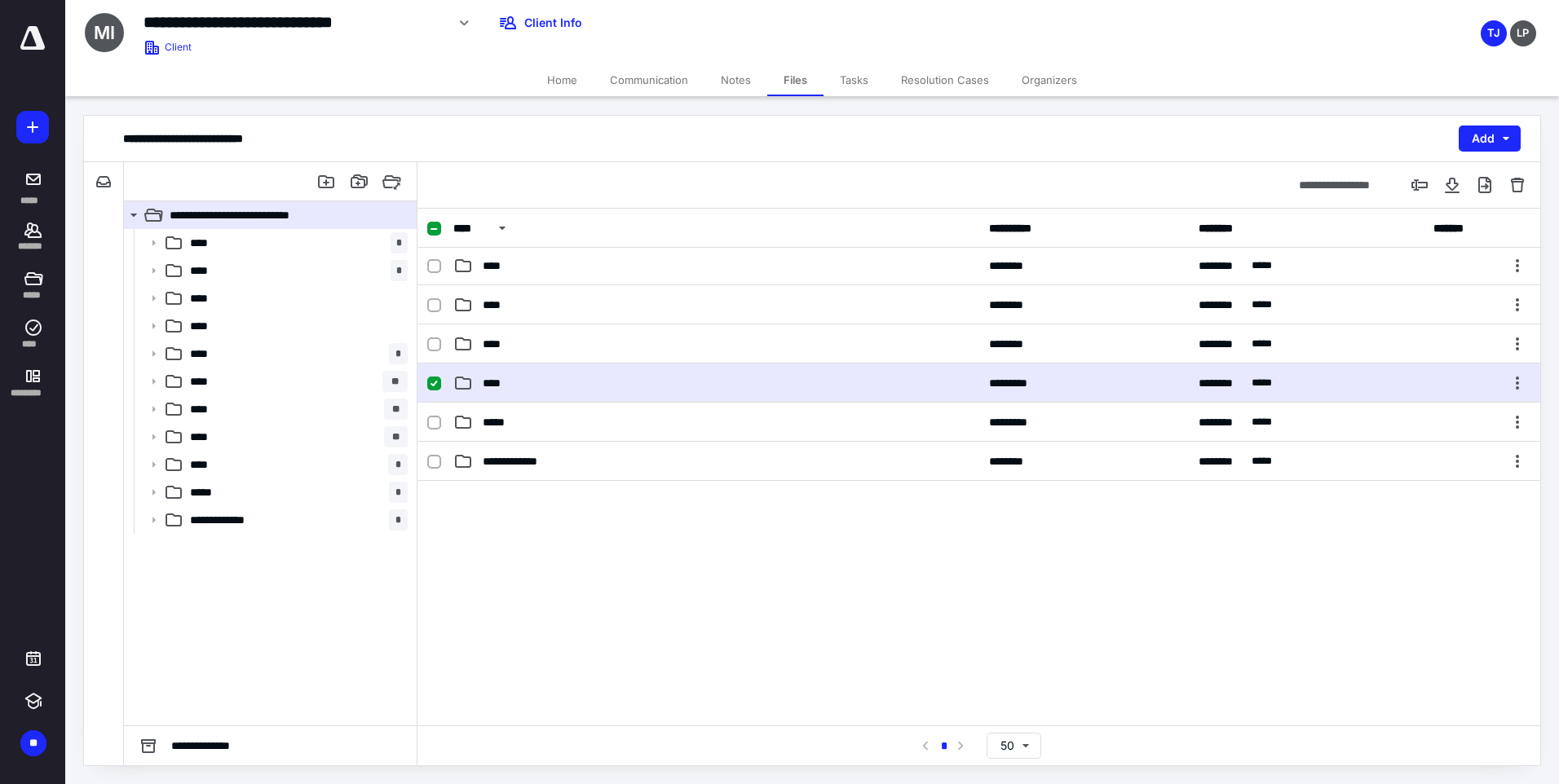click on "****" at bounding box center [716, 383] 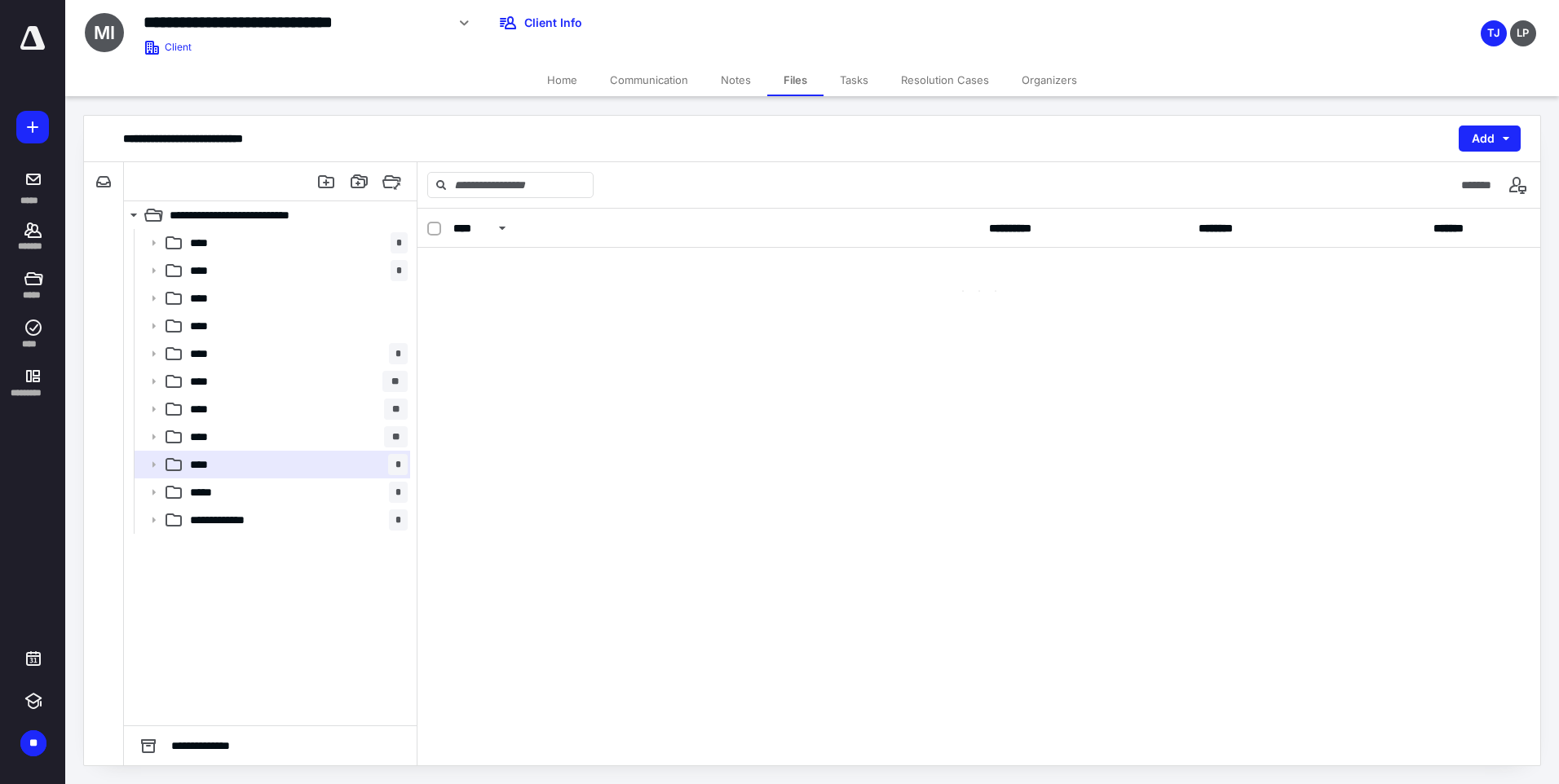 scroll, scrollTop: 0, scrollLeft: 0, axis: both 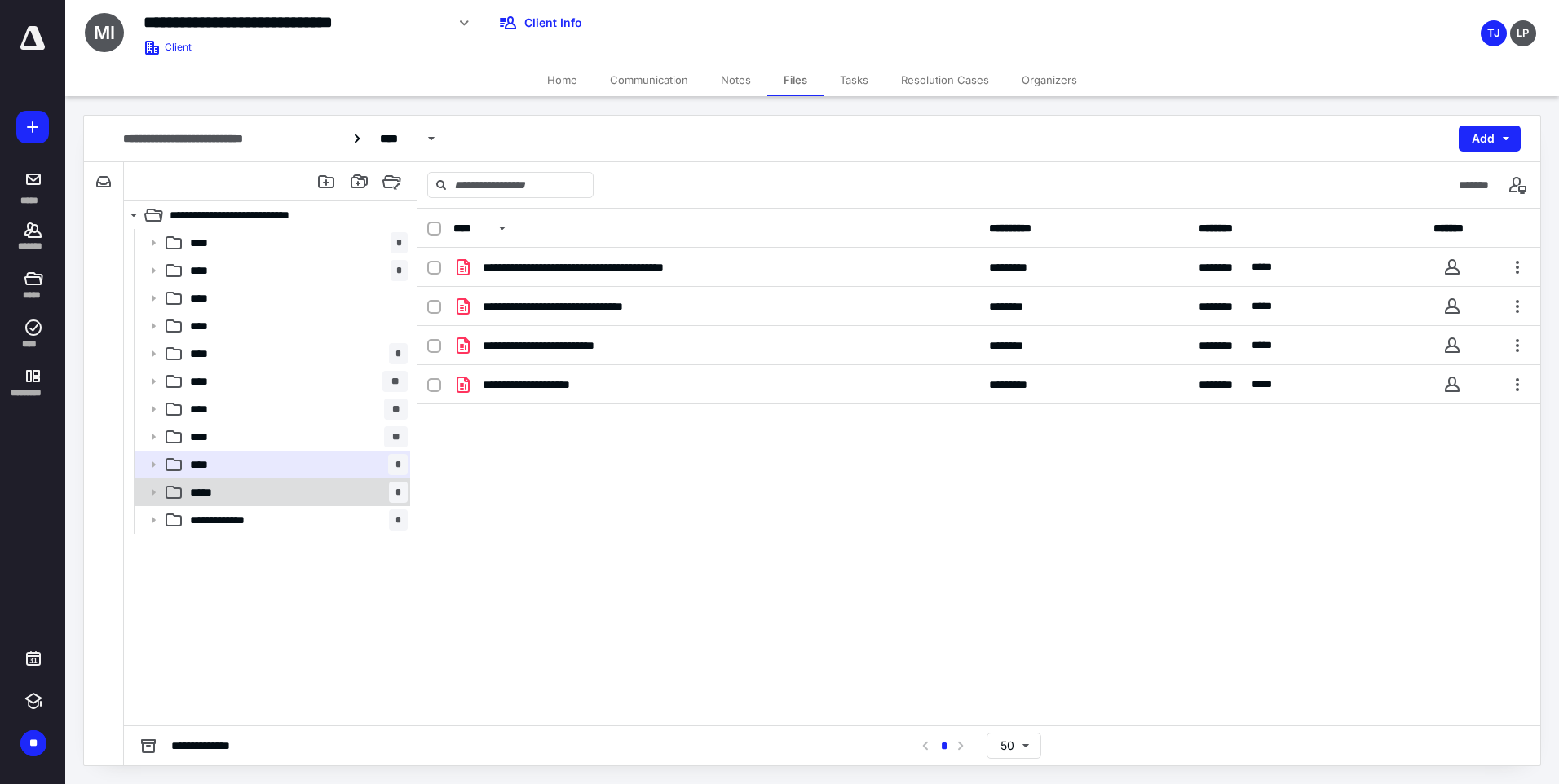 click on "***** *" at bounding box center (295, 492) 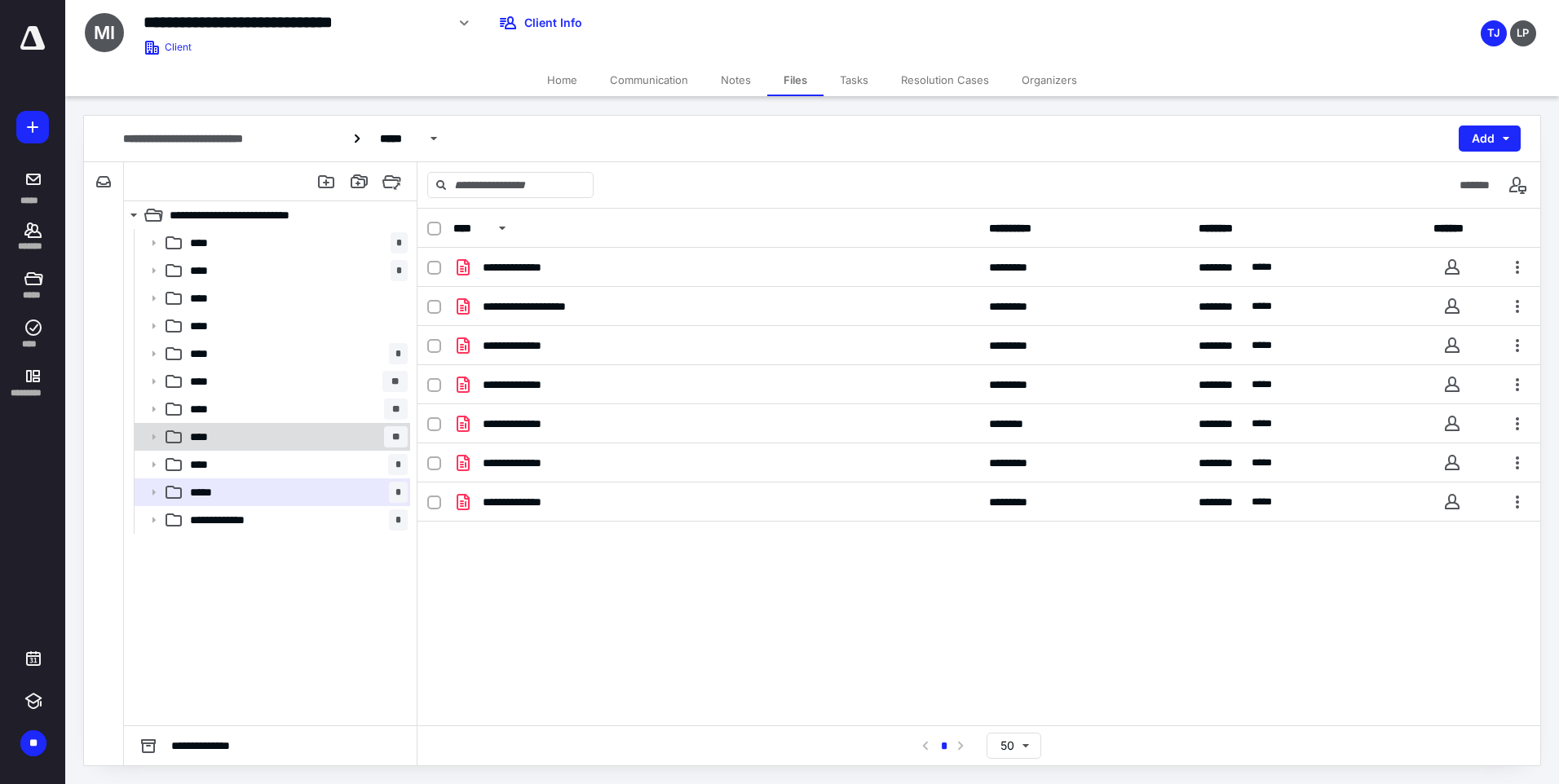 click on "**** **" at bounding box center (295, 437) 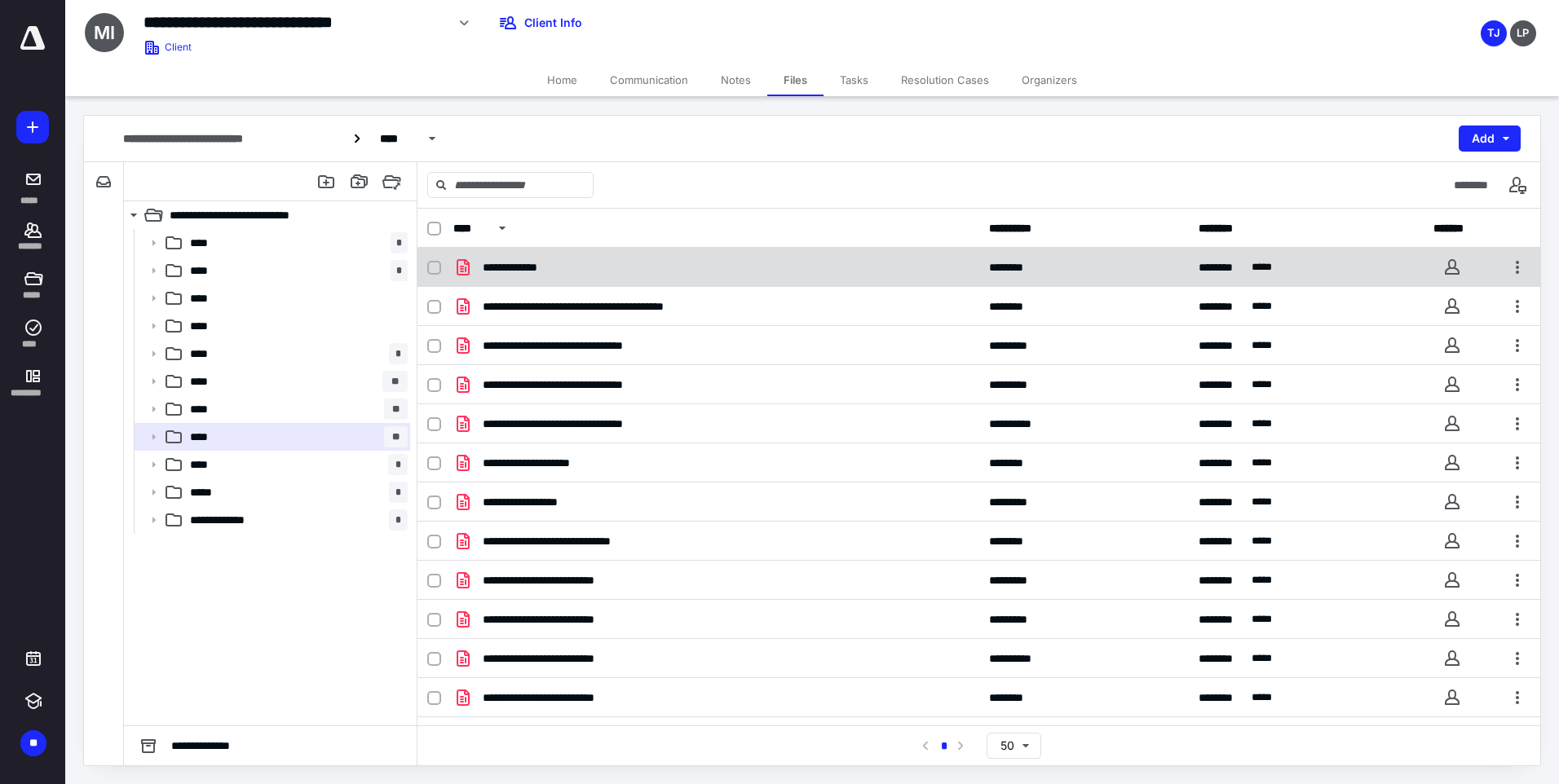 click on "**********" at bounding box center [716, 267] 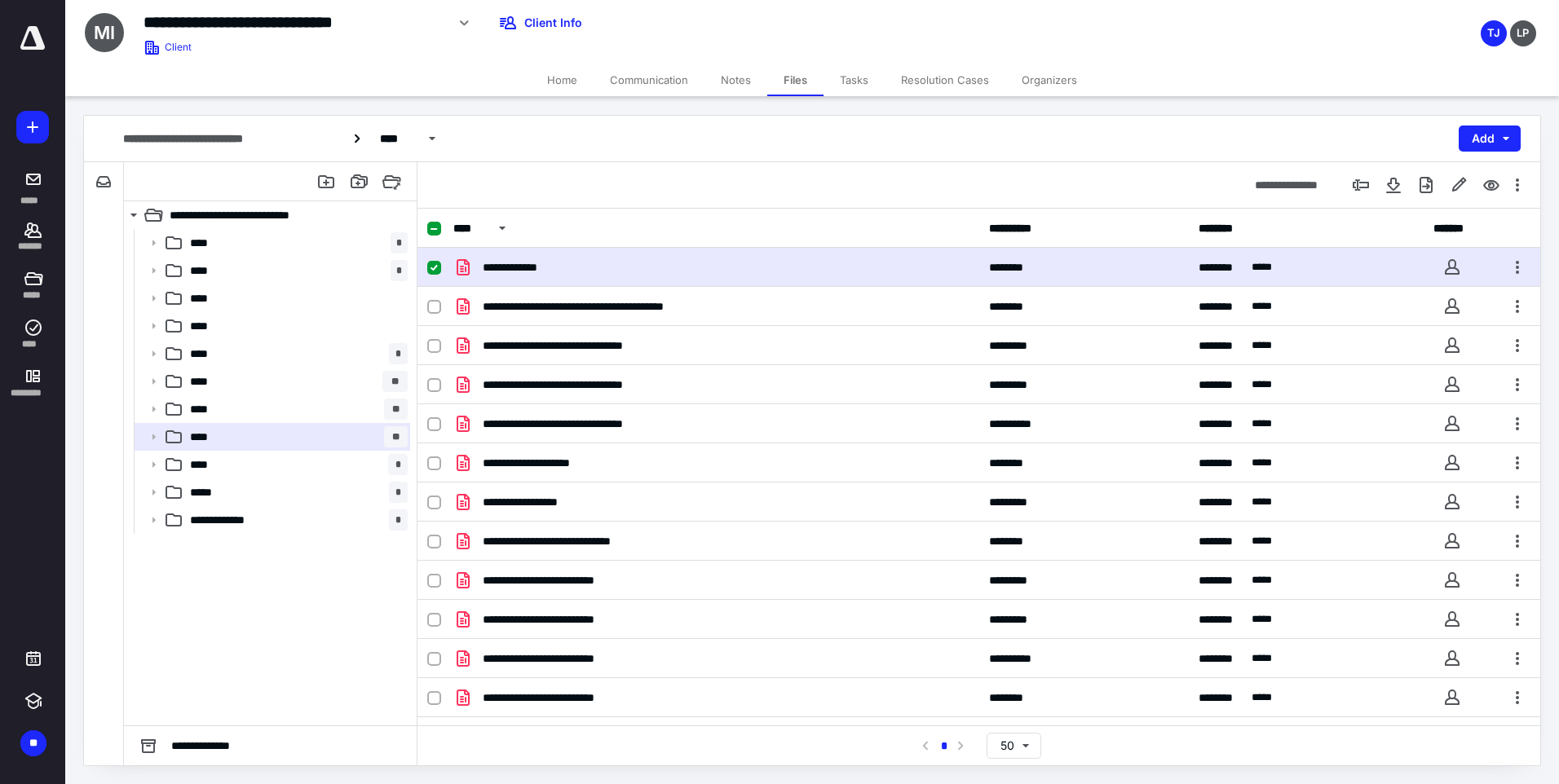 click on "**********" at bounding box center (716, 267) 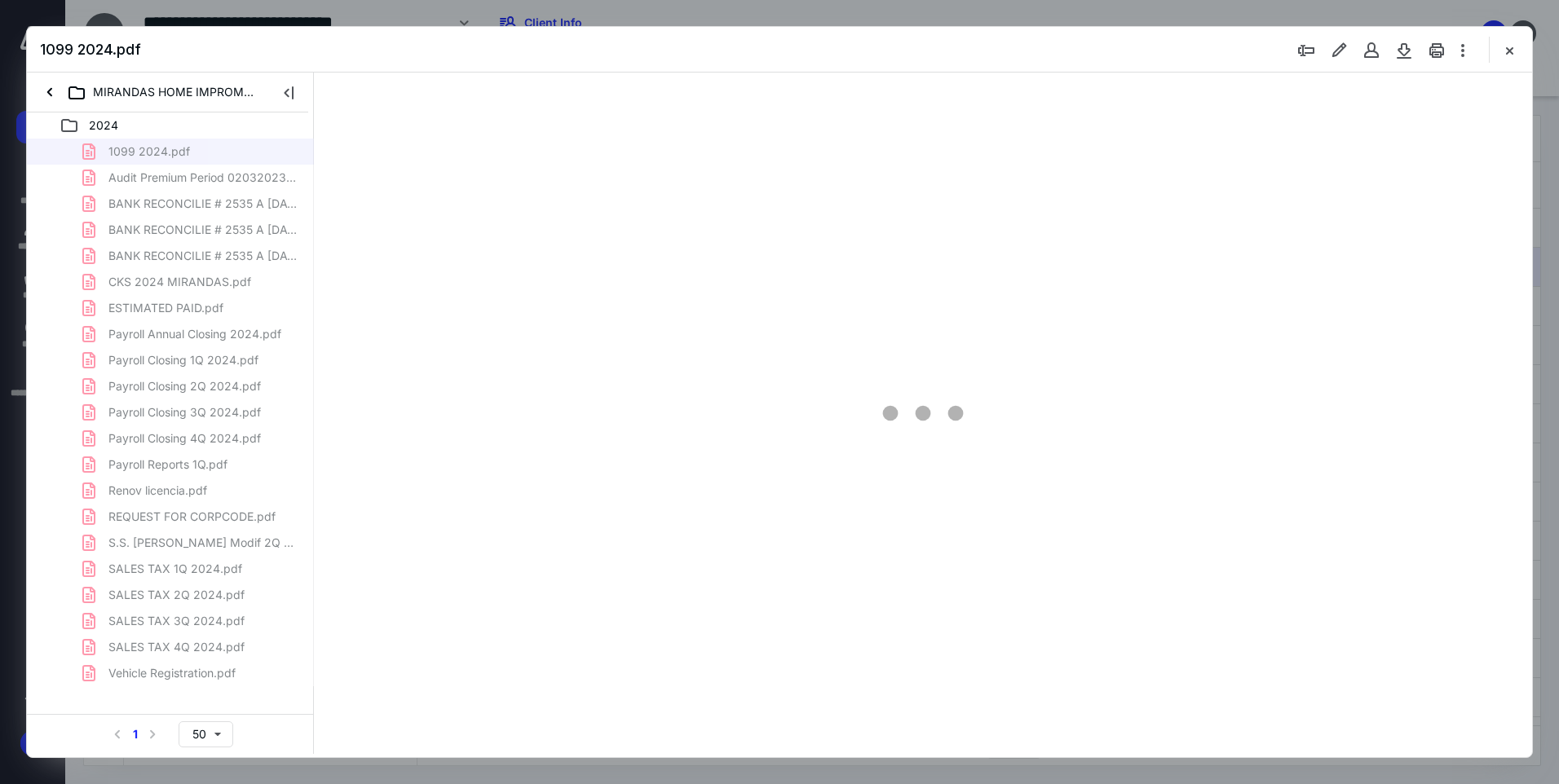 scroll, scrollTop: 0, scrollLeft: 0, axis: both 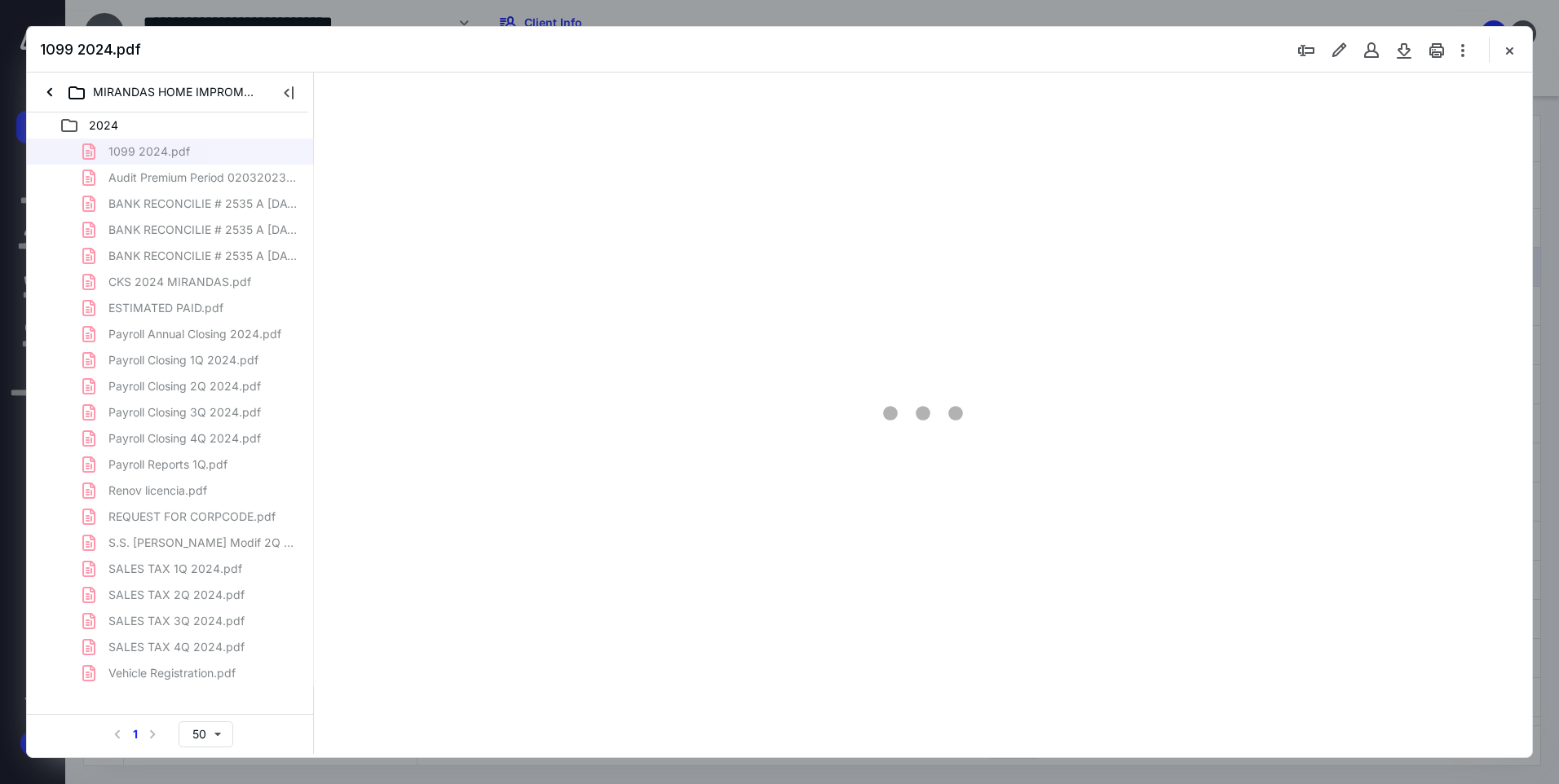 type on "95" 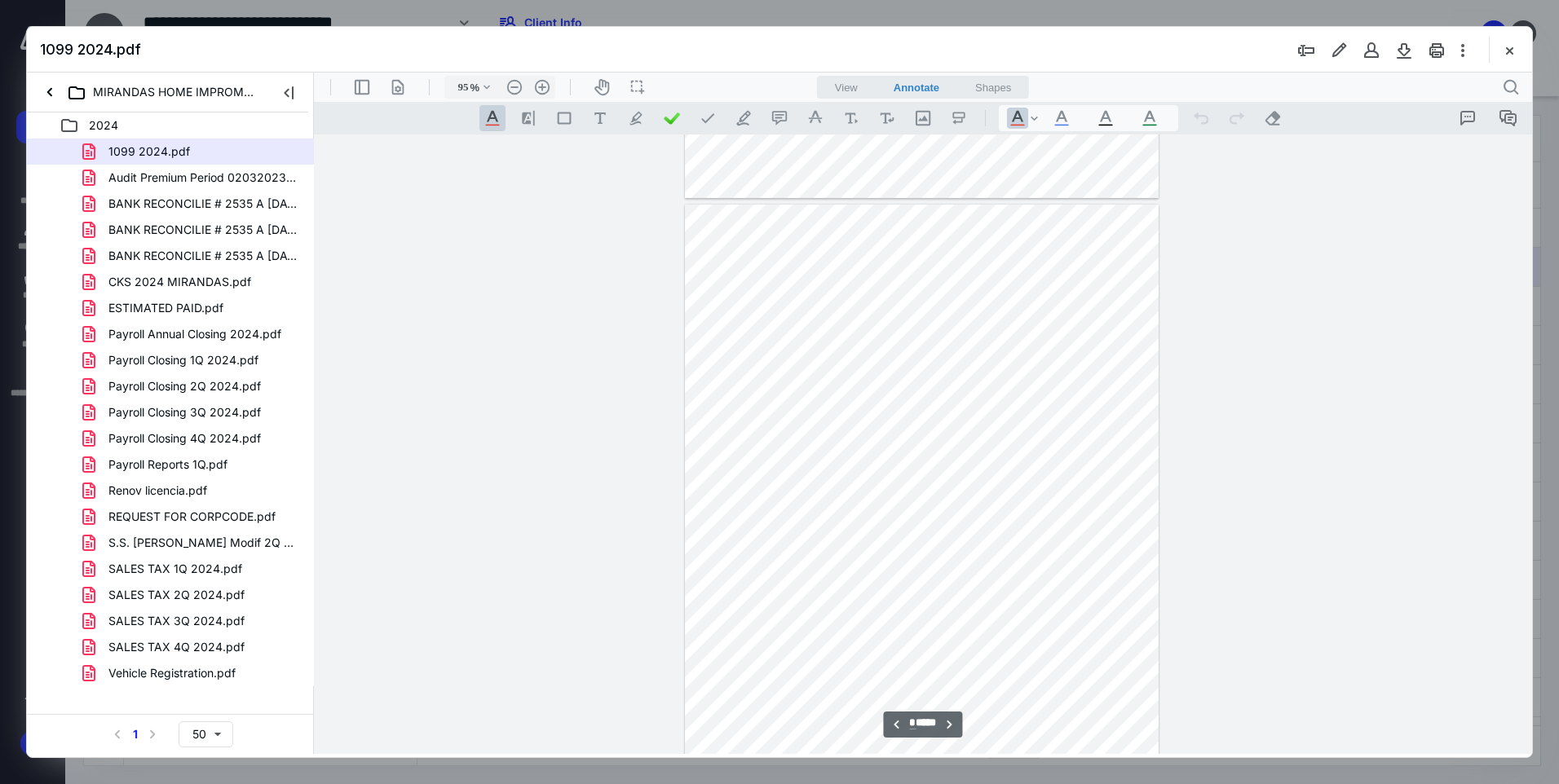 scroll, scrollTop: 1793, scrollLeft: 0, axis: vertical 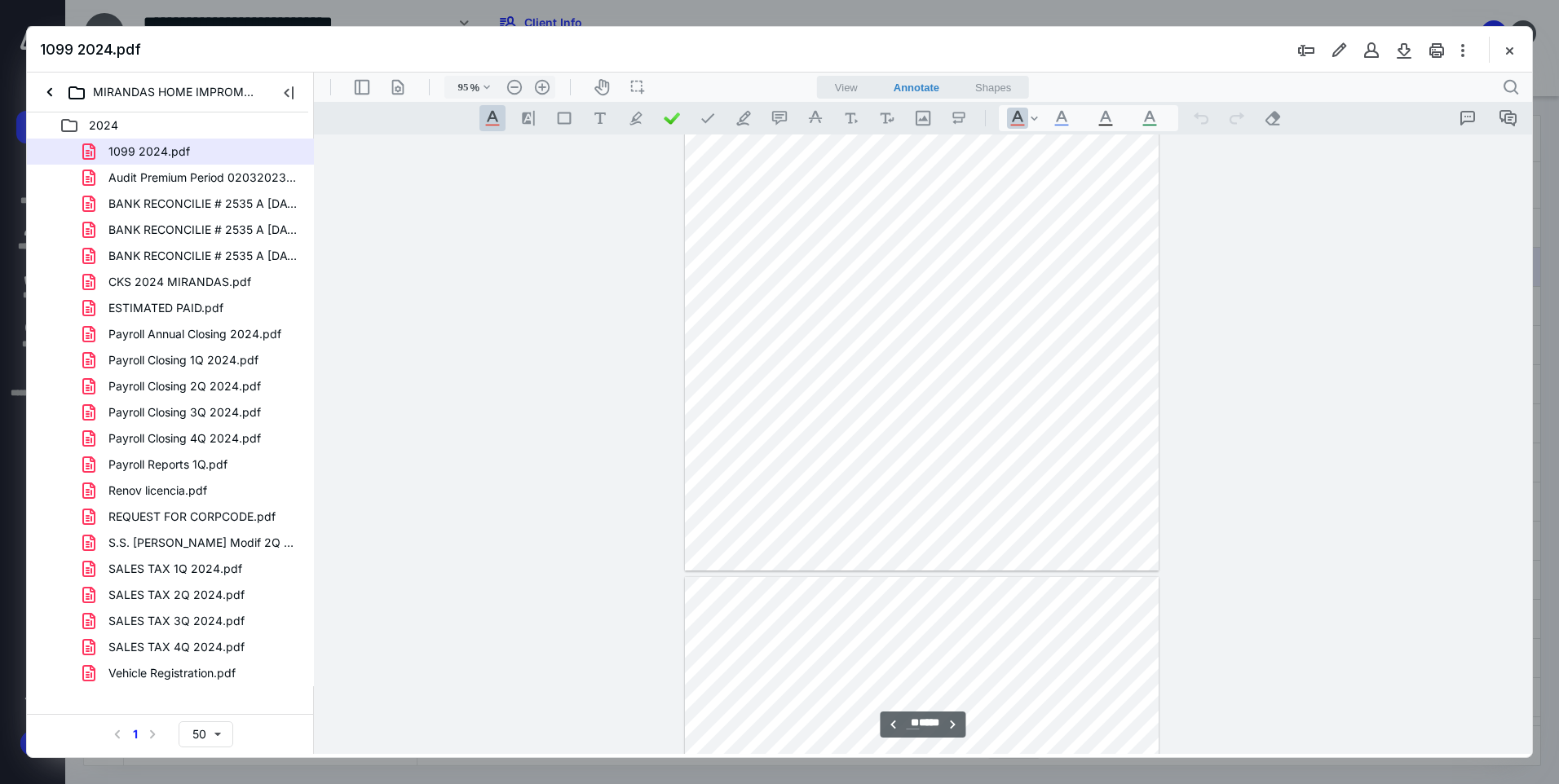 type on "**" 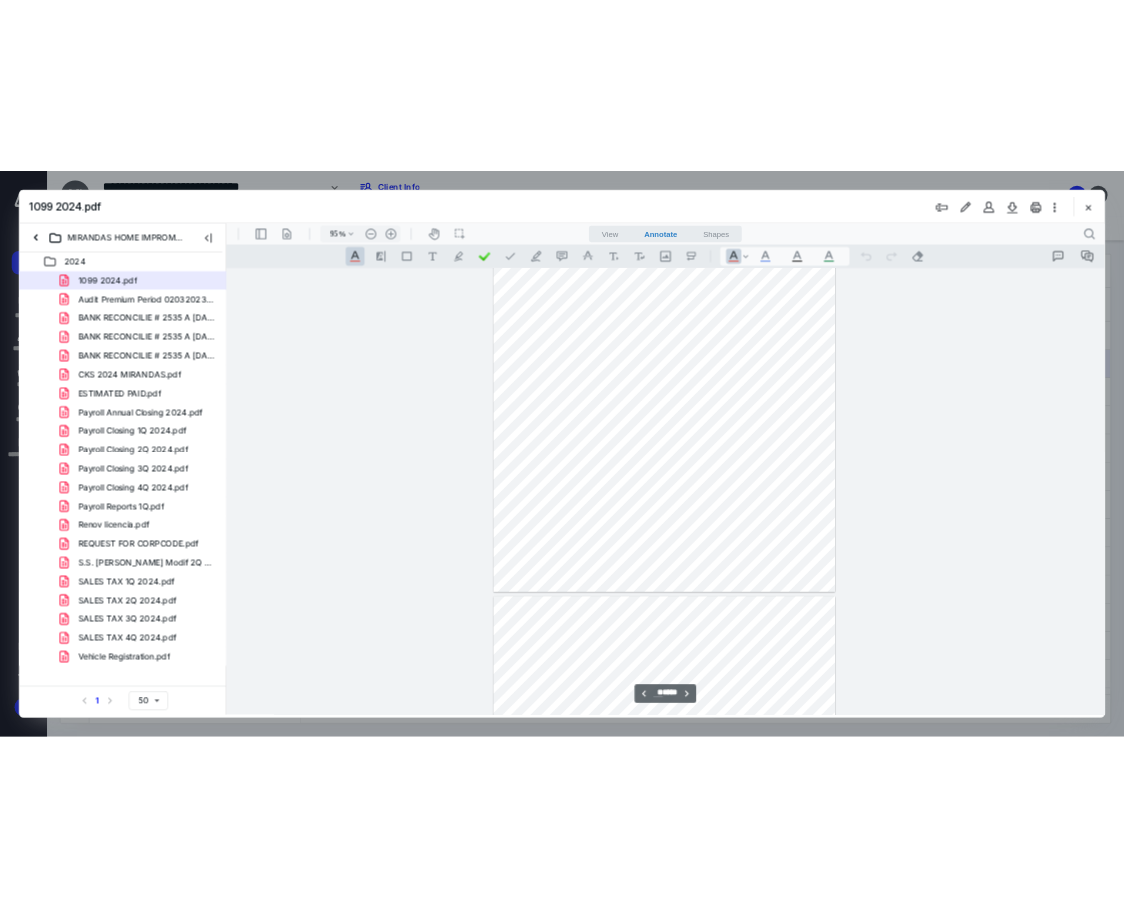 scroll, scrollTop: 20000, scrollLeft: 0, axis: vertical 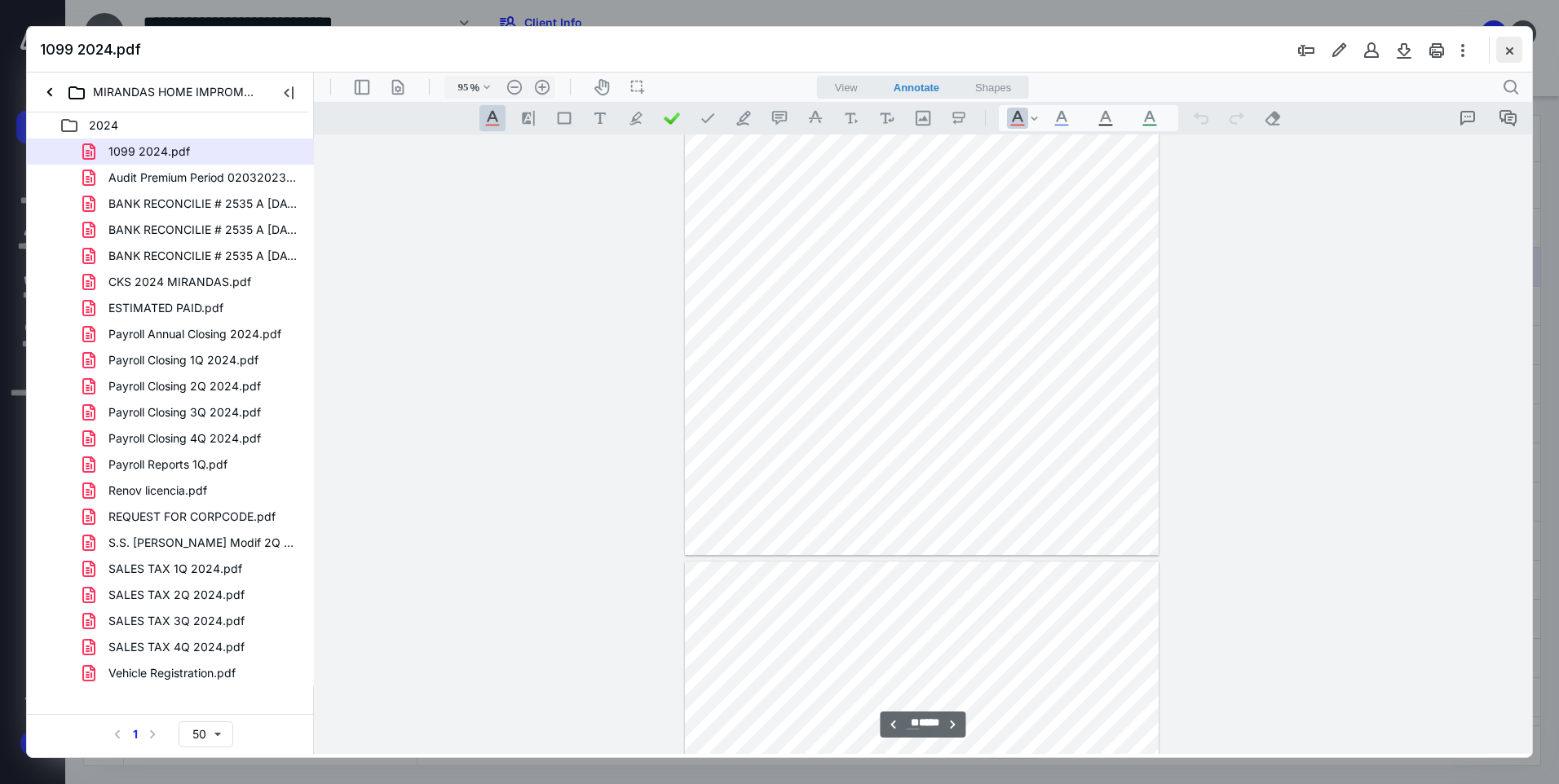 click at bounding box center (1509, 50) 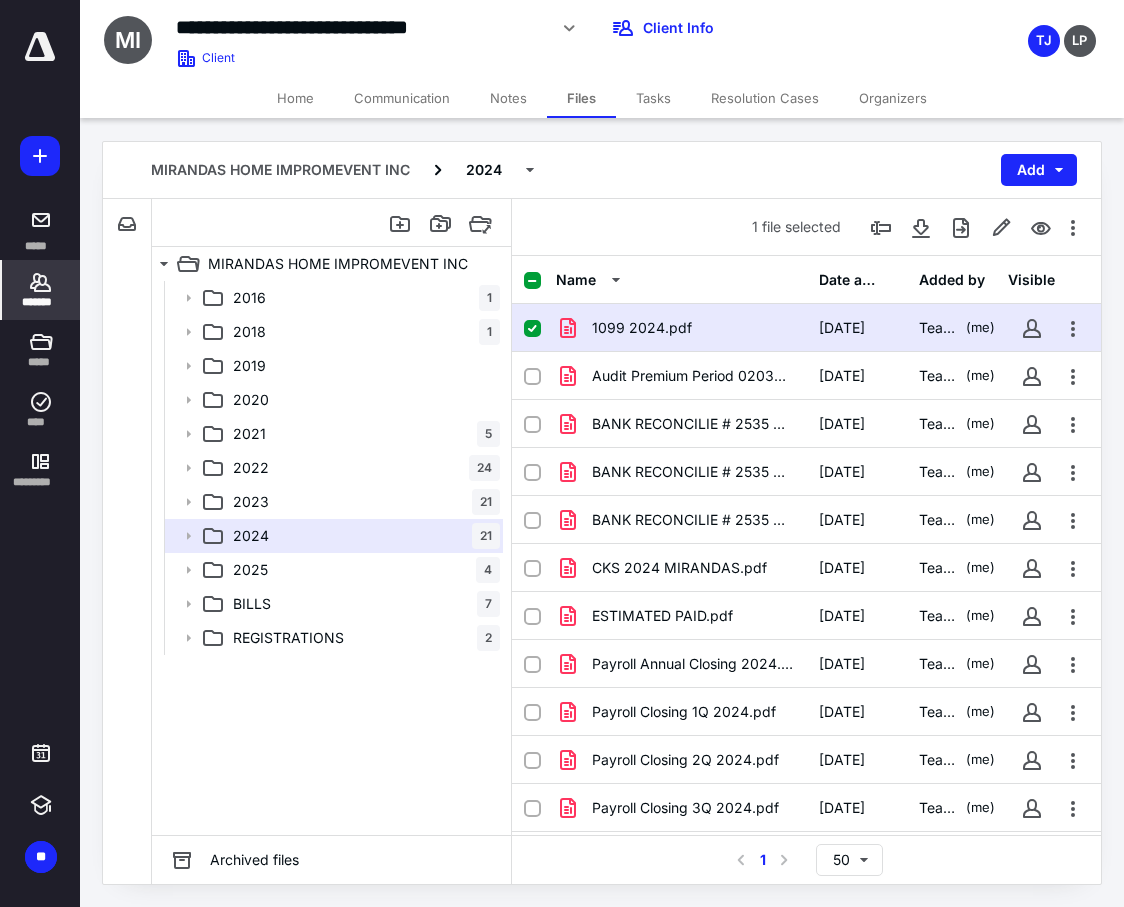 click on "*******" at bounding box center (41, 302) 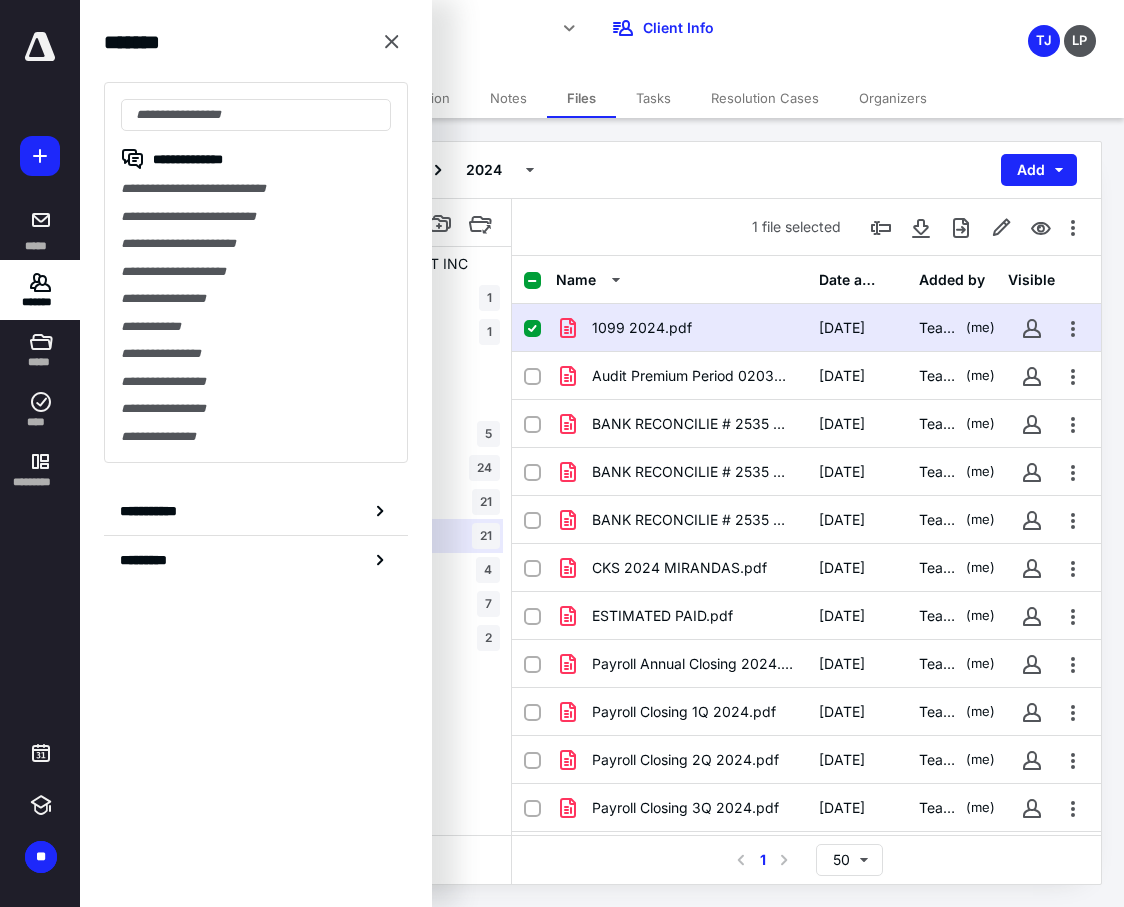 click on "**********" at bounding box center (433, 35) 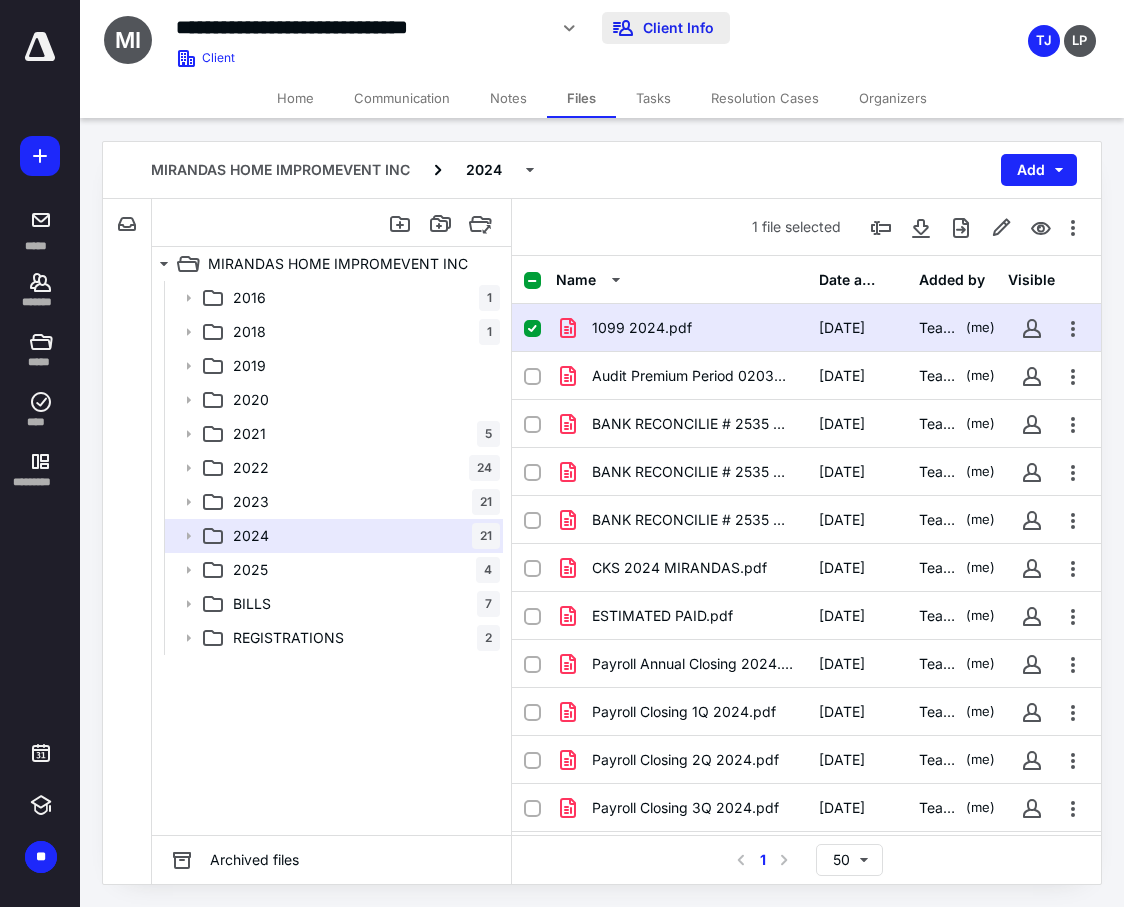 click on "Client Info" at bounding box center (666, 28) 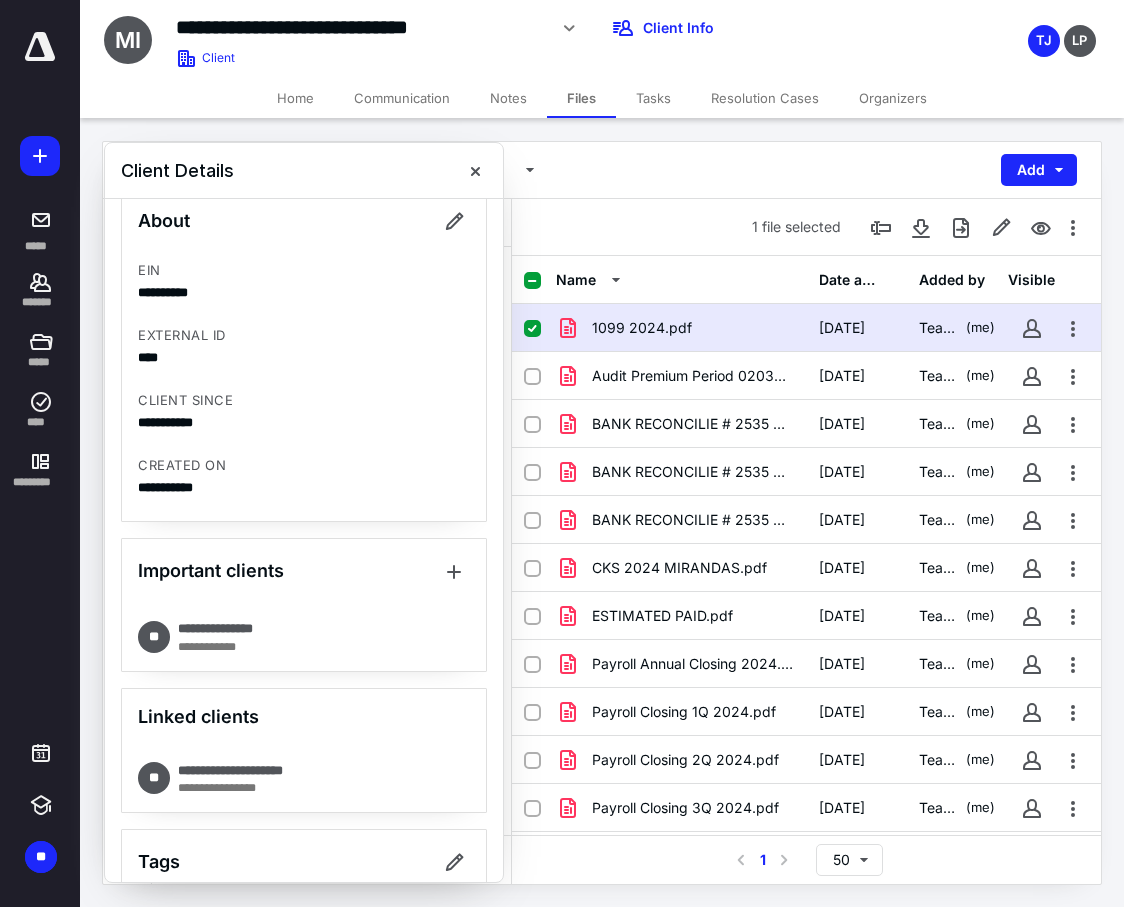 scroll, scrollTop: 200, scrollLeft: 0, axis: vertical 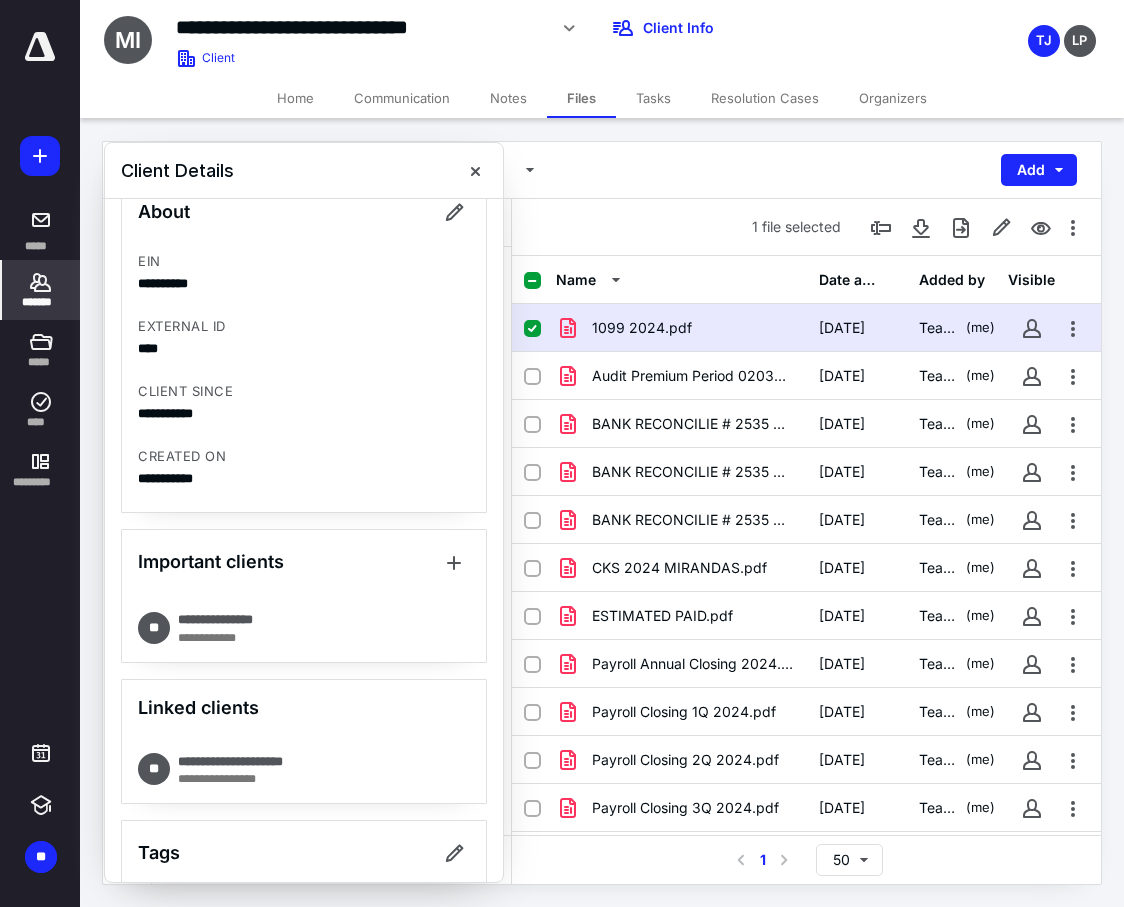 click 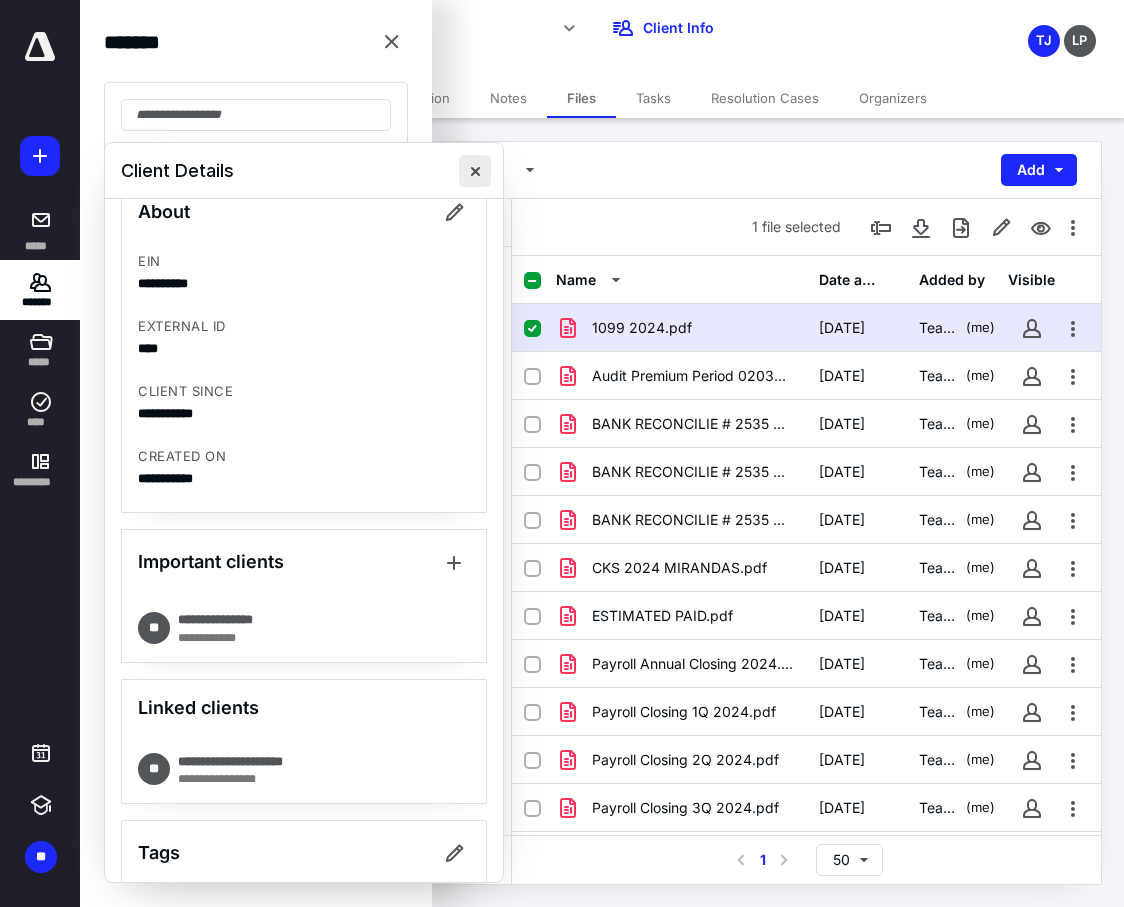 click at bounding box center [475, 171] 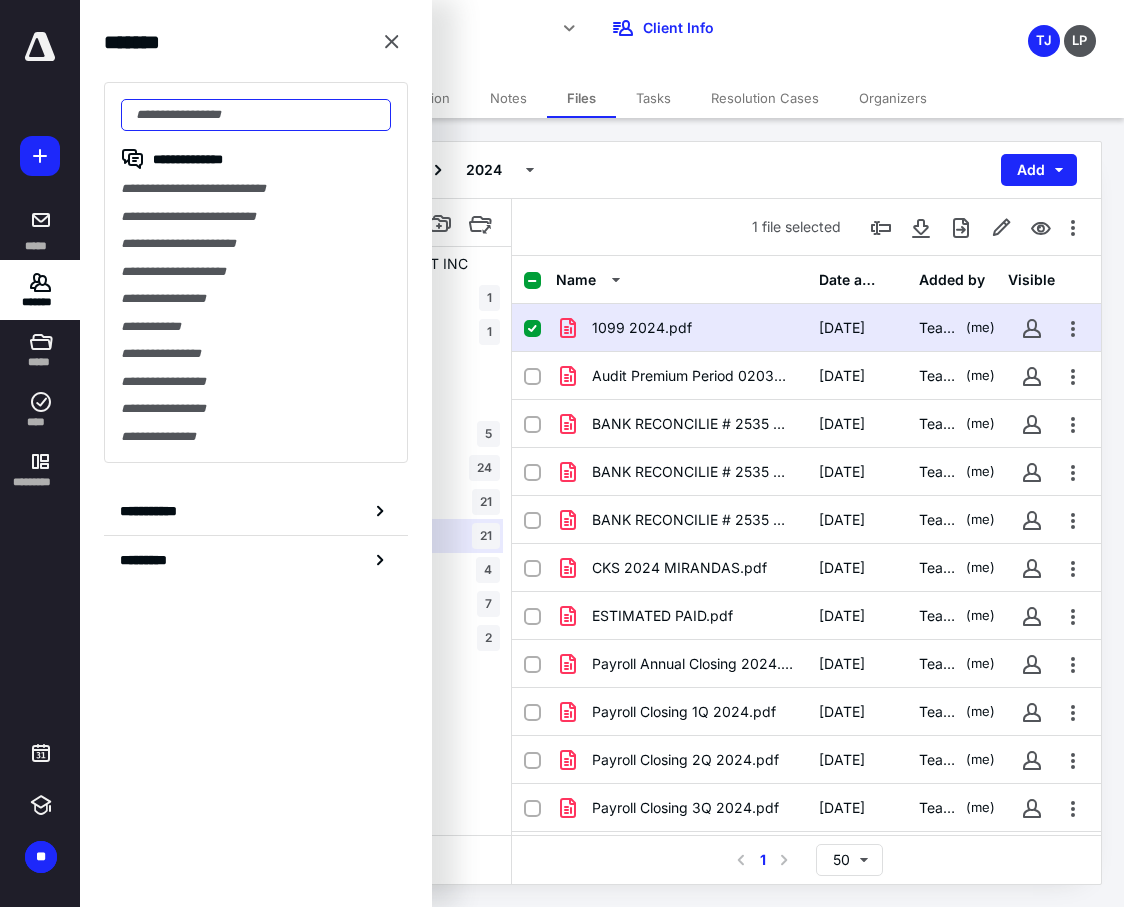 click at bounding box center (256, 115) 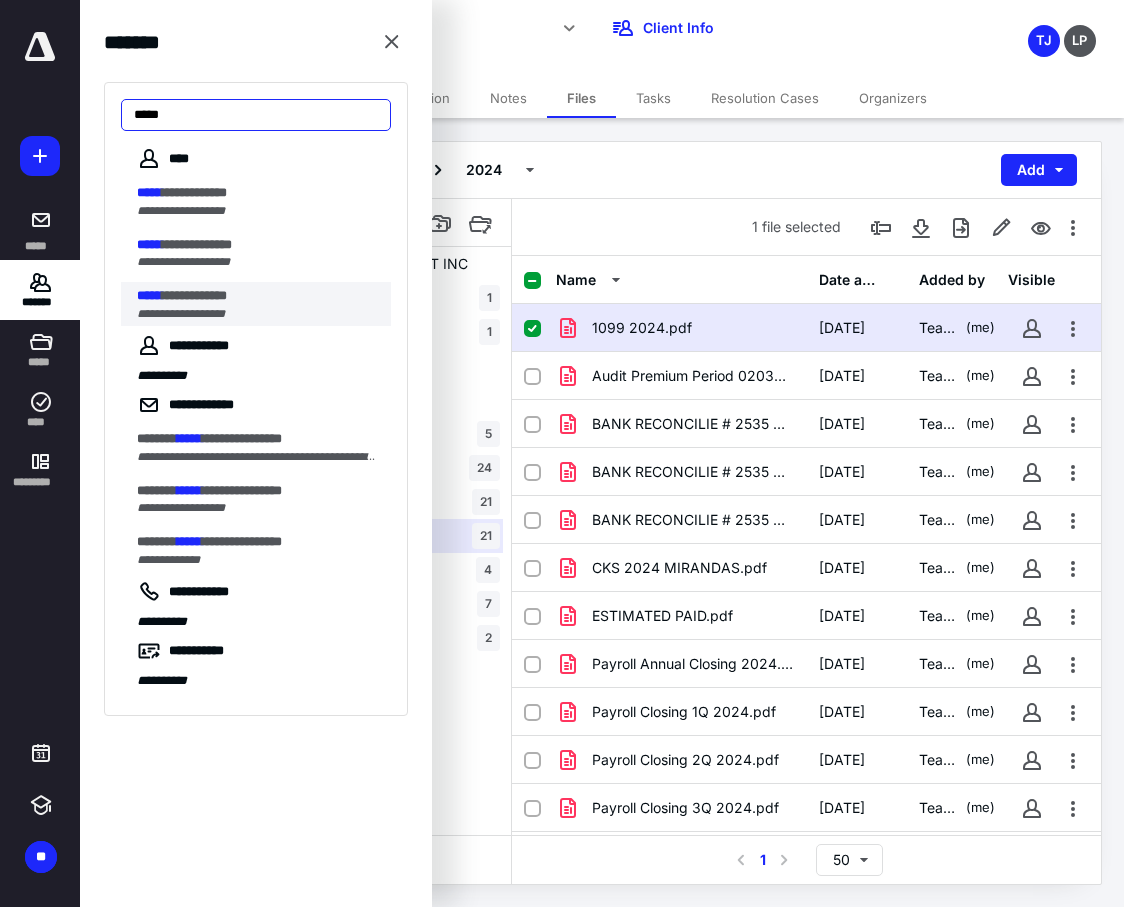 type on "*****" 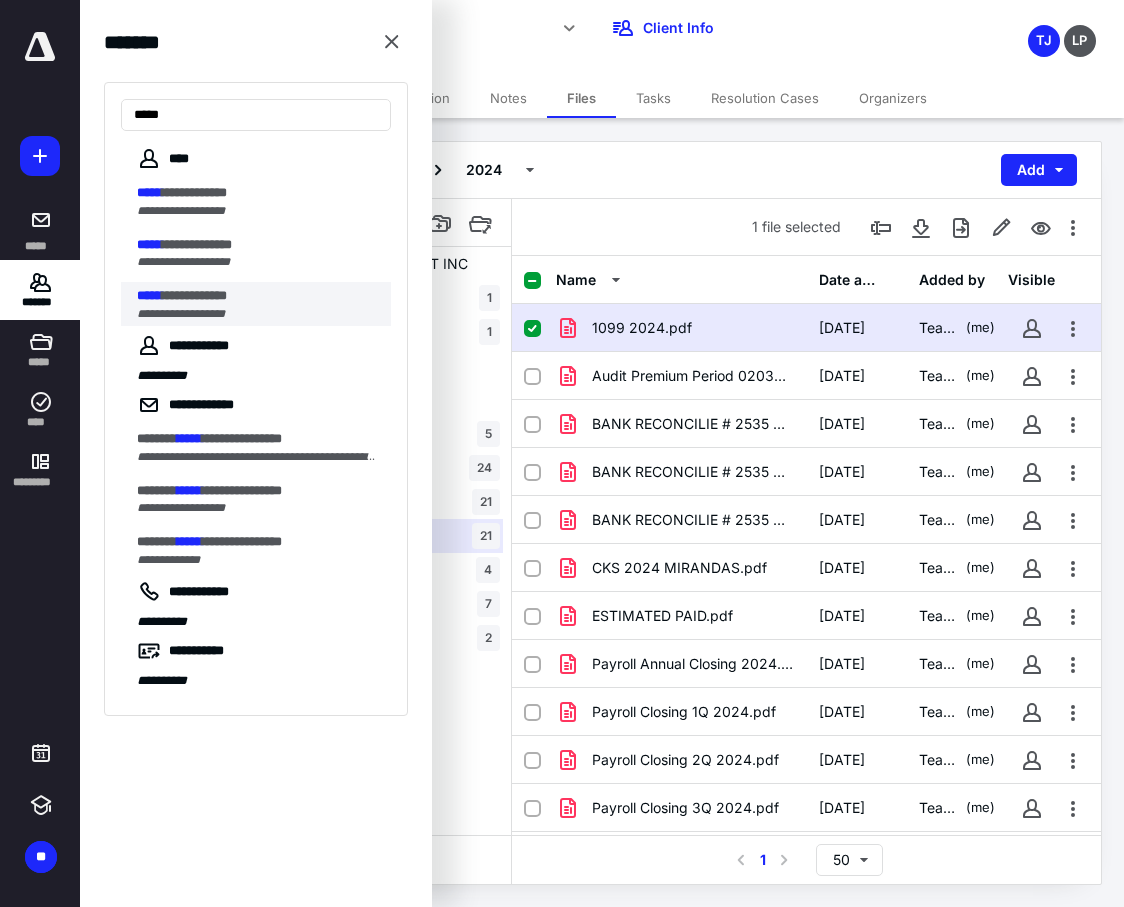 click on "**********" at bounding box center (194, 295) 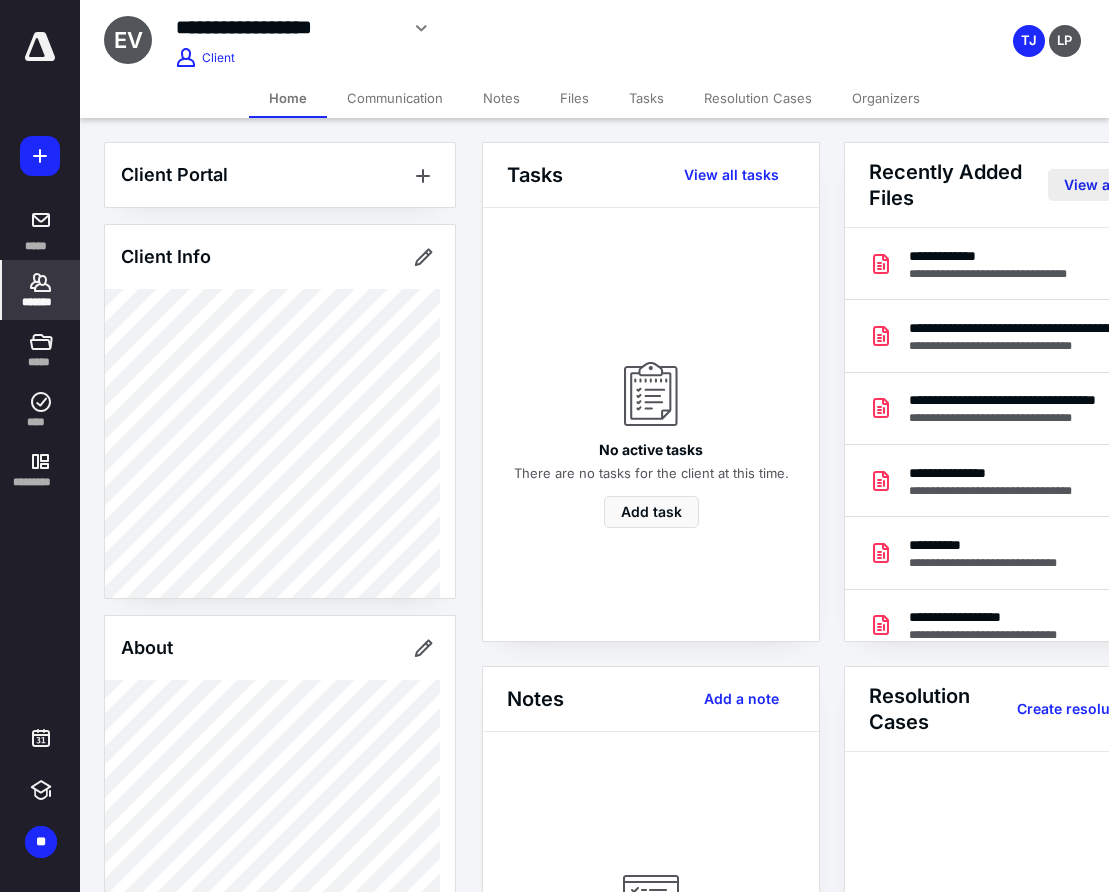 click on "View all files" at bounding box center [1102, 185] 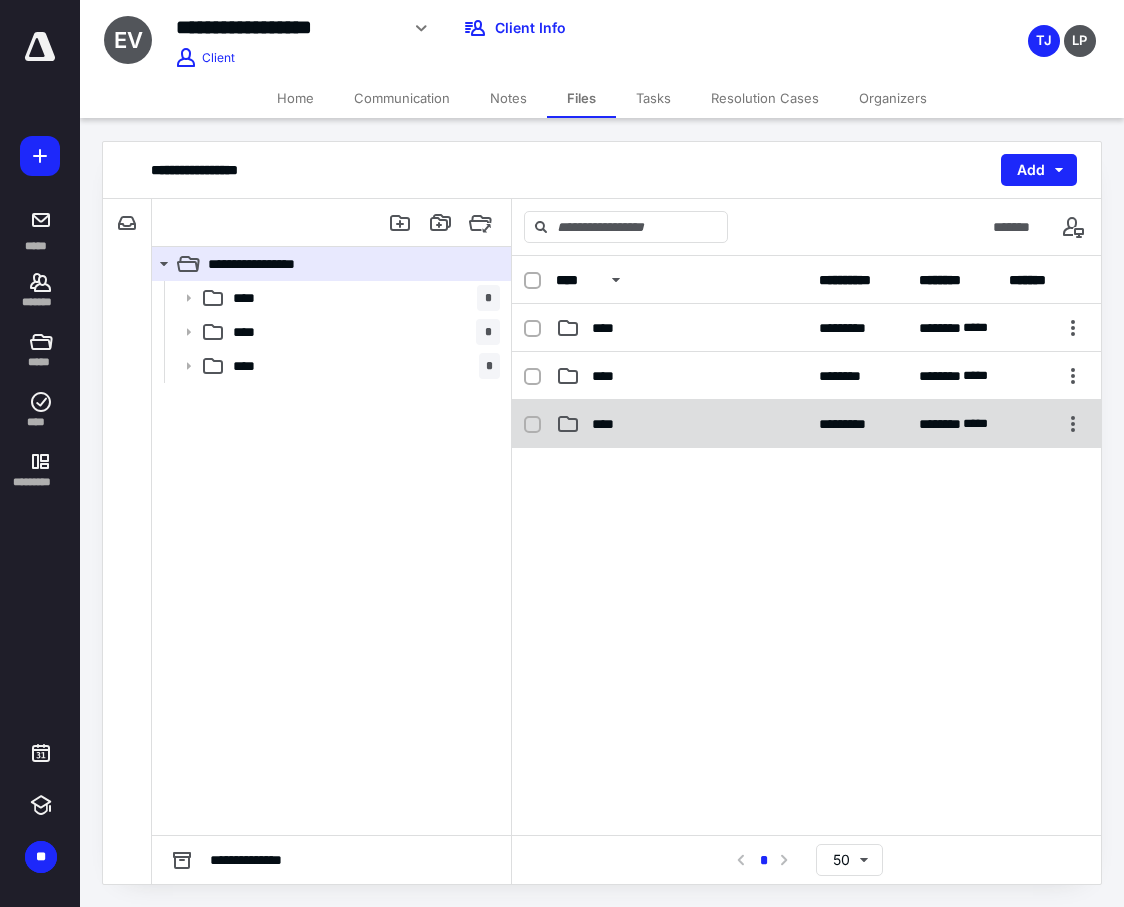 click on "****" at bounding box center (609, 424) 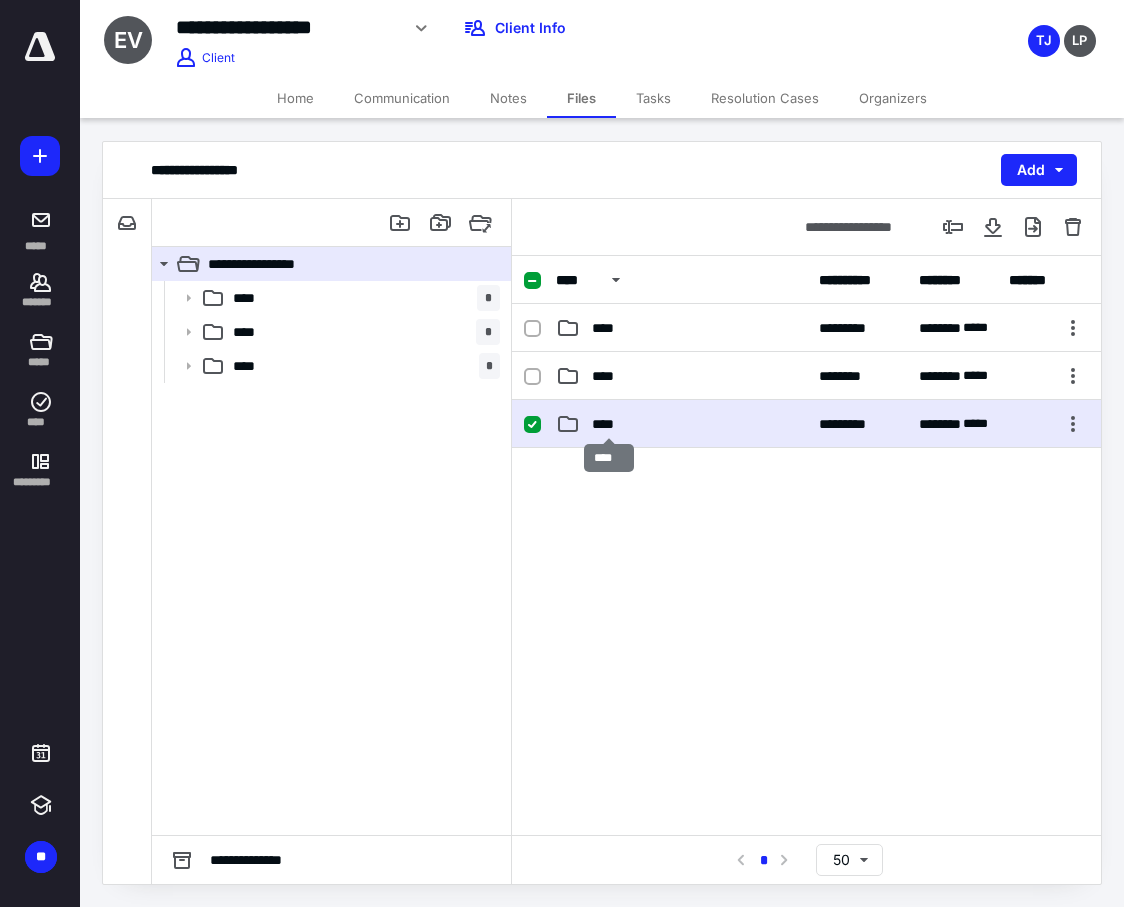 click on "****" at bounding box center [609, 424] 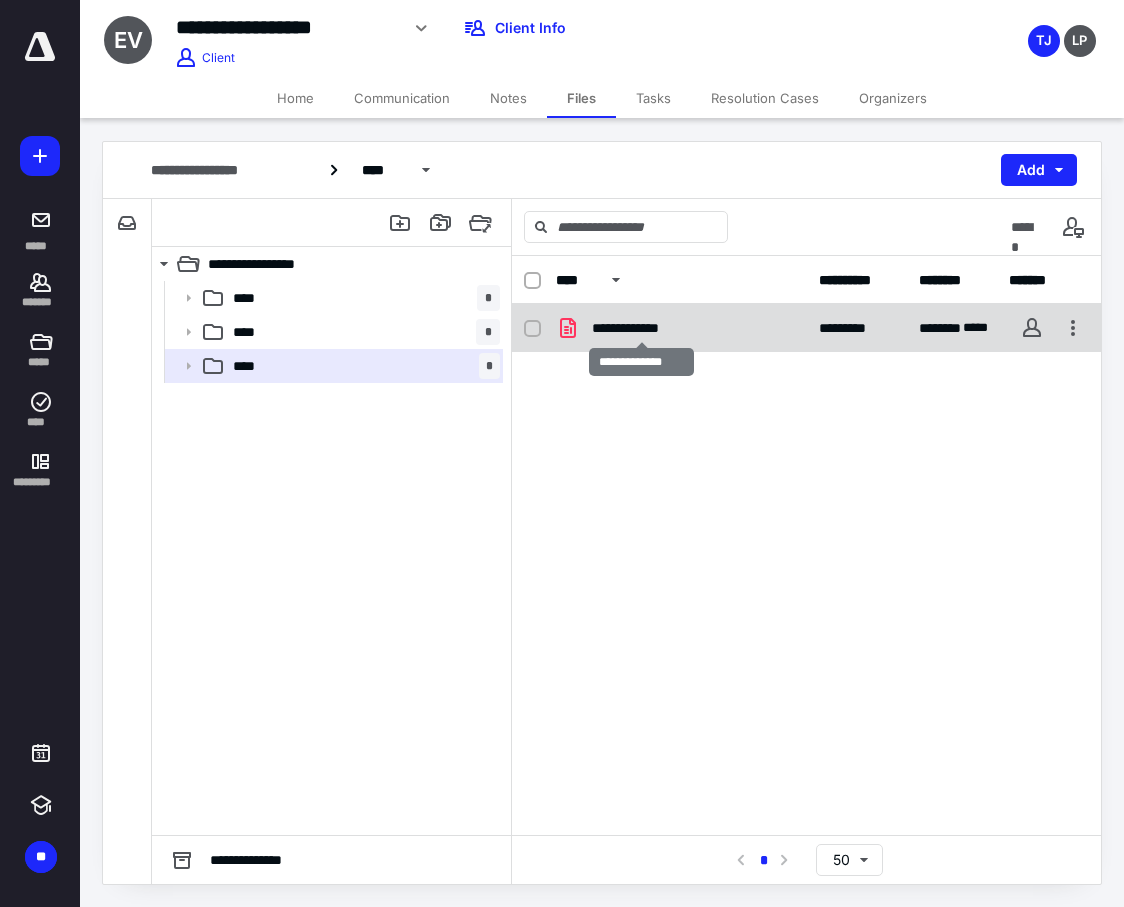 click on "**********" at bounding box center (641, 328) 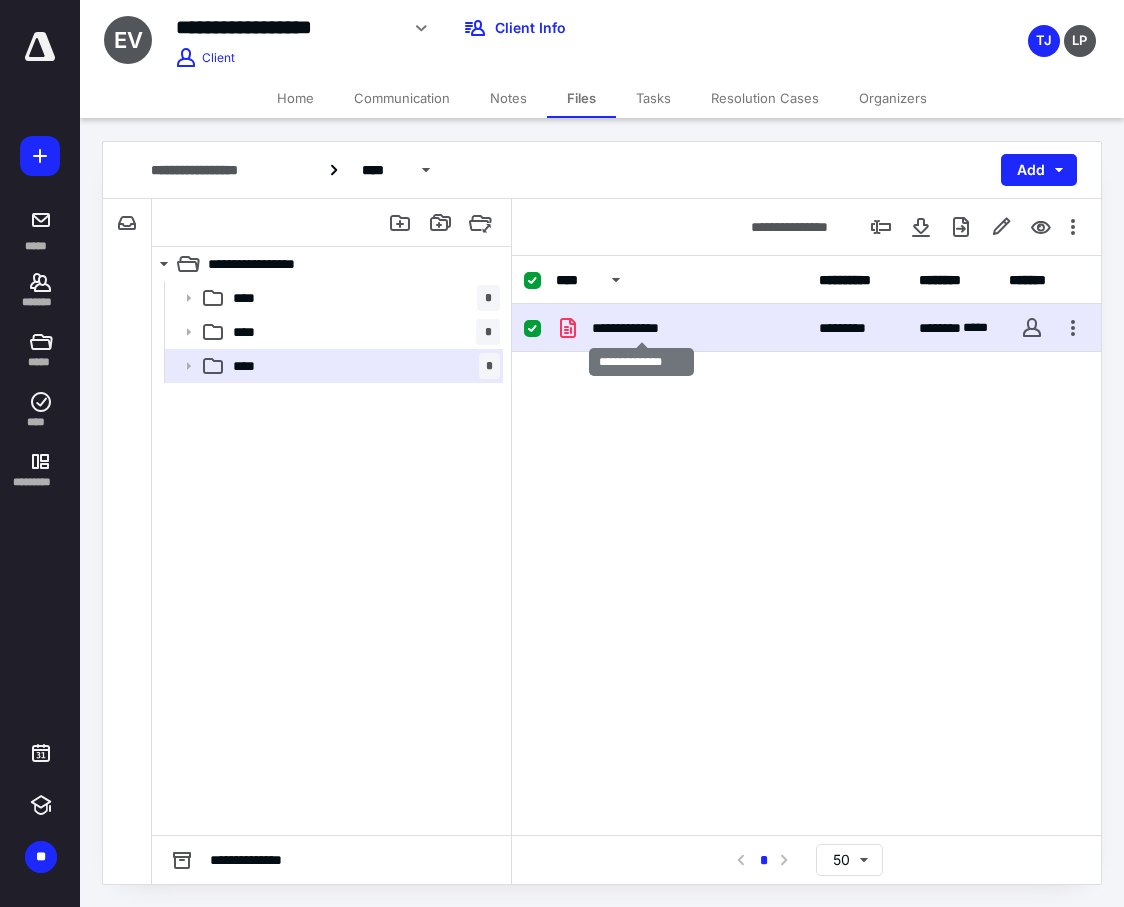 click on "**********" at bounding box center [641, 328] 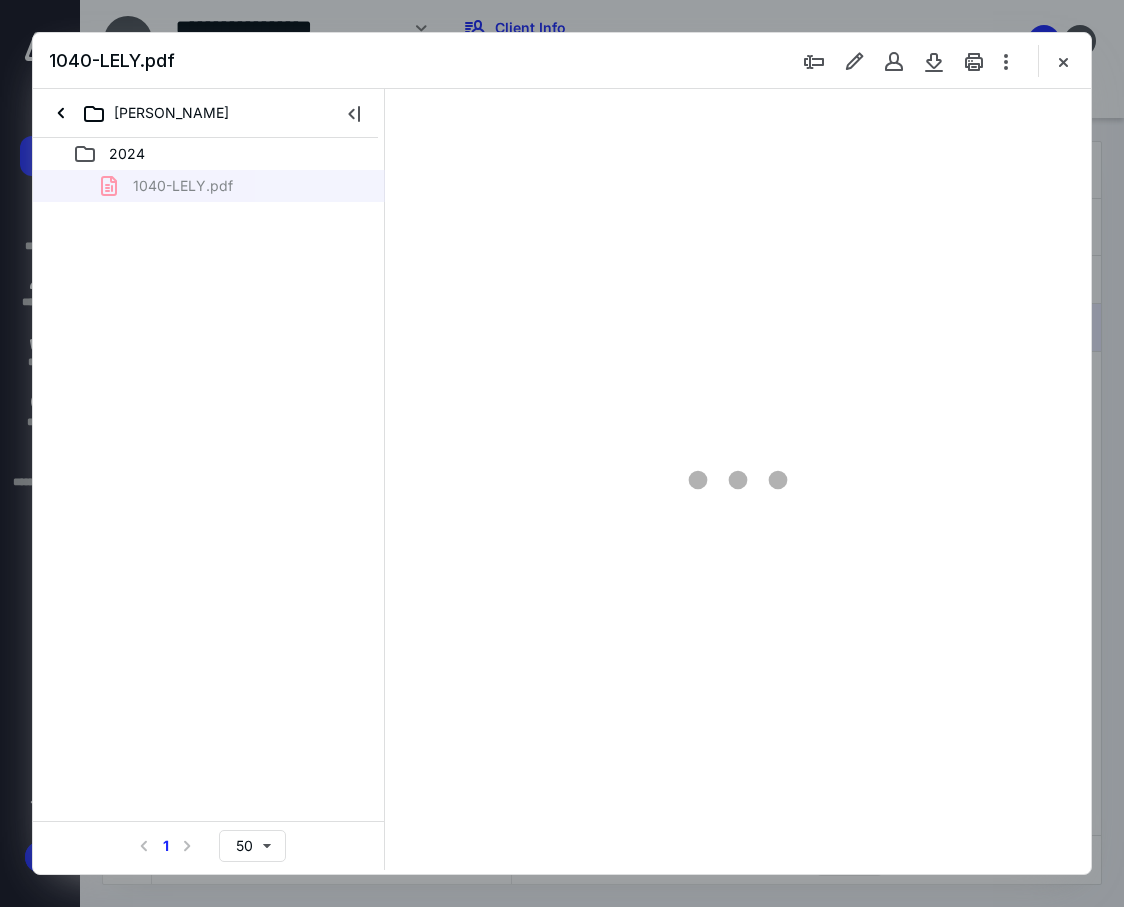 scroll, scrollTop: 0, scrollLeft: 0, axis: both 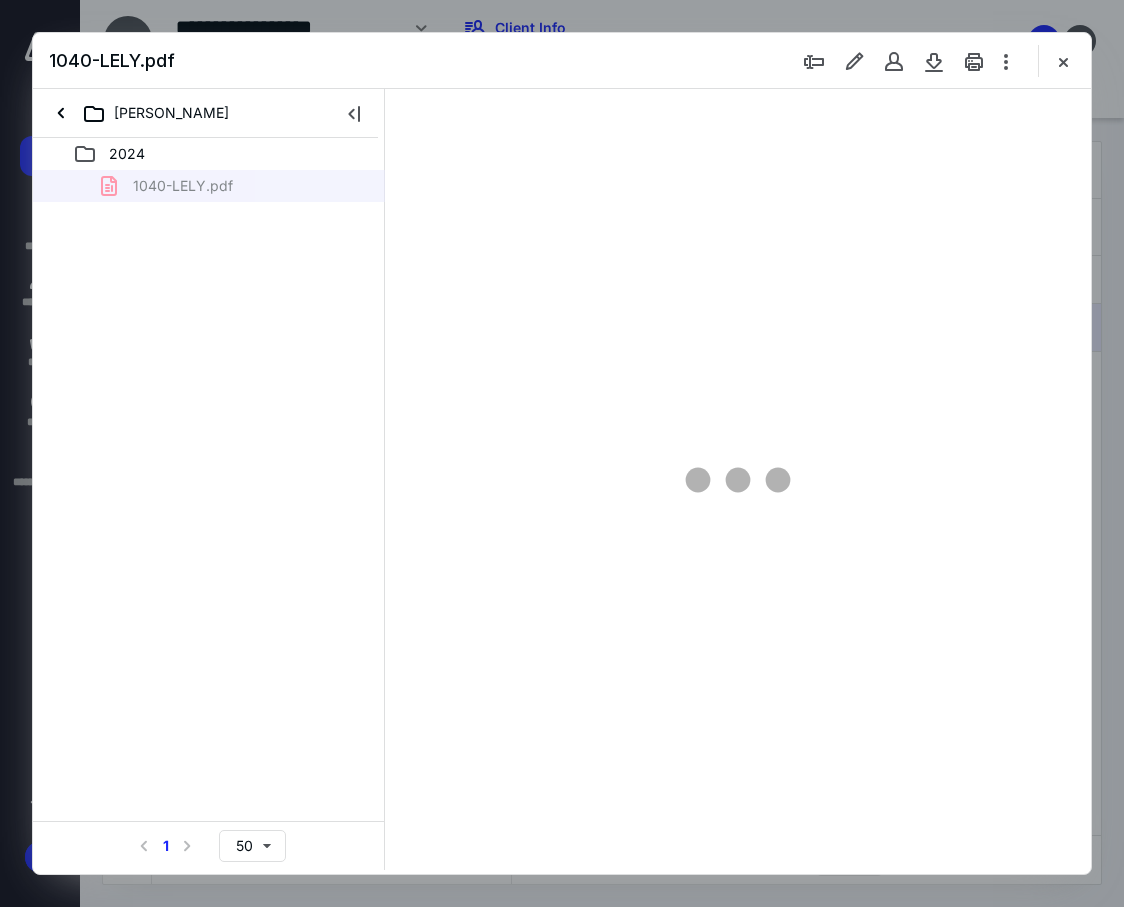 type on "85" 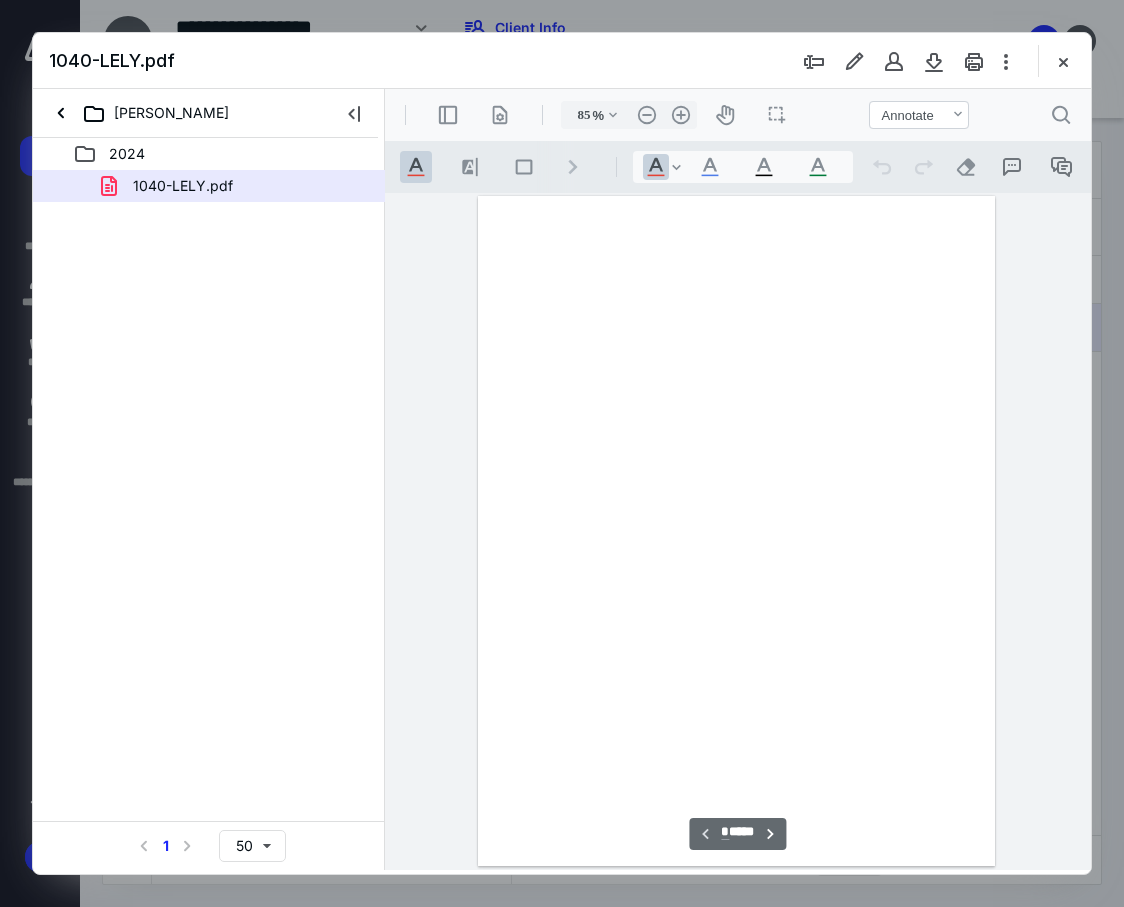 scroll, scrollTop: 107, scrollLeft: 0, axis: vertical 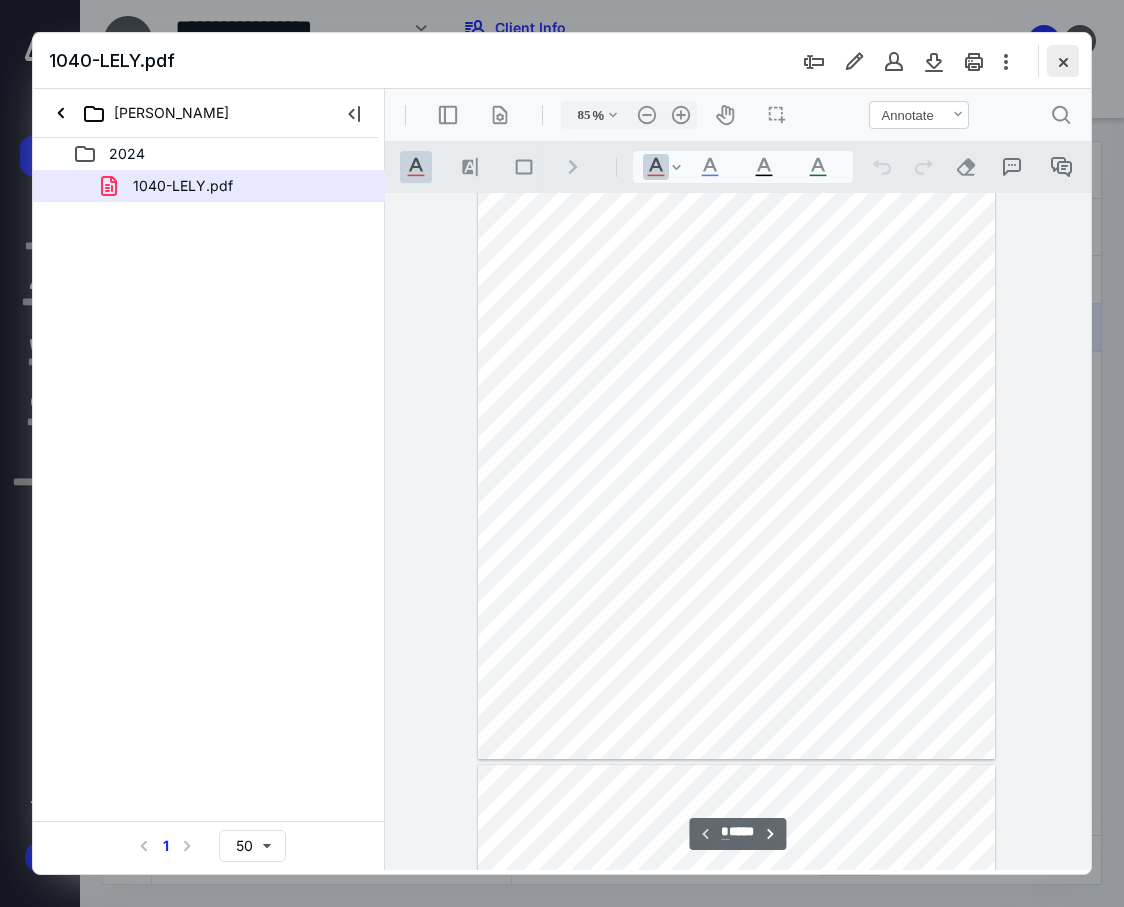 click at bounding box center (1063, 61) 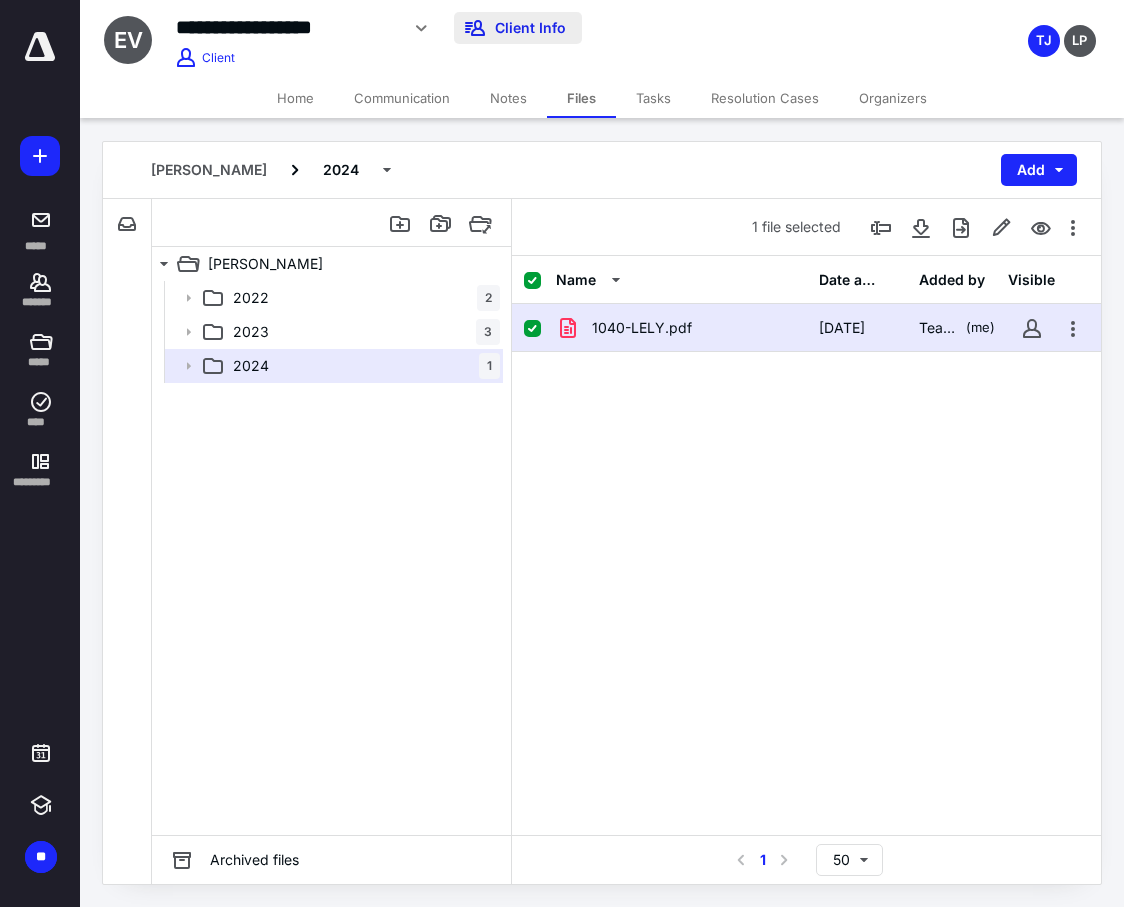 click on "Client Info" at bounding box center (518, 28) 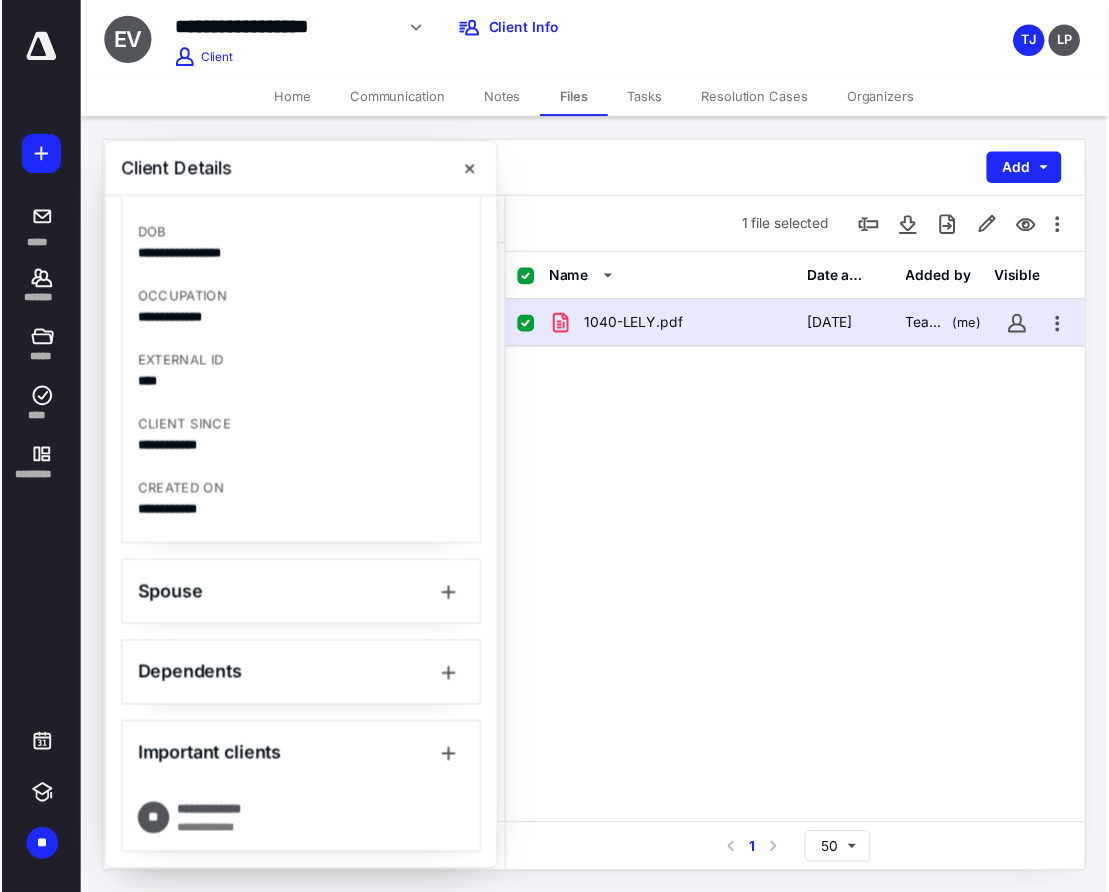 scroll, scrollTop: 743, scrollLeft: 0, axis: vertical 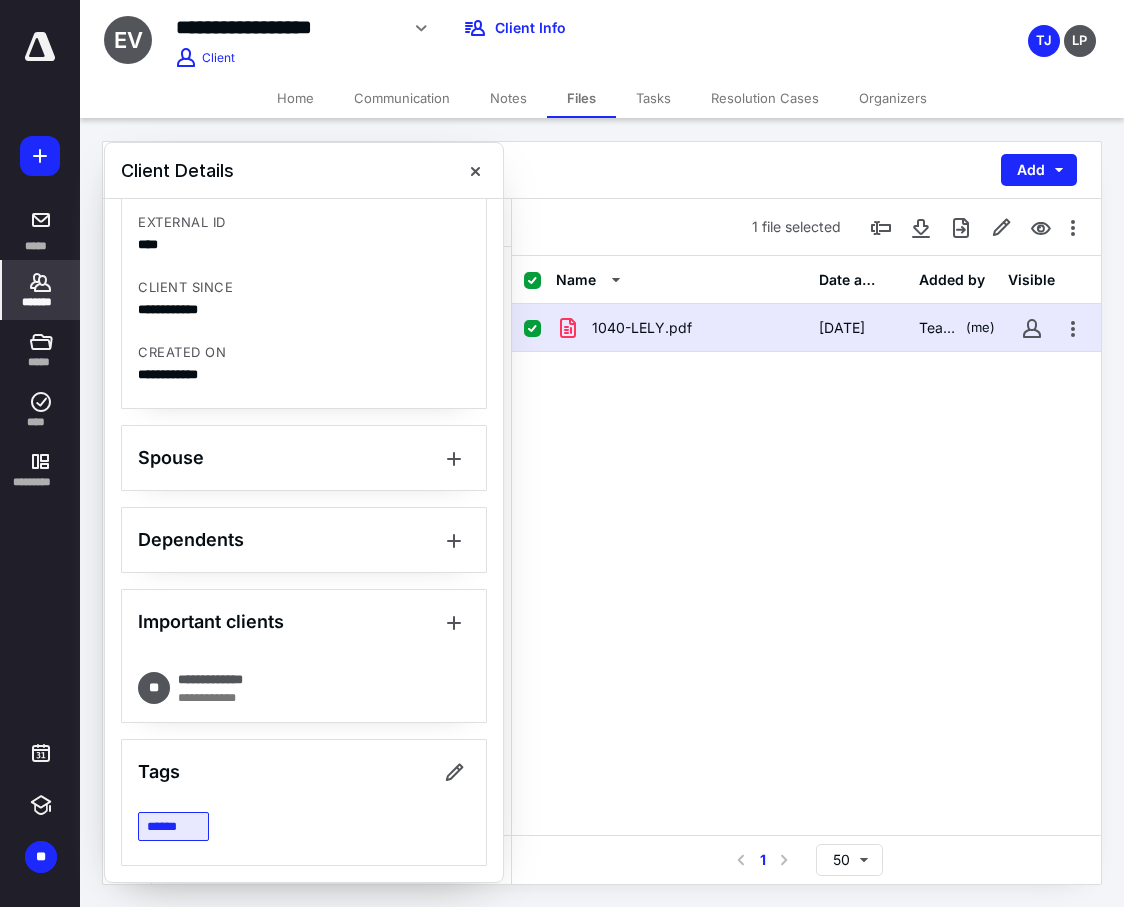 click on "*******" at bounding box center [41, 302] 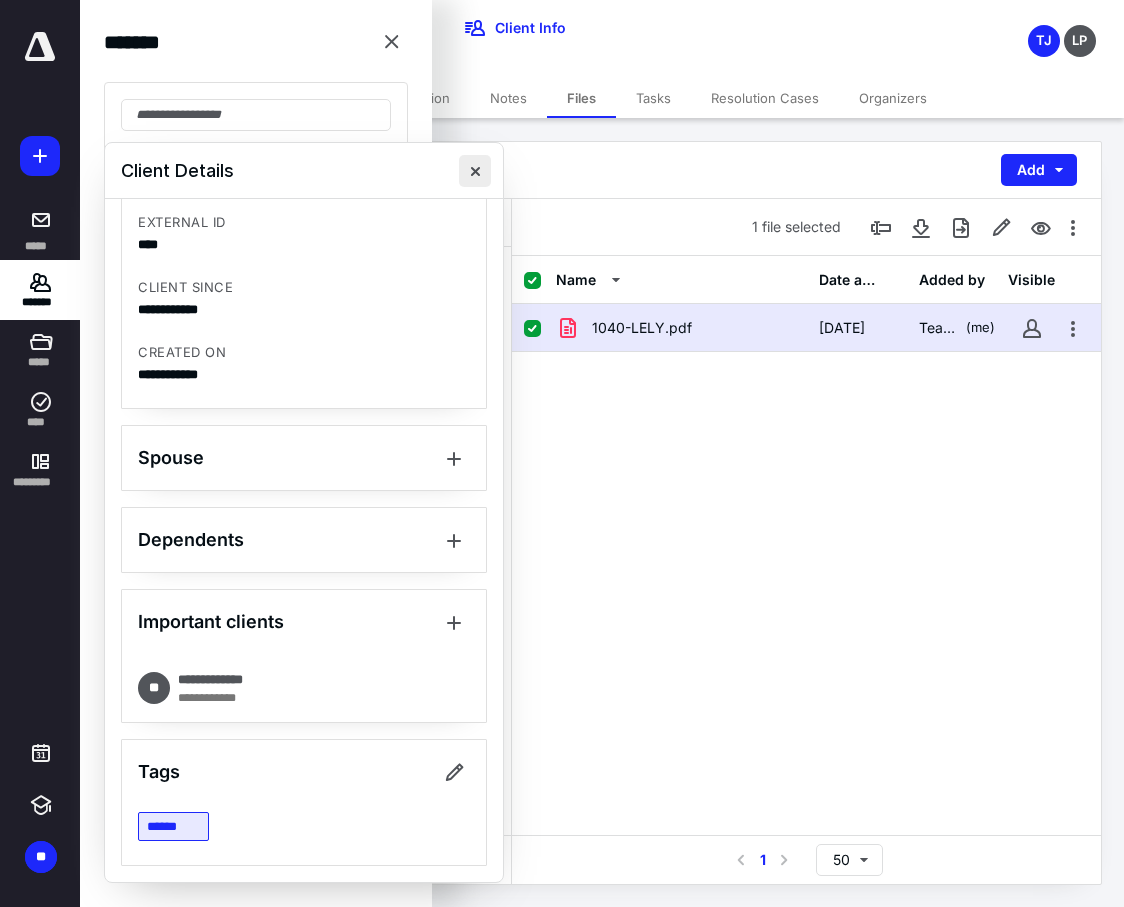 click at bounding box center [475, 171] 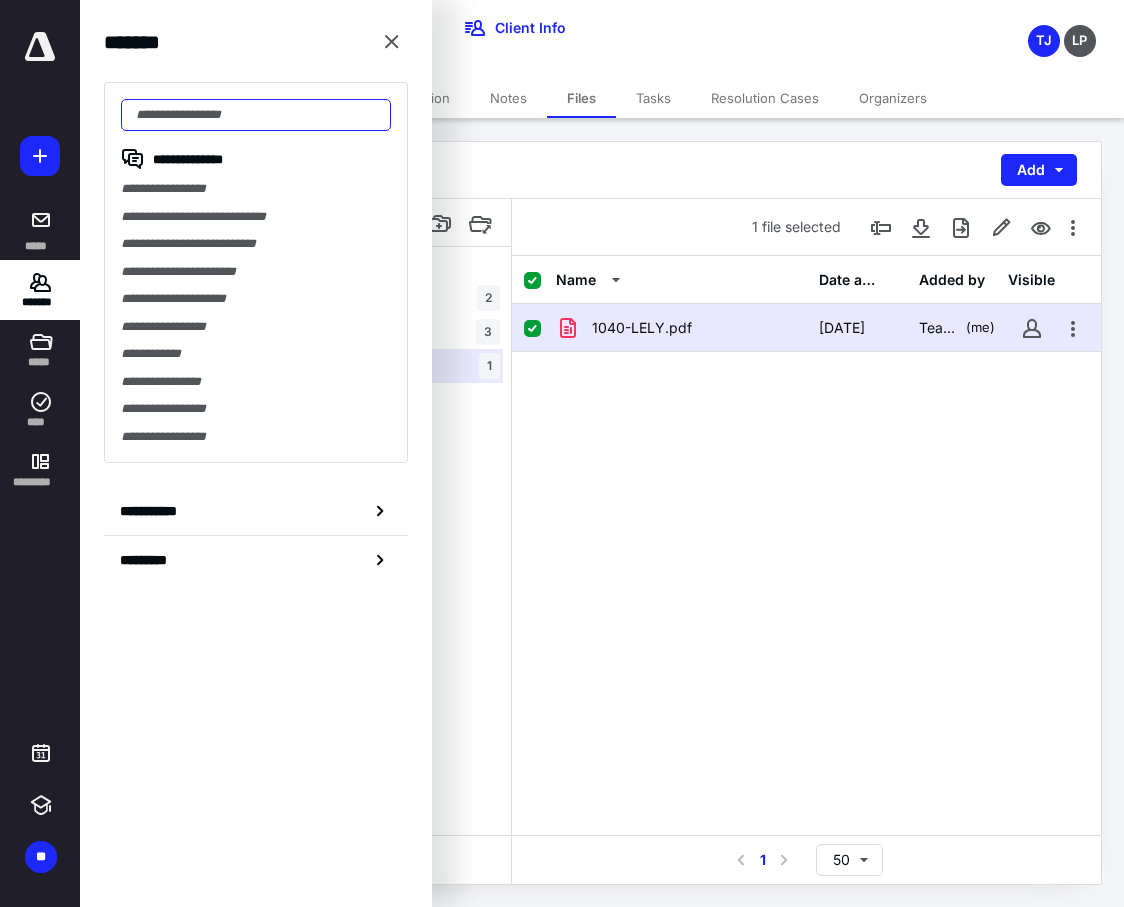 click at bounding box center (256, 115) 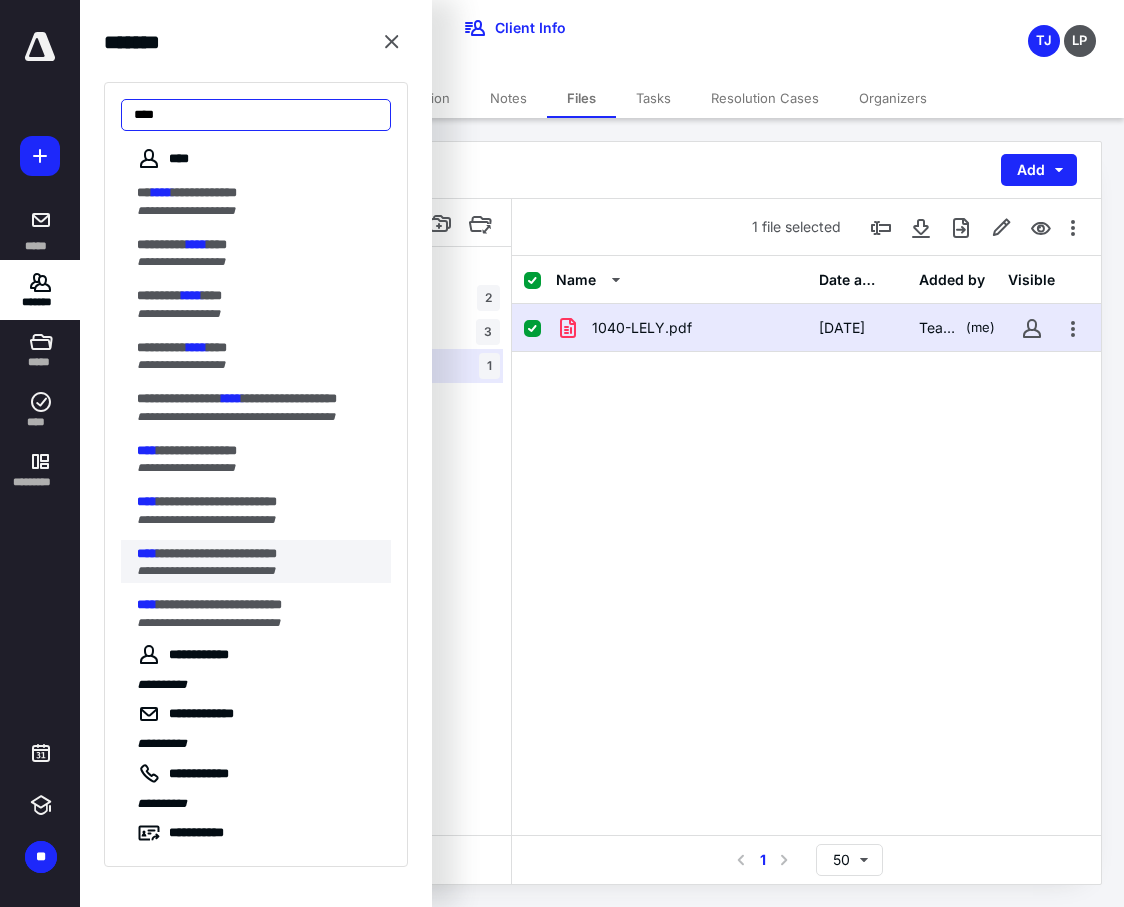 type on "****" 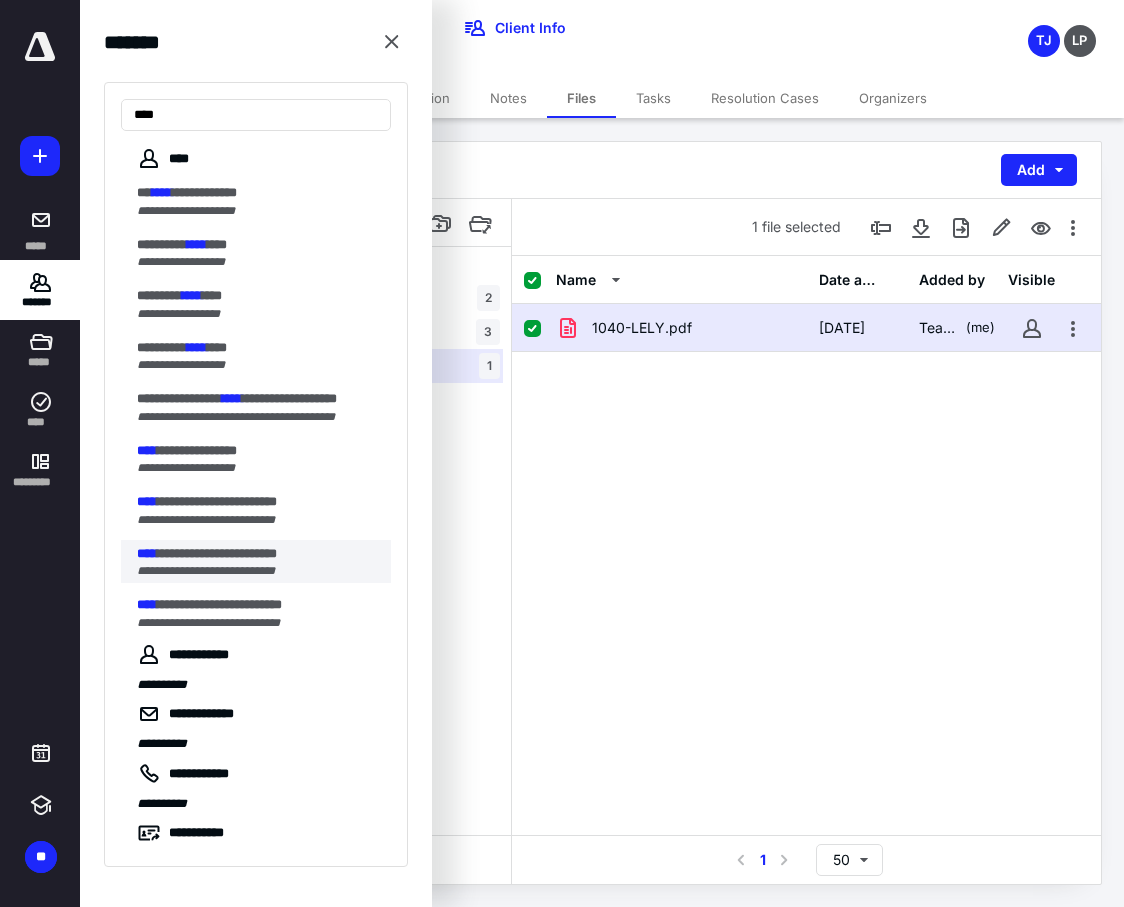 click on "**********" at bounding box center (206, 571) 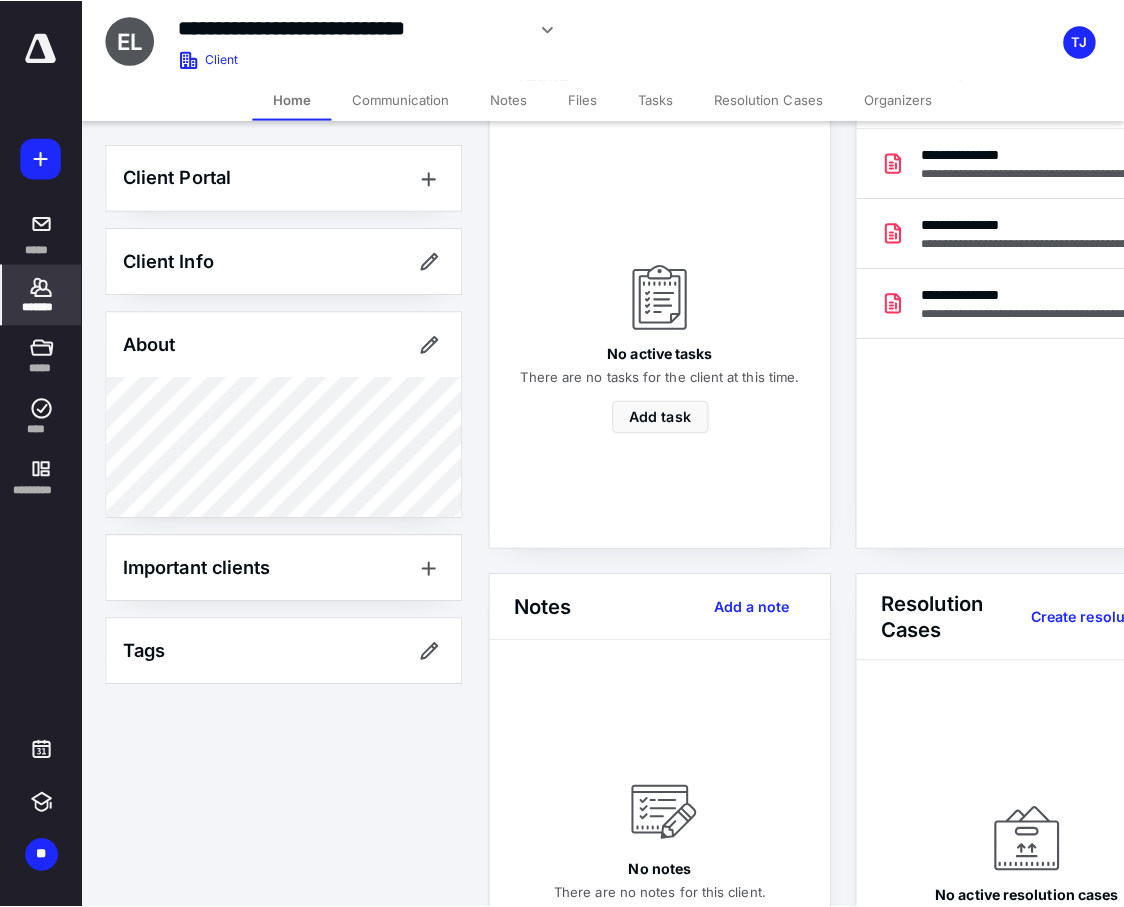scroll, scrollTop: 0, scrollLeft: 0, axis: both 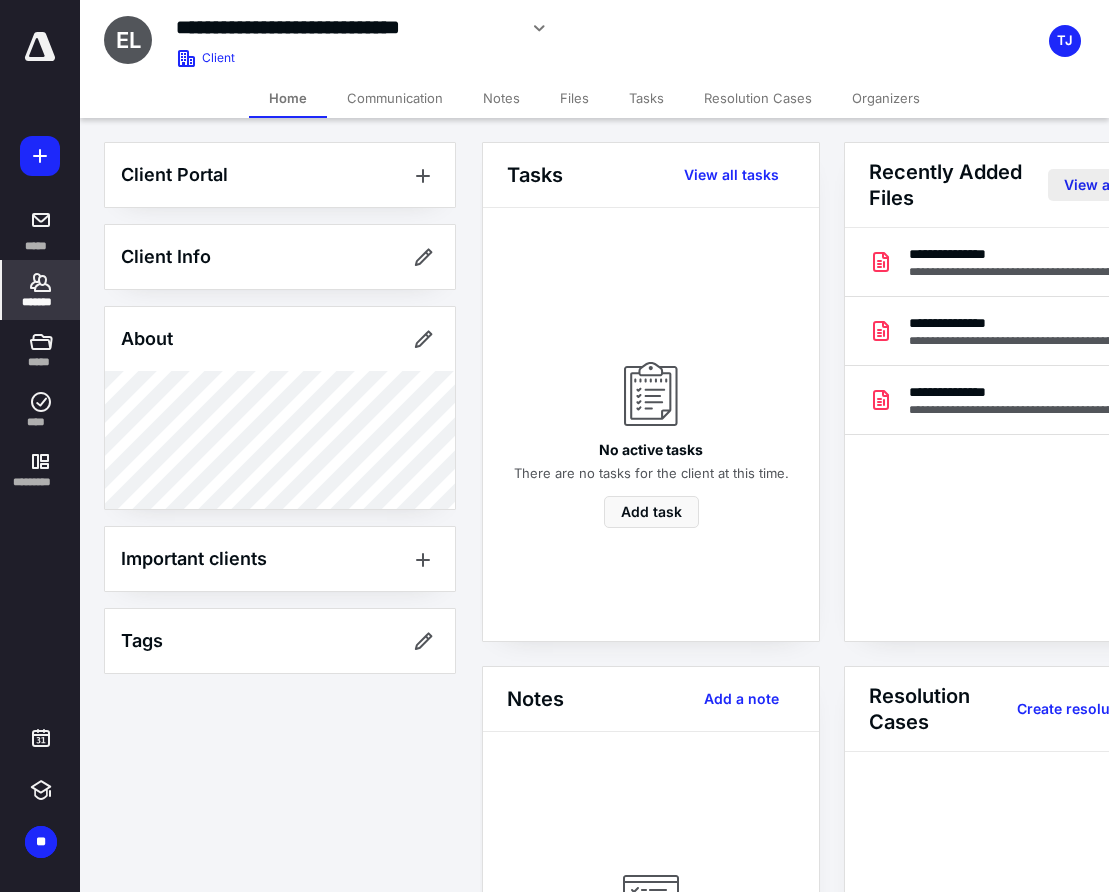 click on "View all files" at bounding box center (1102, 185) 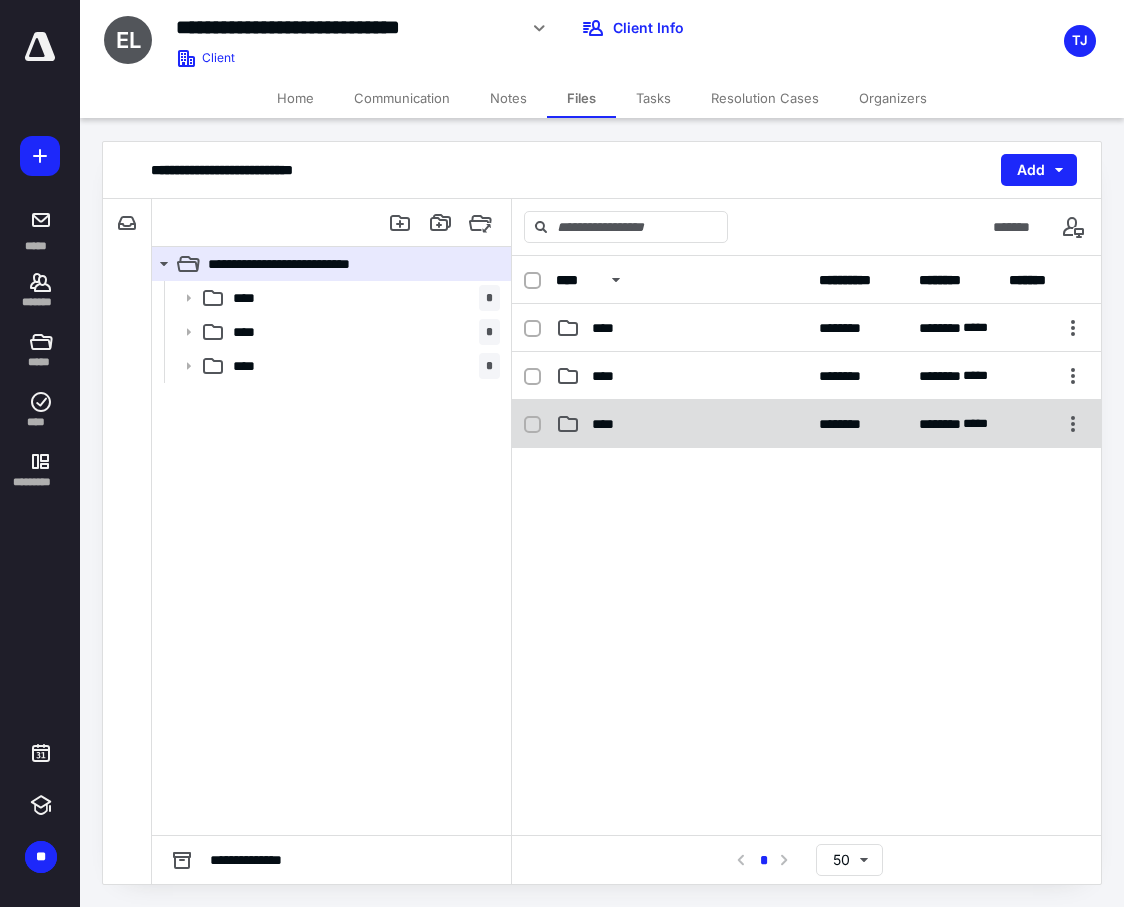click on "****" at bounding box center [681, 424] 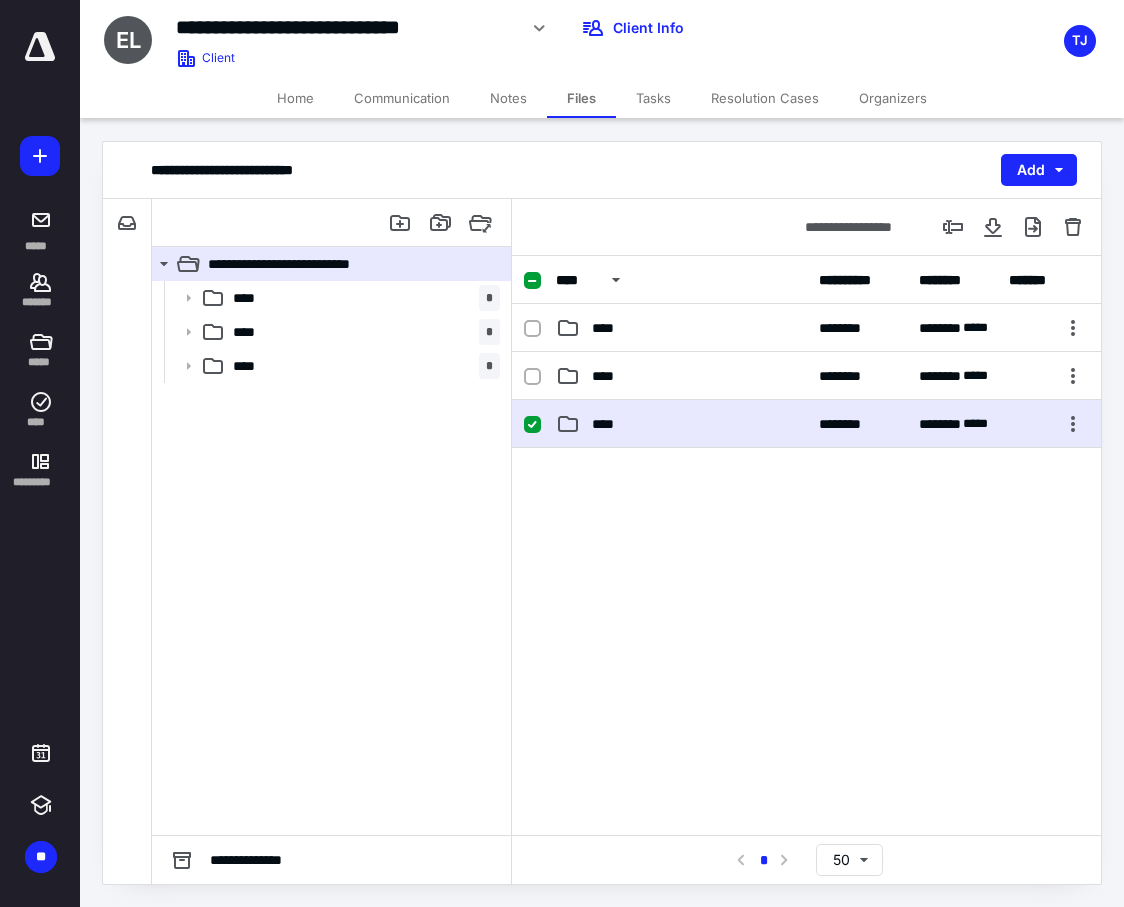 click on "****" at bounding box center (681, 424) 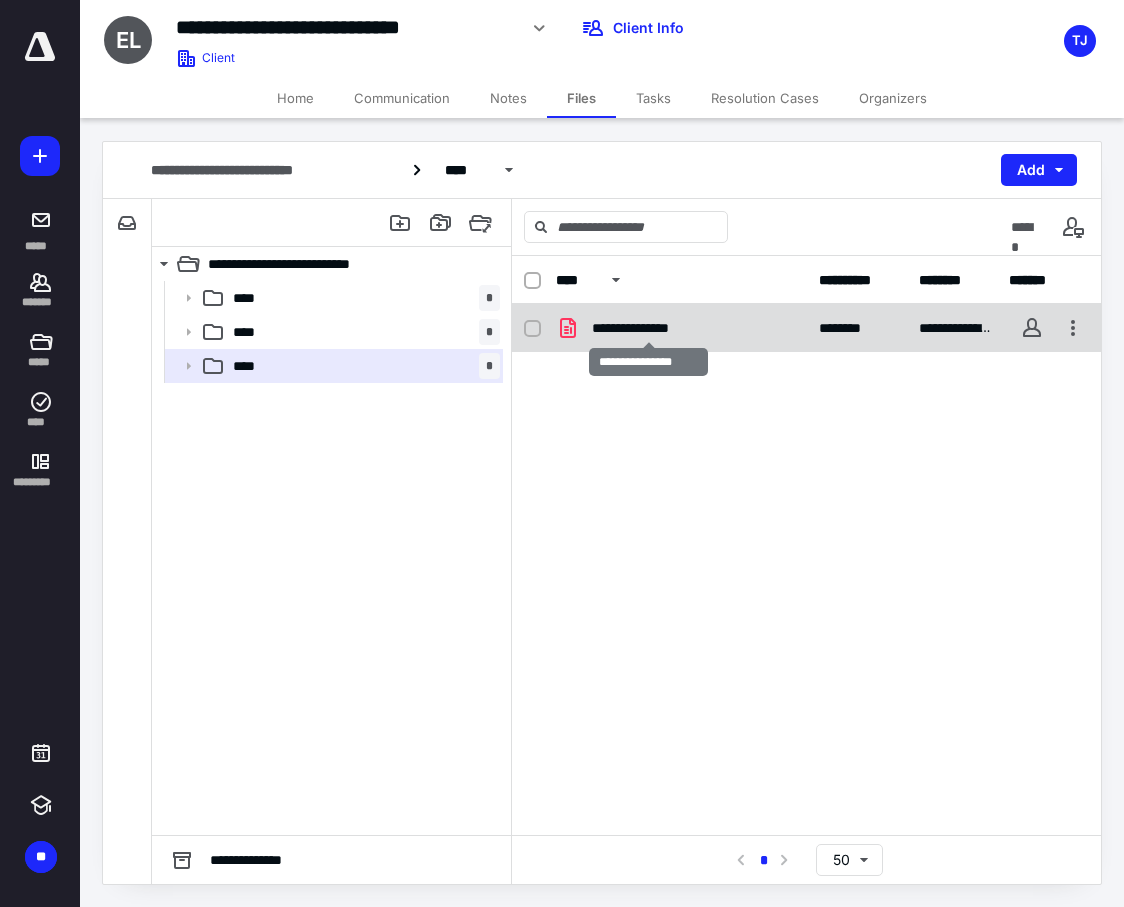 click on "**********" at bounding box center [648, 328] 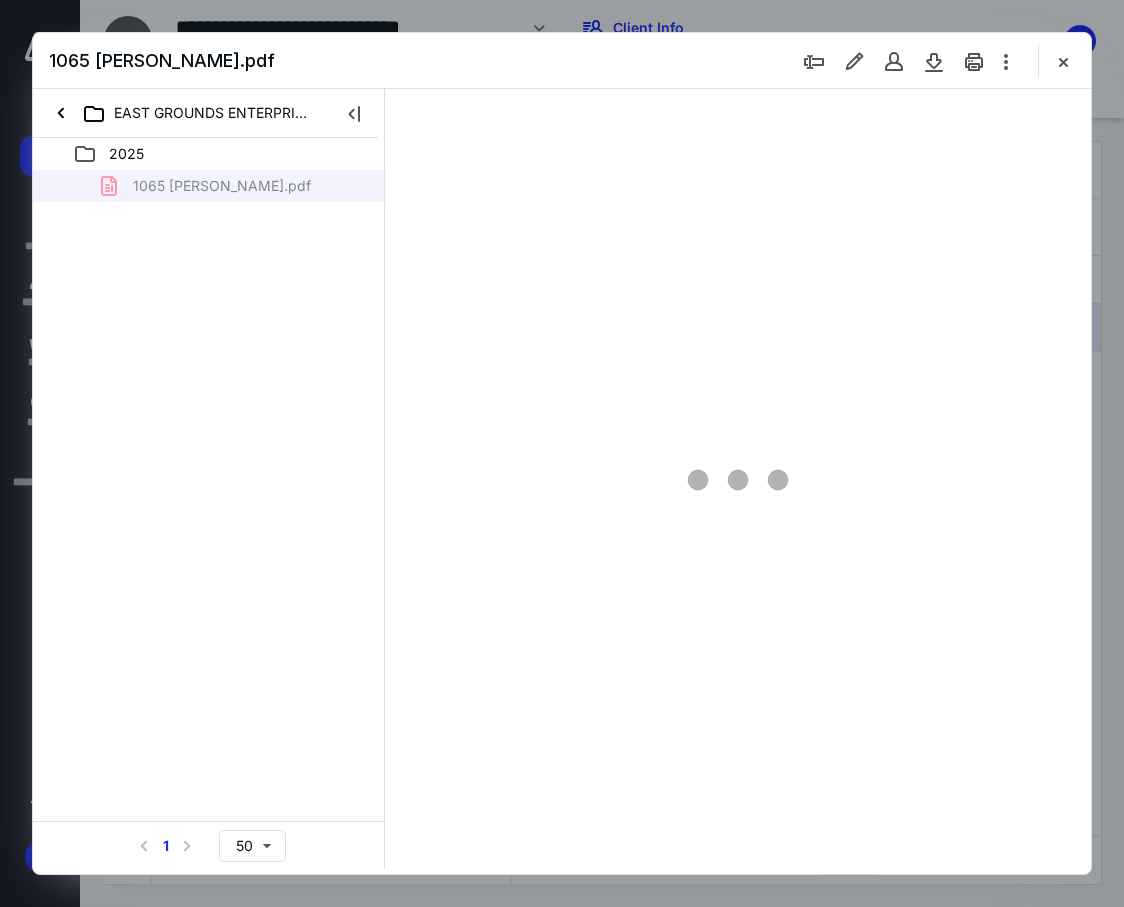 scroll, scrollTop: 0, scrollLeft: 0, axis: both 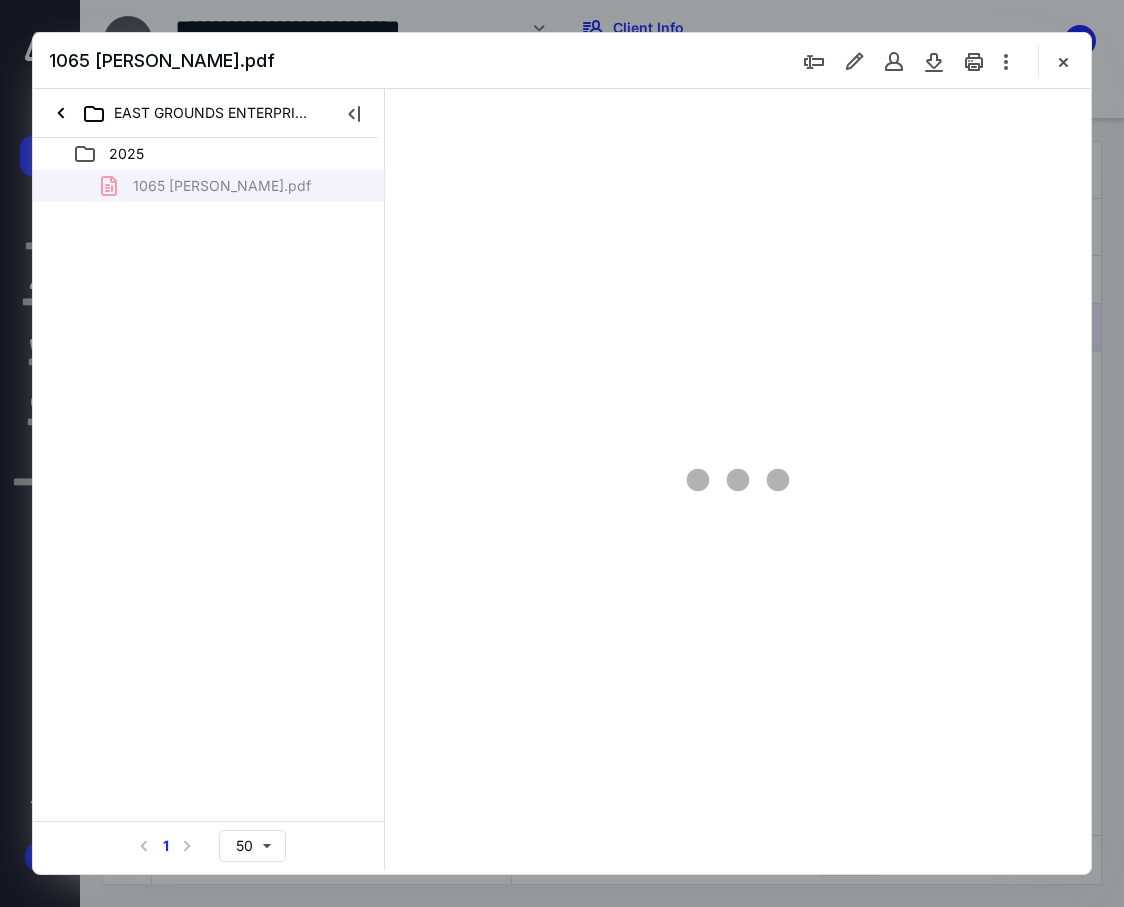 type on "85" 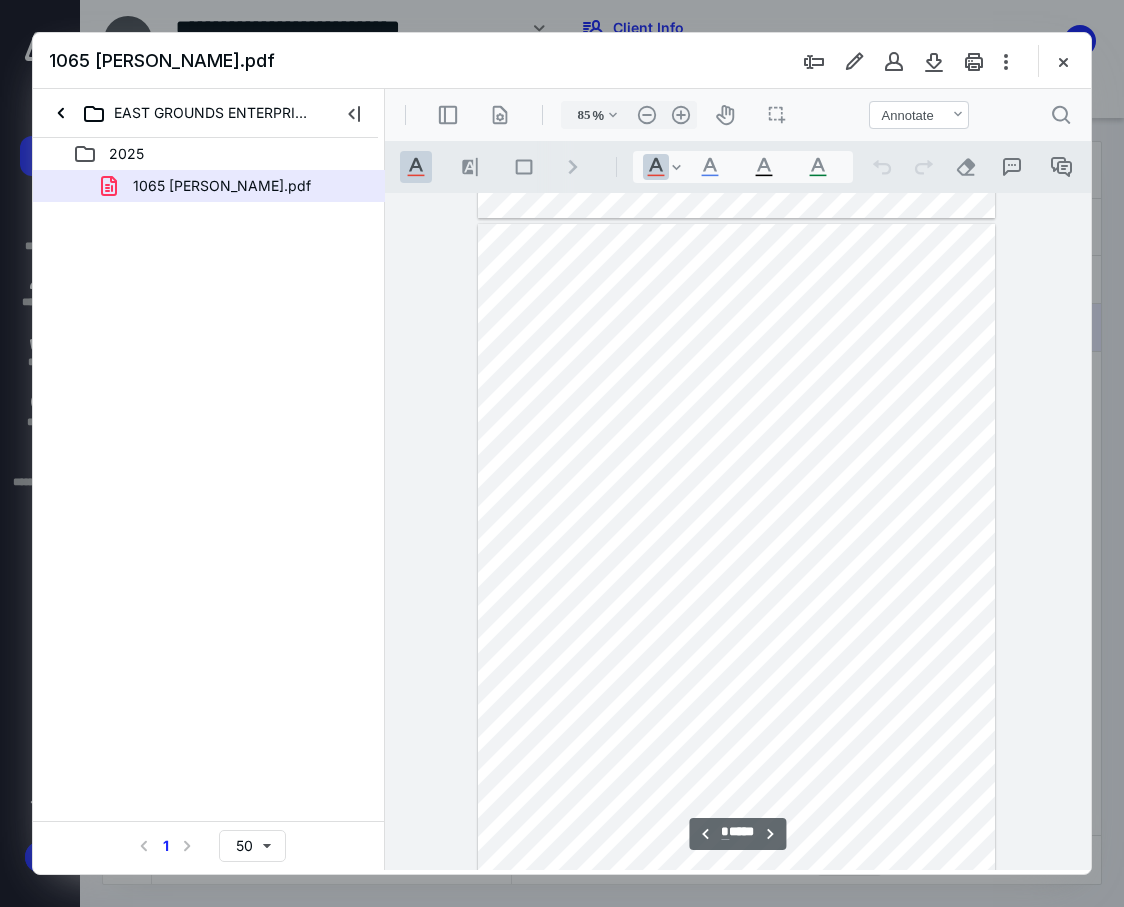 scroll, scrollTop: 2500, scrollLeft: 0, axis: vertical 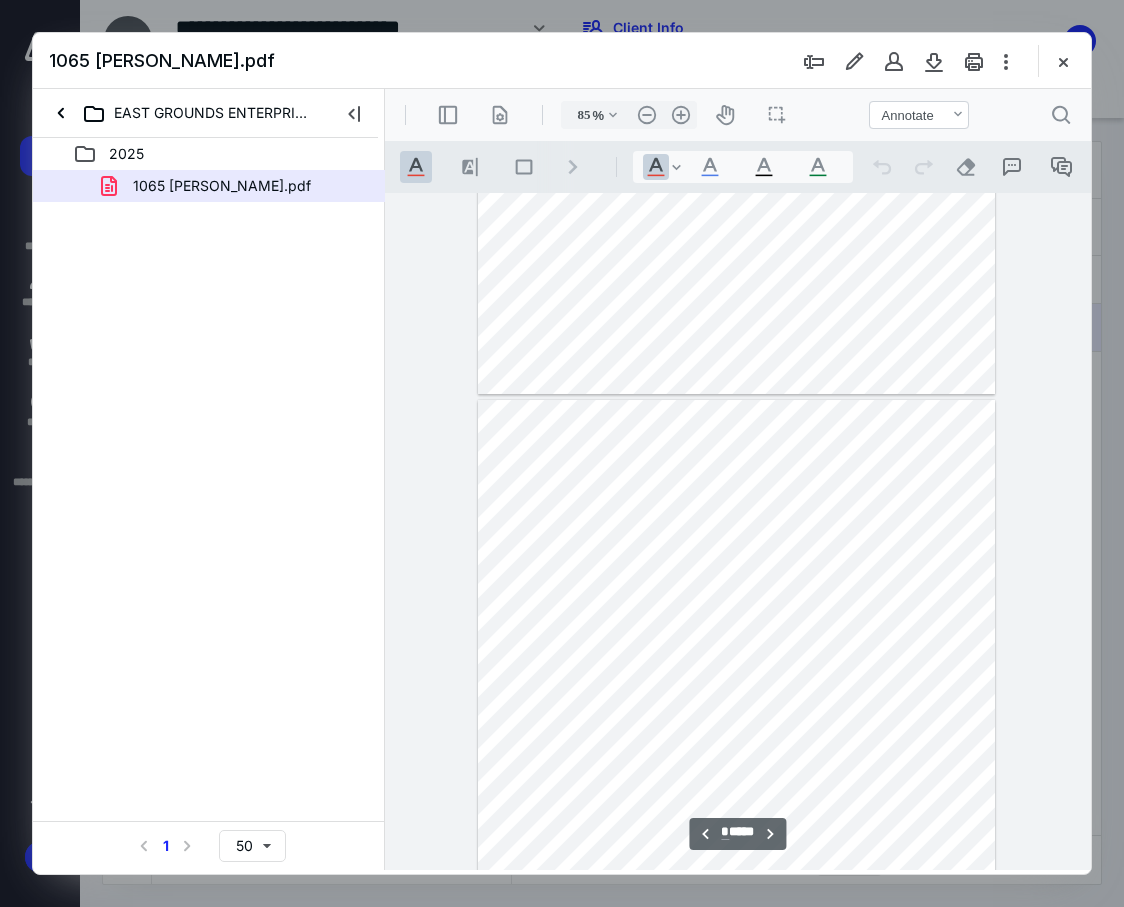 click on "*" at bounding box center (725, 832) 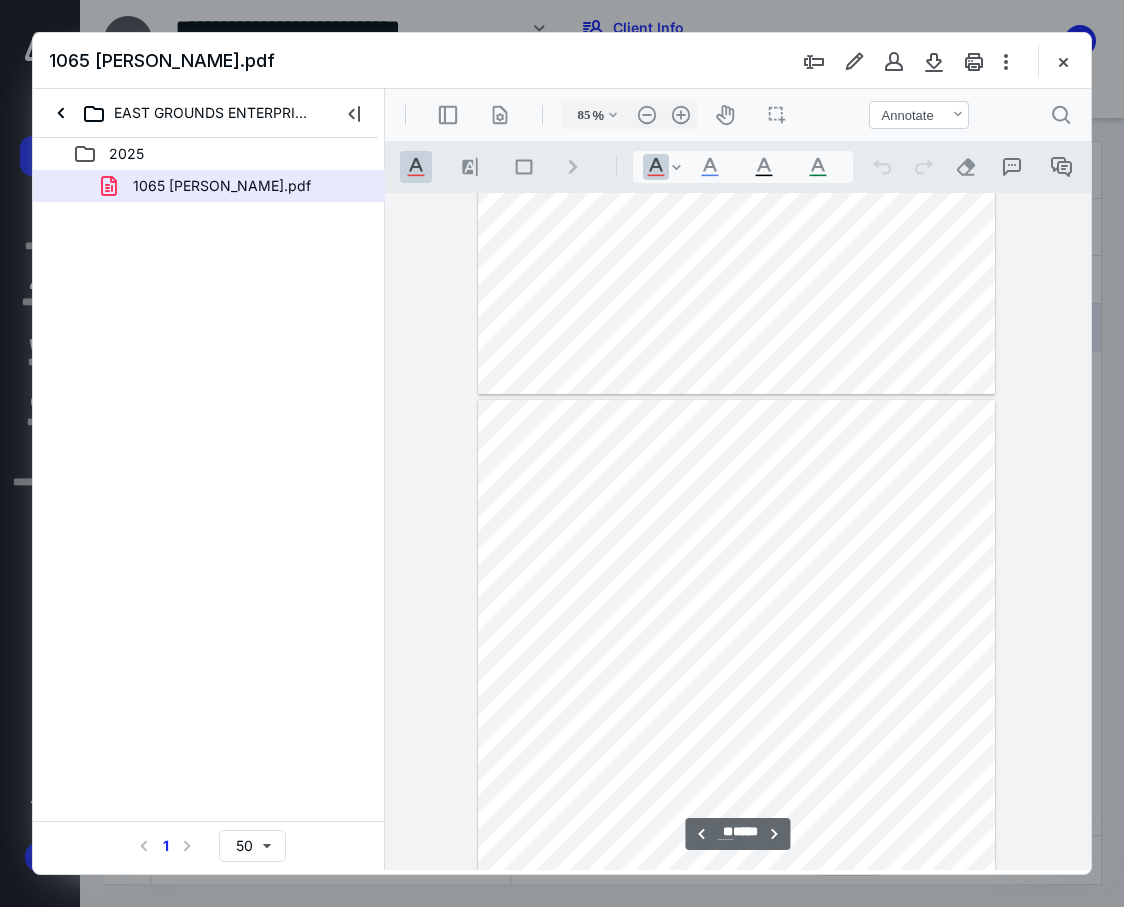 type on "**" 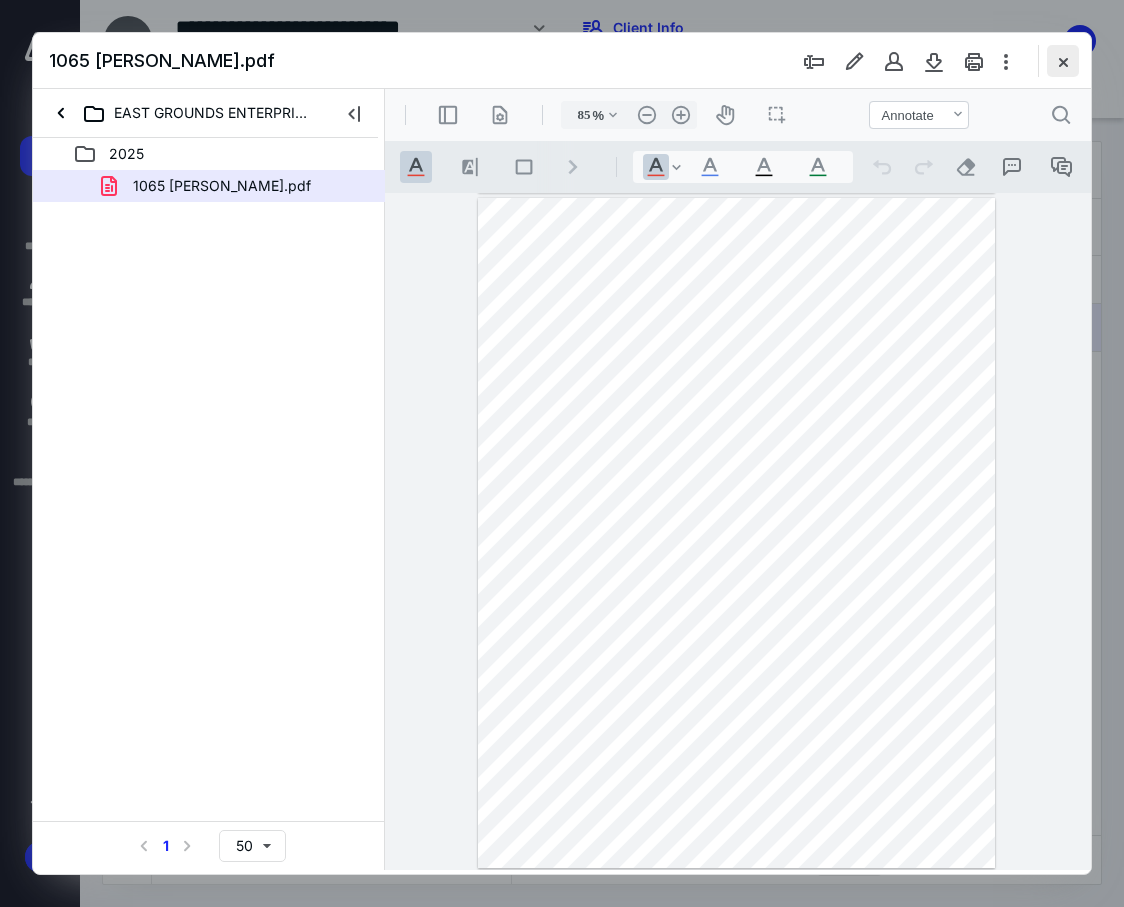 click at bounding box center (1063, 61) 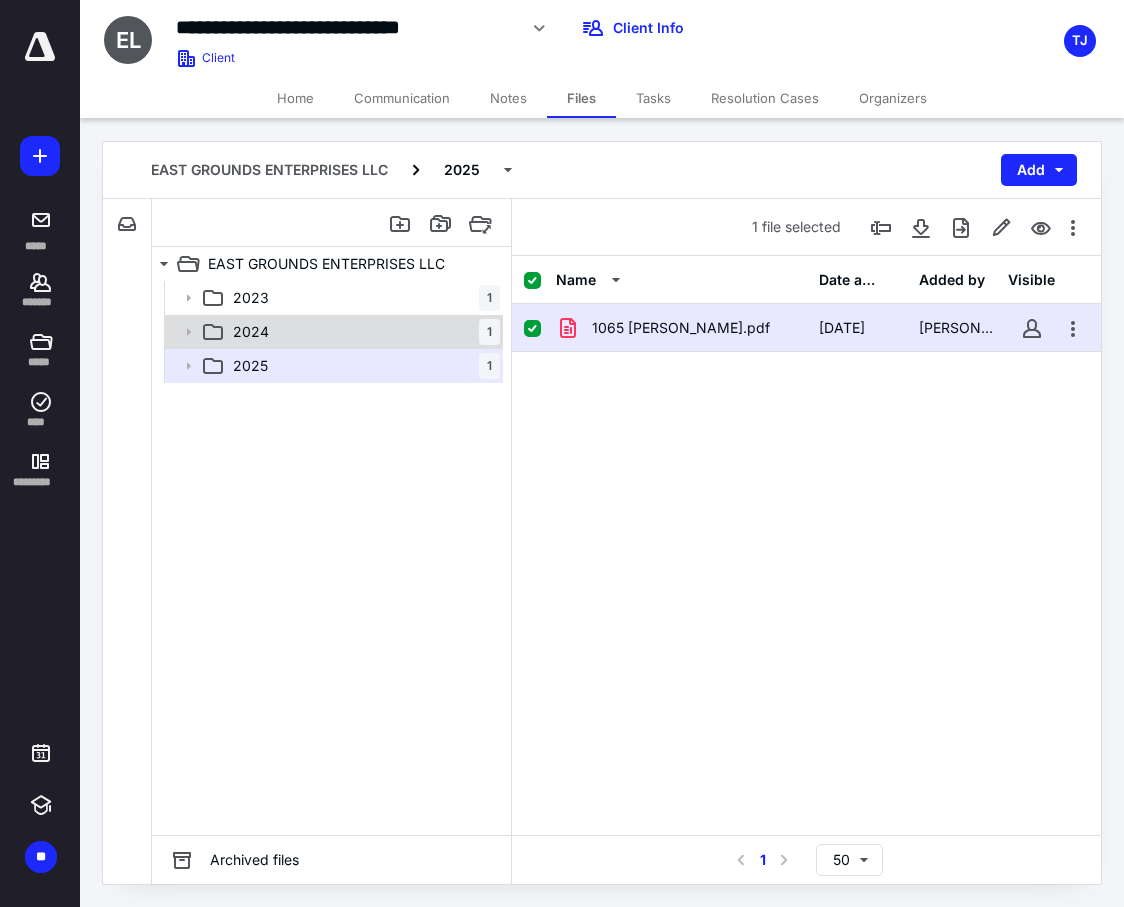 click on "2024 1" at bounding box center (362, 332) 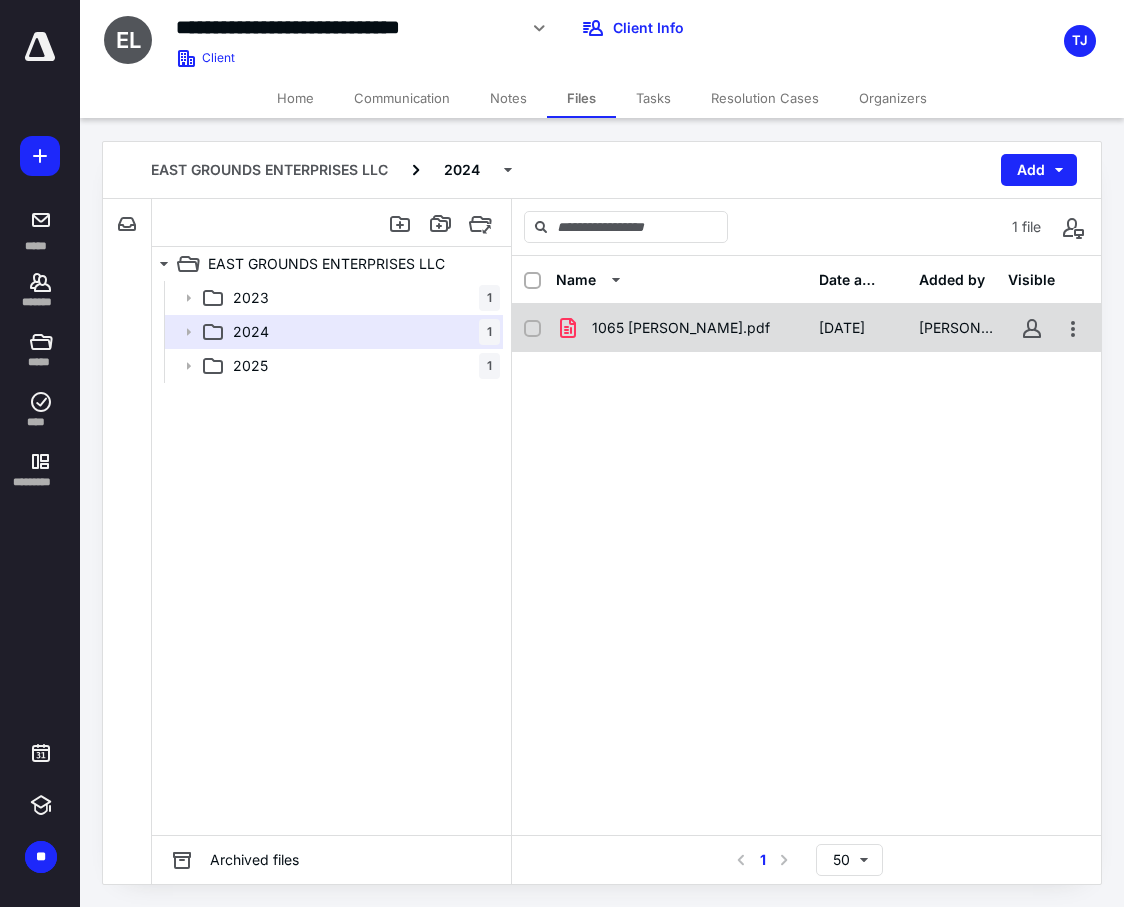 click on "1065  [PERSON_NAME].pdf" at bounding box center (681, 328) 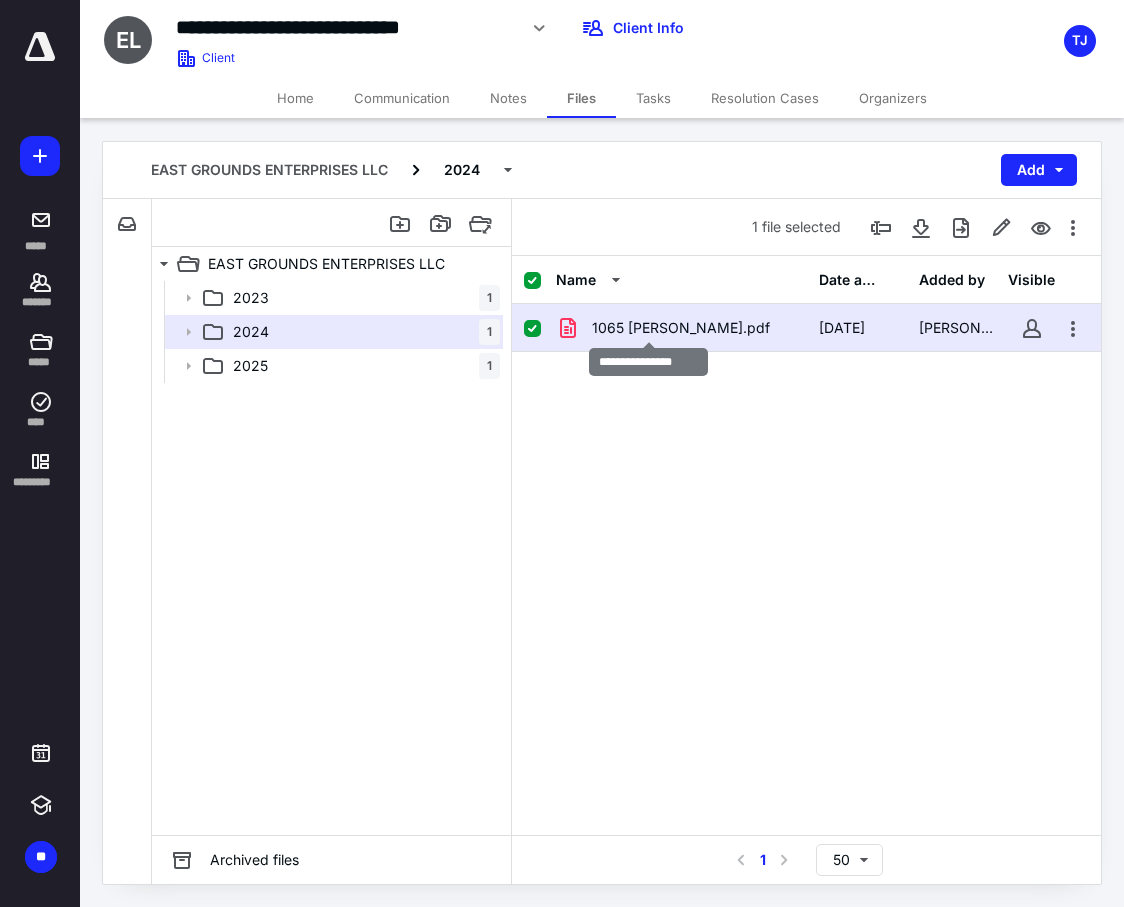 click on "1065  [PERSON_NAME].pdf" at bounding box center [681, 328] 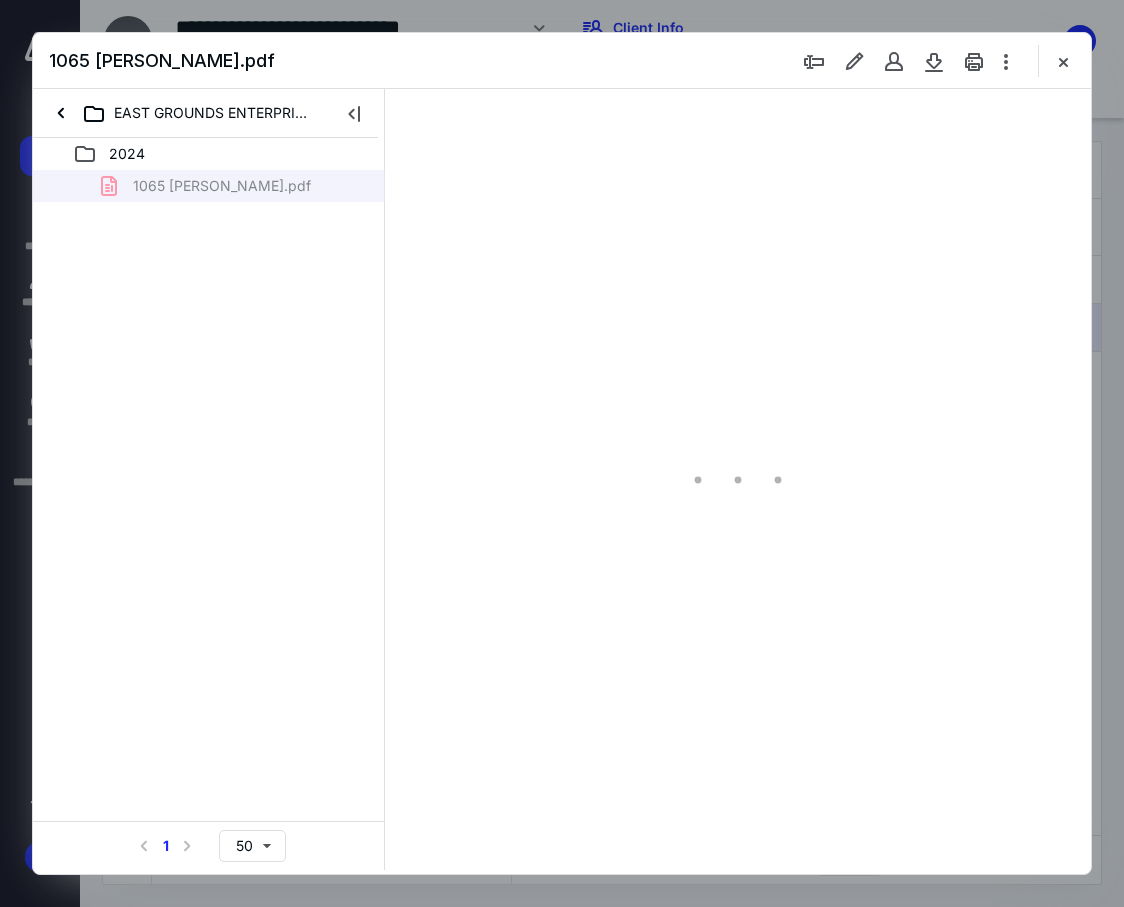 scroll, scrollTop: 0, scrollLeft: 0, axis: both 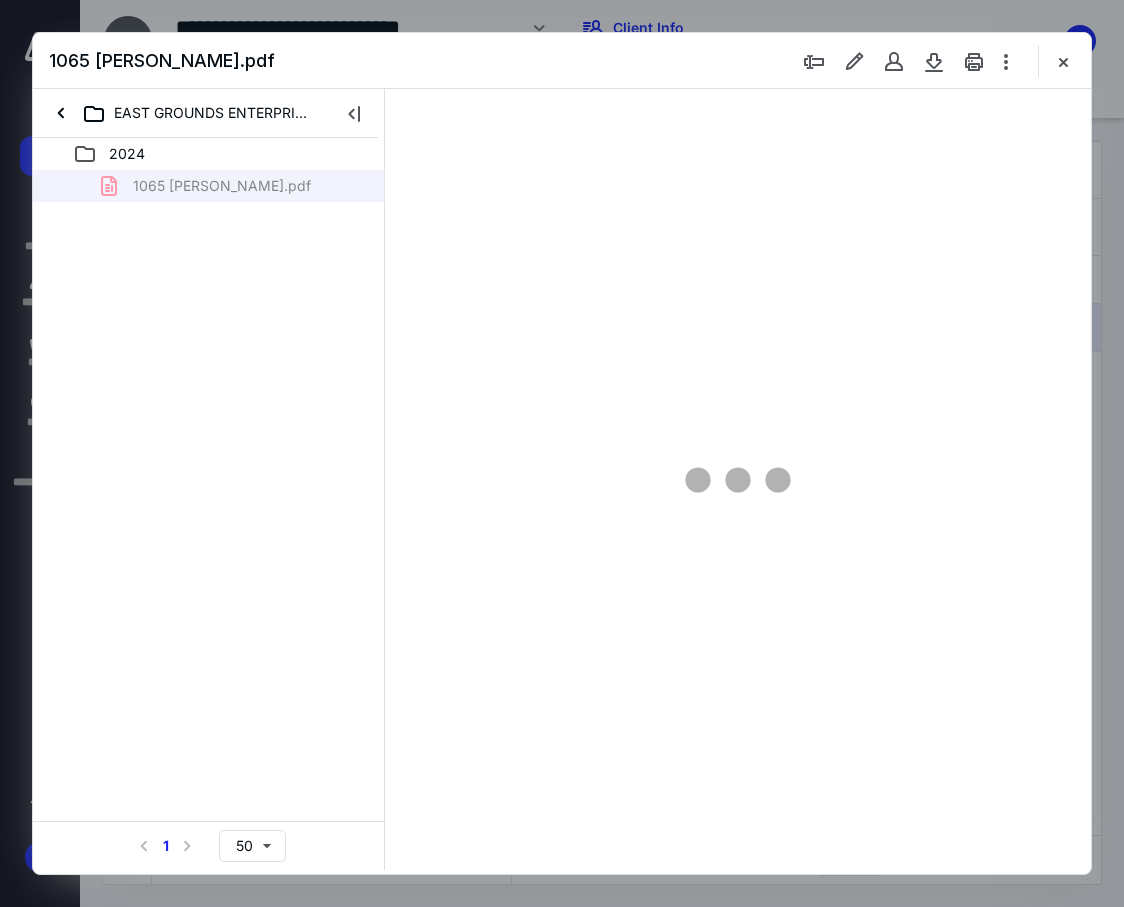type on "85" 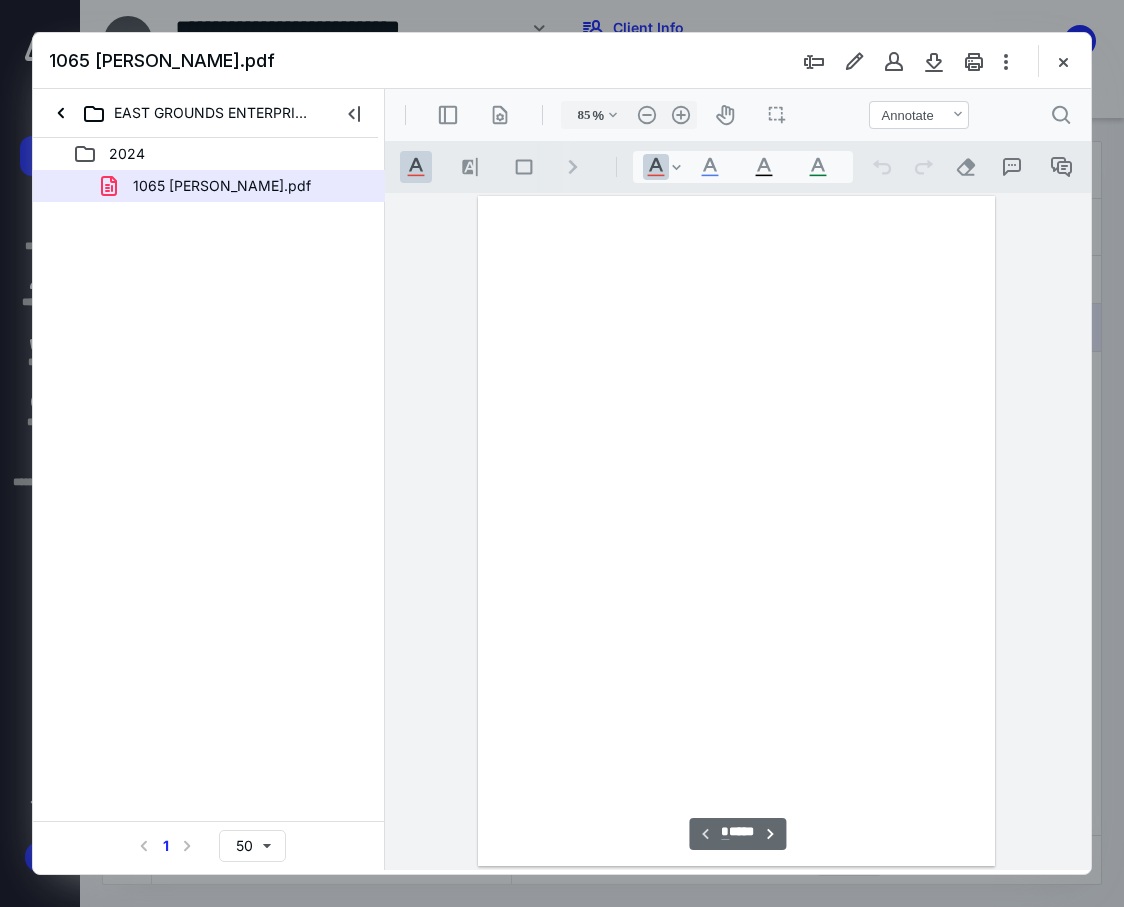 scroll, scrollTop: 107, scrollLeft: 0, axis: vertical 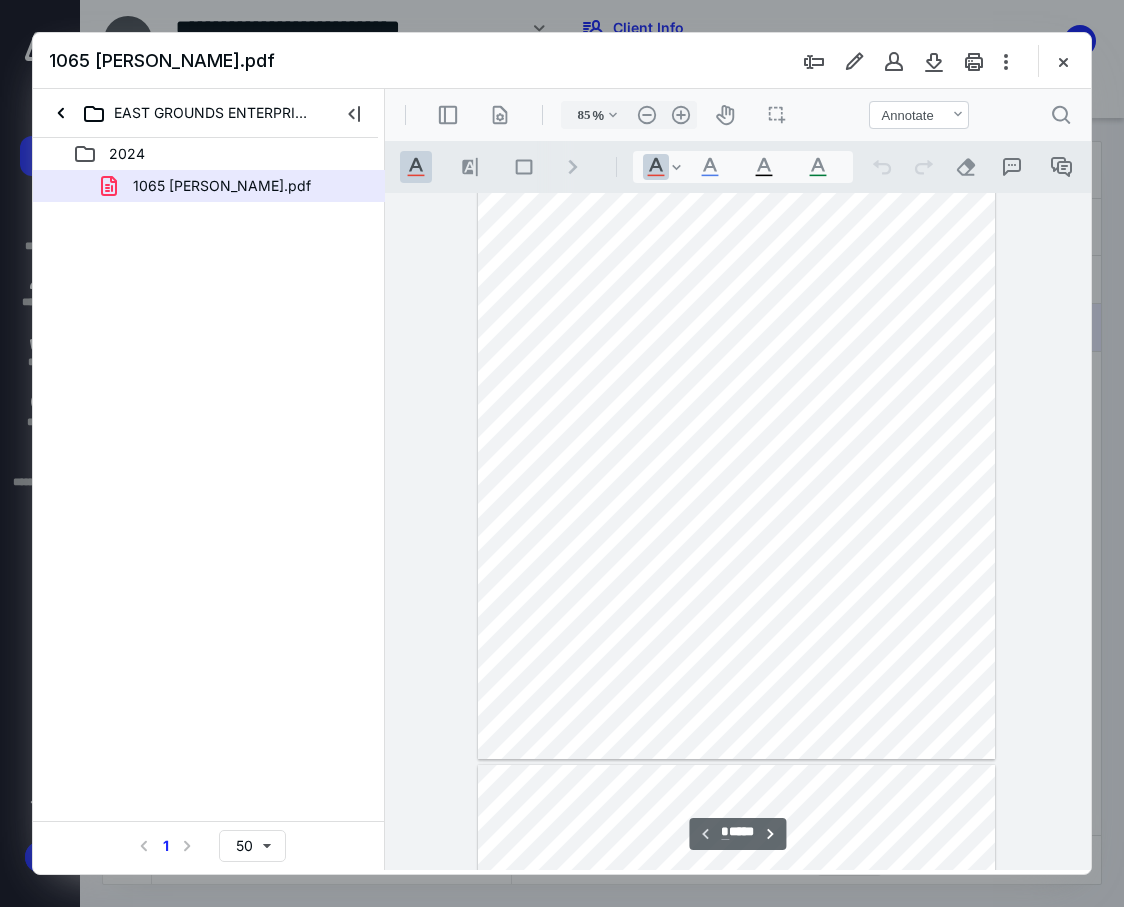 click on "*" at bounding box center [725, 832] 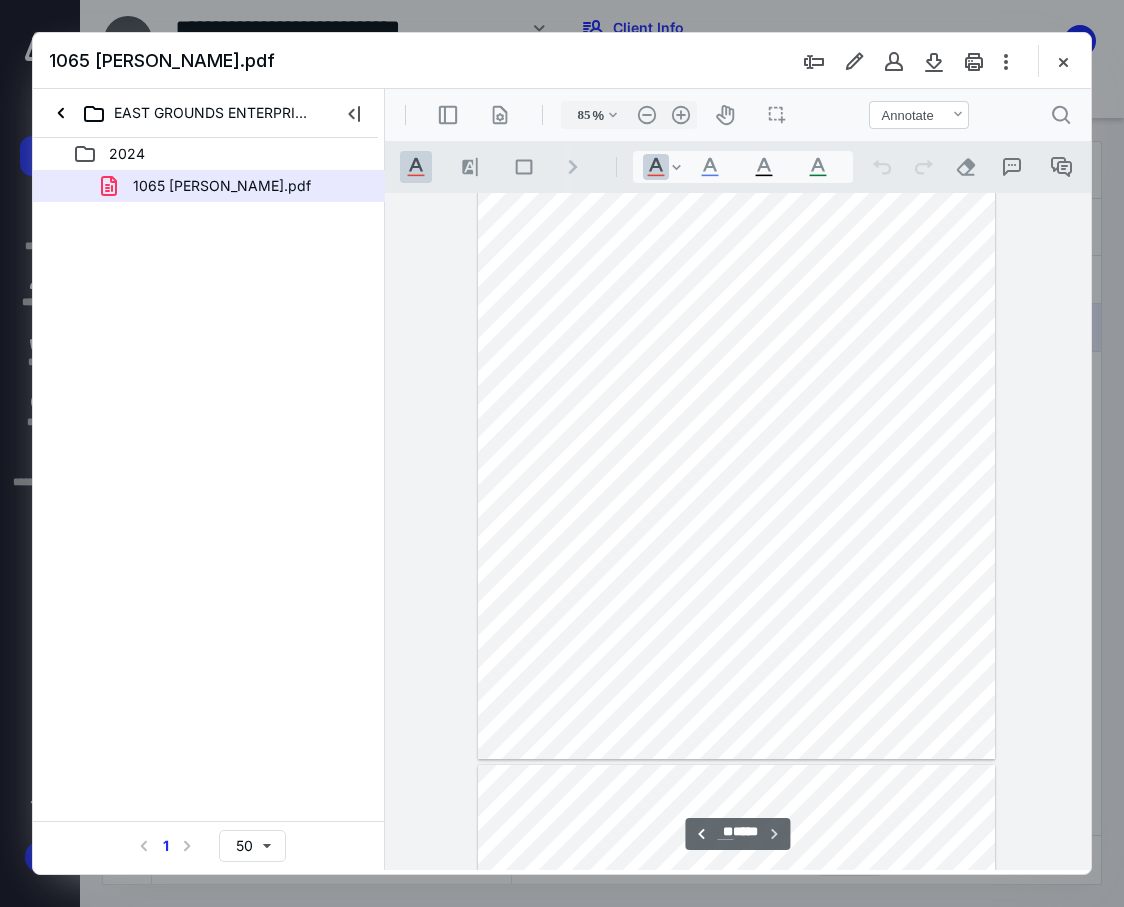 scroll, scrollTop: 12843, scrollLeft: 0, axis: vertical 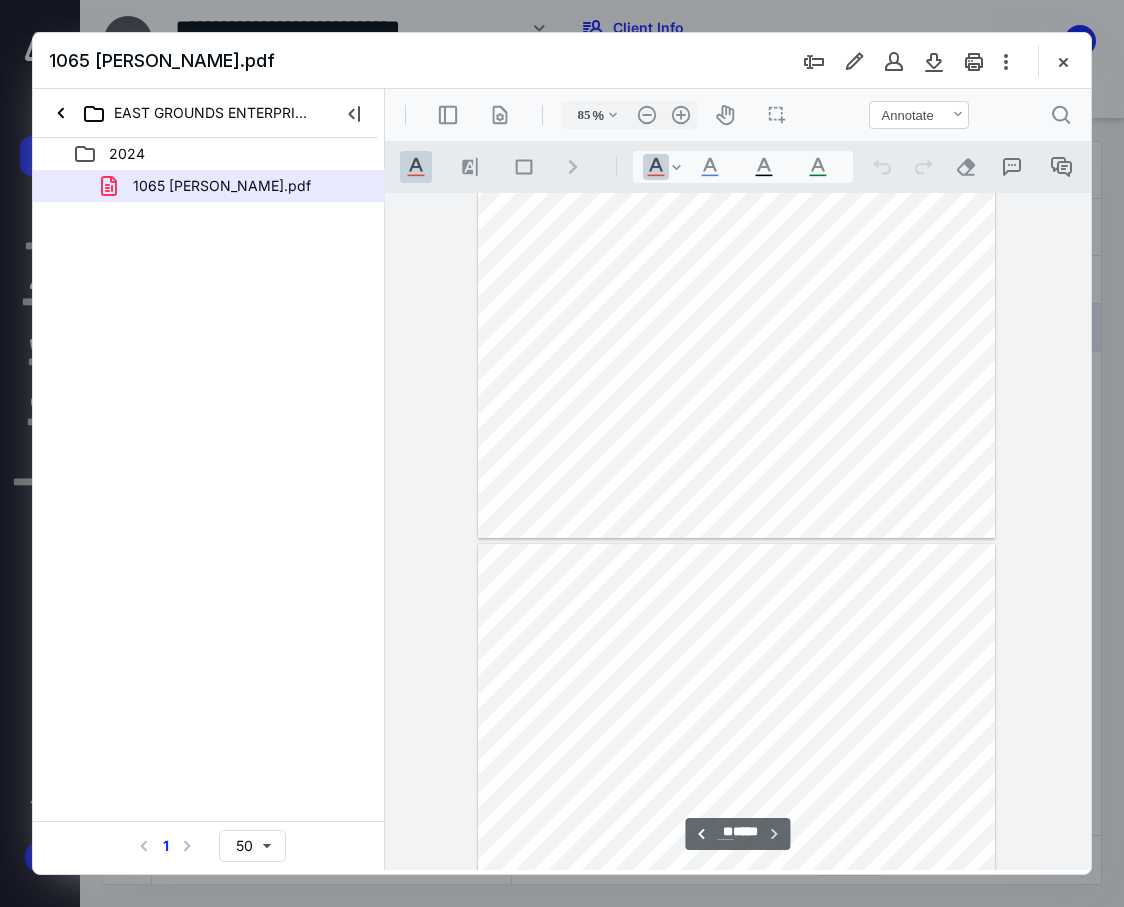 type on "**" 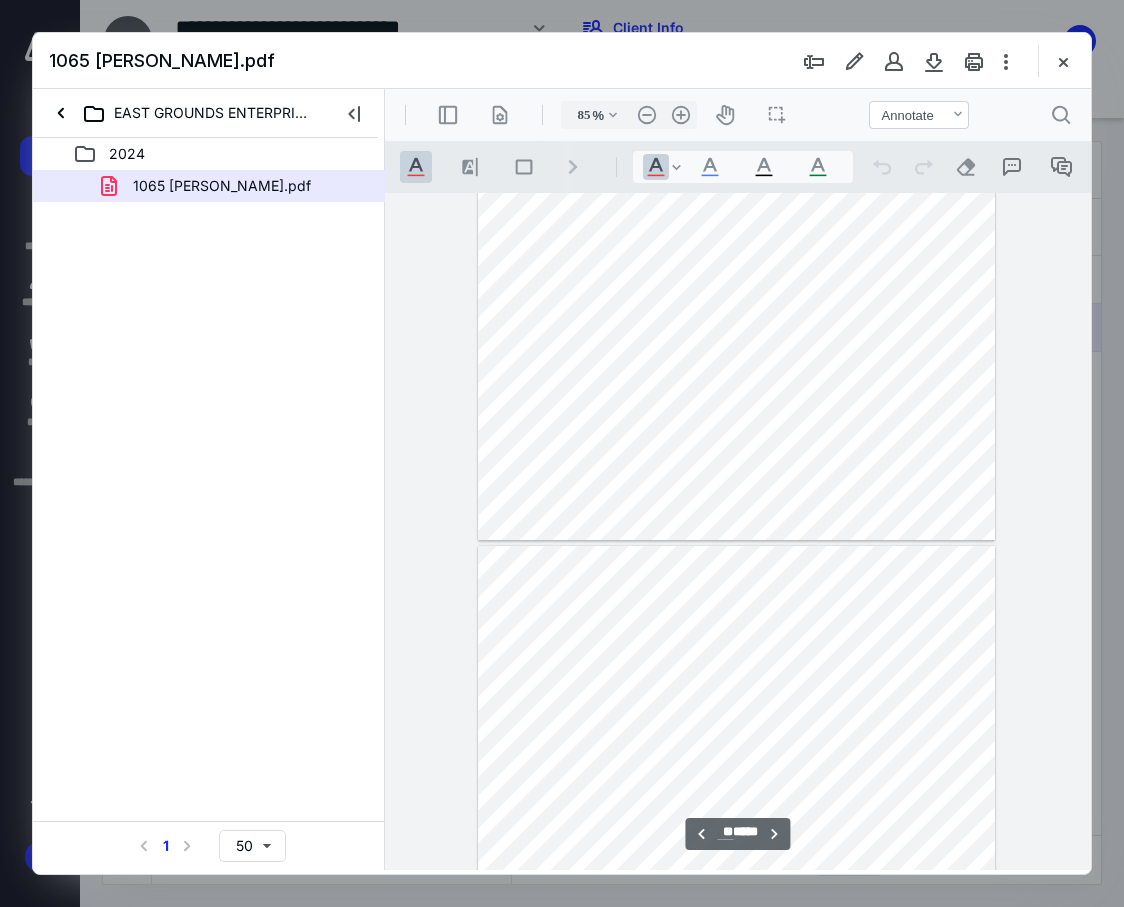 scroll, scrollTop: 12443, scrollLeft: 0, axis: vertical 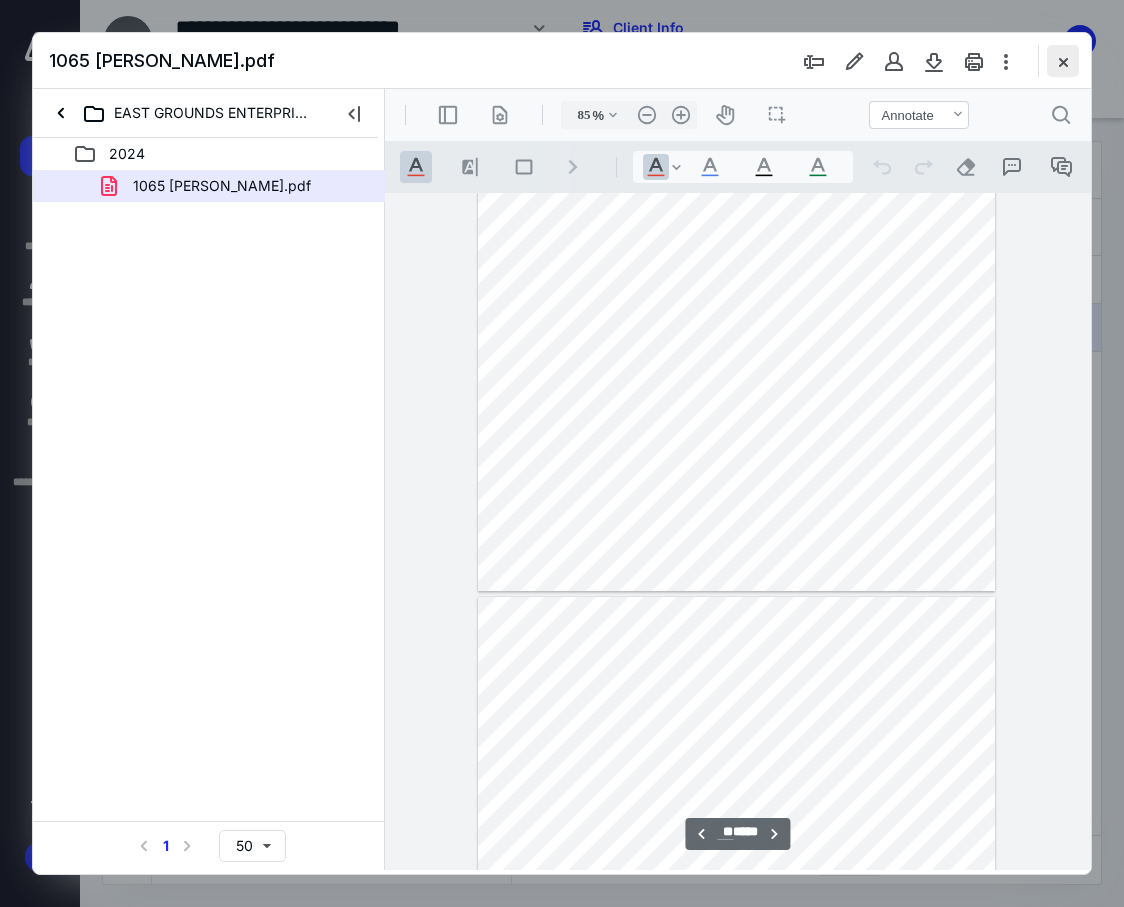 click at bounding box center (1063, 61) 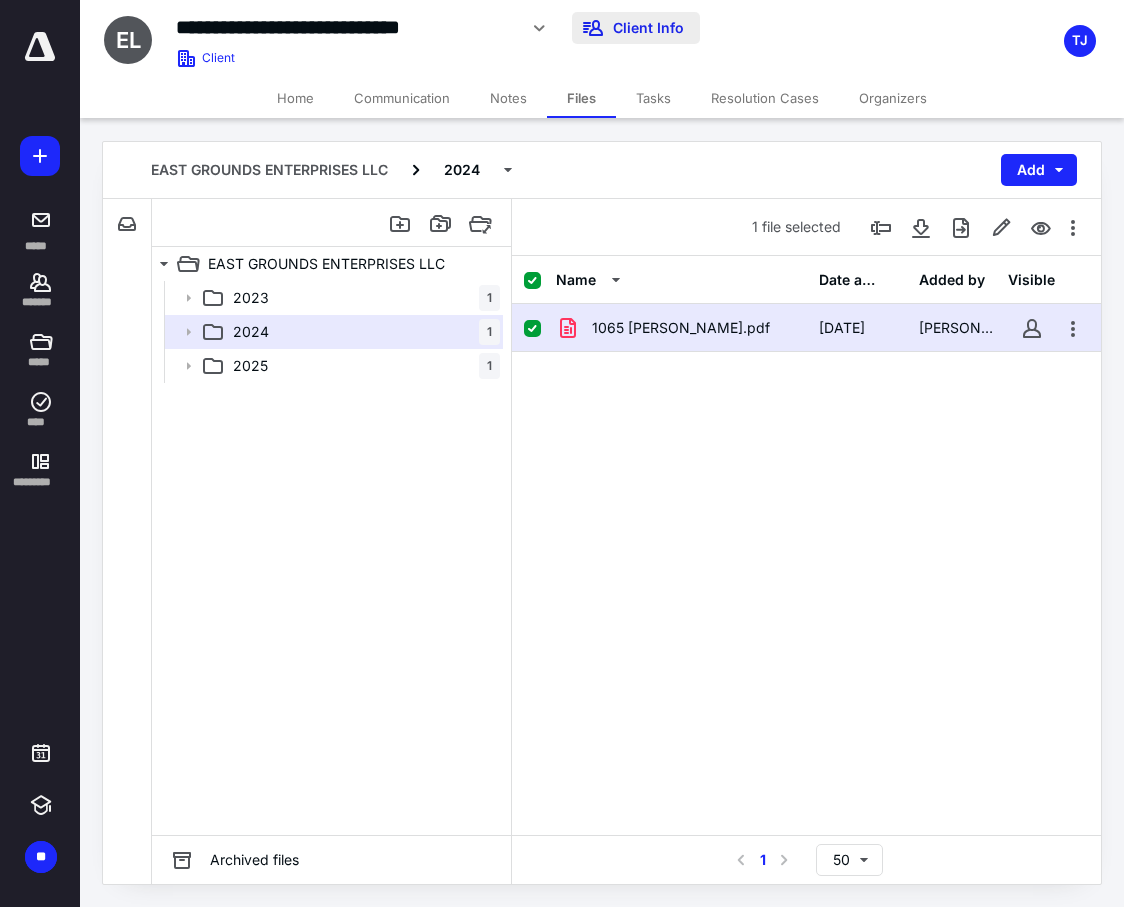 click on "Client Info" at bounding box center [636, 28] 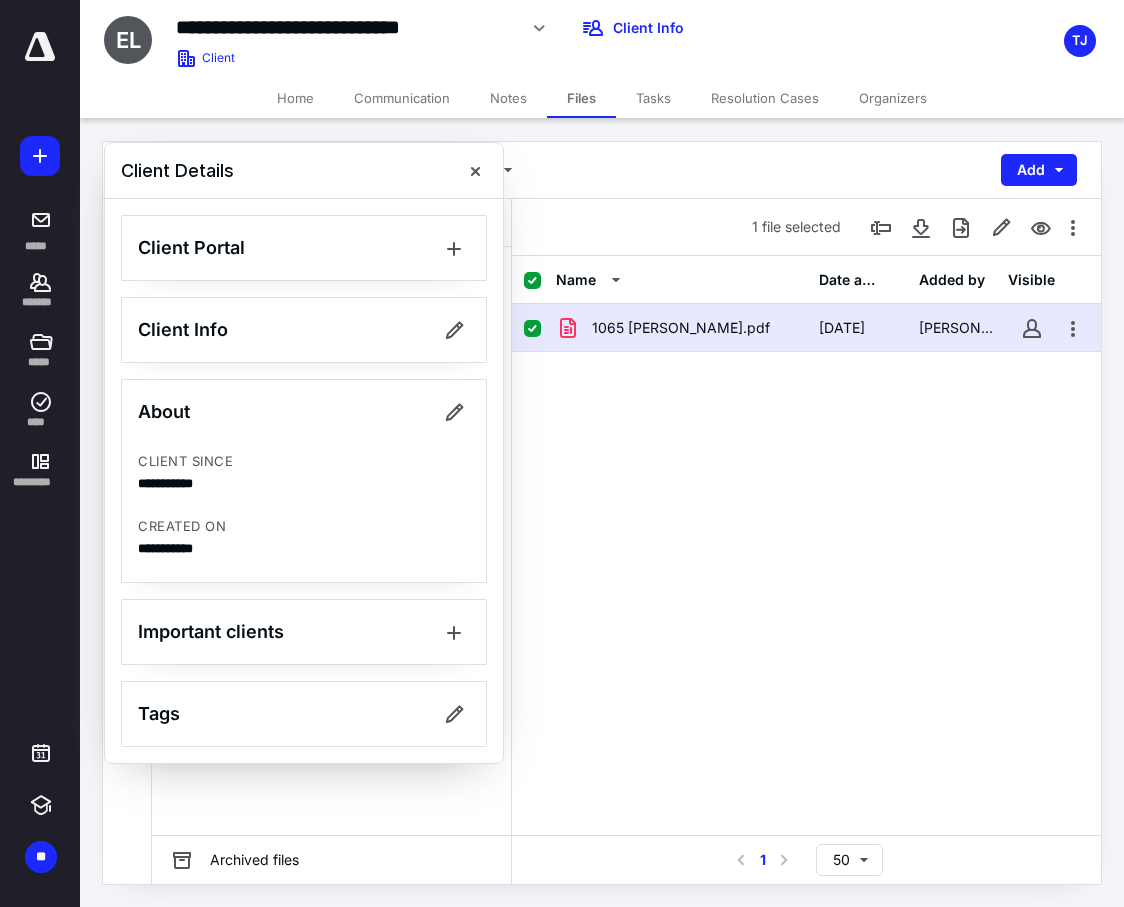 click on "1065  [PERSON_NAME].pdf [DATE] [PERSON_NAME]" at bounding box center (806, 454) 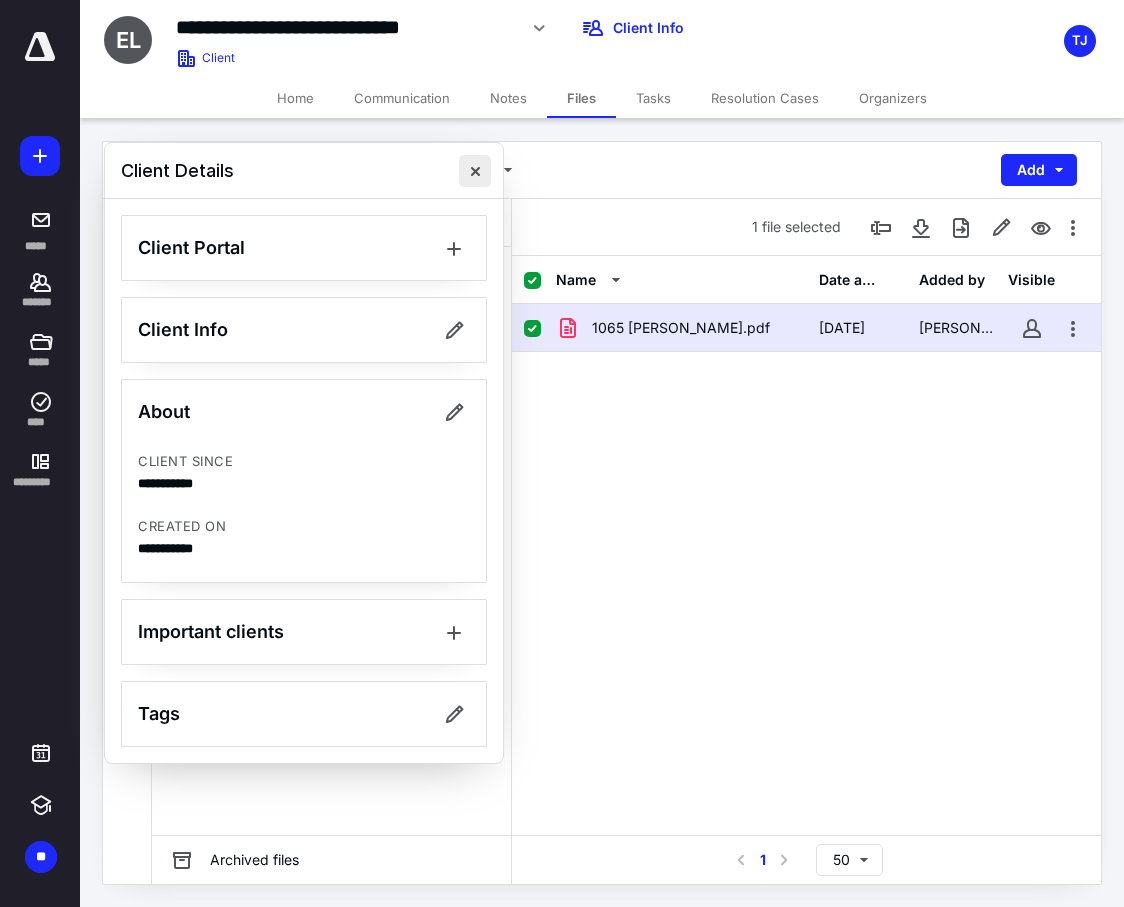 click at bounding box center [475, 171] 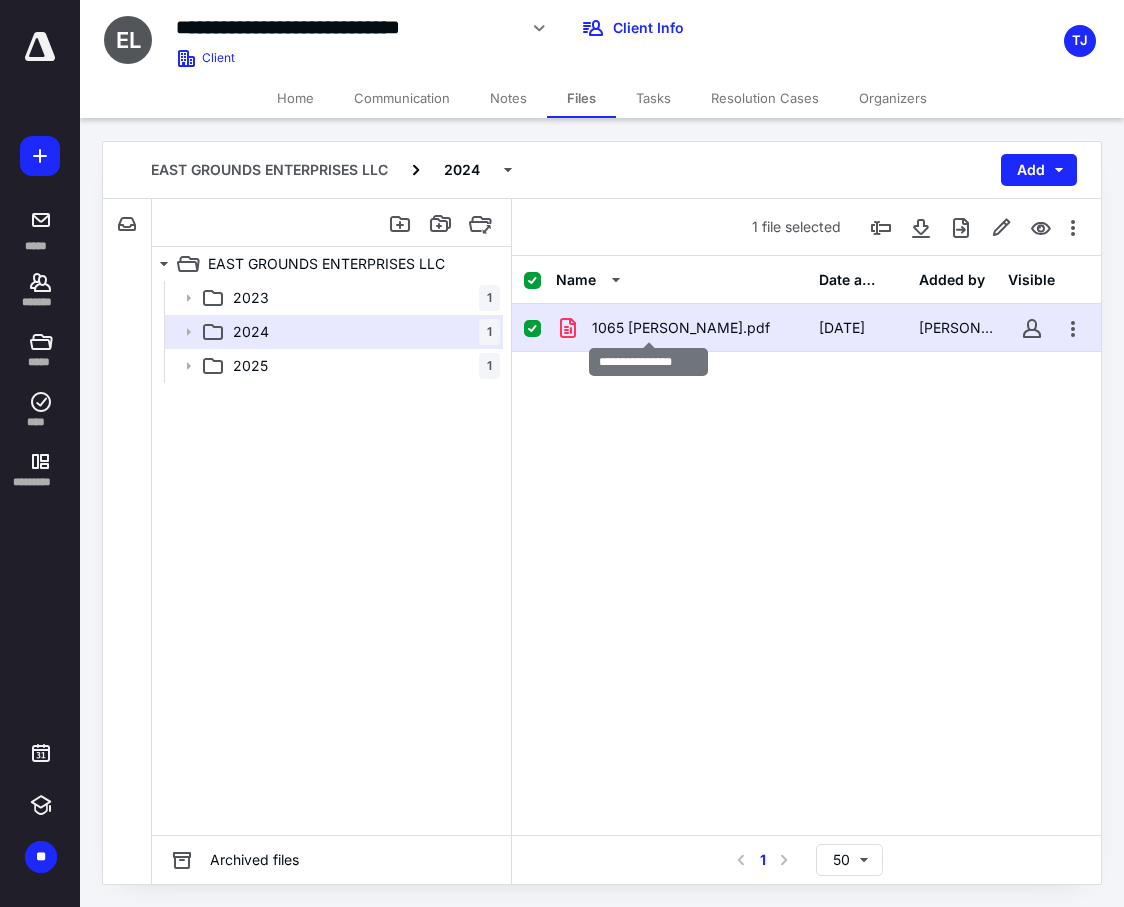 click on "1065  [PERSON_NAME].pdf" at bounding box center [681, 328] 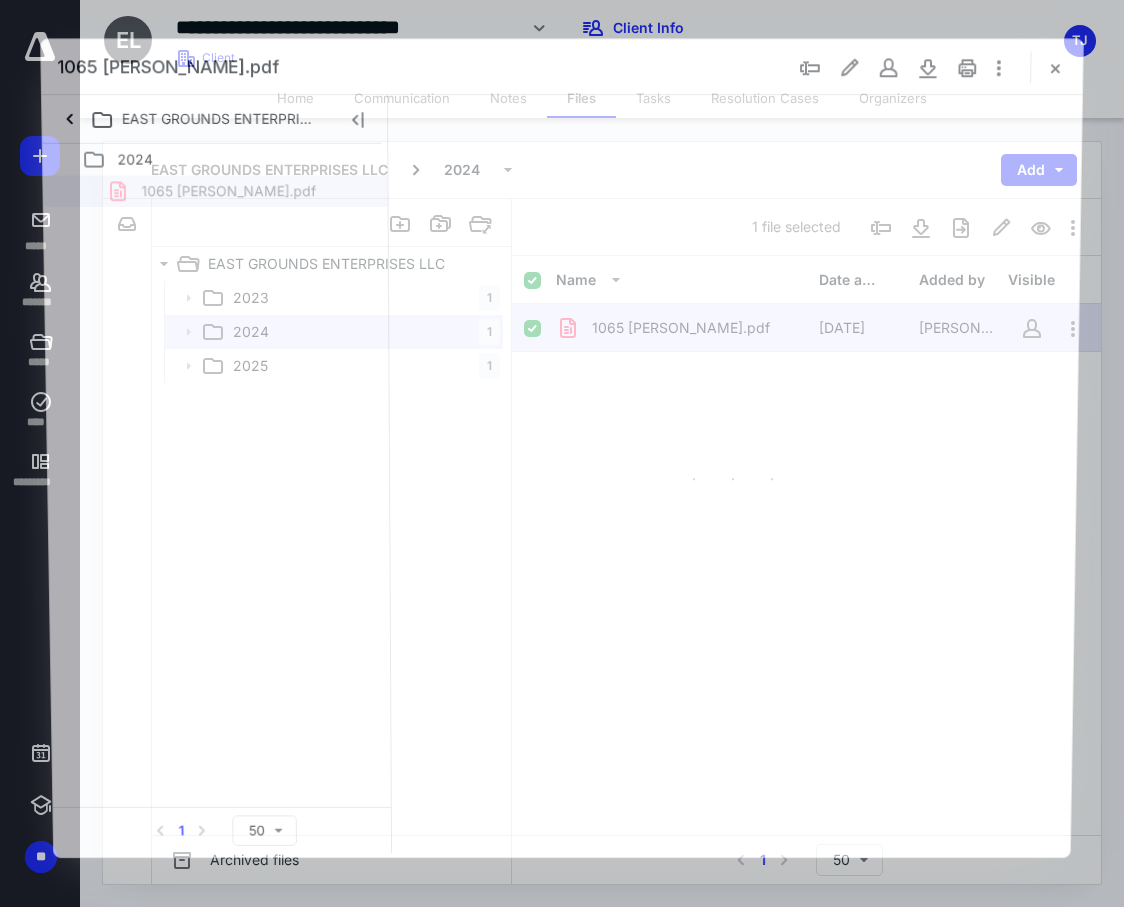 scroll, scrollTop: 0, scrollLeft: 0, axis: both 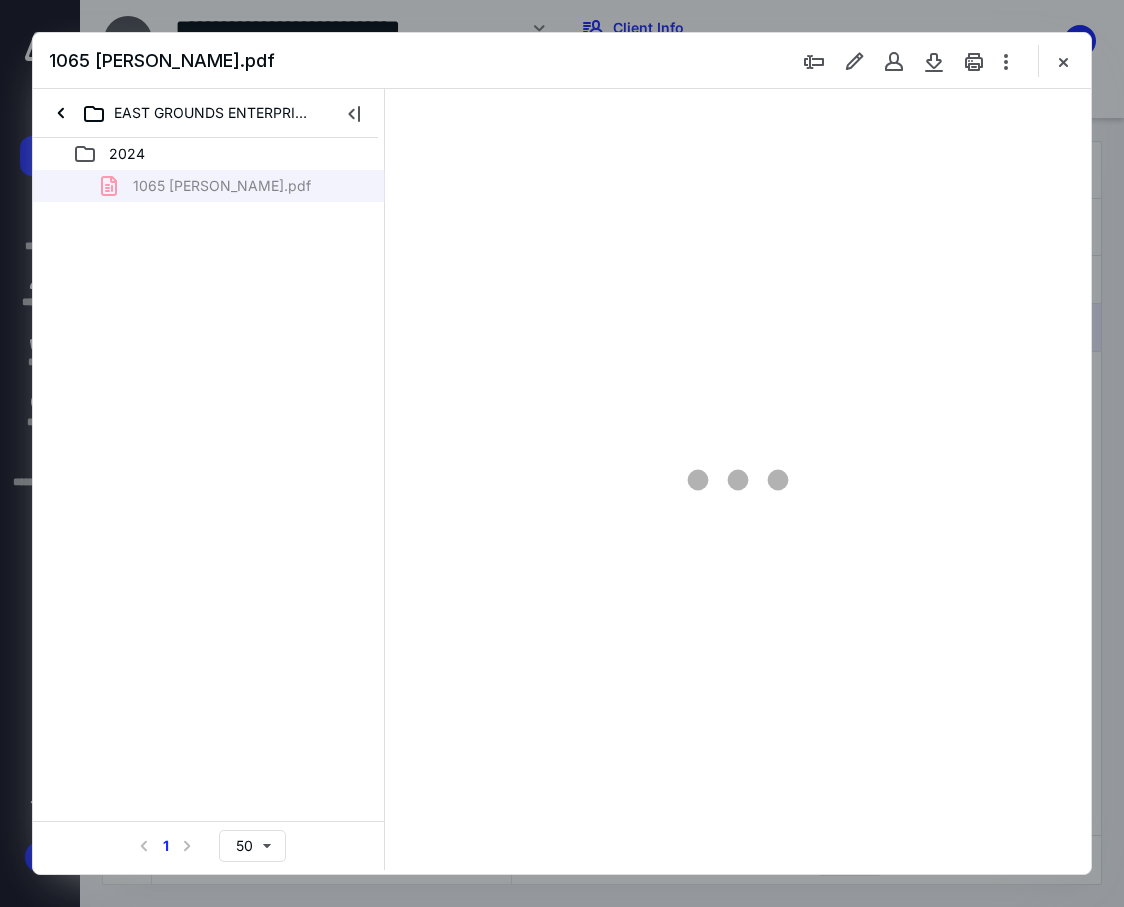 type on "85" 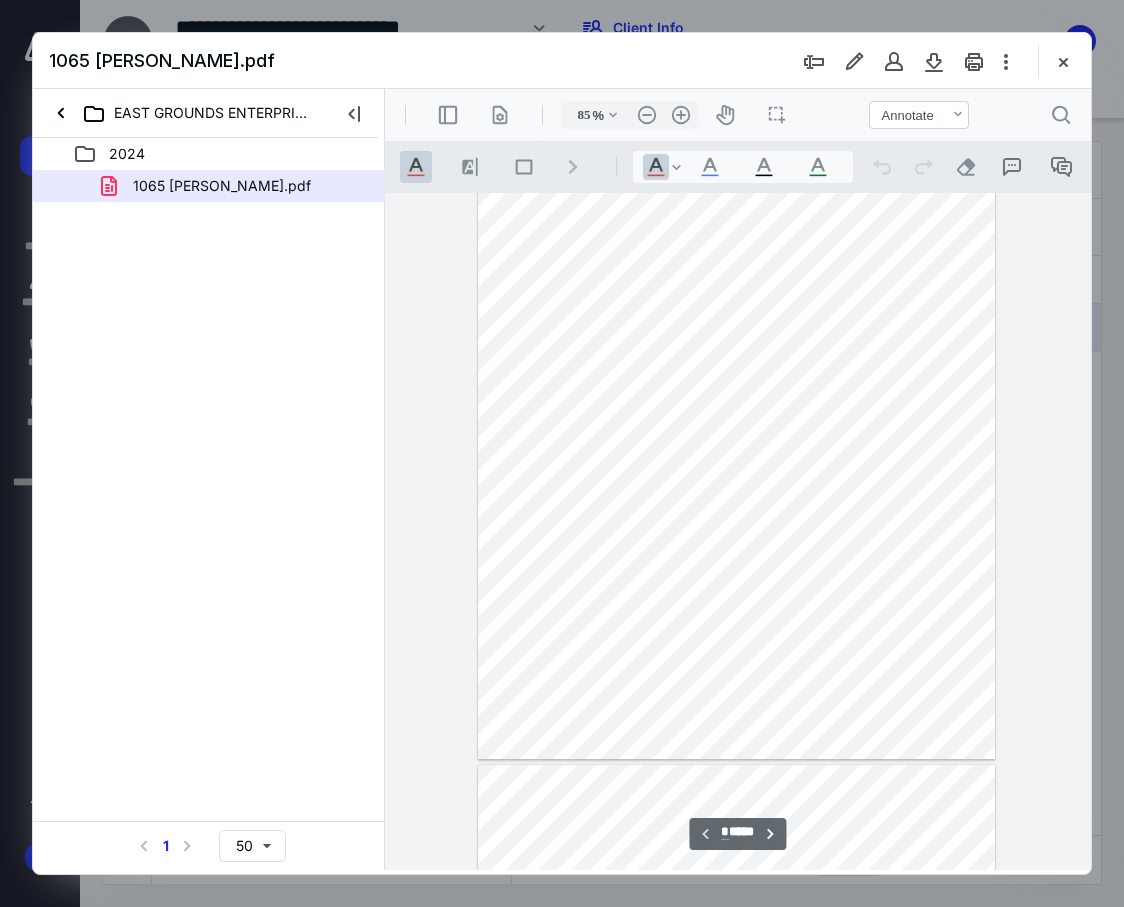 scroll, scrollTop: 407, scrollLeft: 0, axis: vertical 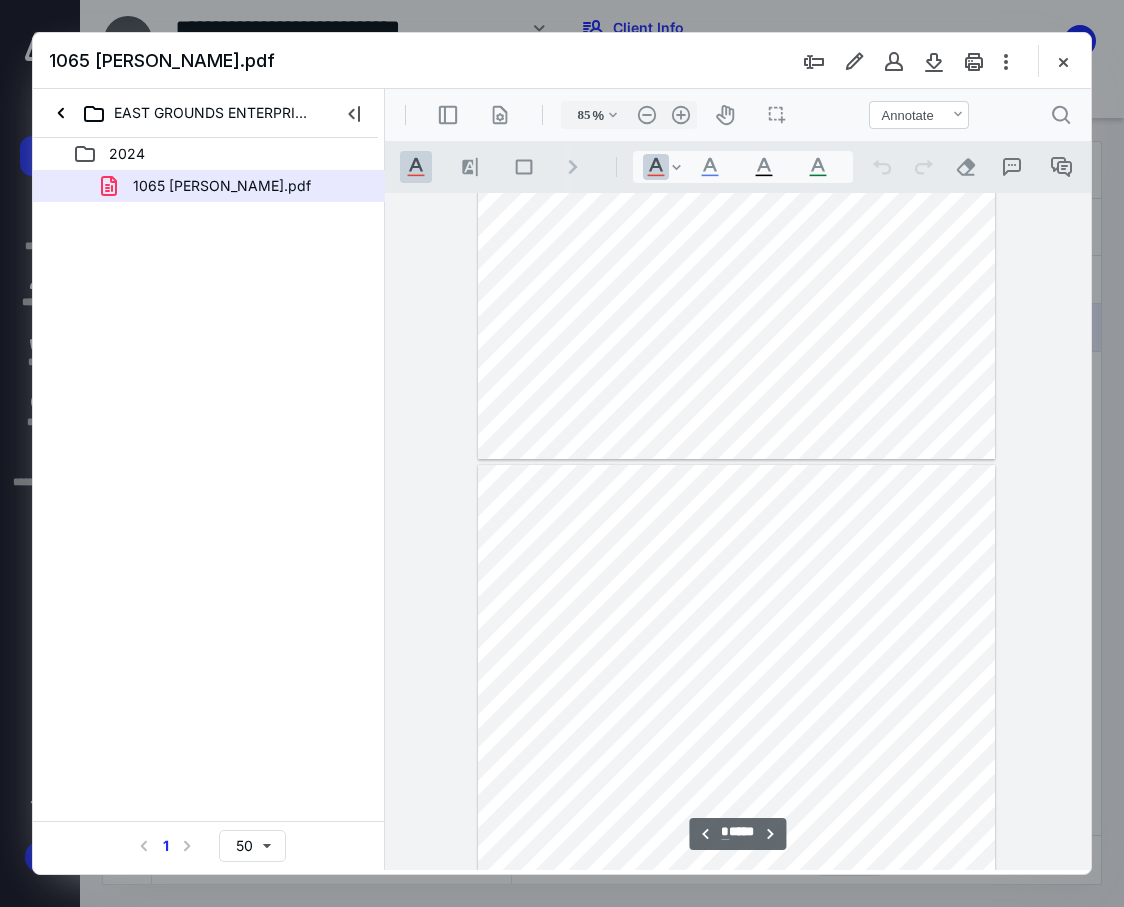 click on "*" at bounding box center (725, 832) 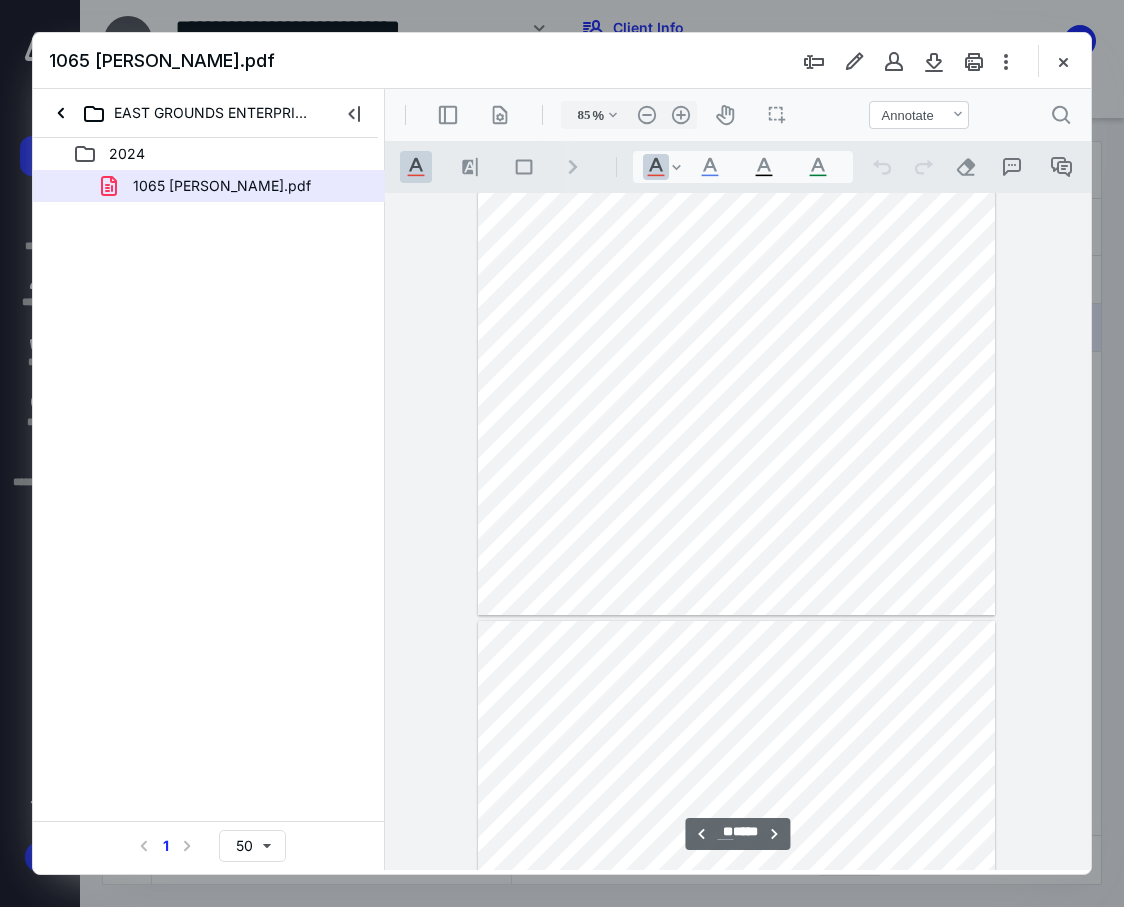 scroll, scrollTop: 11143, scrollLeft: 0, axis: vertical 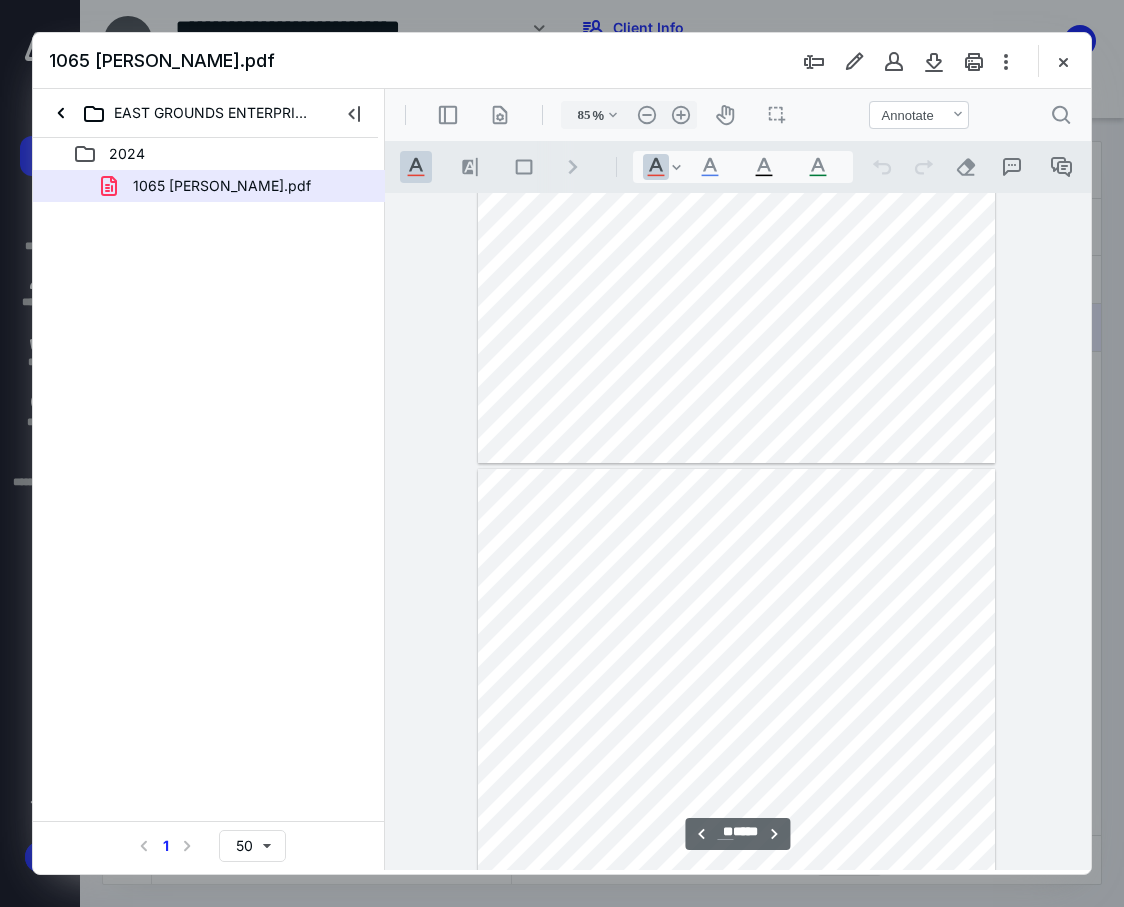 type on "**" 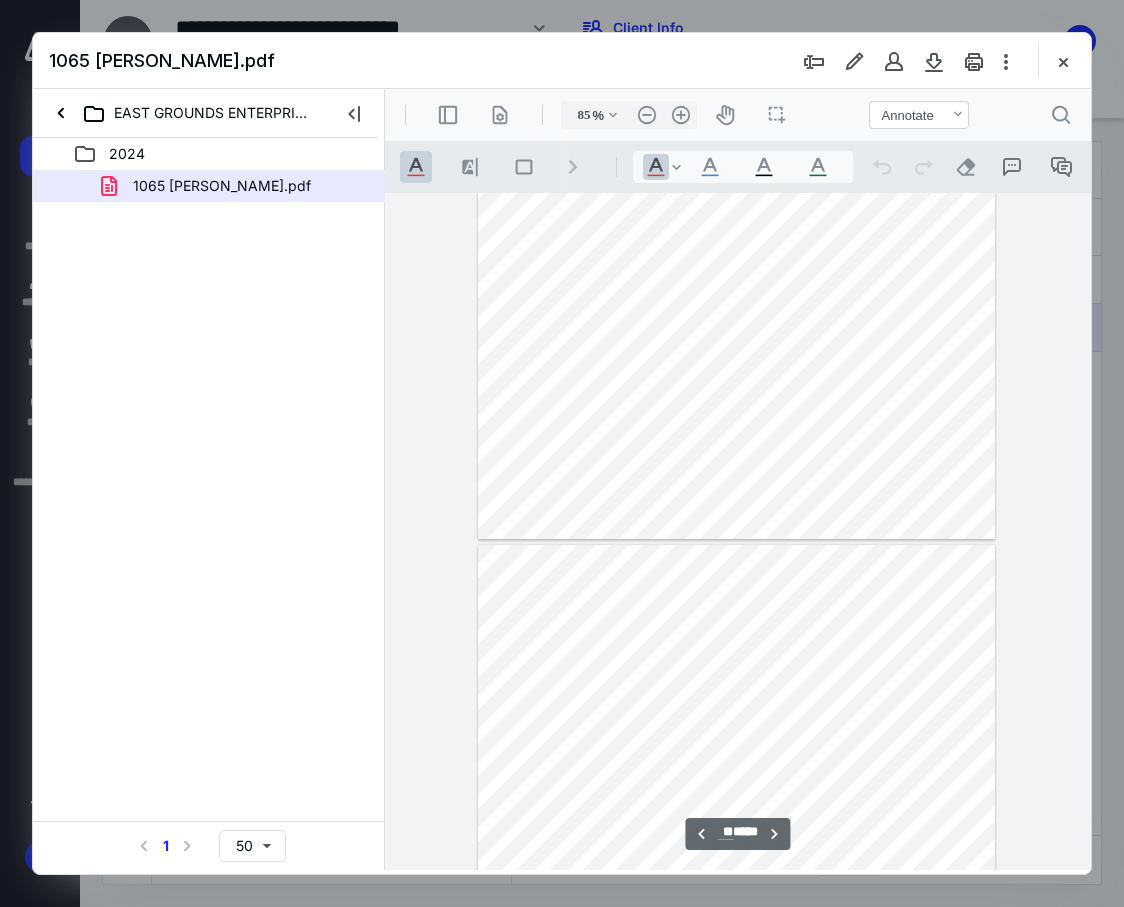 type on "110" 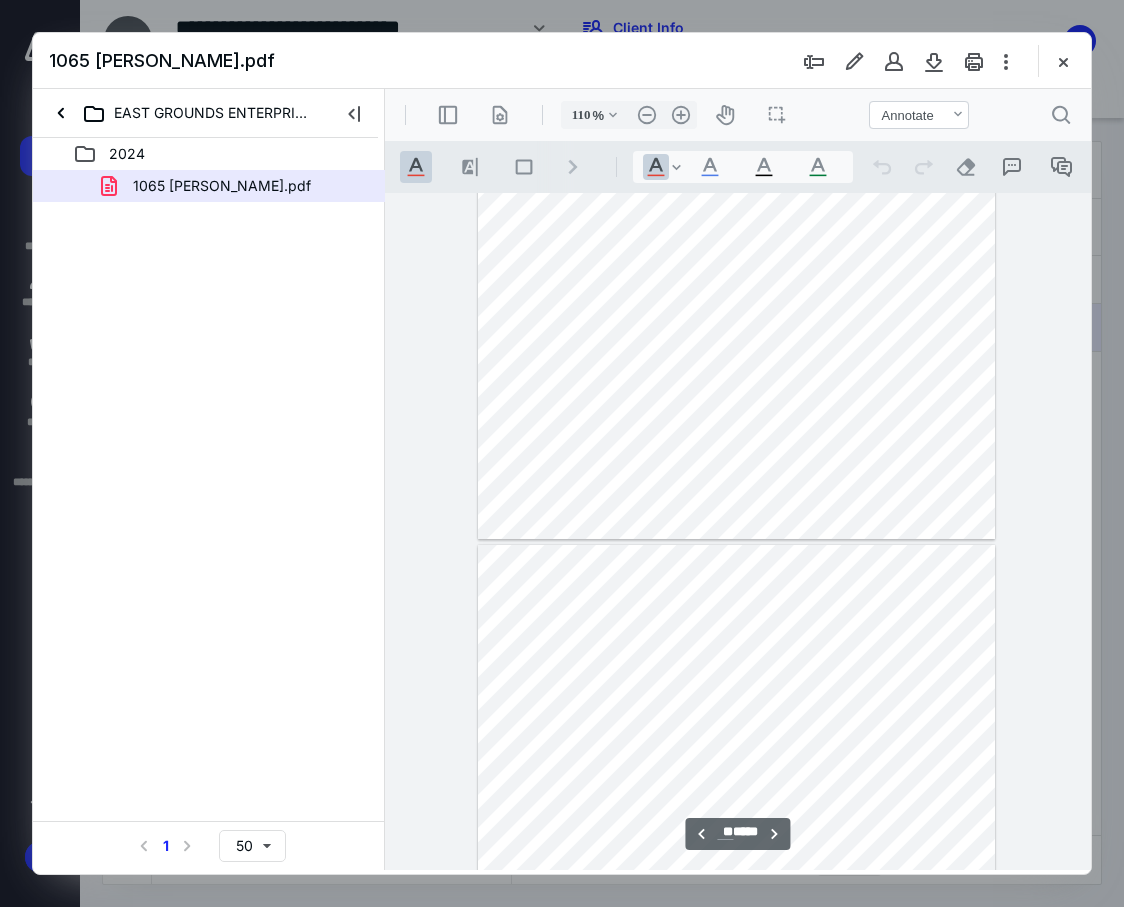 scroll, scrollTop: 14597, scrollLeft: 0, axis: vertical 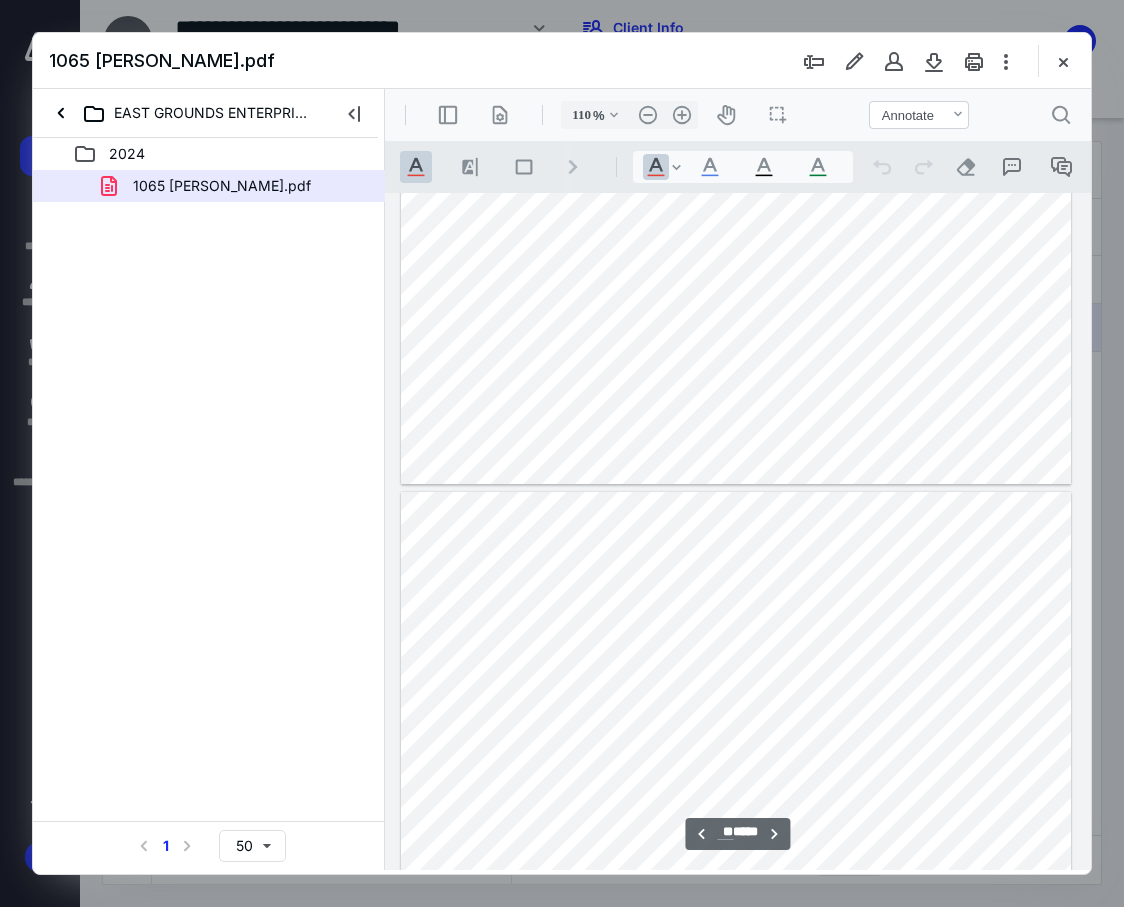 type 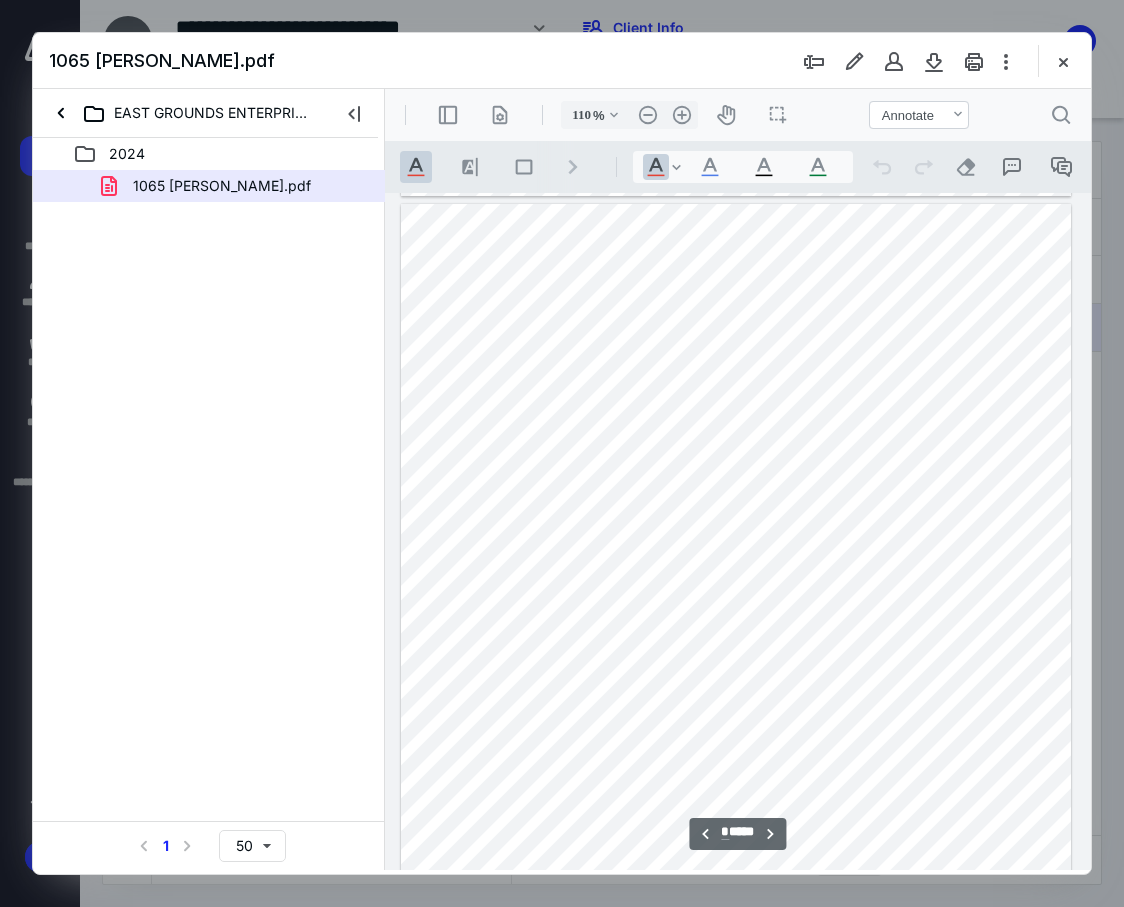 scroll, scrollTop: 2897, scrollLeft: 0, axis: vertical 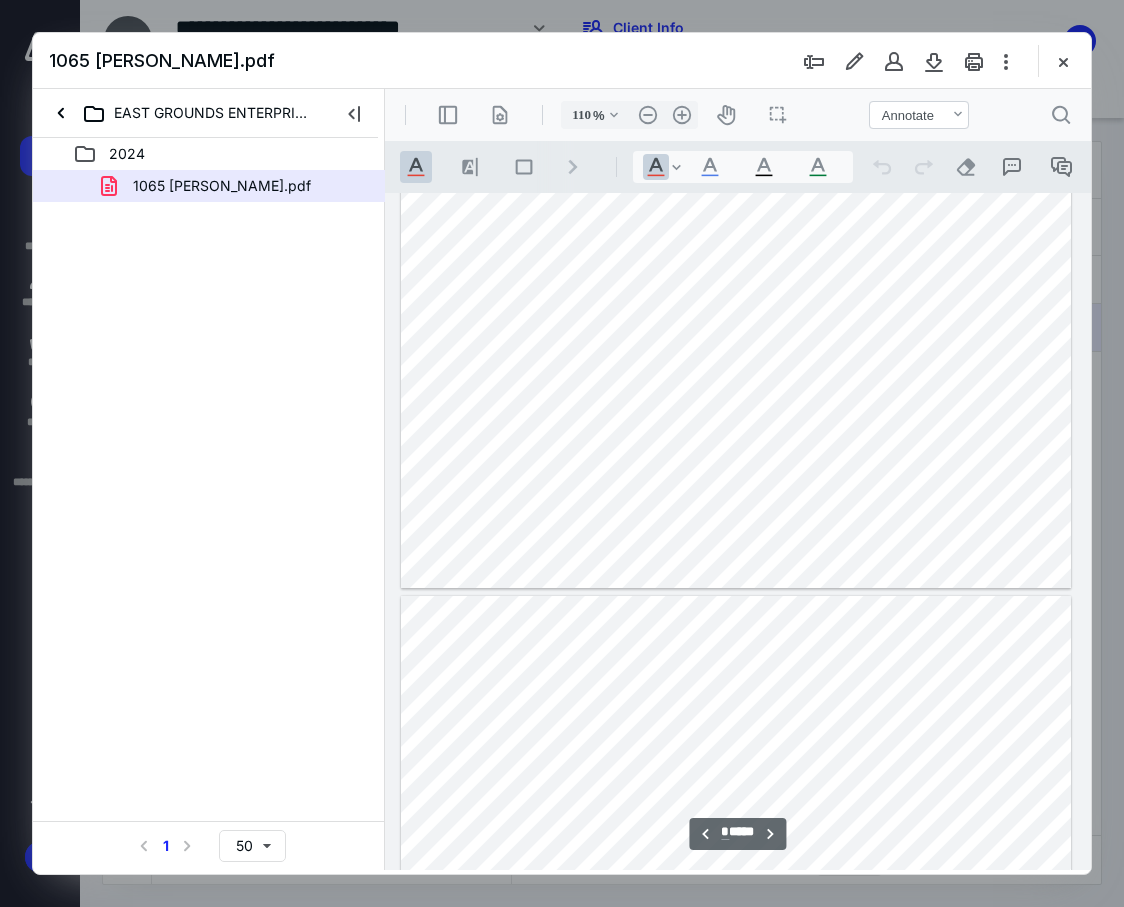 type on "*" 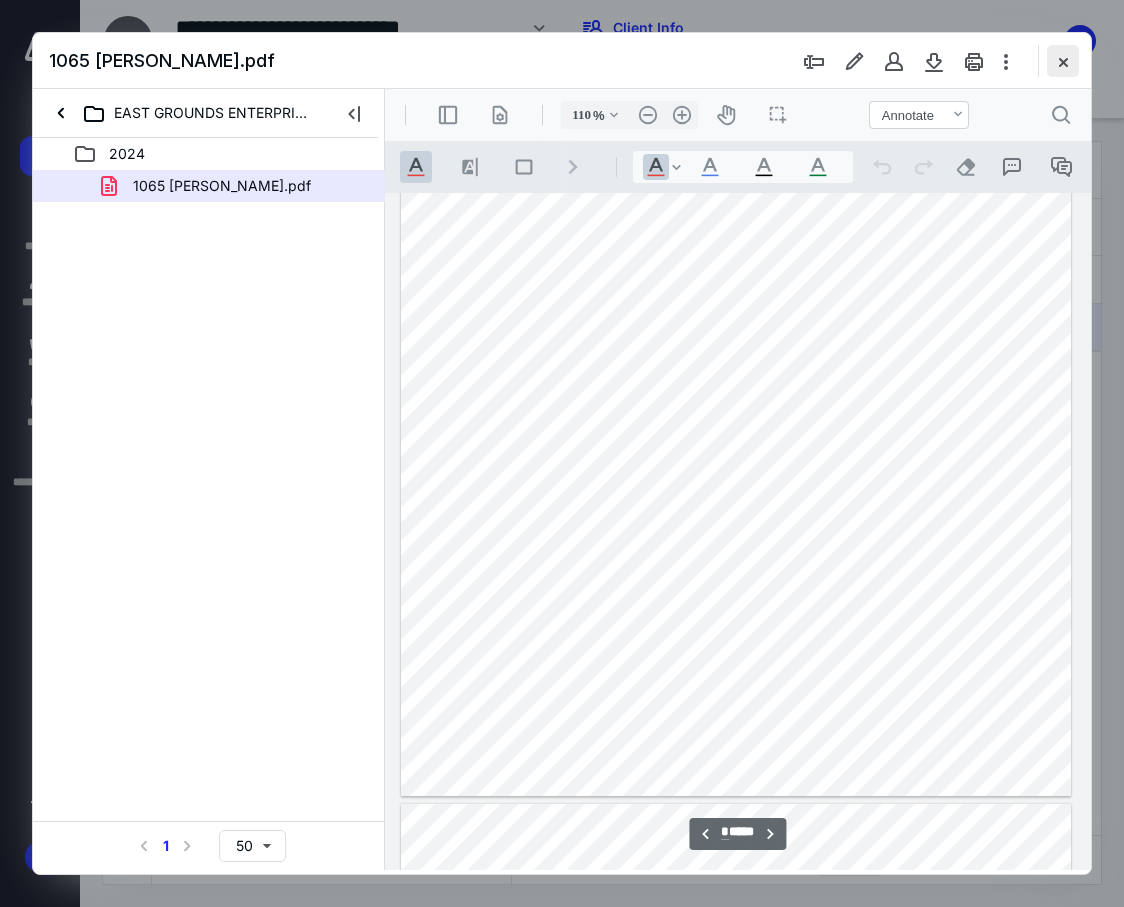 click at bounding box center (1063, 61) 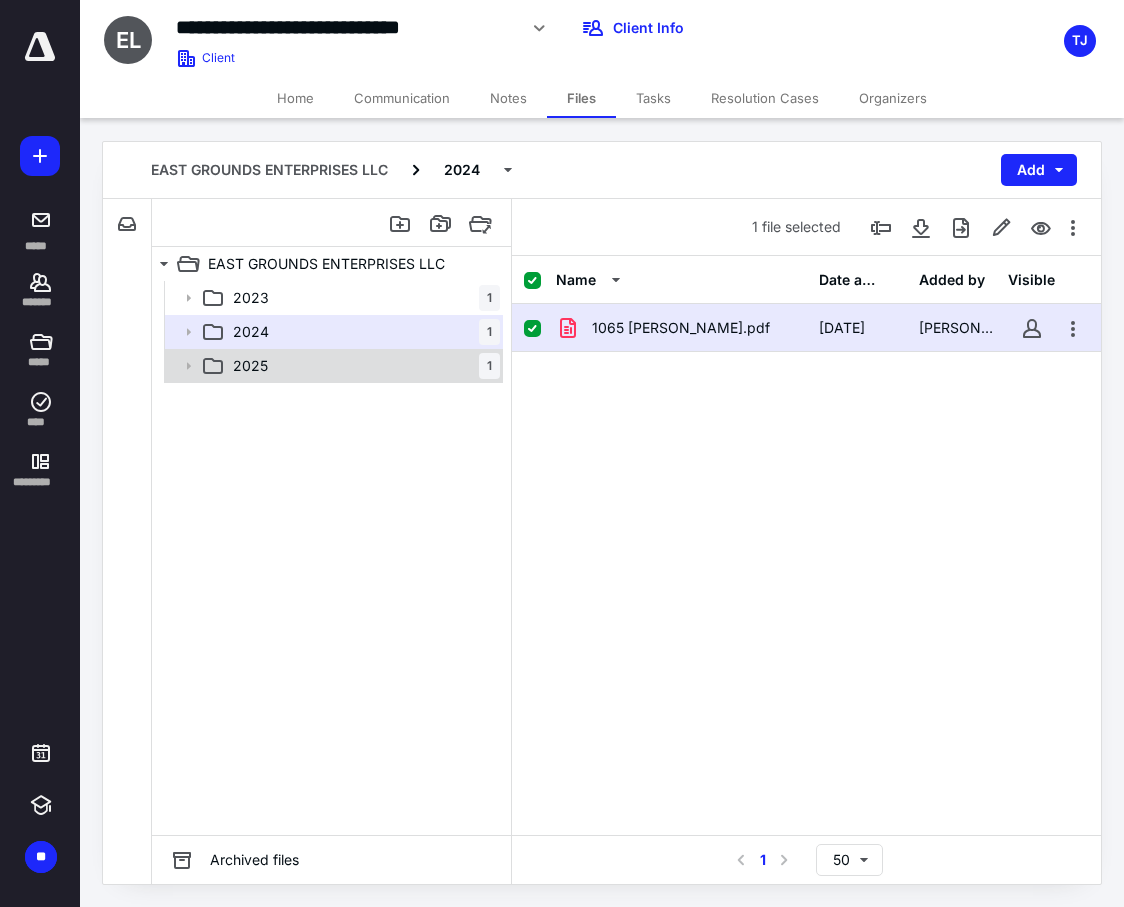 click on "2025 1" at bounding box center [362, 366] 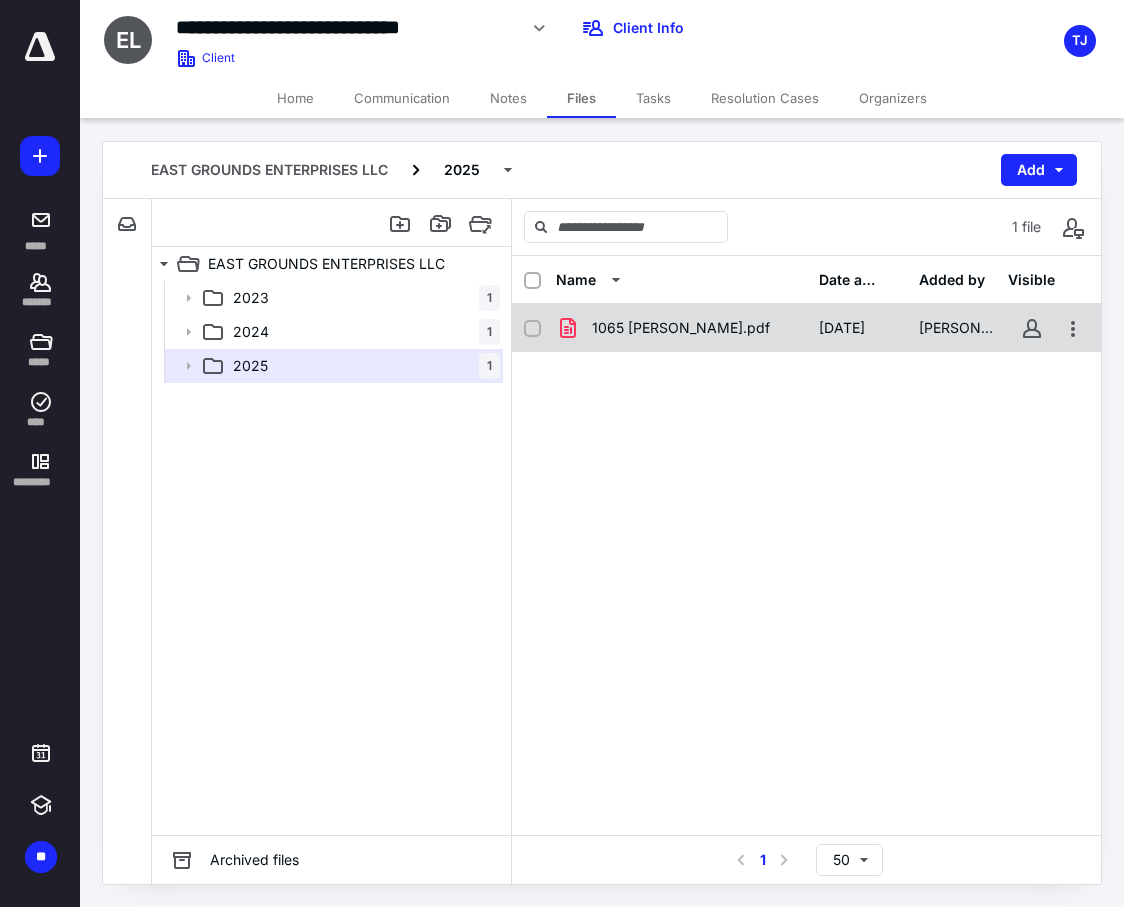 click on "1065  [PERSON_NAME].pdf" at bounding box center (681, 328) 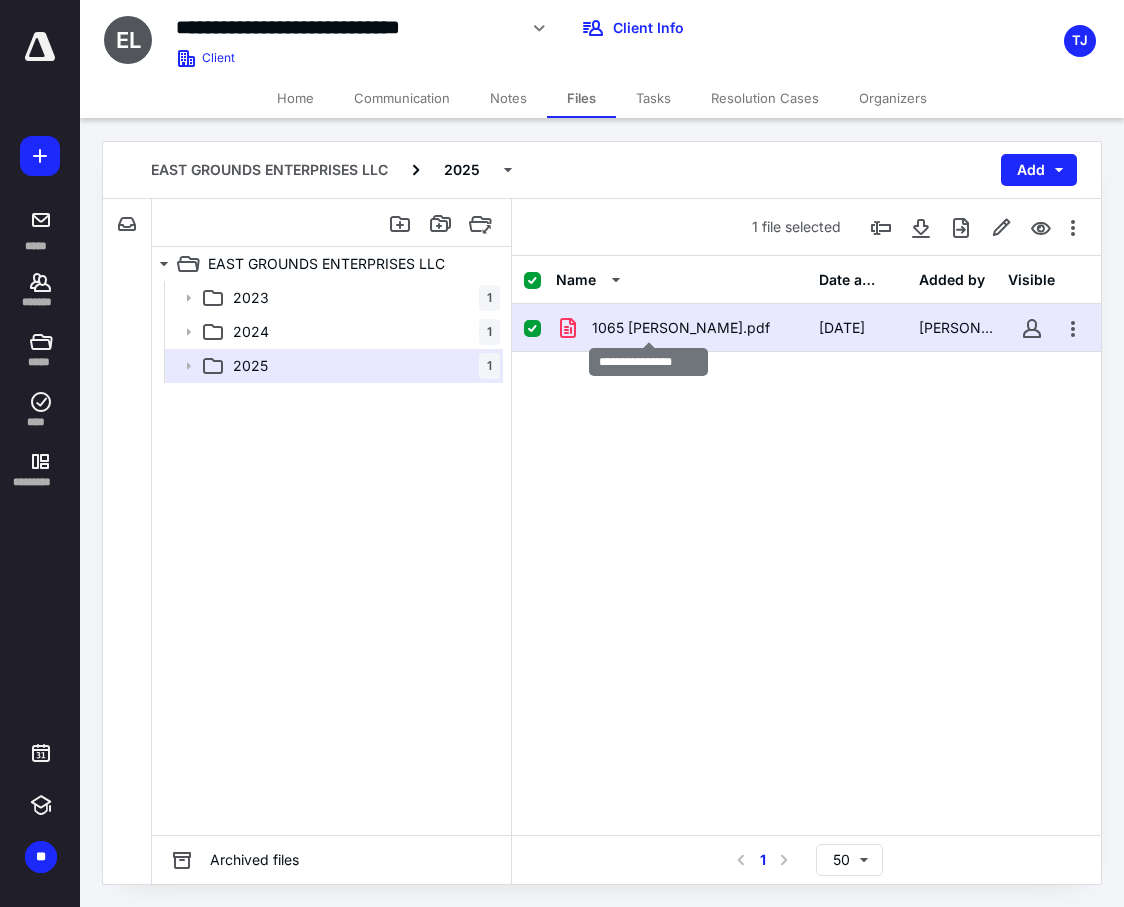 click on "1065  [PERSON_NAME].pdf" at bounding box center (681, 328) 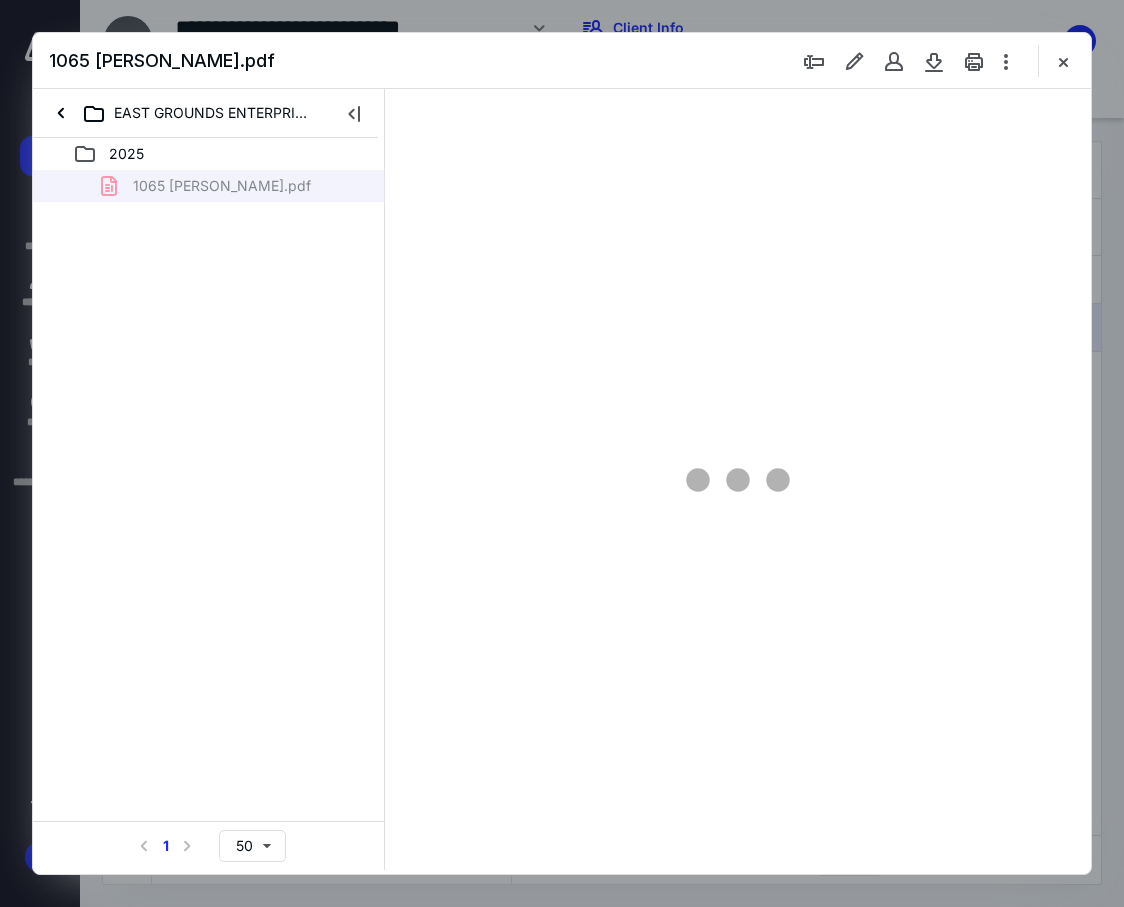 scroll, scrollTop: 0, scrollLeft: 0, axis: both 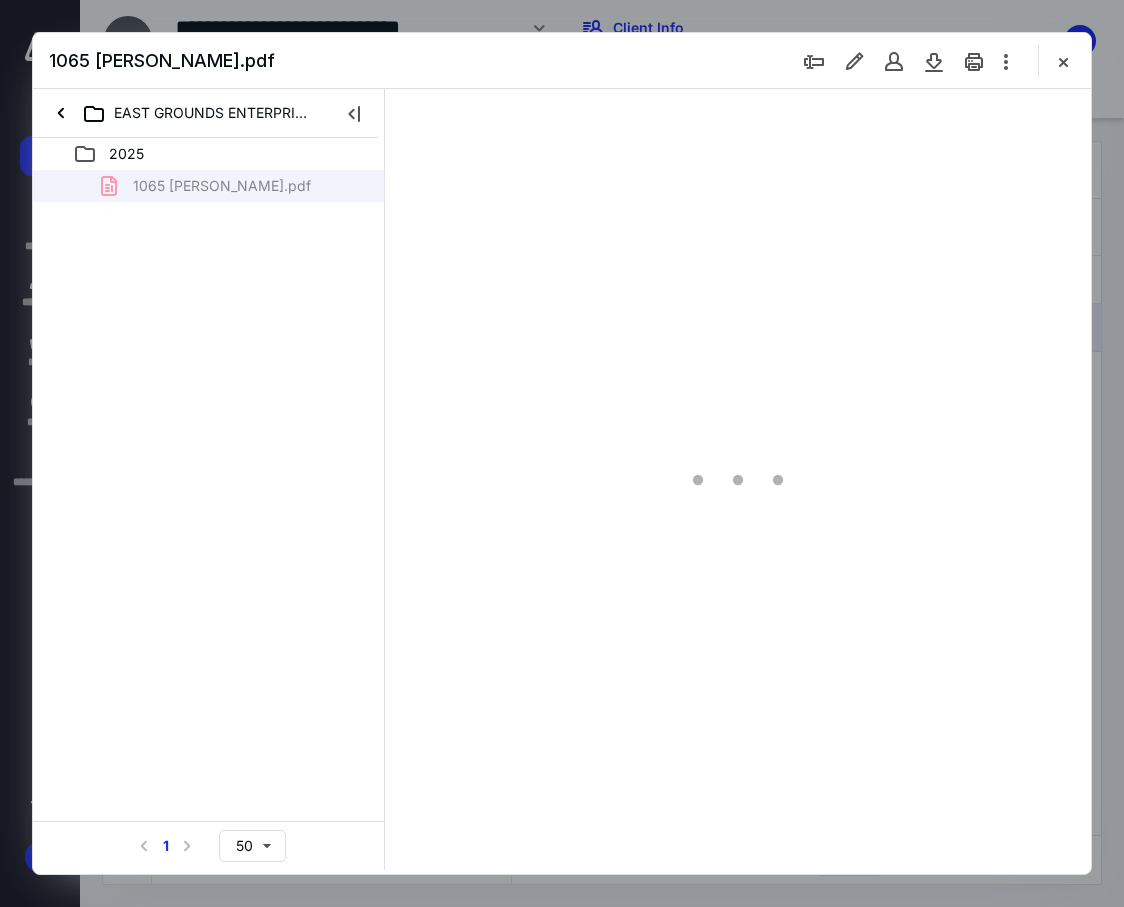 type on "85" 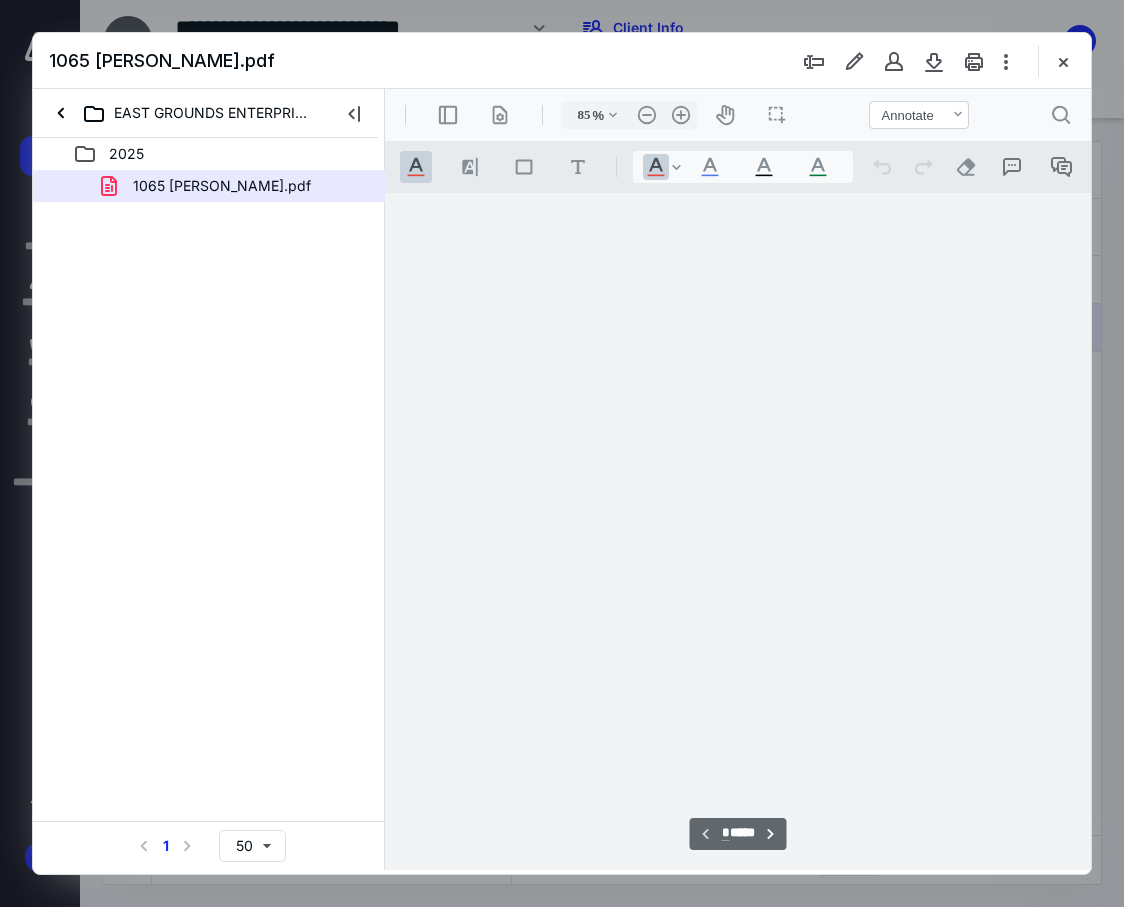 scroll, scrollTop: 107, scrollLeft: 0, axis: vertical 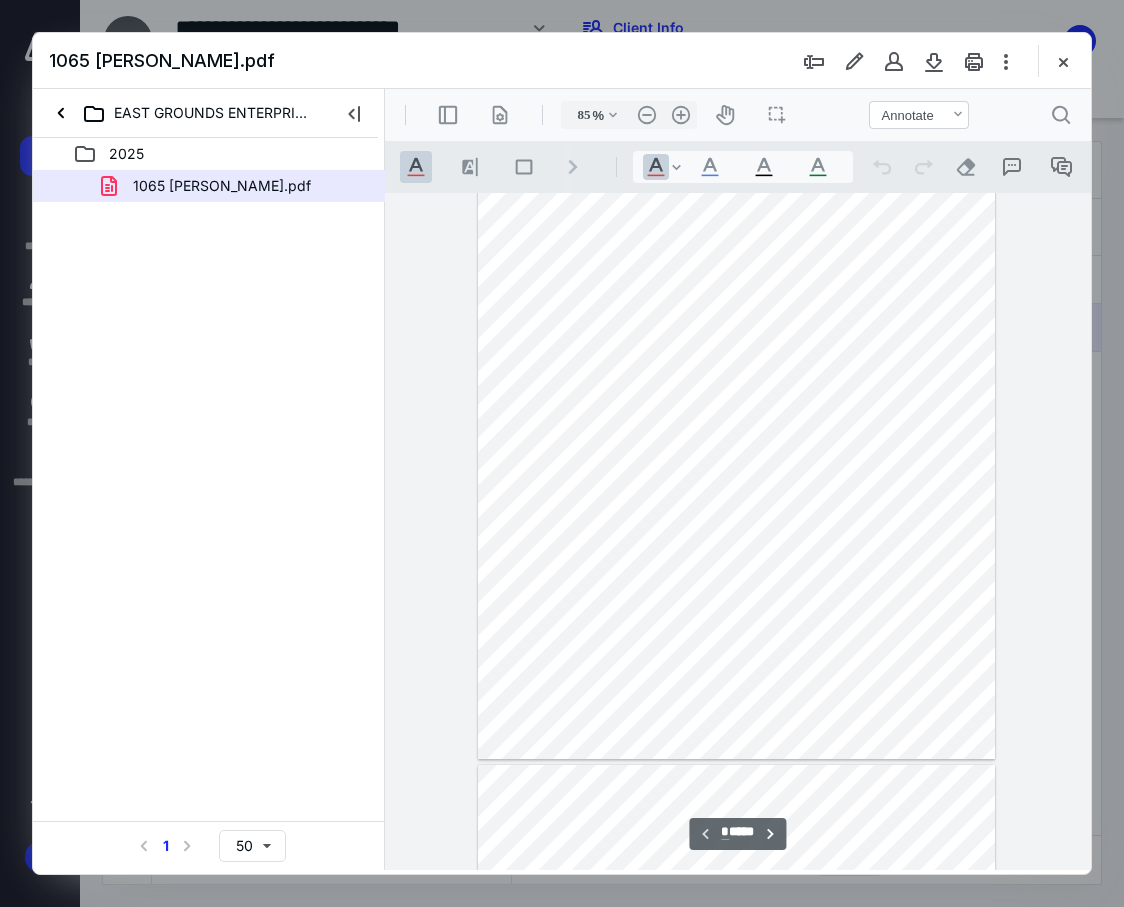 click on "*" at bounding box center [725, 832] 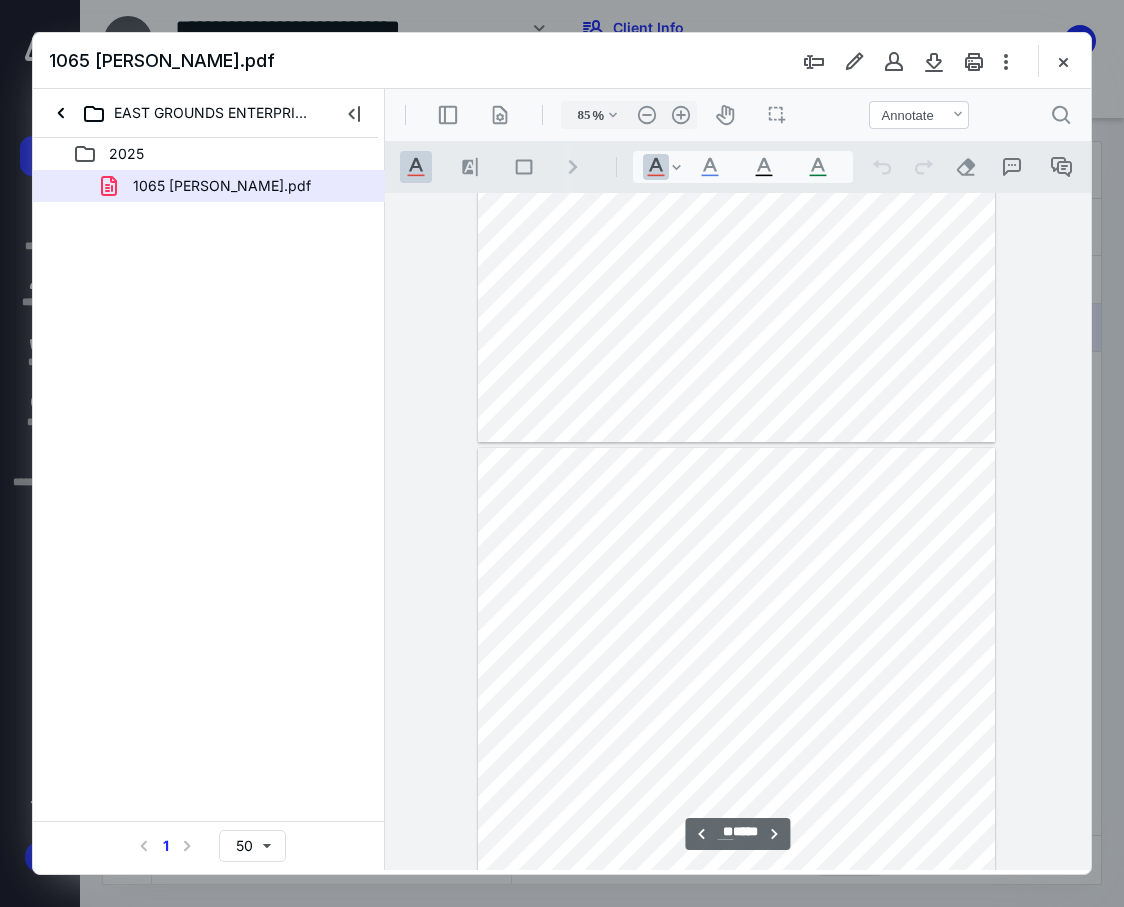 scroll, scrollTop: 9722, scrollLeft: 0, axis: vertical 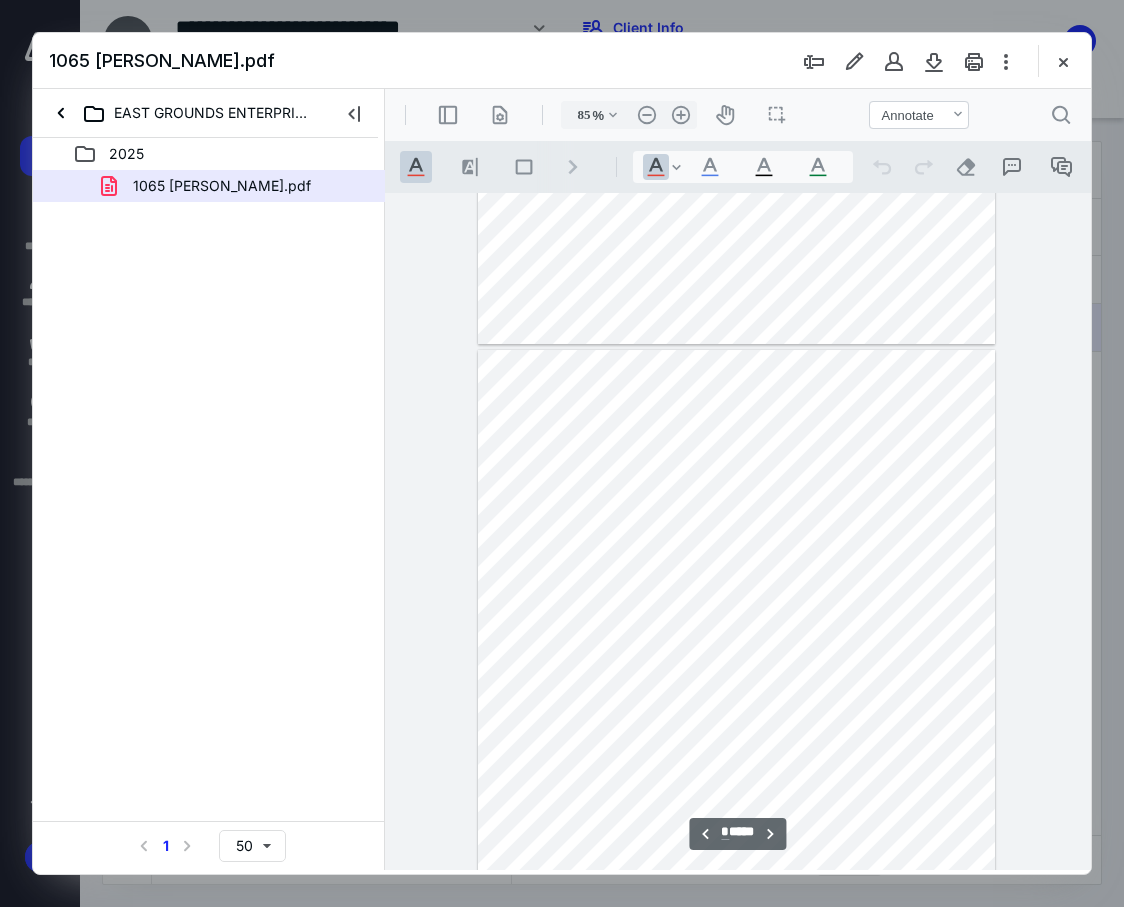 type on "*" 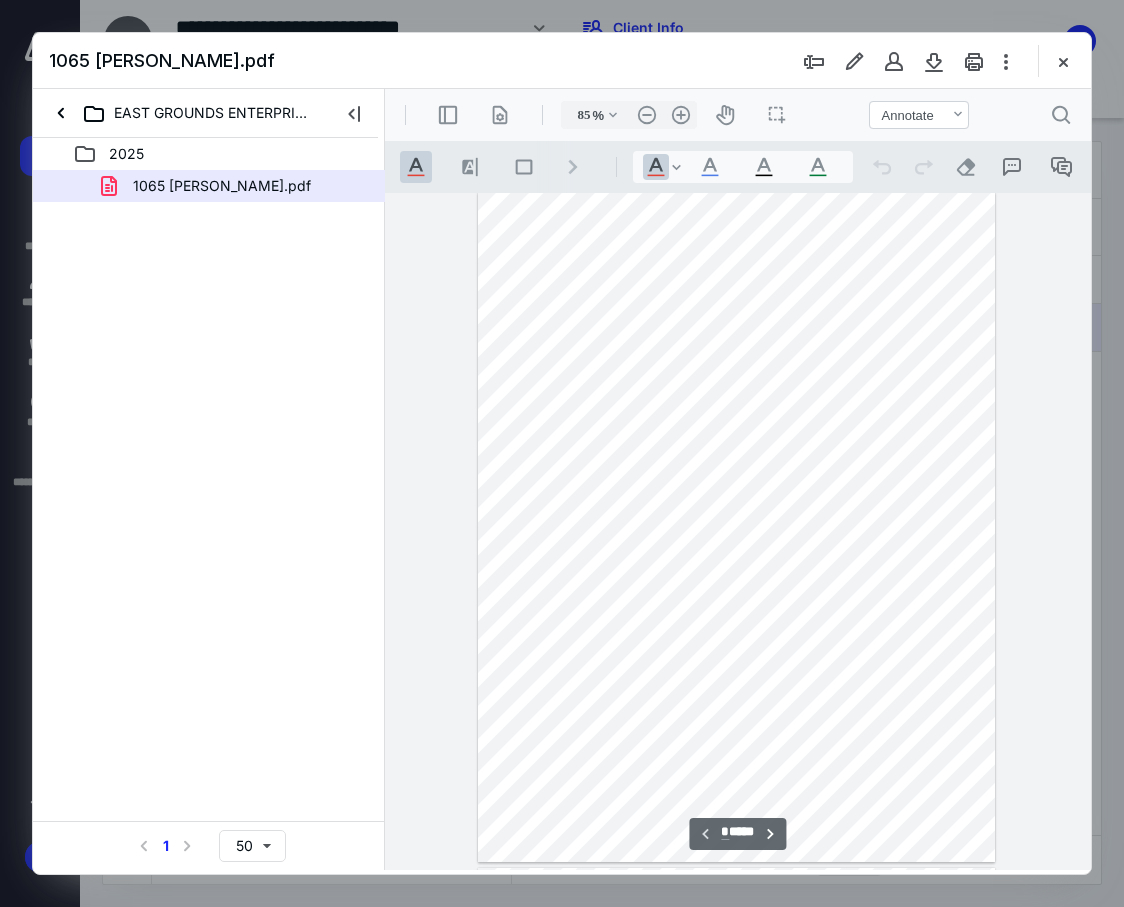 scroll, scrollTop: 0, scrollLeft: 0, axis: both 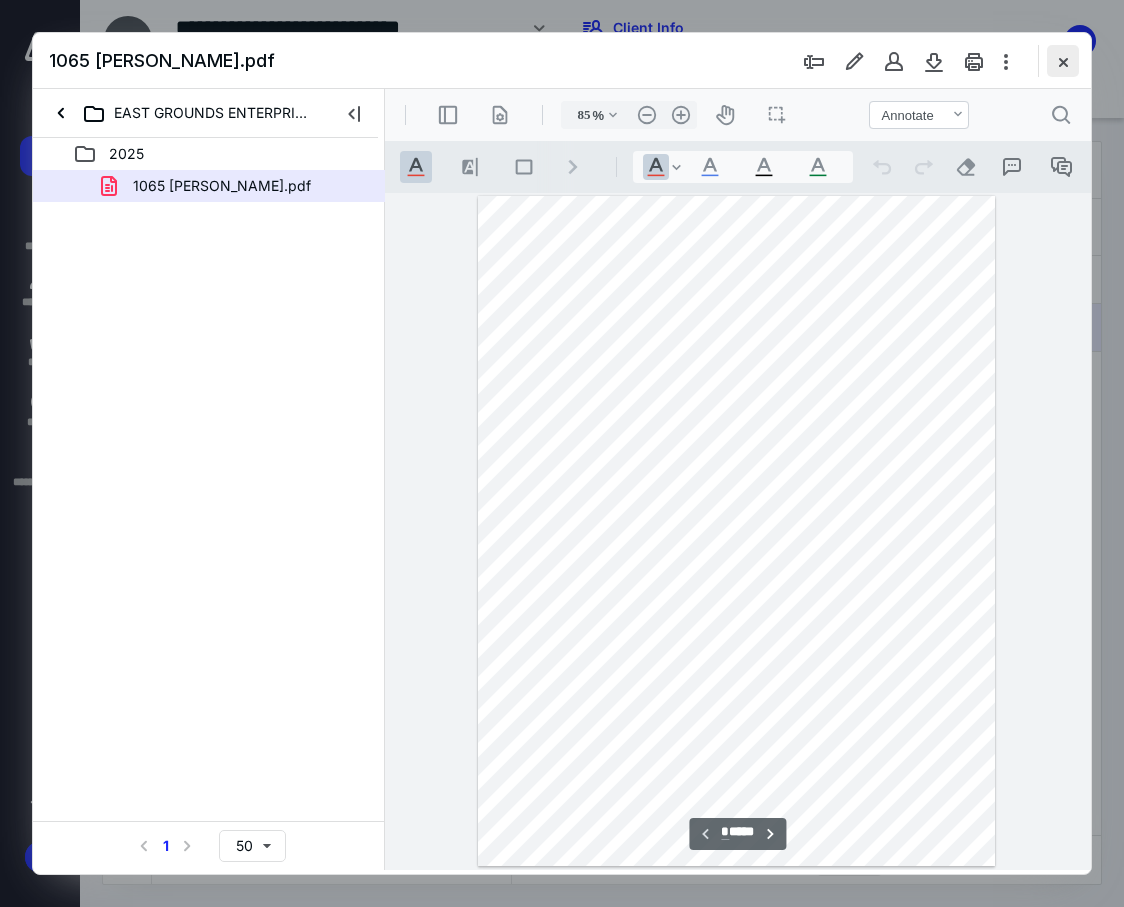 click at bounding box center (1063, 61) 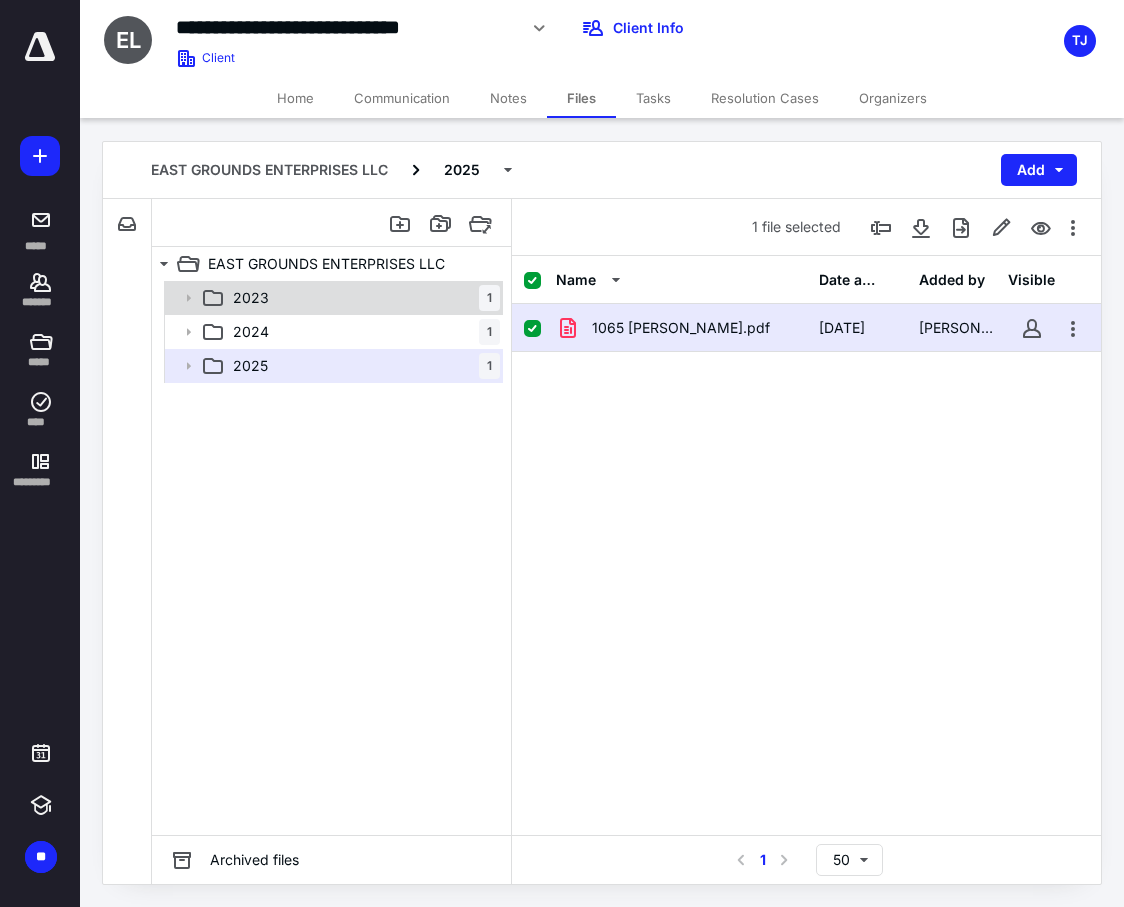 click on "2023 1" at bounding box center [362, 298] 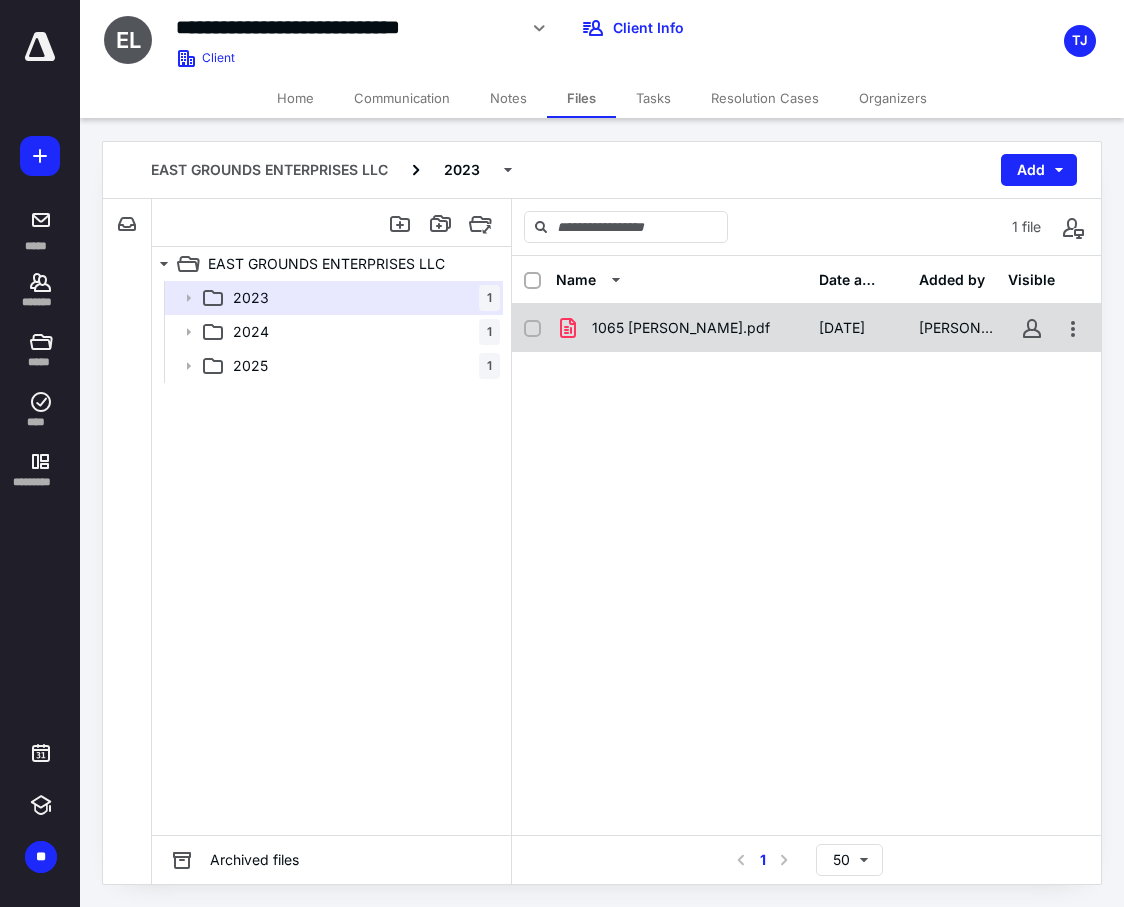 click on "1065  [PERSON_NAME].pdf" at bounding box center (681, 328) 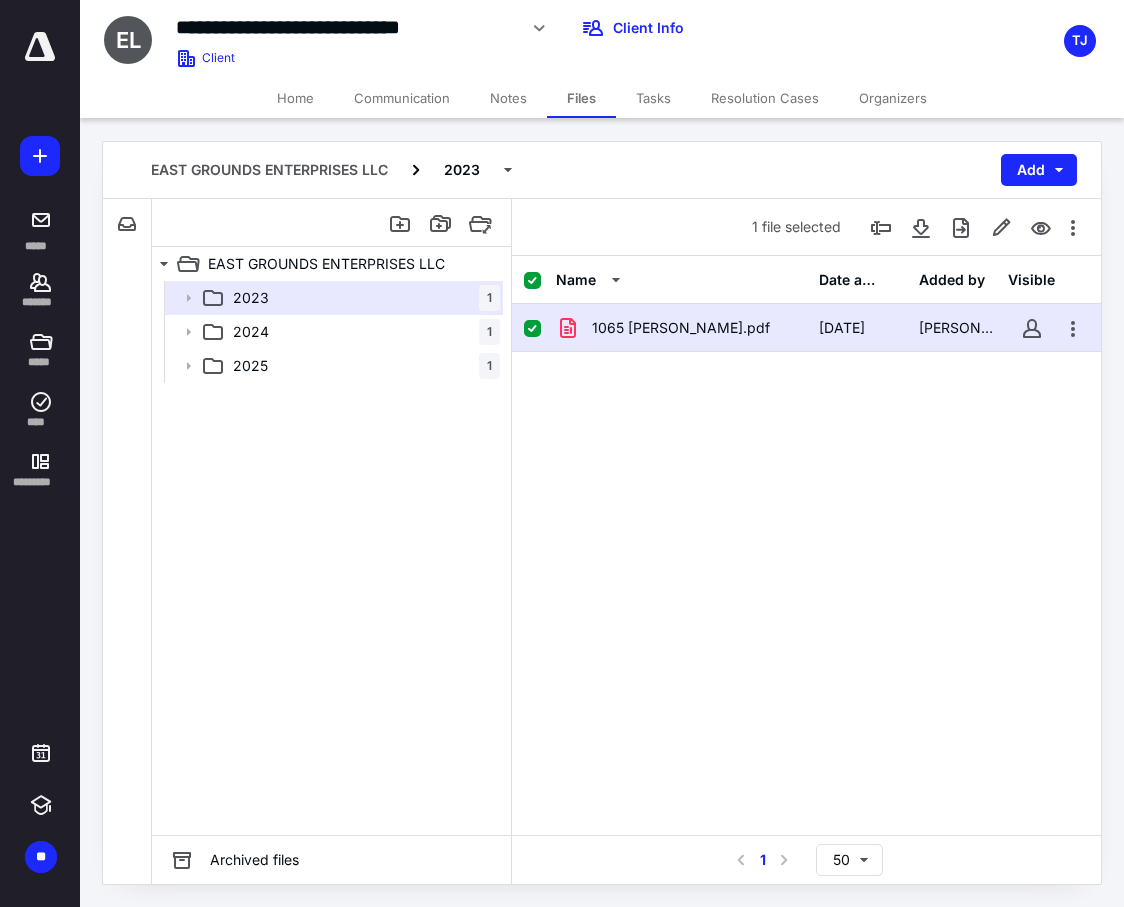 click on "1065  [PERSON_NAME].pdf" at bounding box center (681, 328) 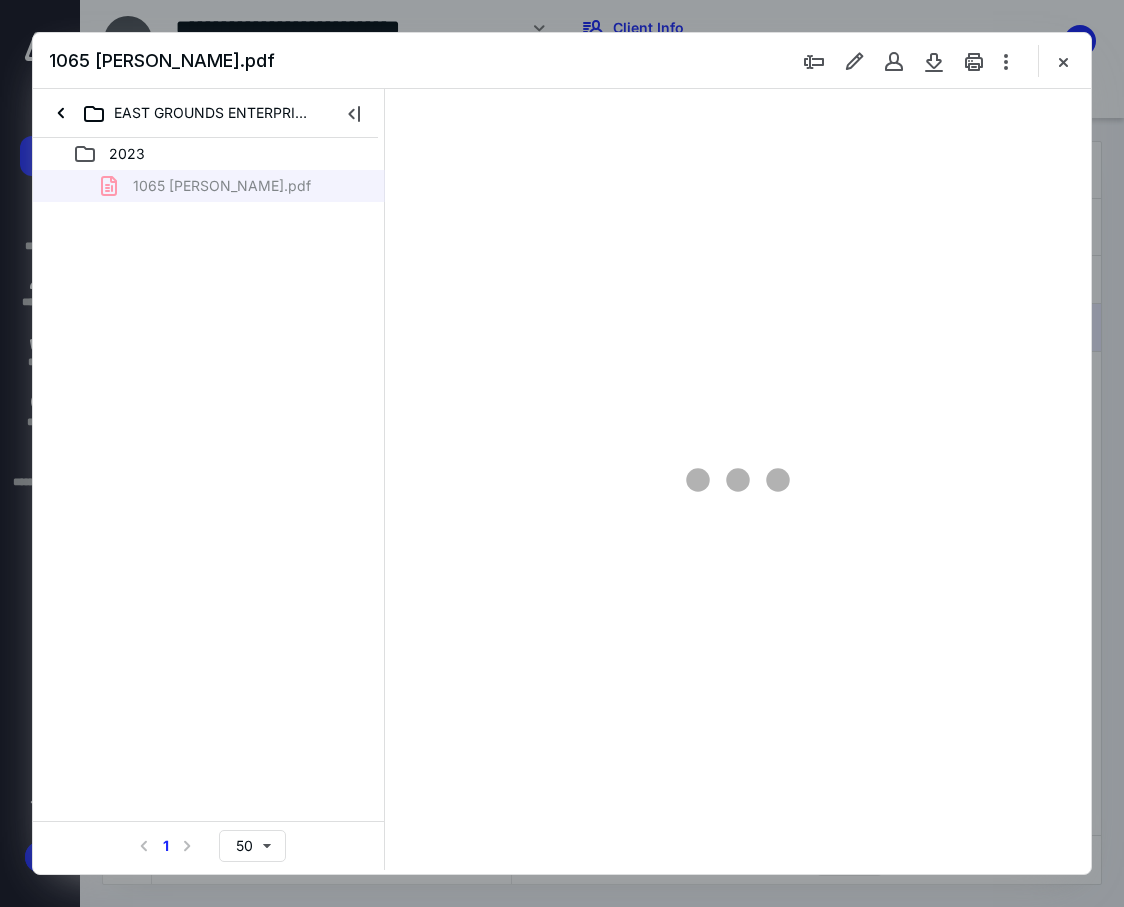 scroll, scrollTop: 0, scrollLeft: 0, axis: both 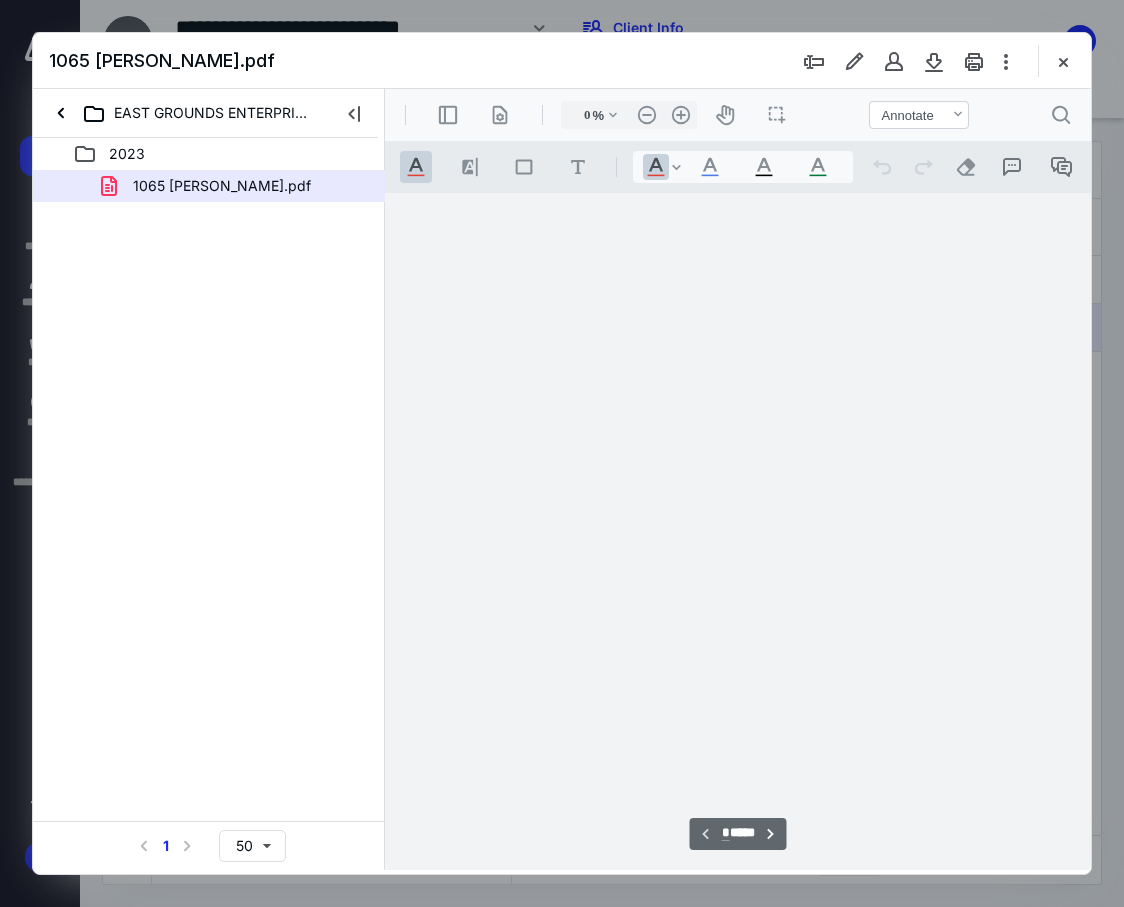 type on "85" 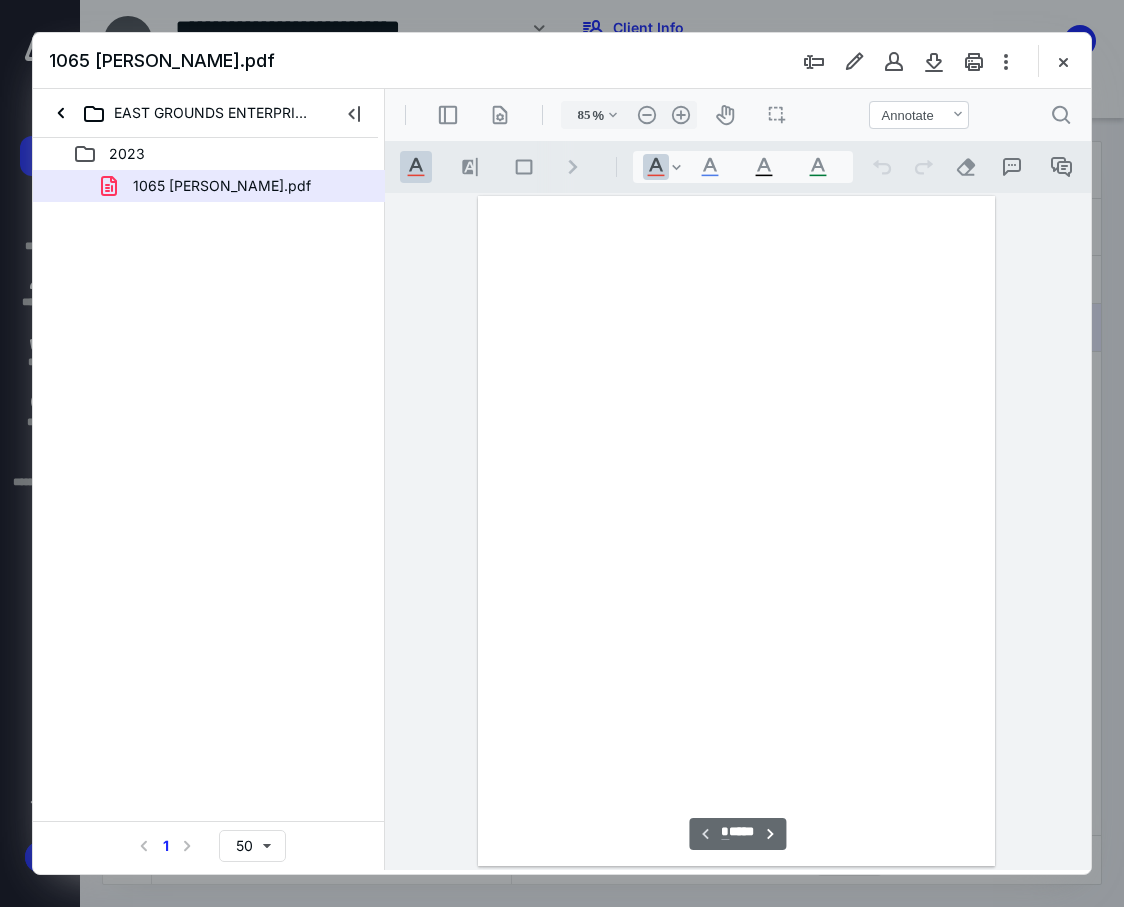 scroll, scrollTop: 107, scrollLeft: 0, axis: vertical 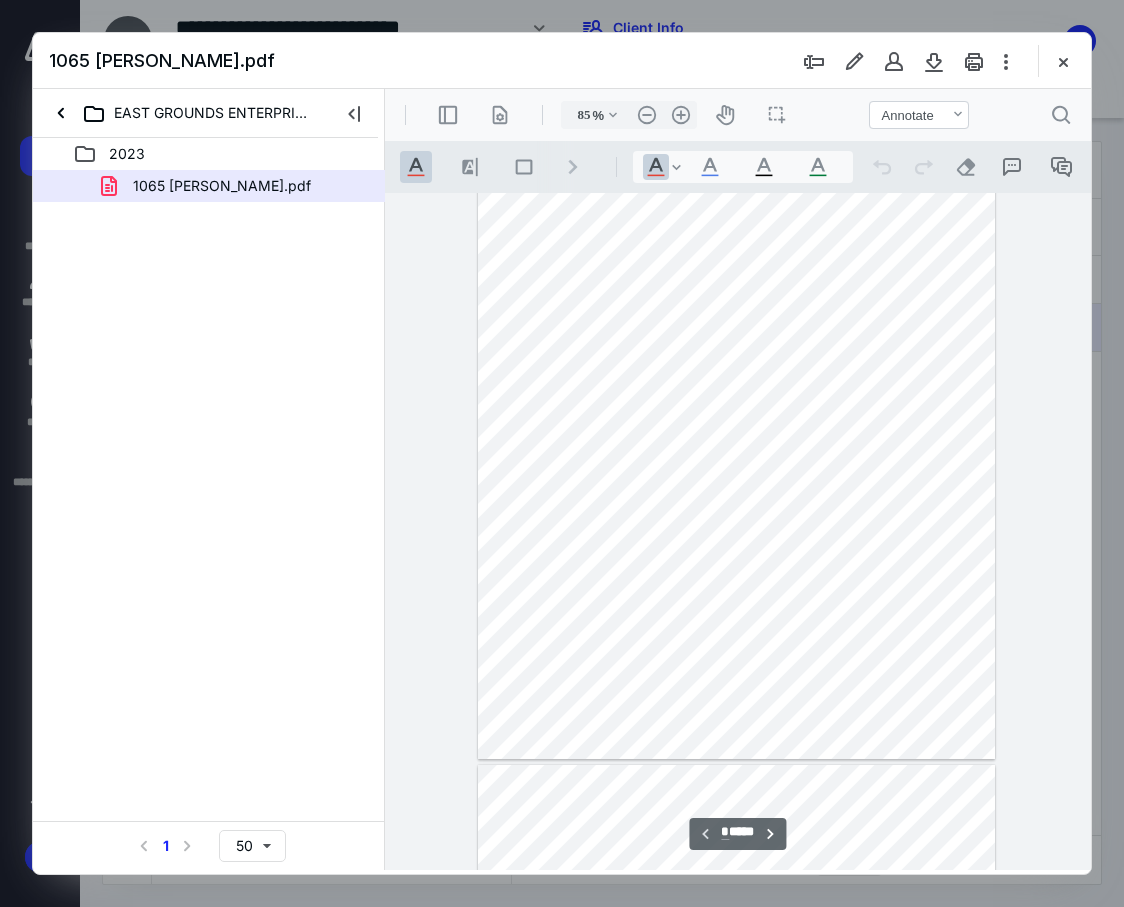 click on "*" at bounding box center [725, 832] 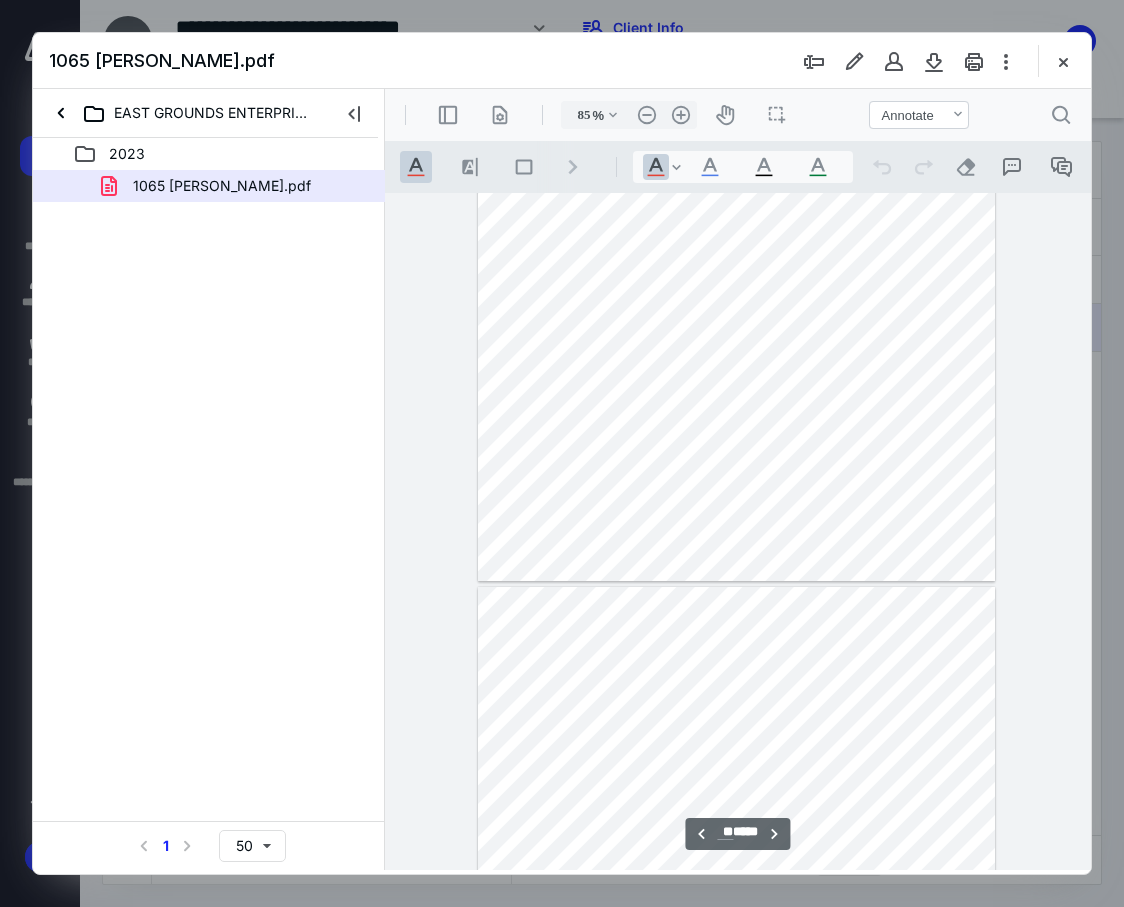 scroll, scrollTop: 9743, scrollLeft: 0, axis: vertical 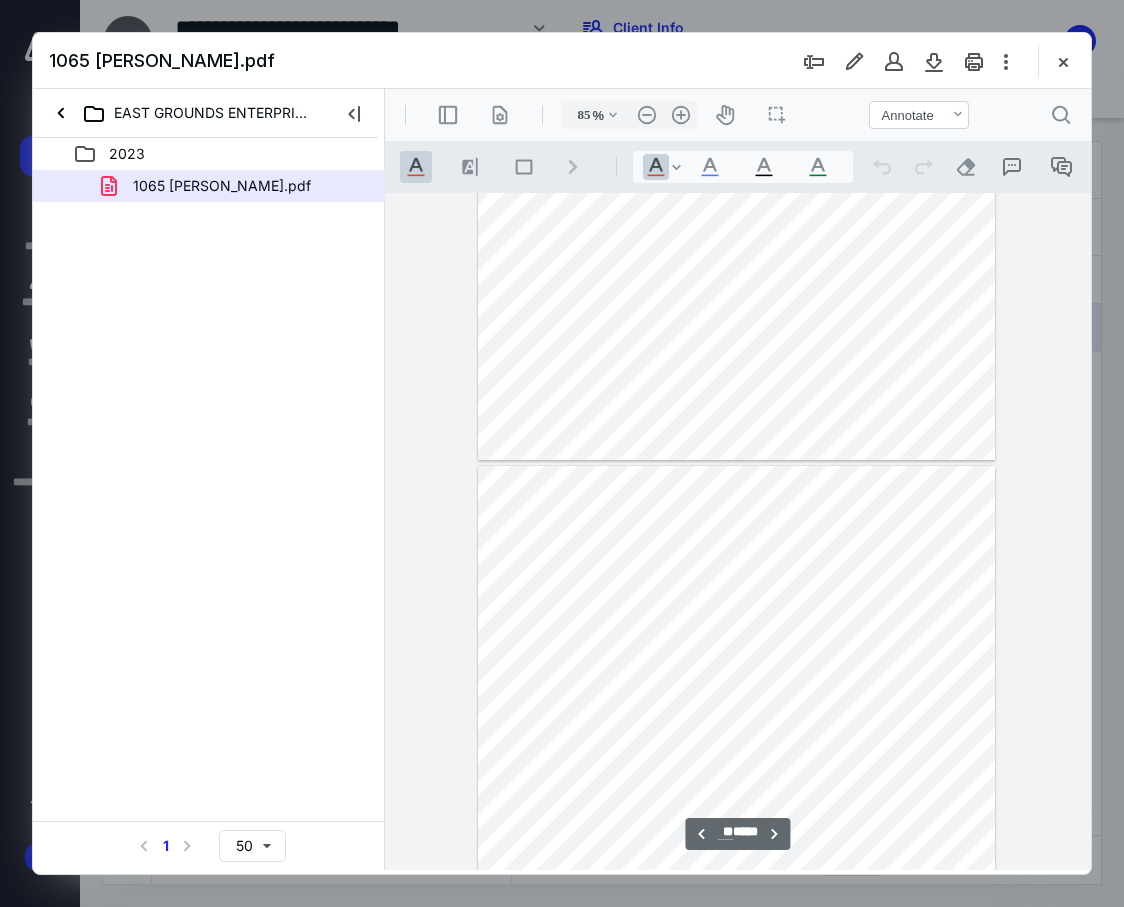 type on "*" 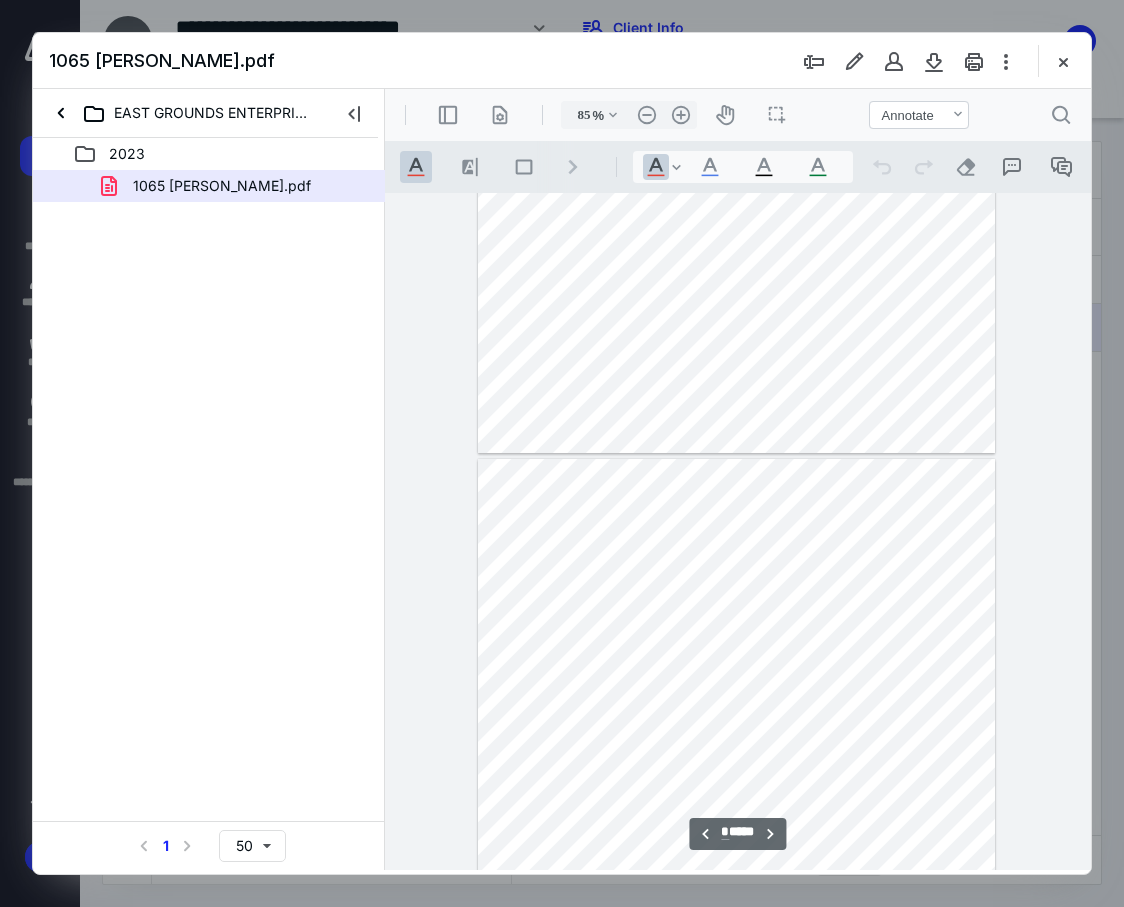 scroll, scrollTop: 5143, scrollLeft: 0, axis: vertical 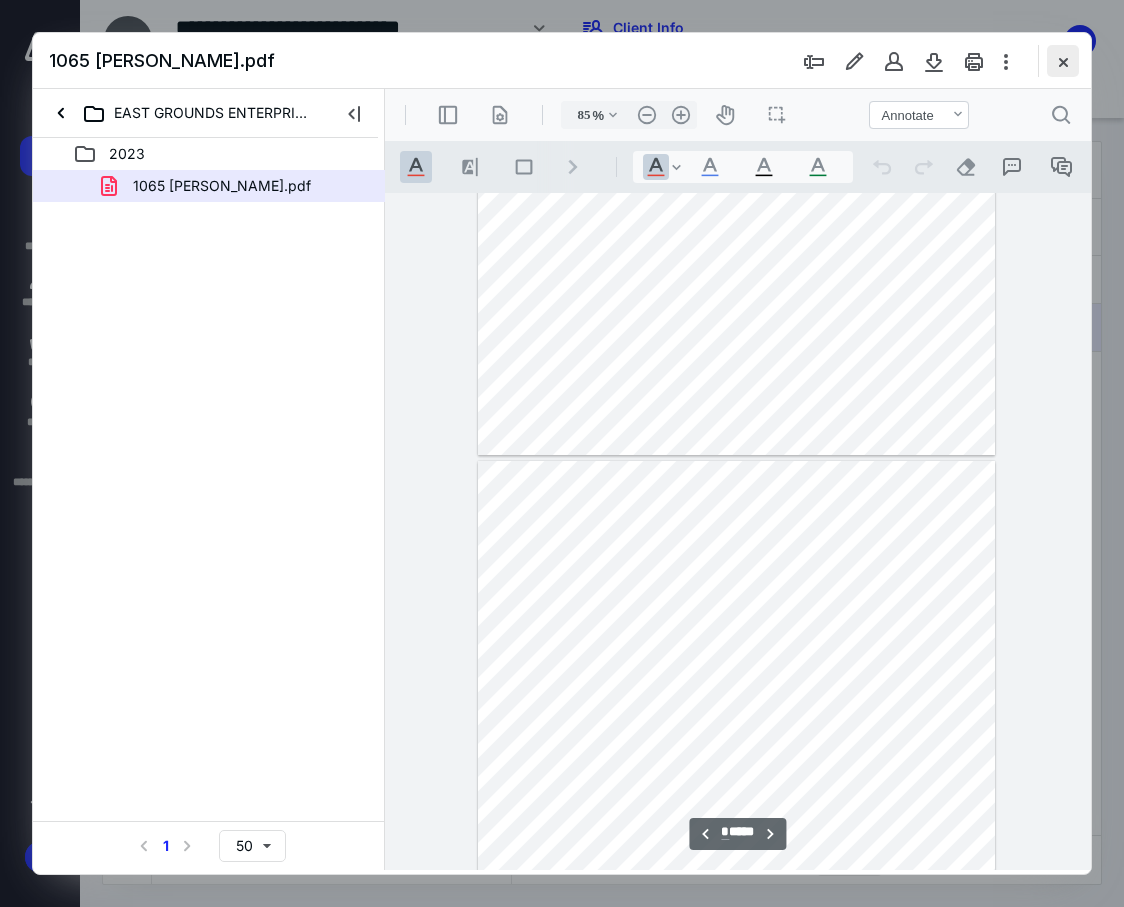 click at bounding box center [1063, 61] 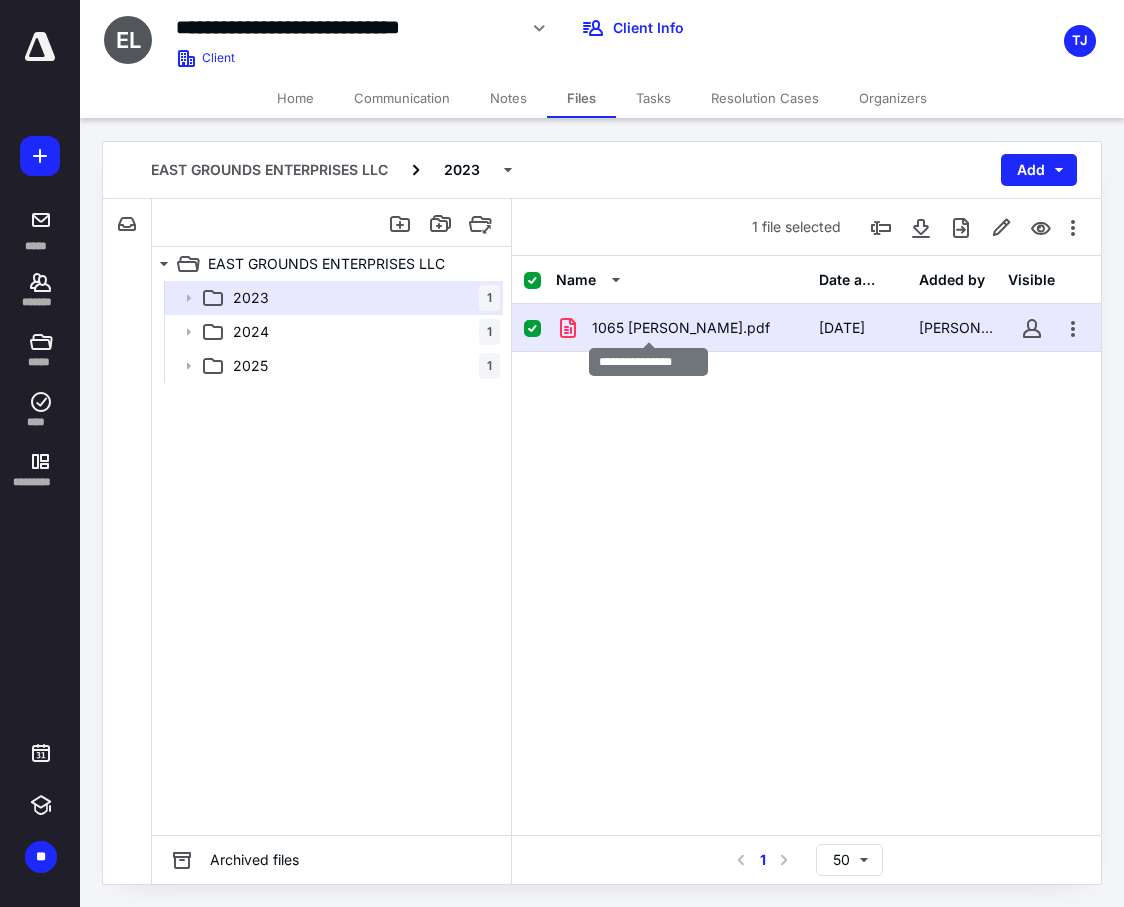 click on "1065  [PERSON_NAME].pdf" at bounding box center (681, 328) 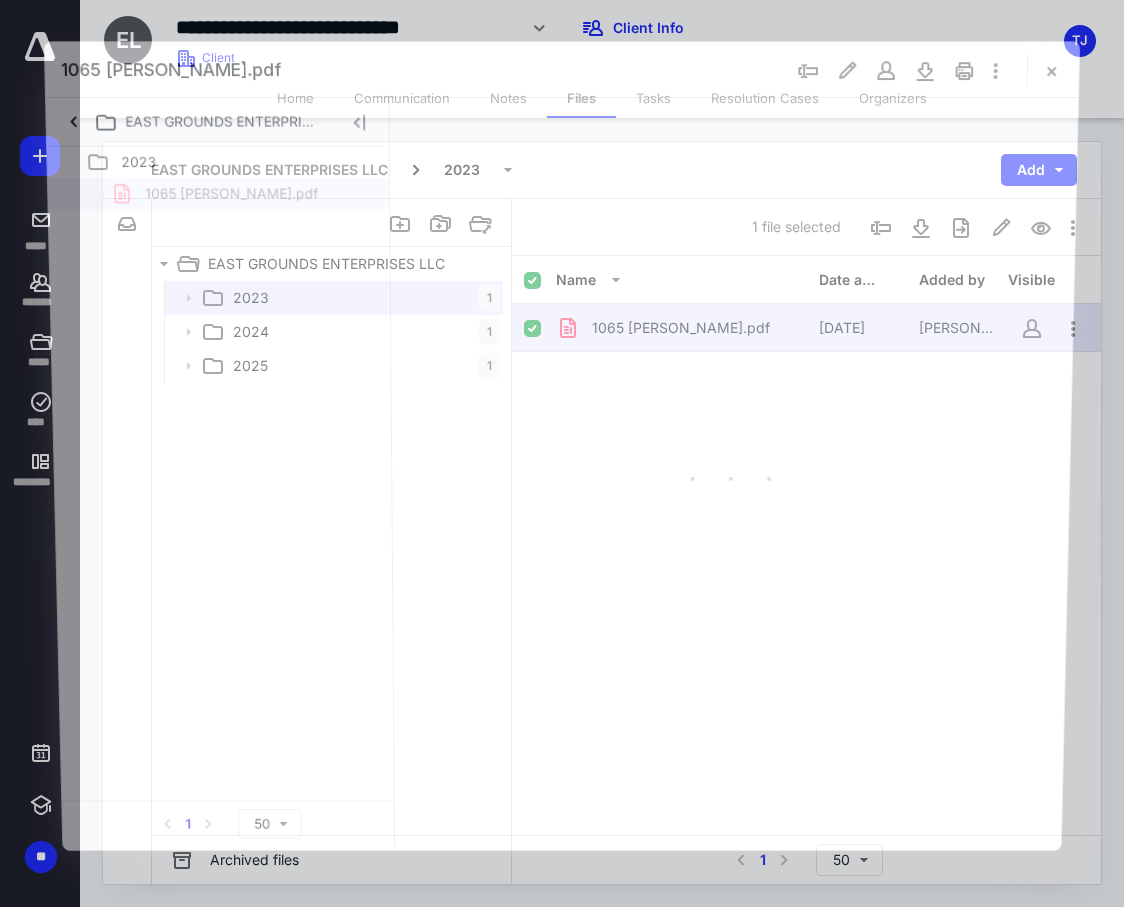 scroll, scrollTop: 0, scrollLeft: 0, axis: both 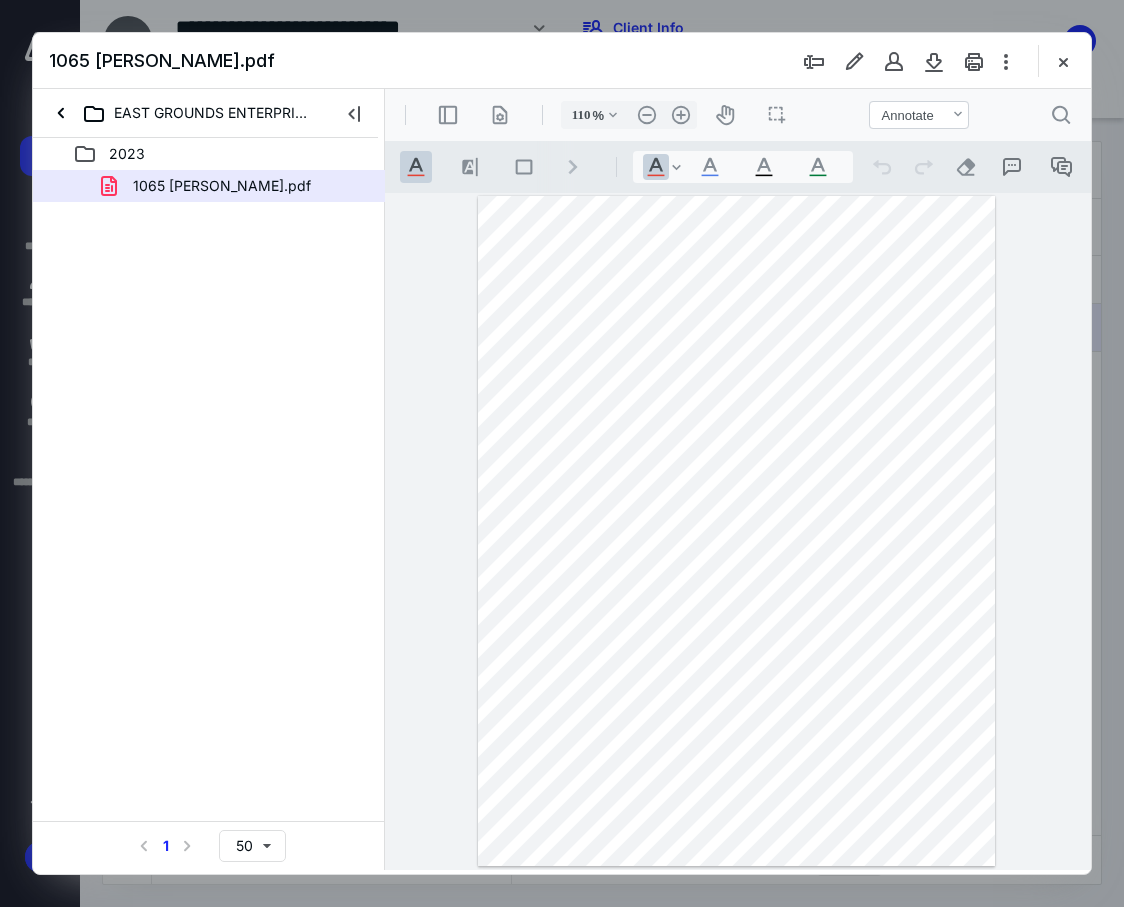 type on "135" 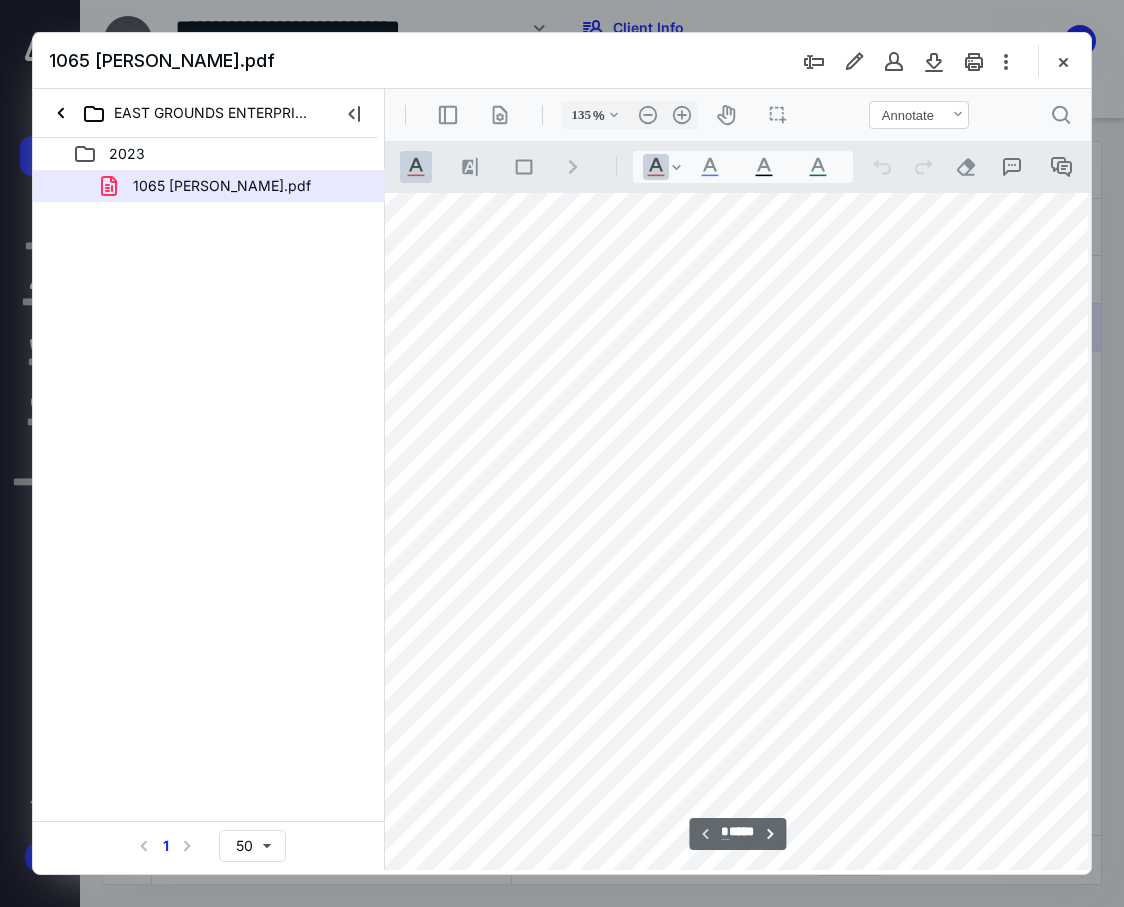 scroll, scrollTop: 0, scrollLeft: 83, axis: horizontal 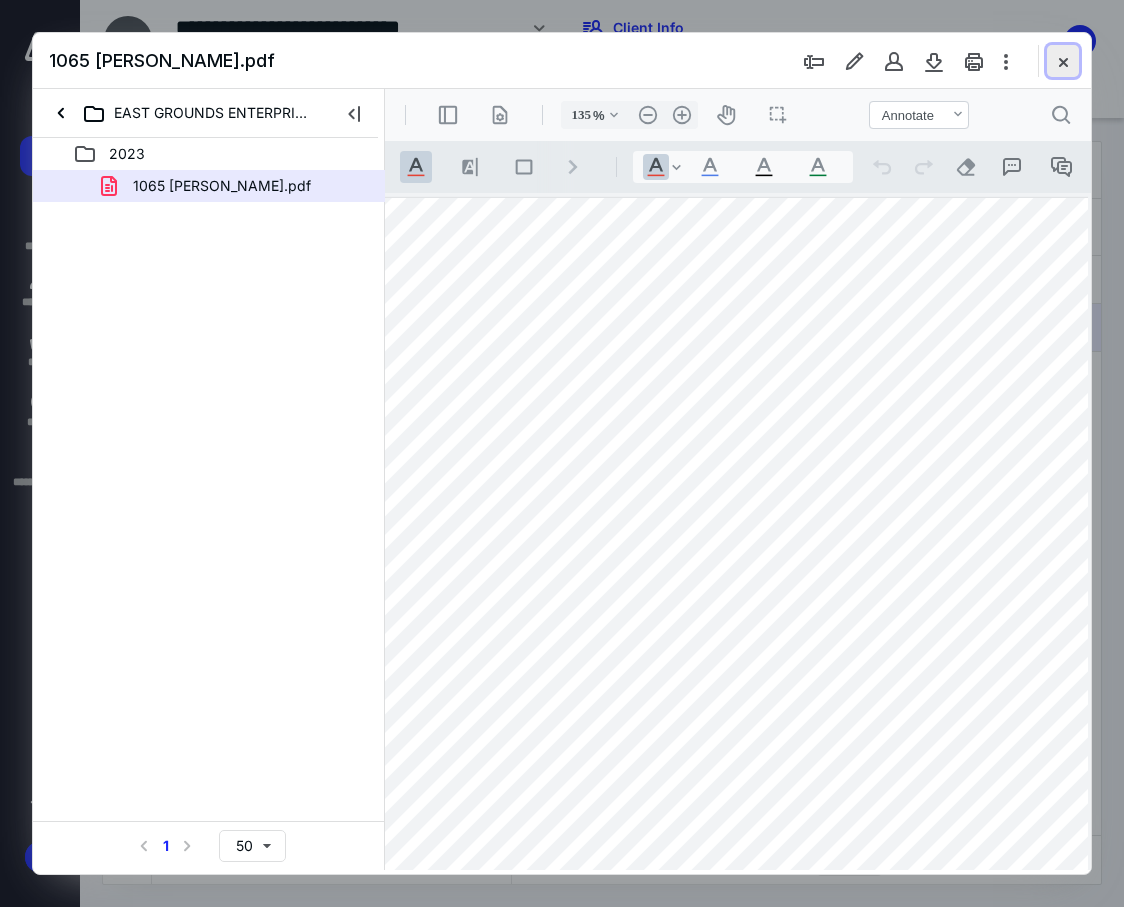 click at bounding box center [1063, 61] 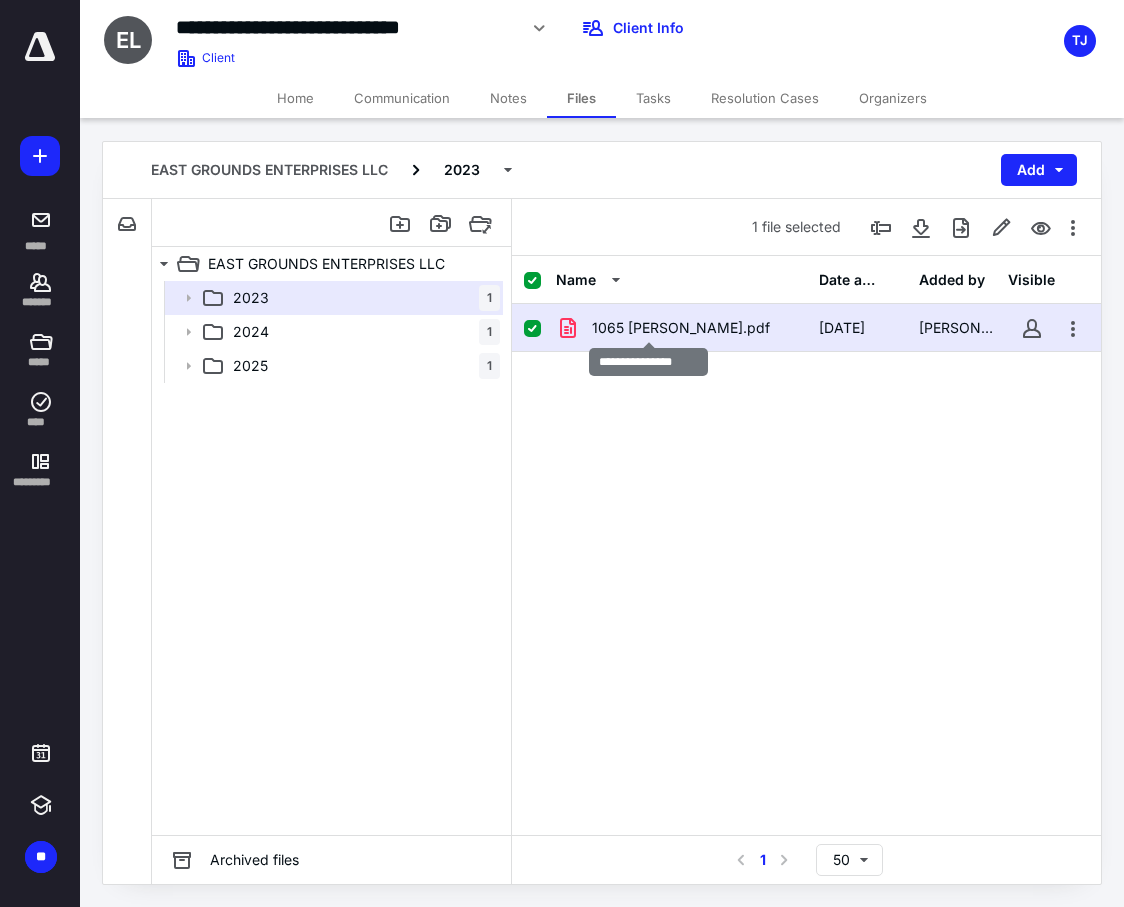 click on "1065  [PERSON_NAME].pdf" at bounding box center (681, 328) 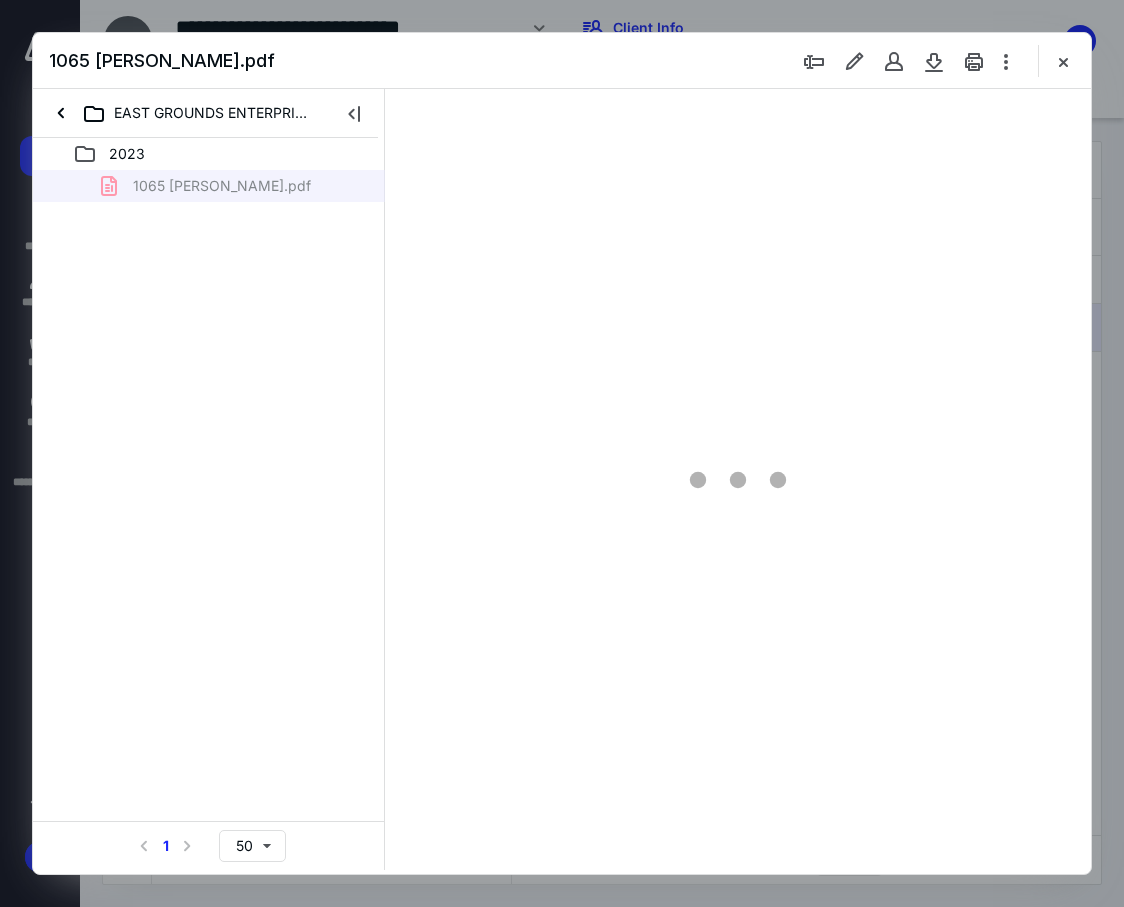 scroll, scrollTop: 0, scrollLeft: 0, axis: both 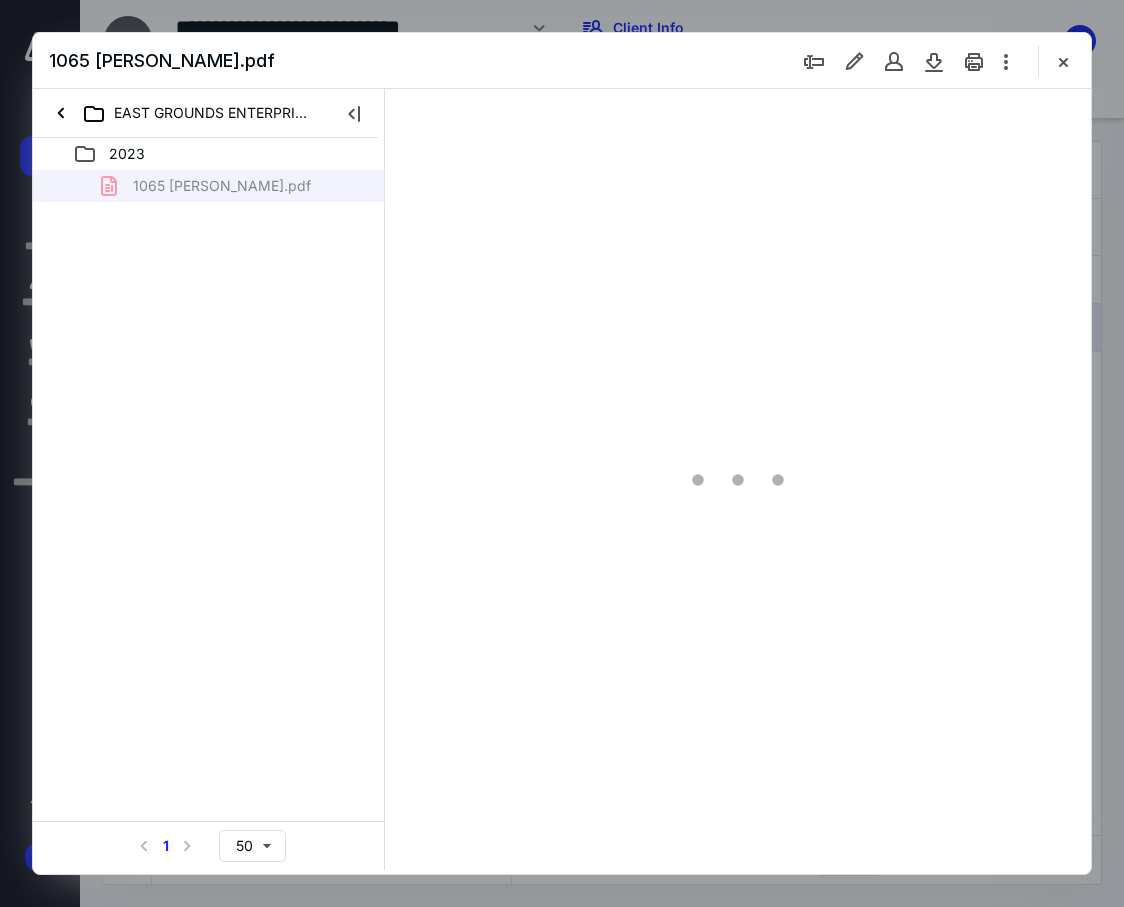 type on "85" 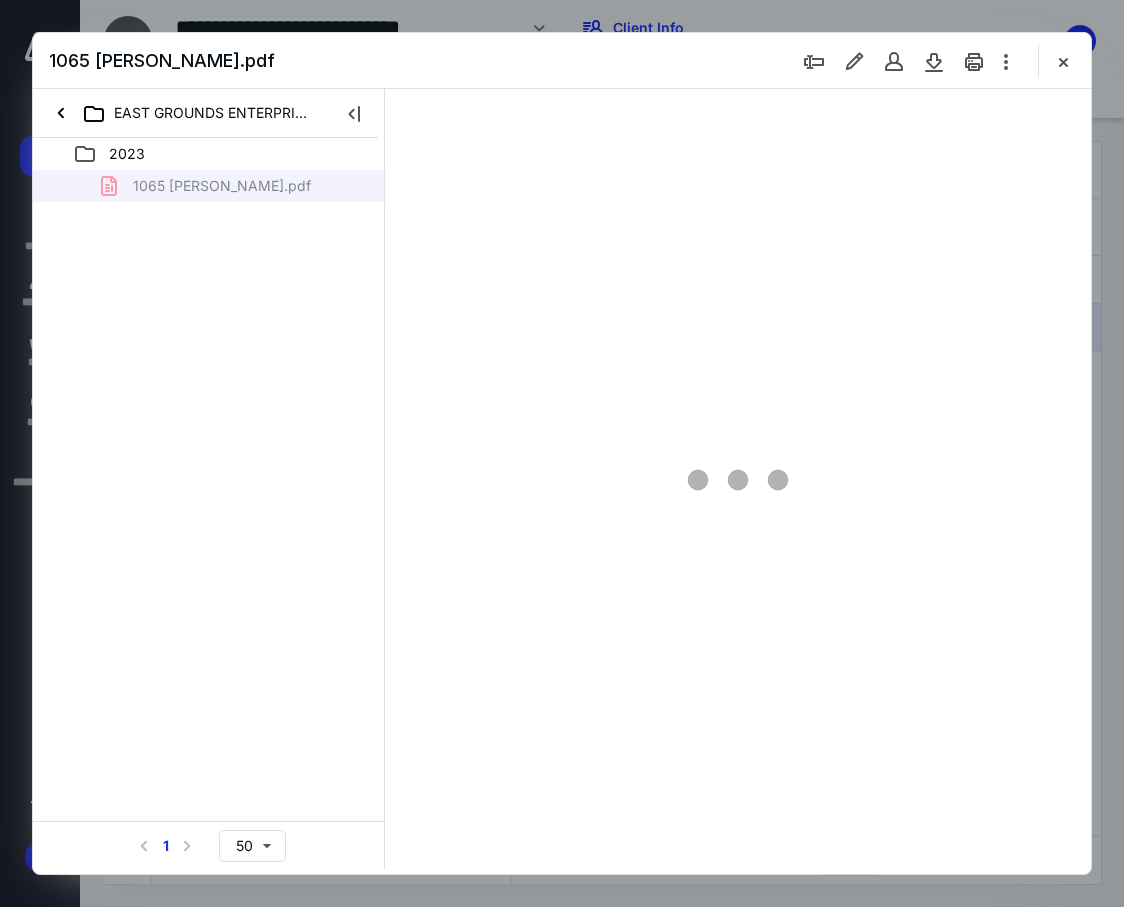 scroll, scrollTop: 107, scrollLeft: 0, axis: vertical 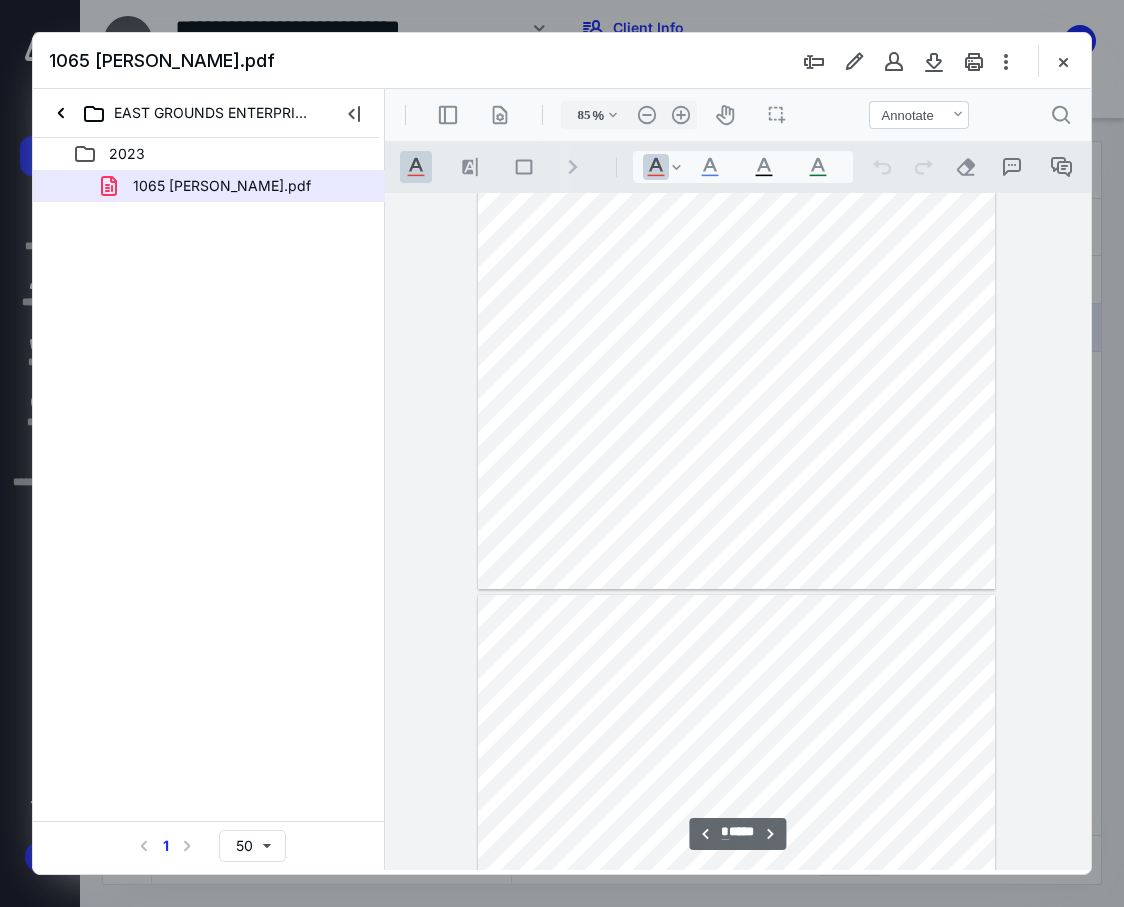 type on "*" 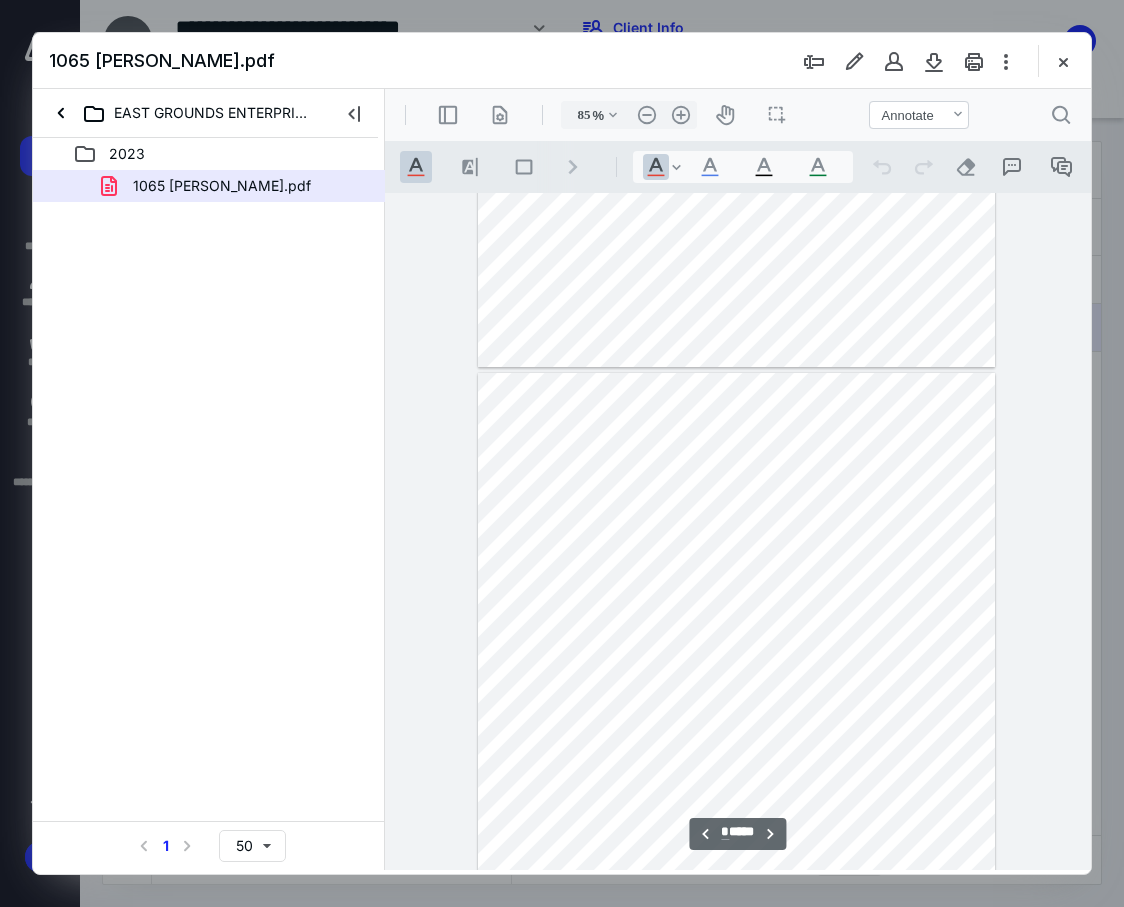 scroll, scrollTop: 1207, scrollLeft: 0, axis: vertical 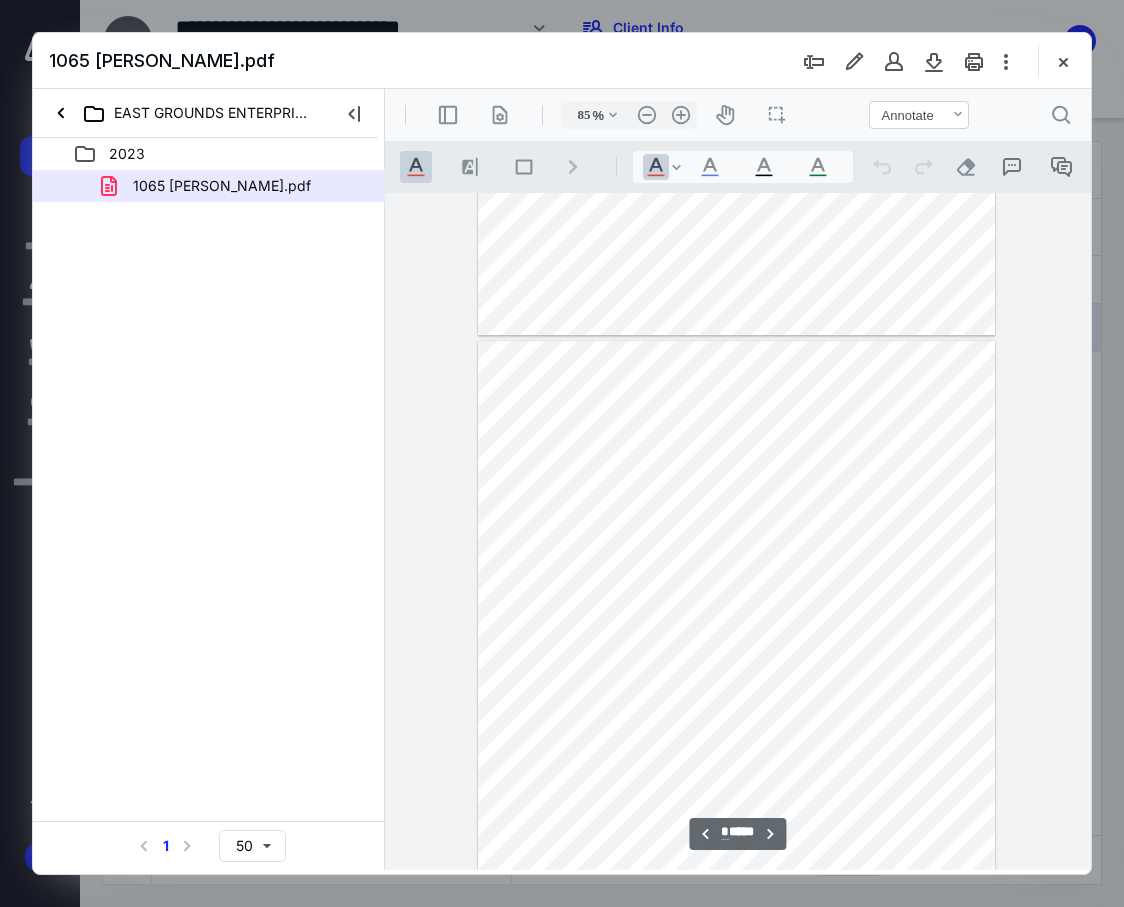 type on "110" 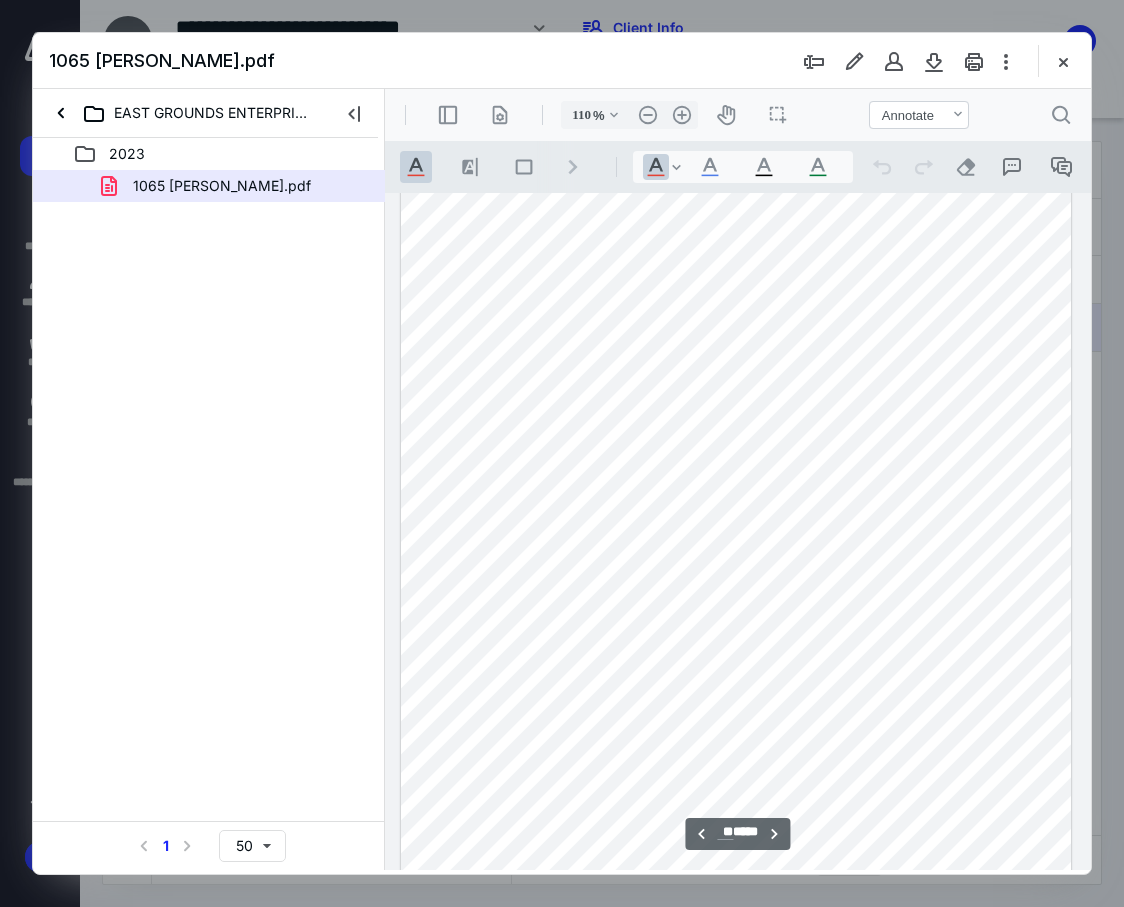 scroll, scrollTop: 15869, scrollLeft: 0, axis: vertical 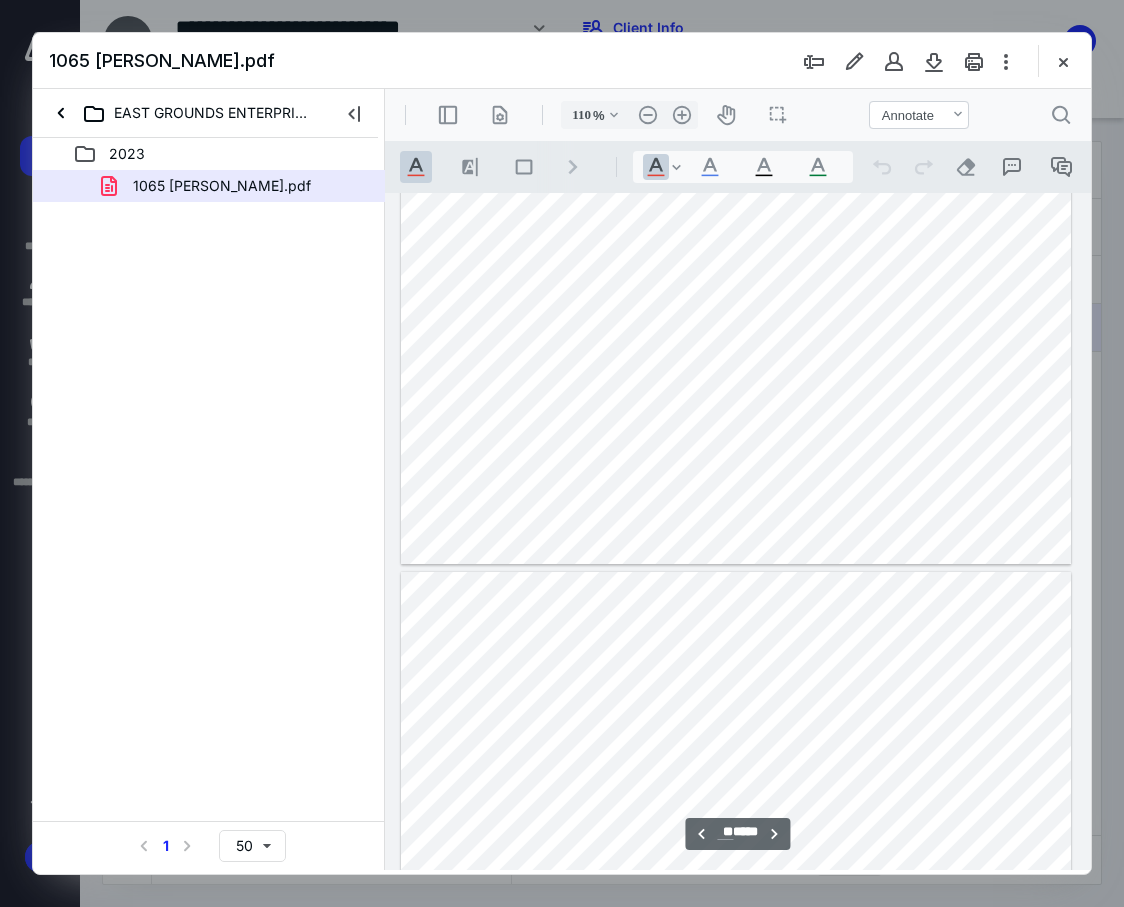 type on "**" 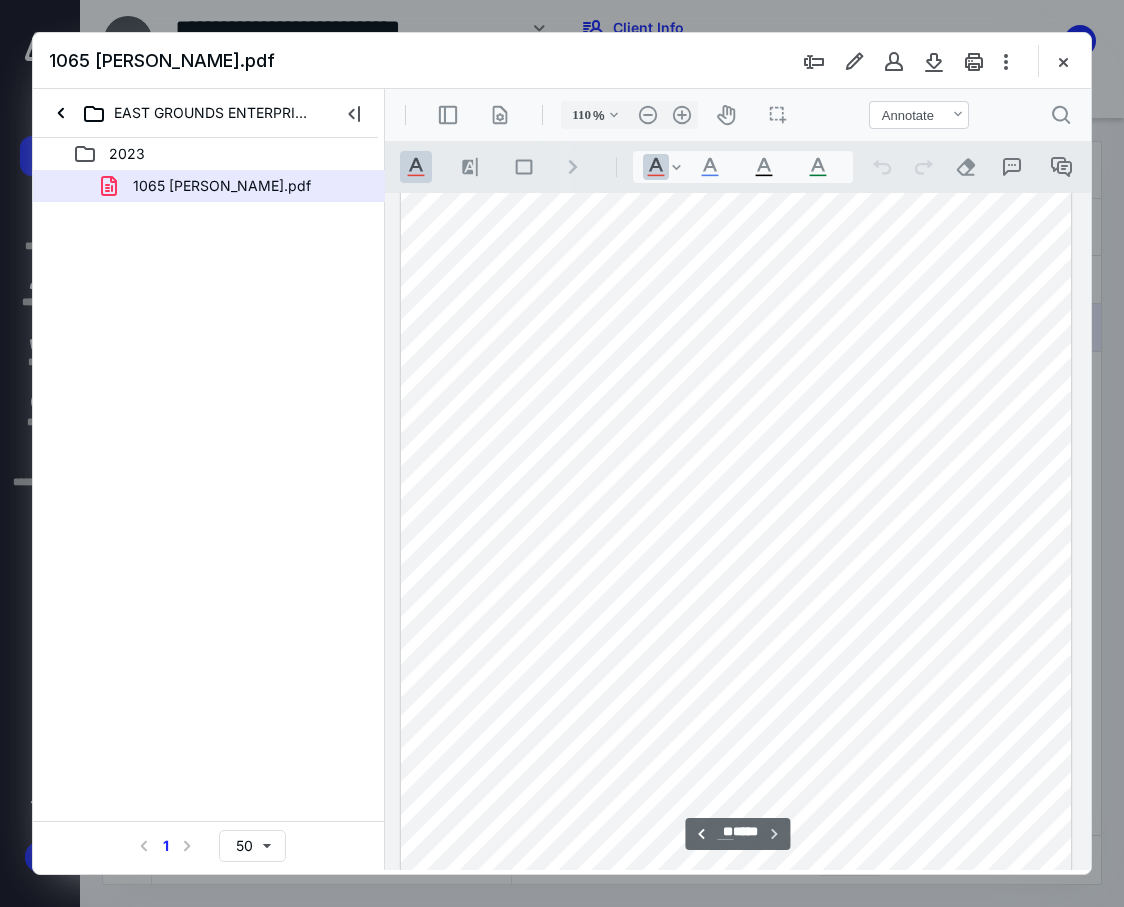 scroll, scrollTop: 16843, scrollLeft: 0, axis: vertical 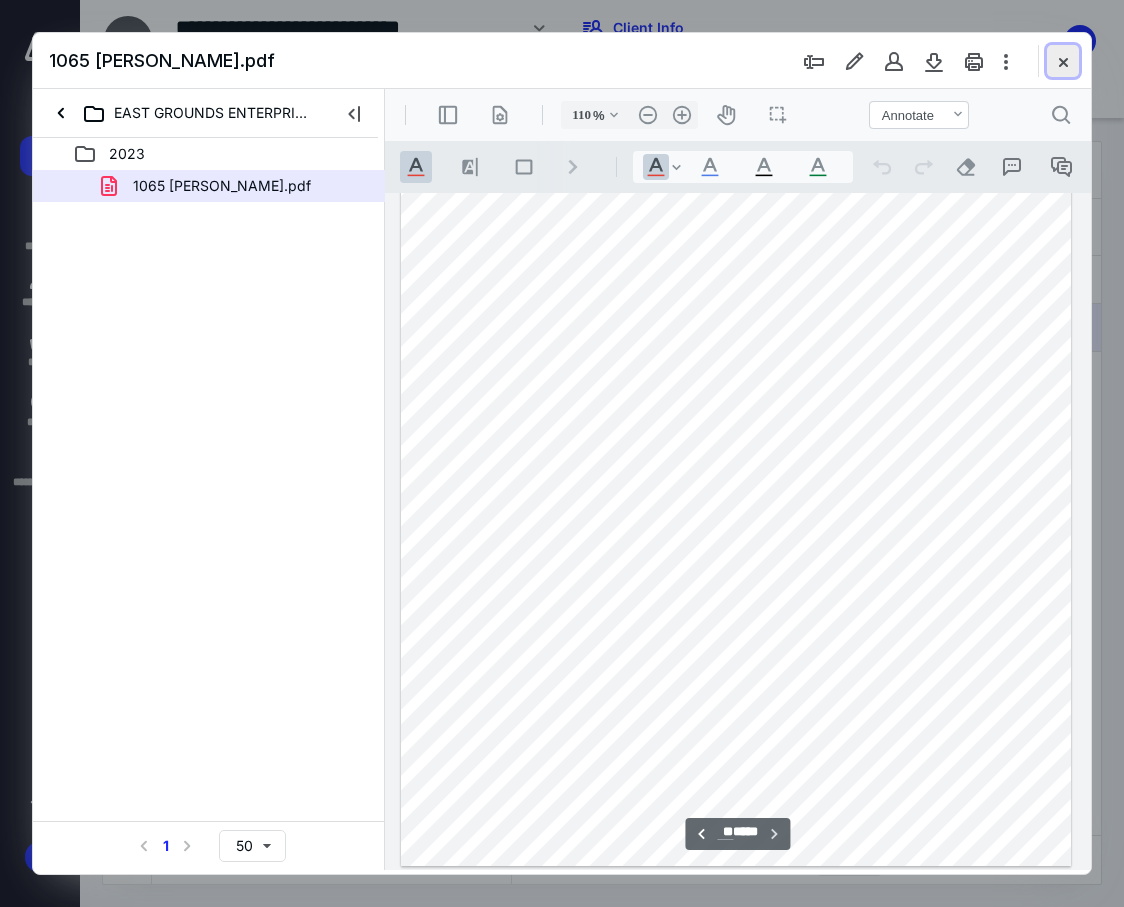 click at bounding box center [1063, 61] 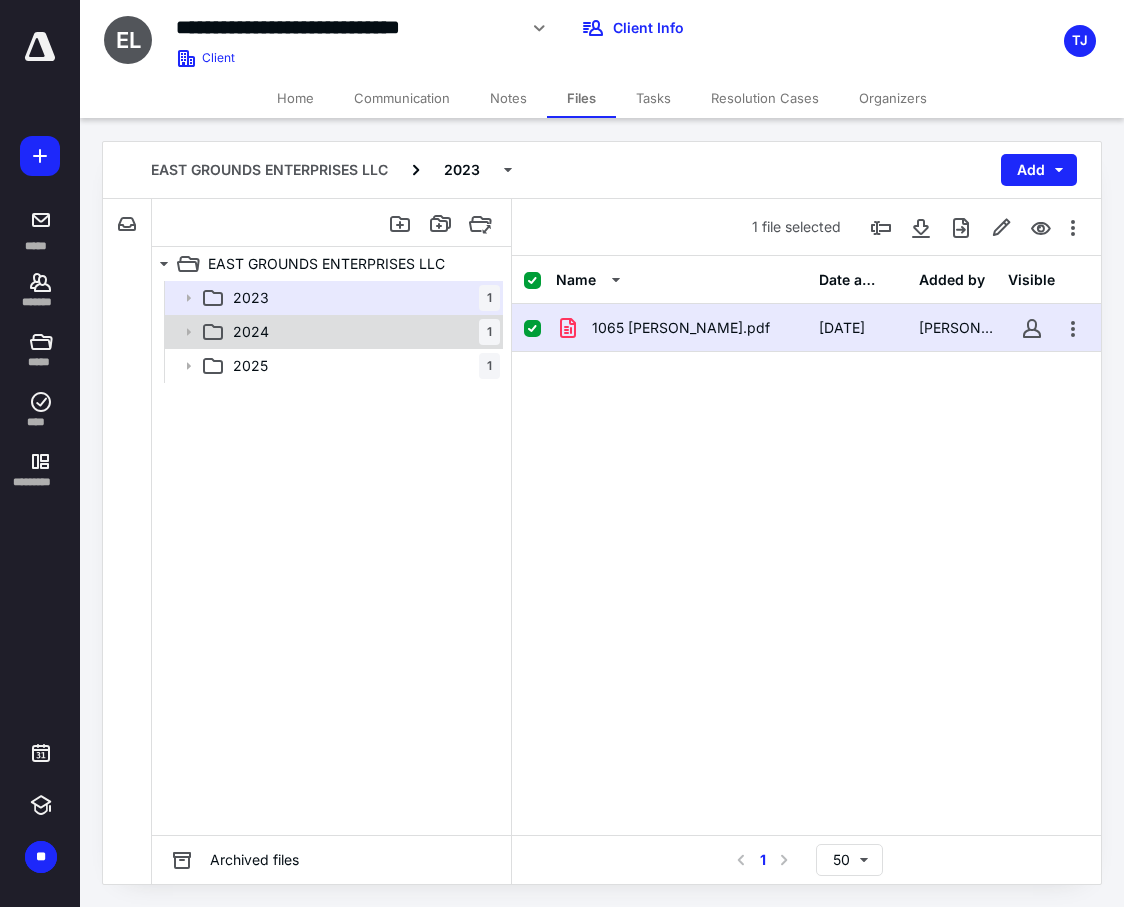 click on "2024 1" at bounding box center (362, 332) 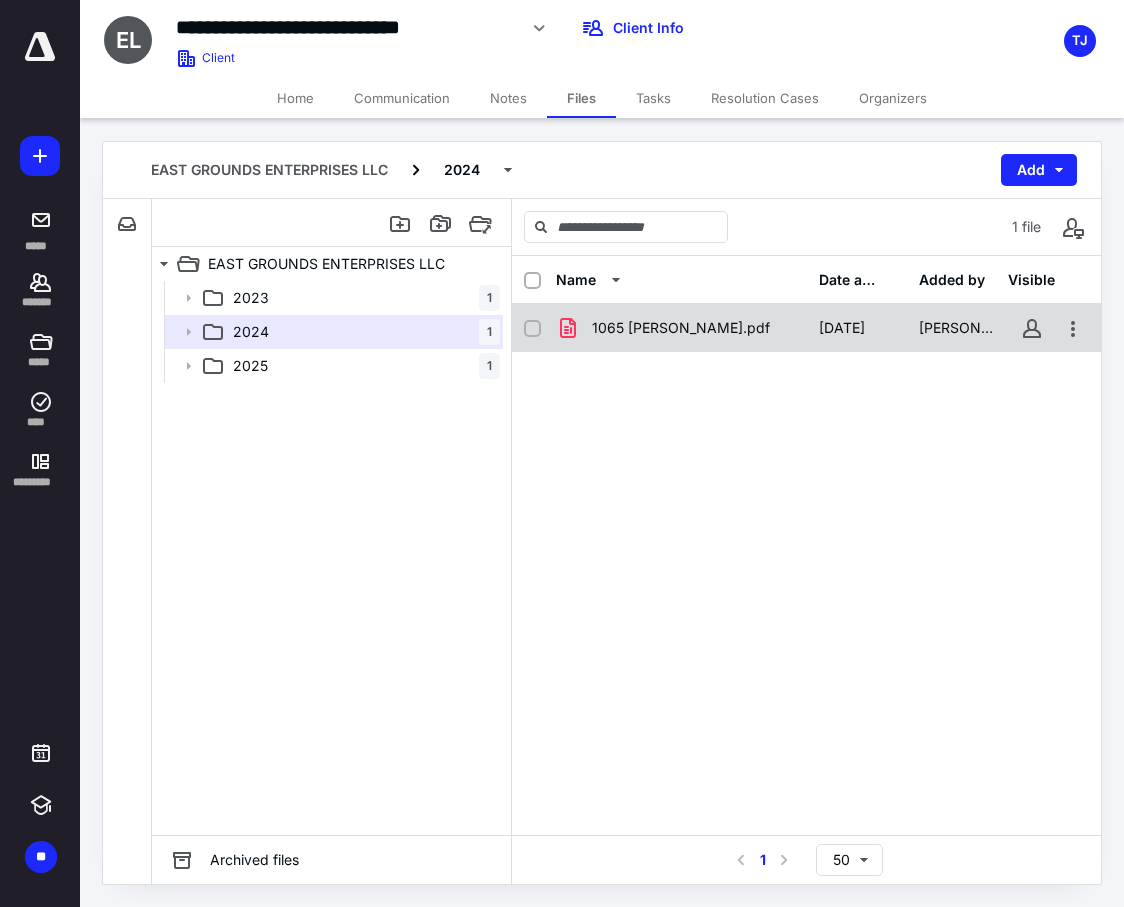 click on "1065  [PERSON_NAME].pdf" at bounding box center [681, 328] 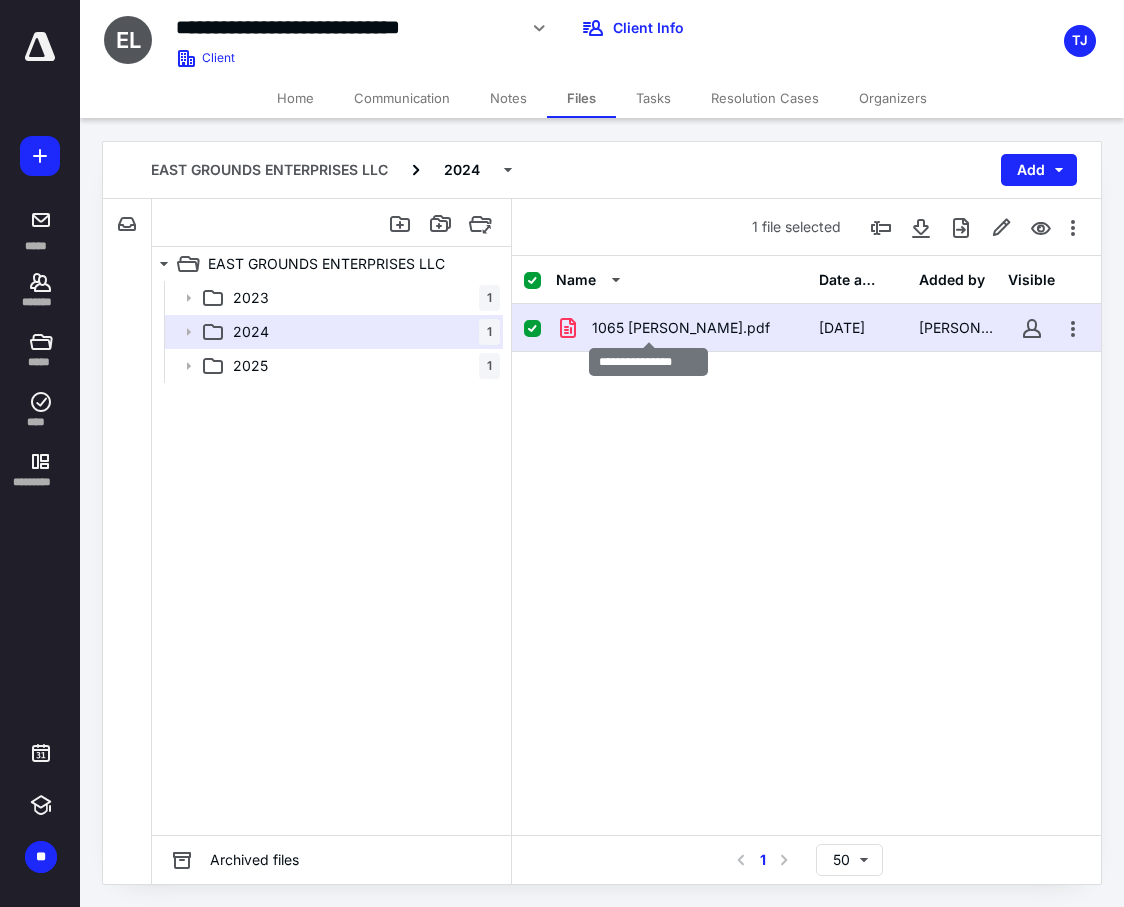 click on "1065  [PERSON_NAME].pdf" at bounding box center [681, 328] 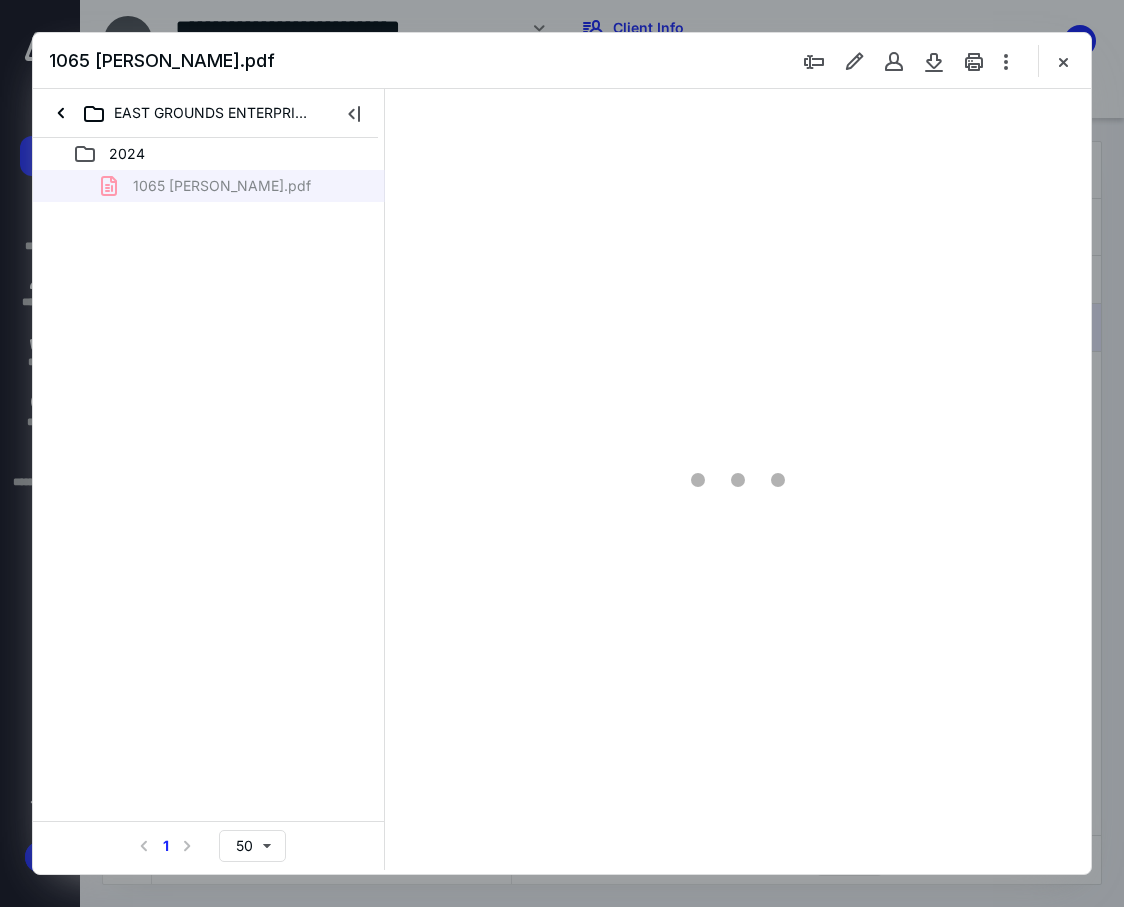 scroll, scrollTop: 0, scrollLeft: 0, axis: both 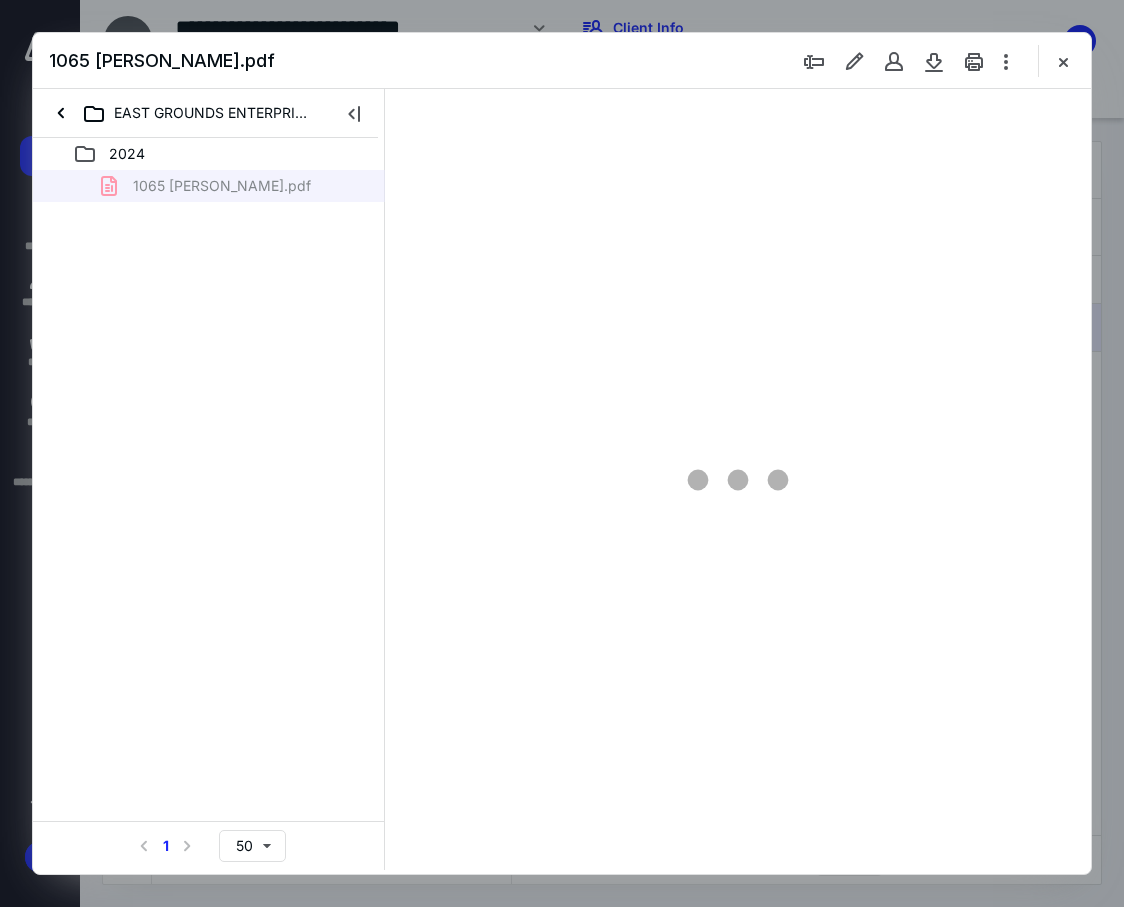 type on "85" 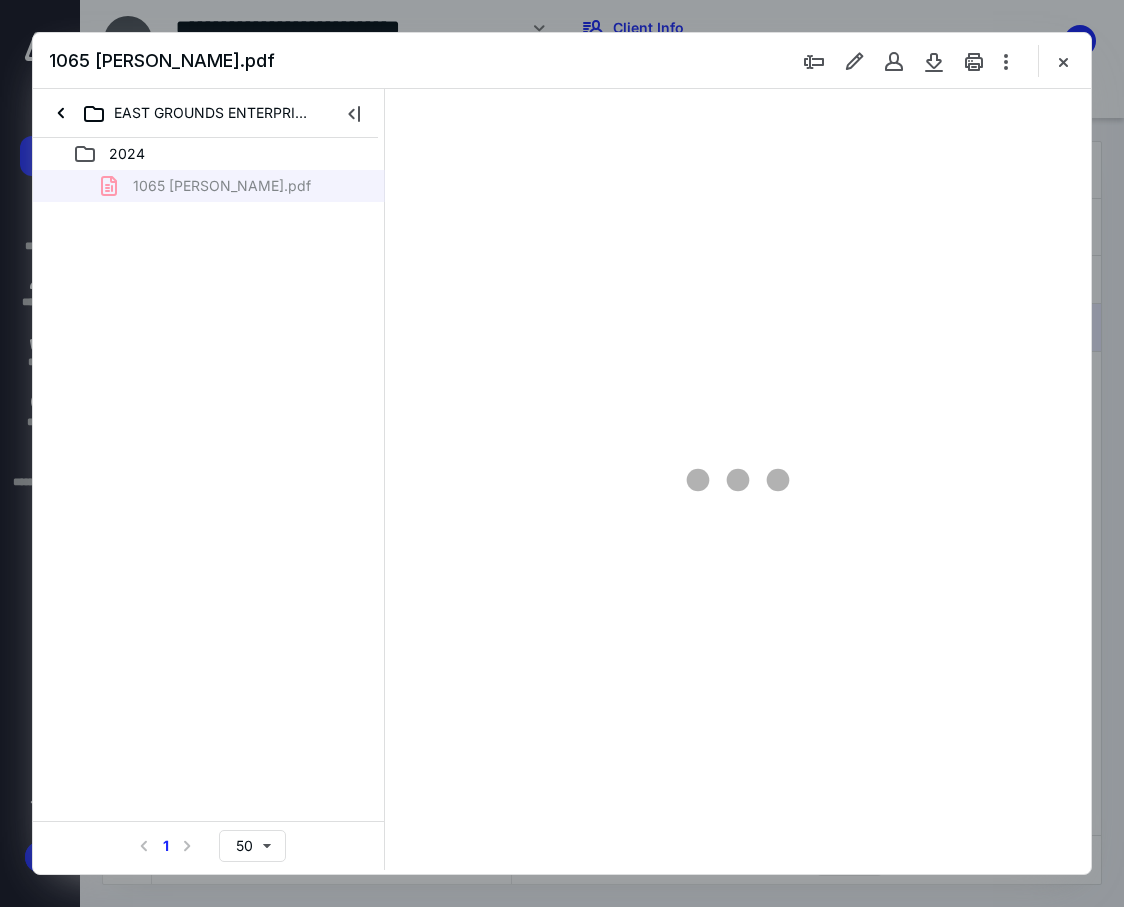 scroll, scrollTop: 107, scrollLeft: 0, axis: vertical 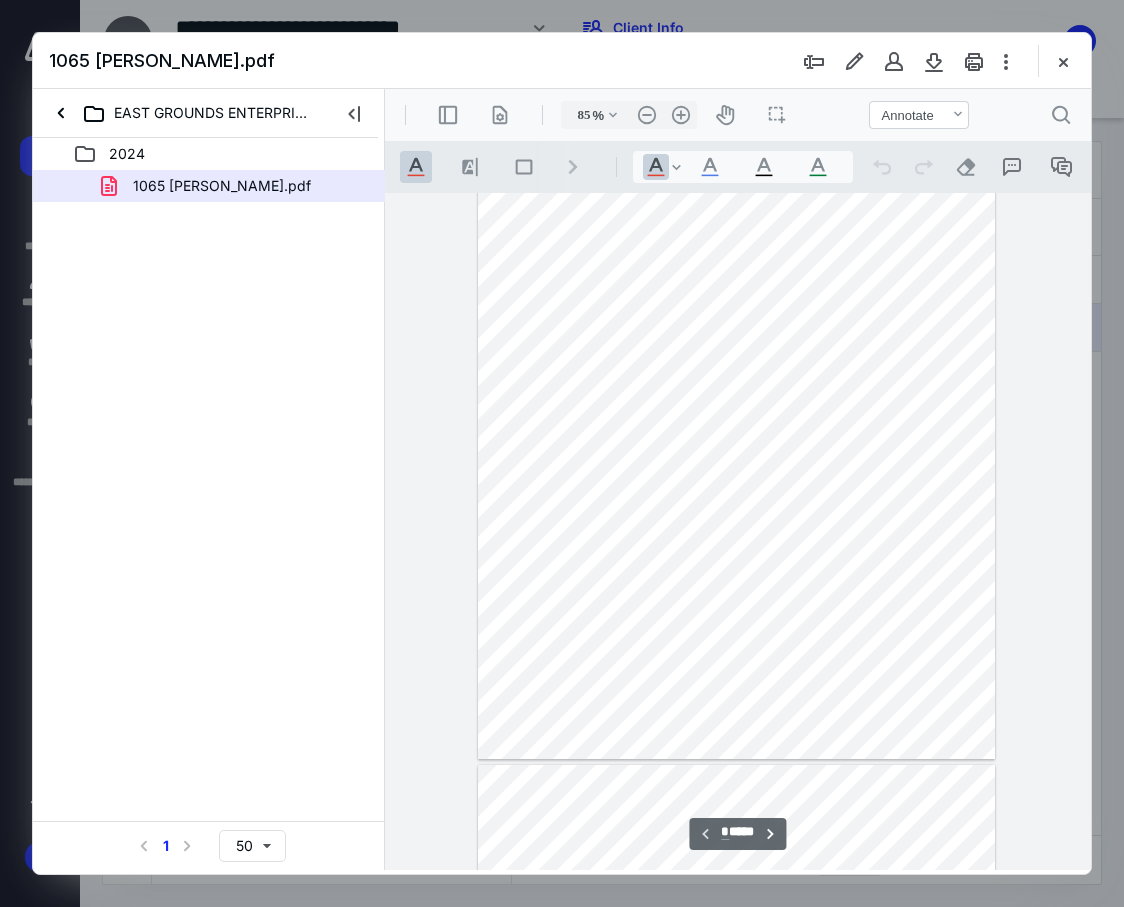 click on "*" at bounding box center (725, 832) 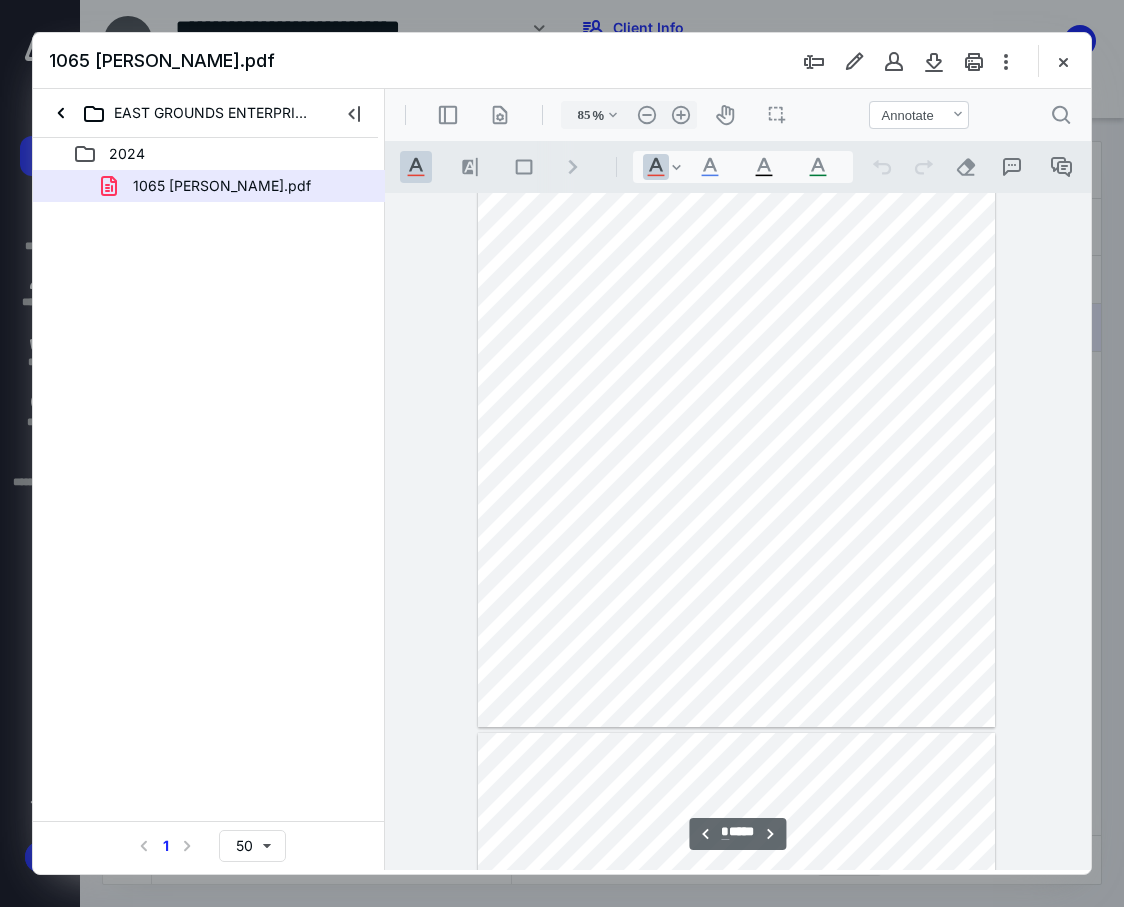 scroll, scrollTop: 2243, scrollLeft: 0, axis: vertical 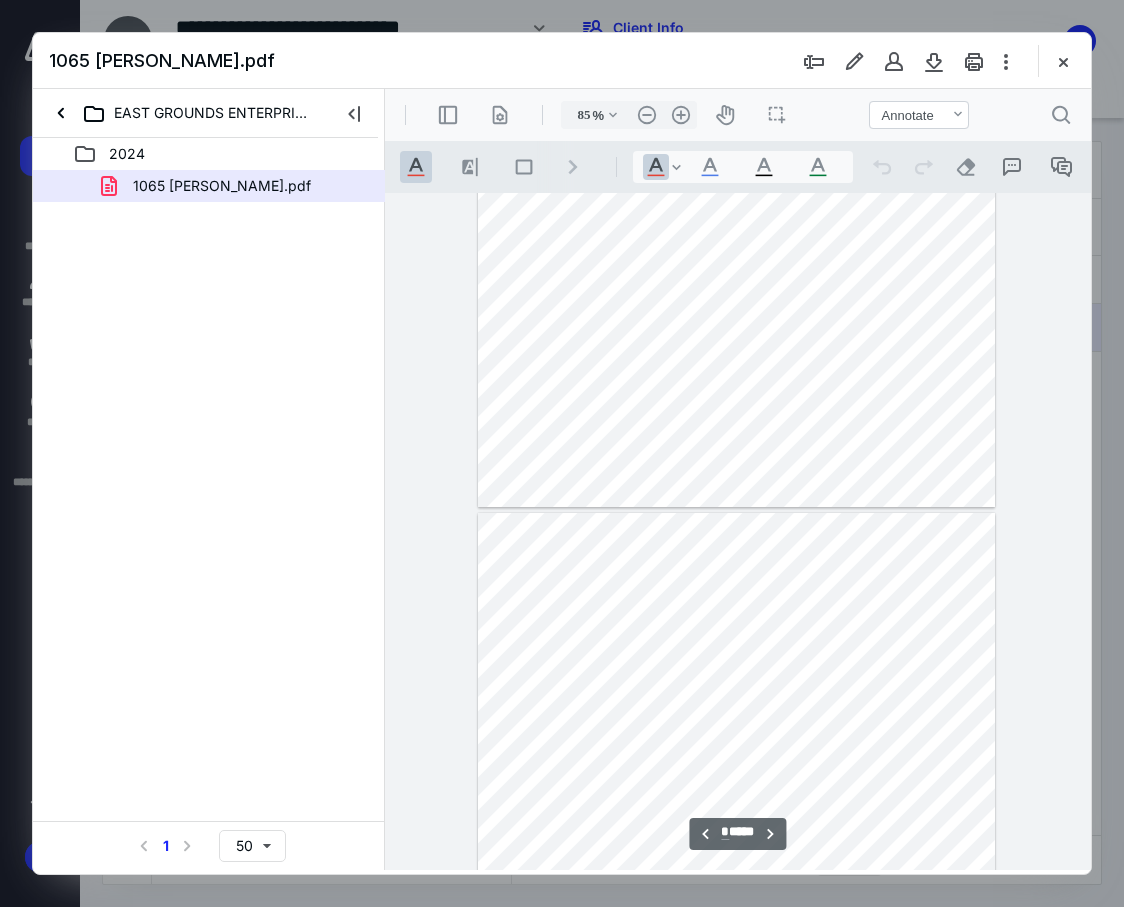 type on "*" 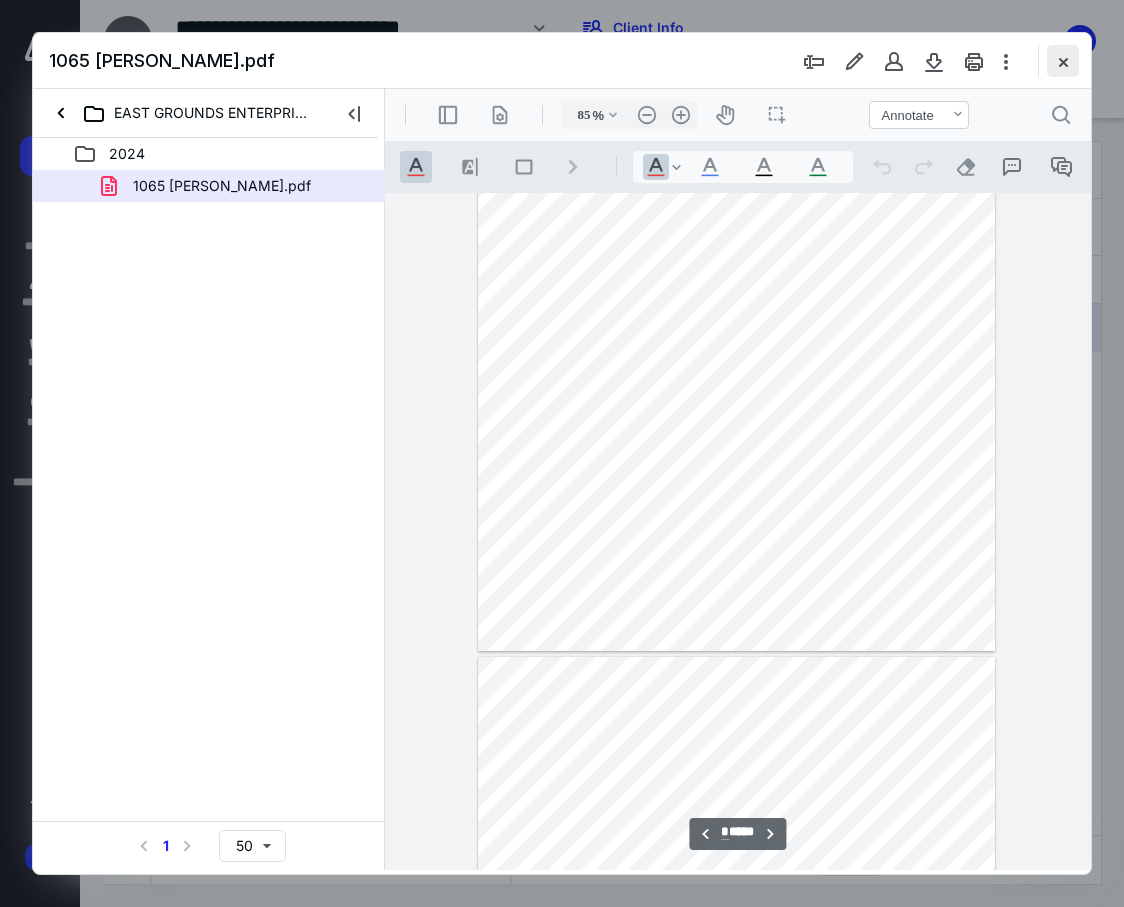 click at bounding box center (1063, 61) 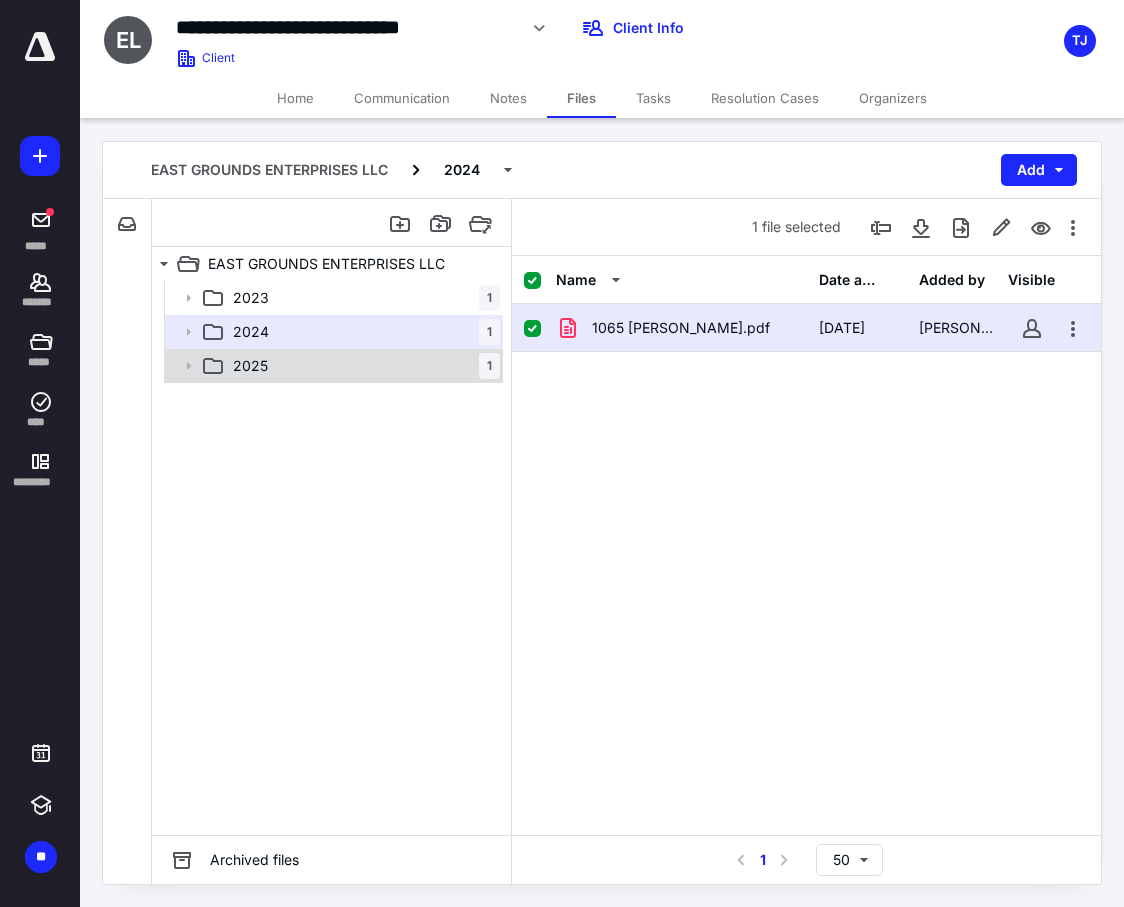 click on "2025 1" at bounding box center [362, 366] 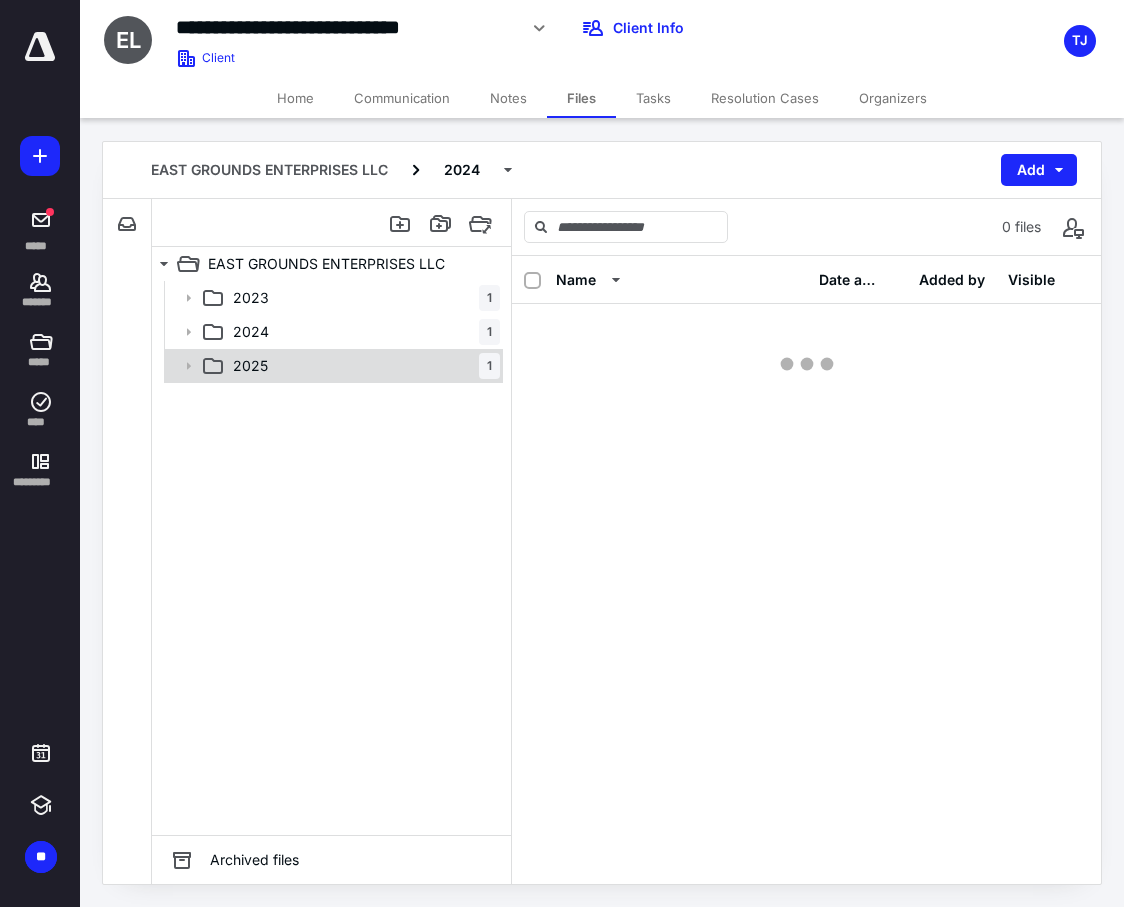 click on "2025 1" at bounding box center [362, 366] 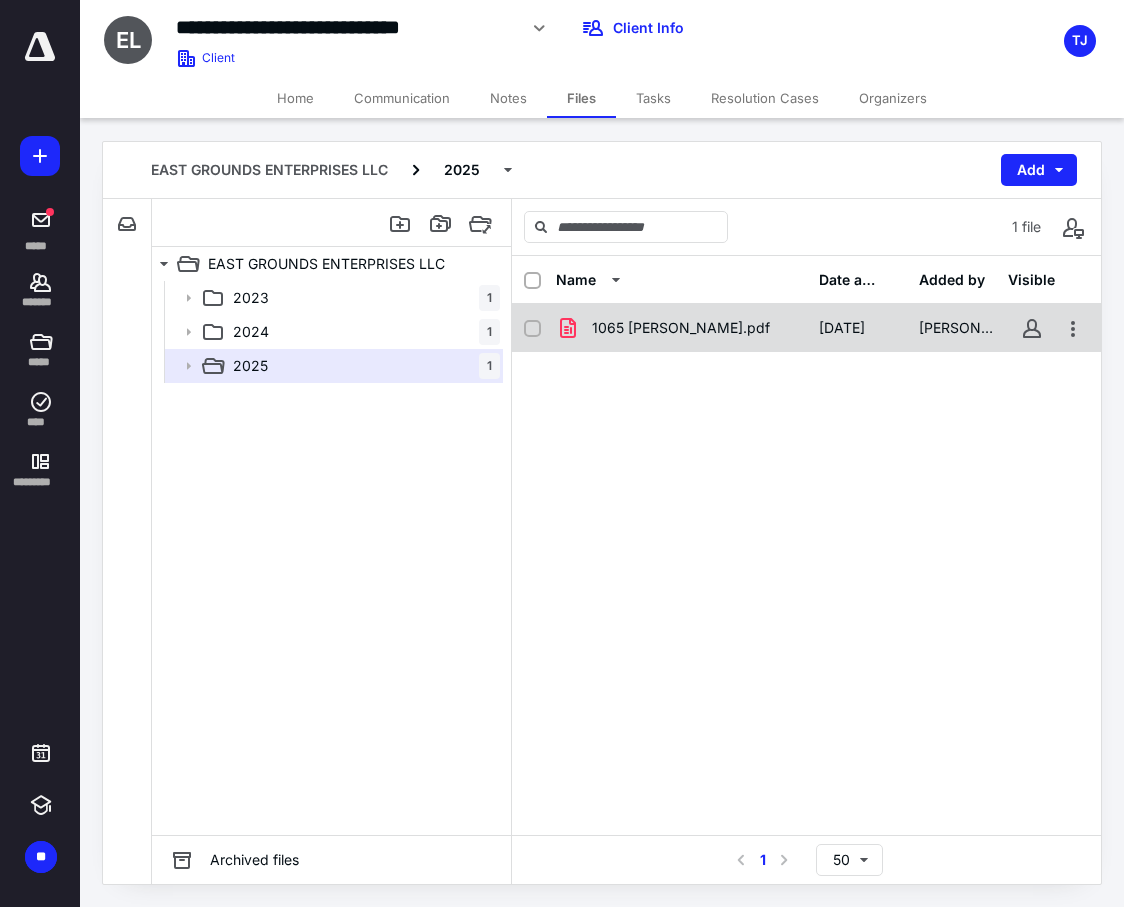 click on "1065  [PERSON_NAME].pdf" at bounding box center (681, 328) 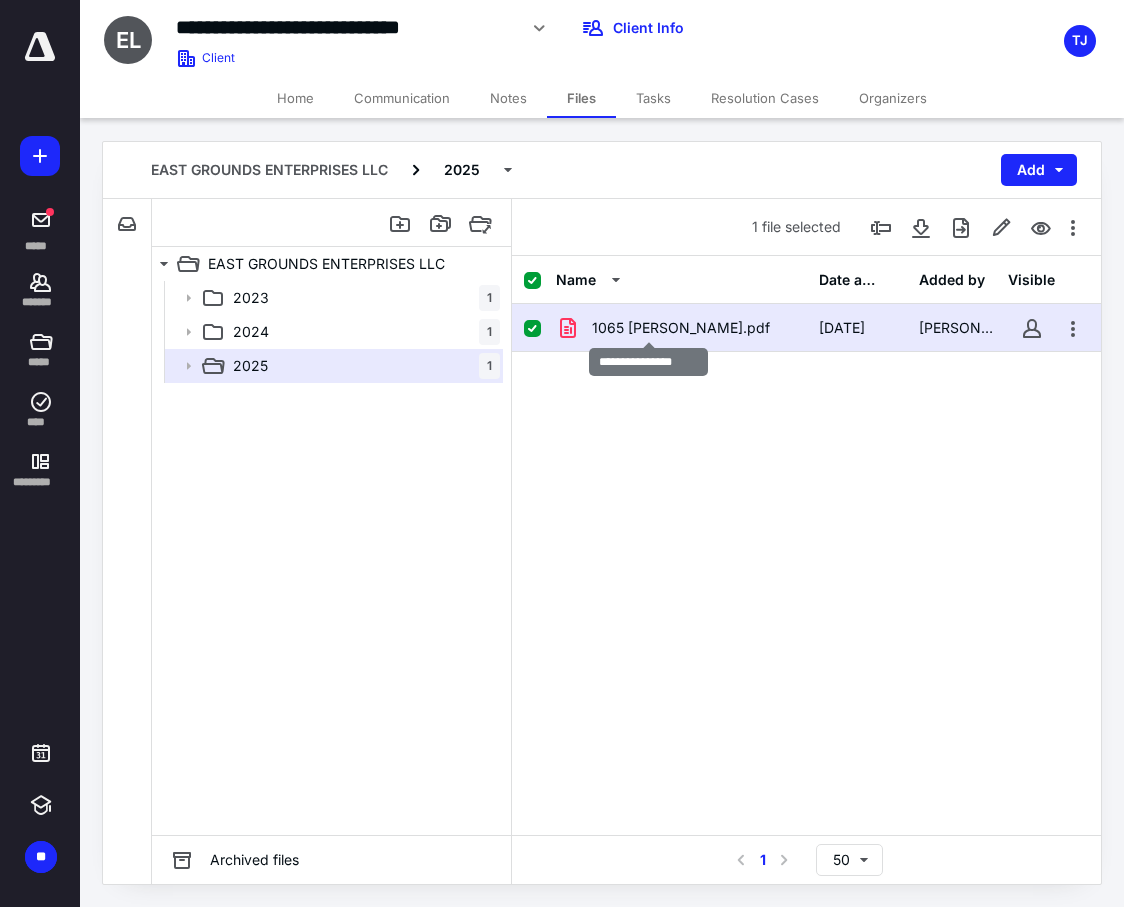 click on "1065  [PERSON_NAME].pdf" at bounding box center (681, 328) 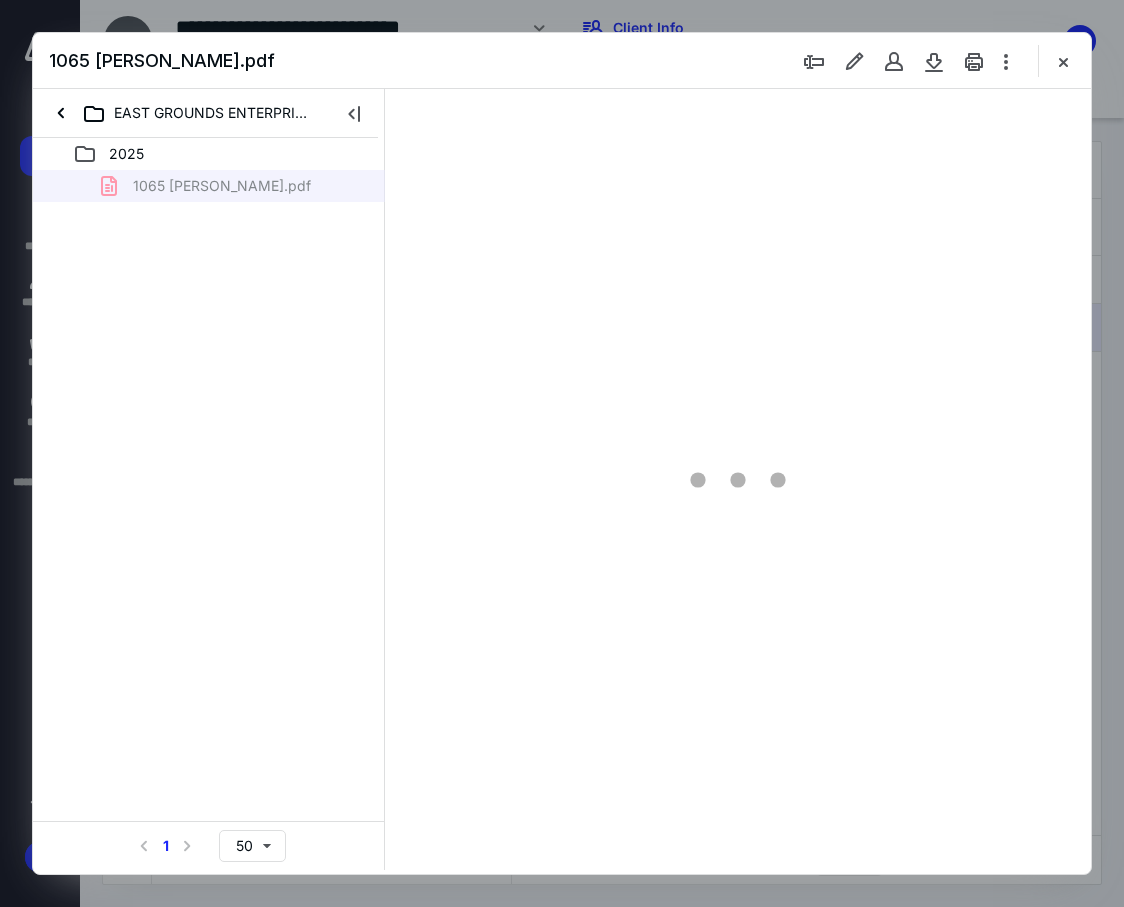 scroll, scrollTop: 0, scrollLeft: 0, axis: both 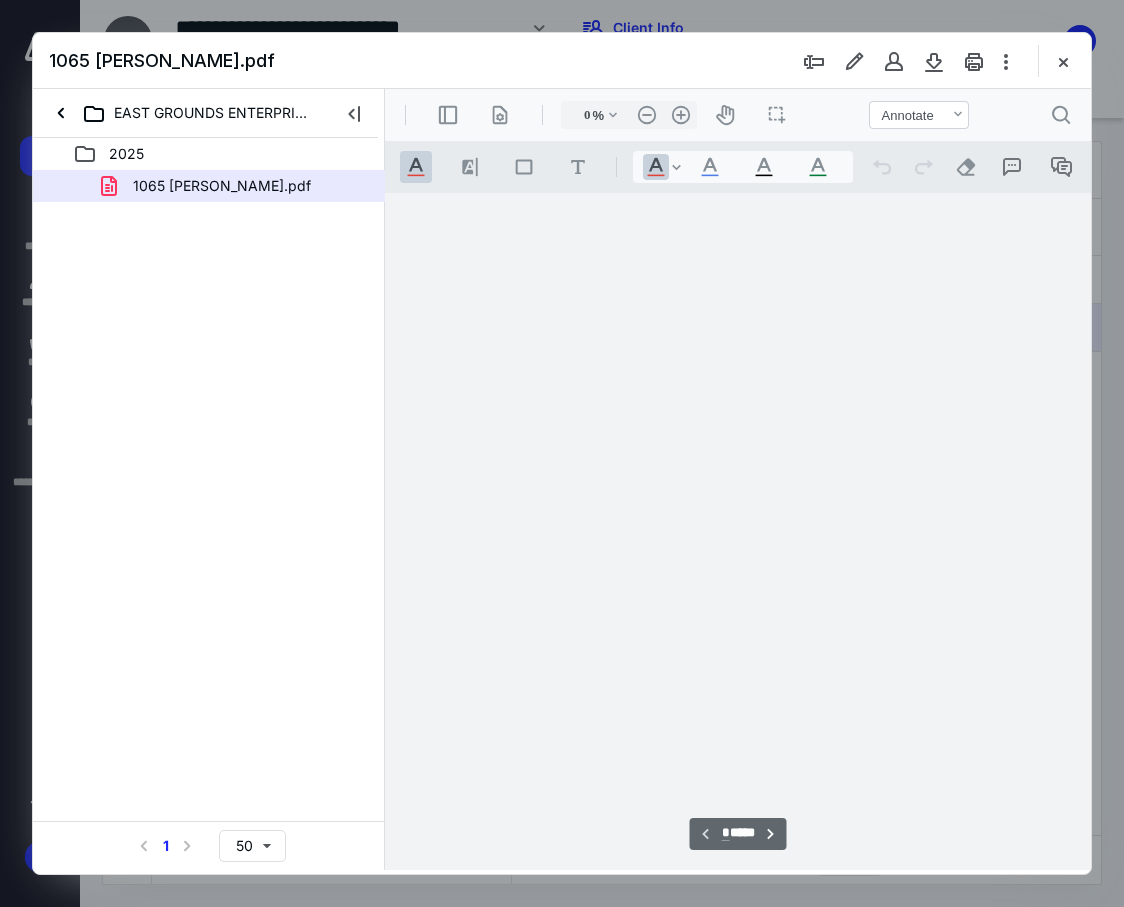 type on "85" 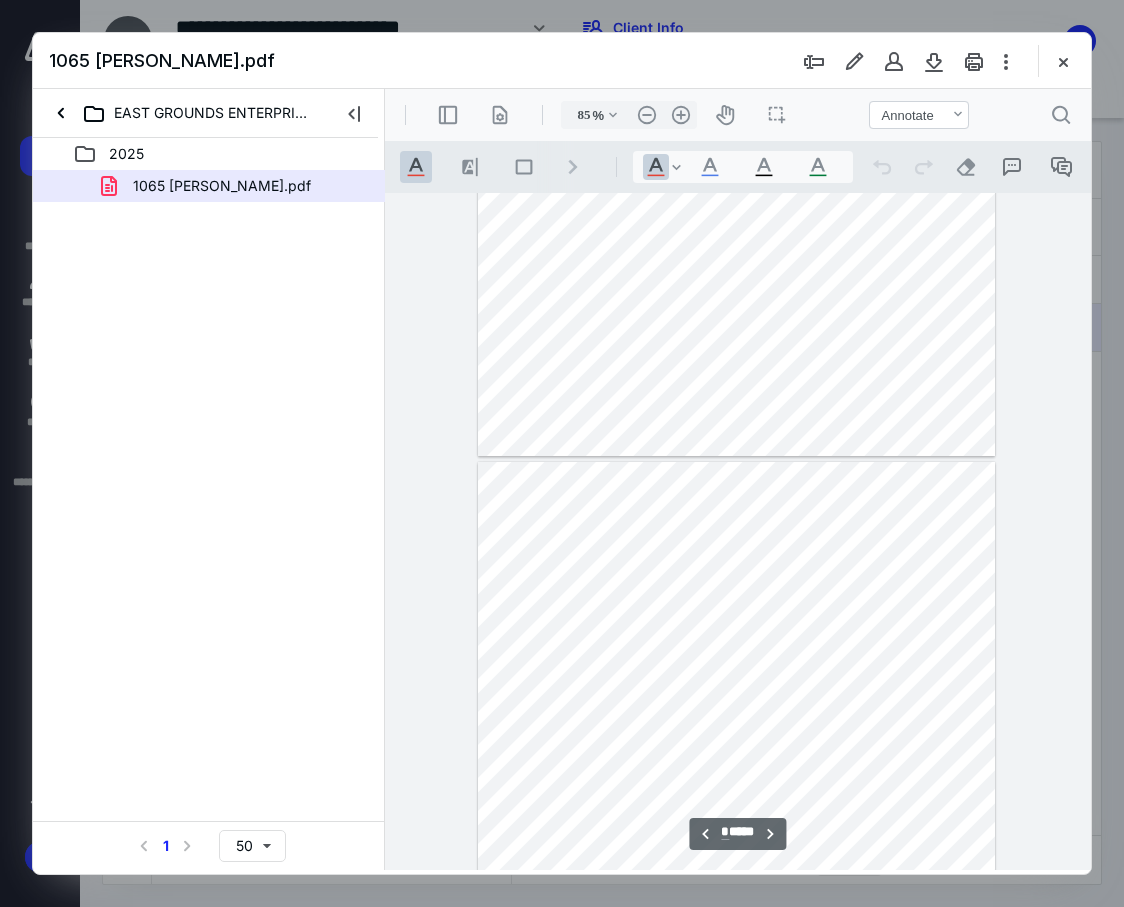 scroll, scrollTop: 707, scrollLeft: 0, axis: vertical 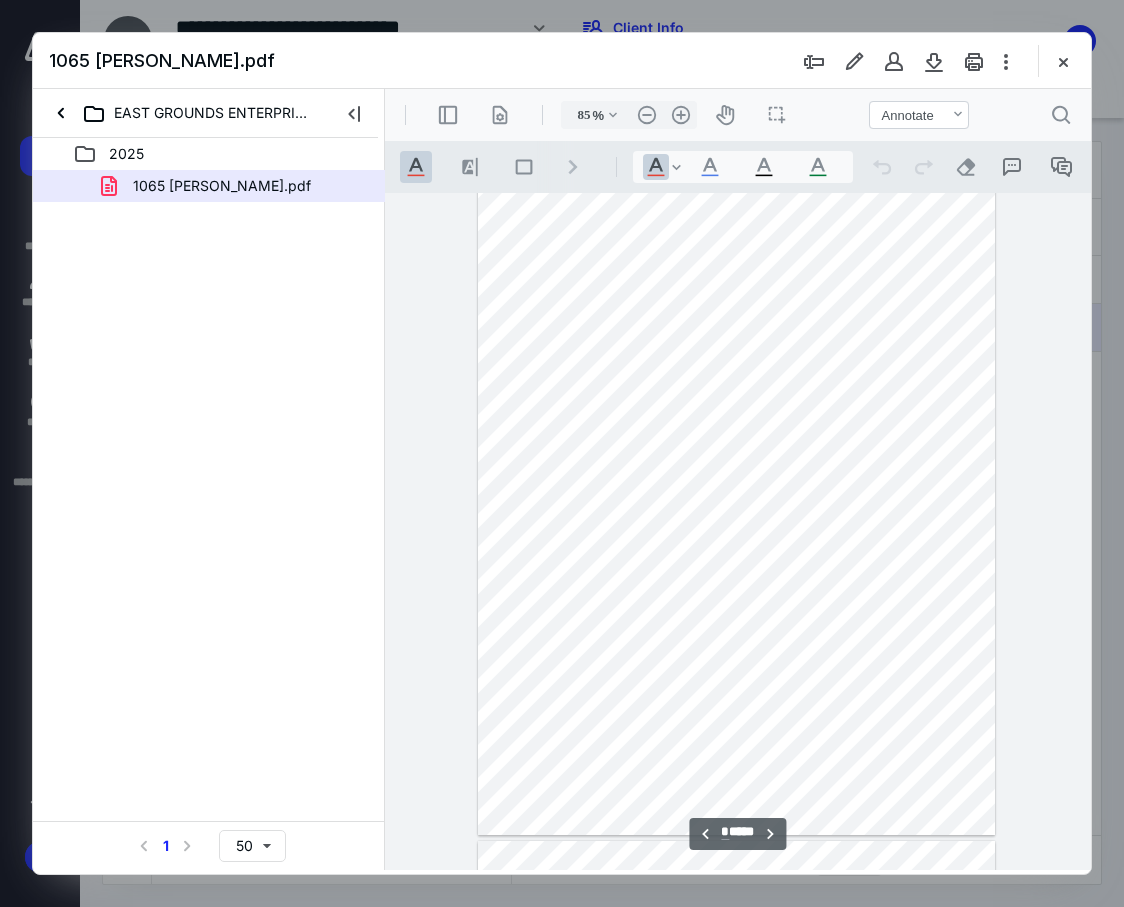 click on "*" at bounding box center (725, 832) 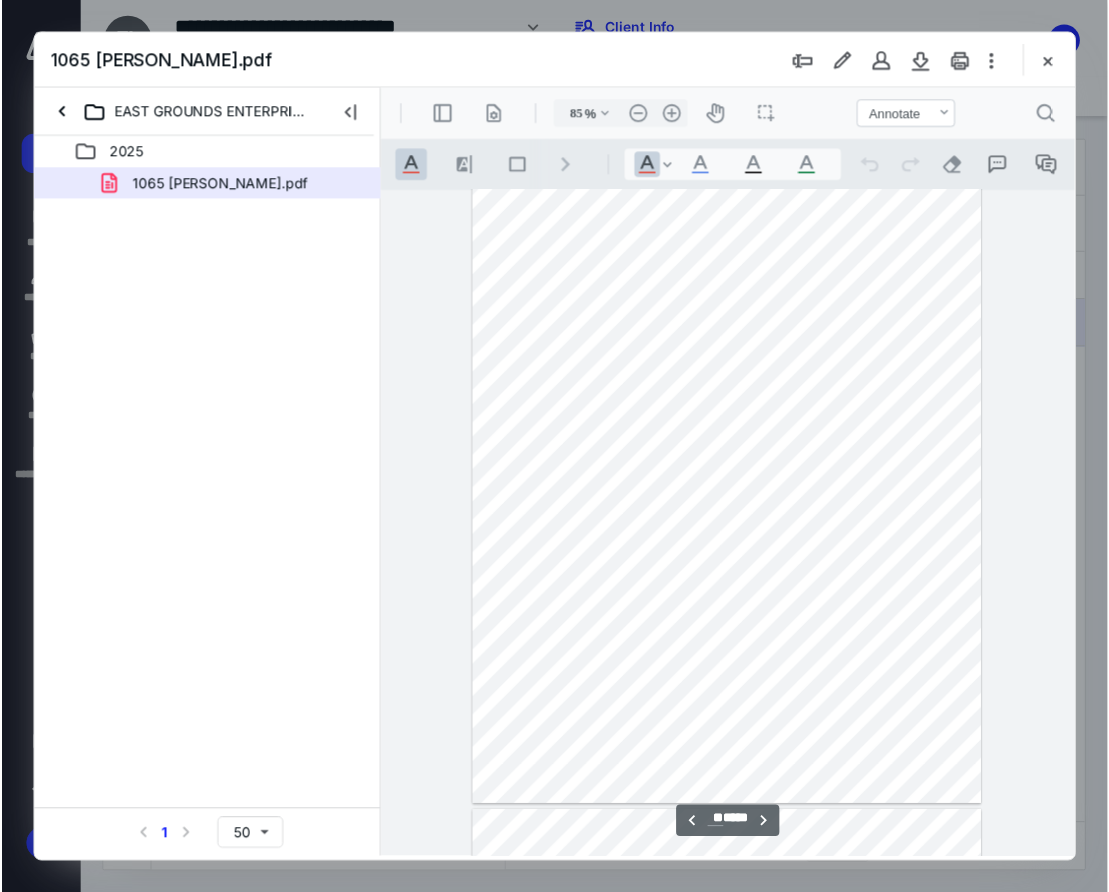 scroll, scrollTop: 14522, scrollLeft: 0, axis: vertical 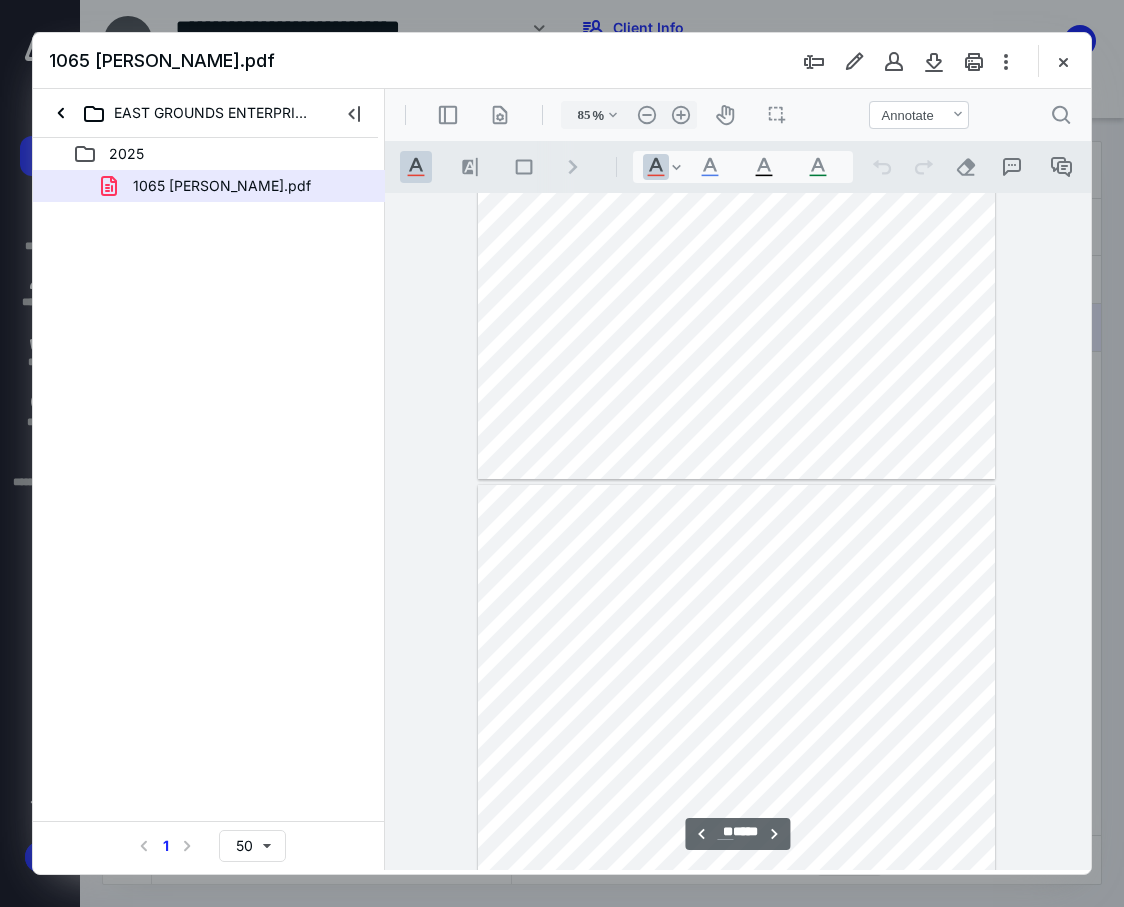 type on "**" 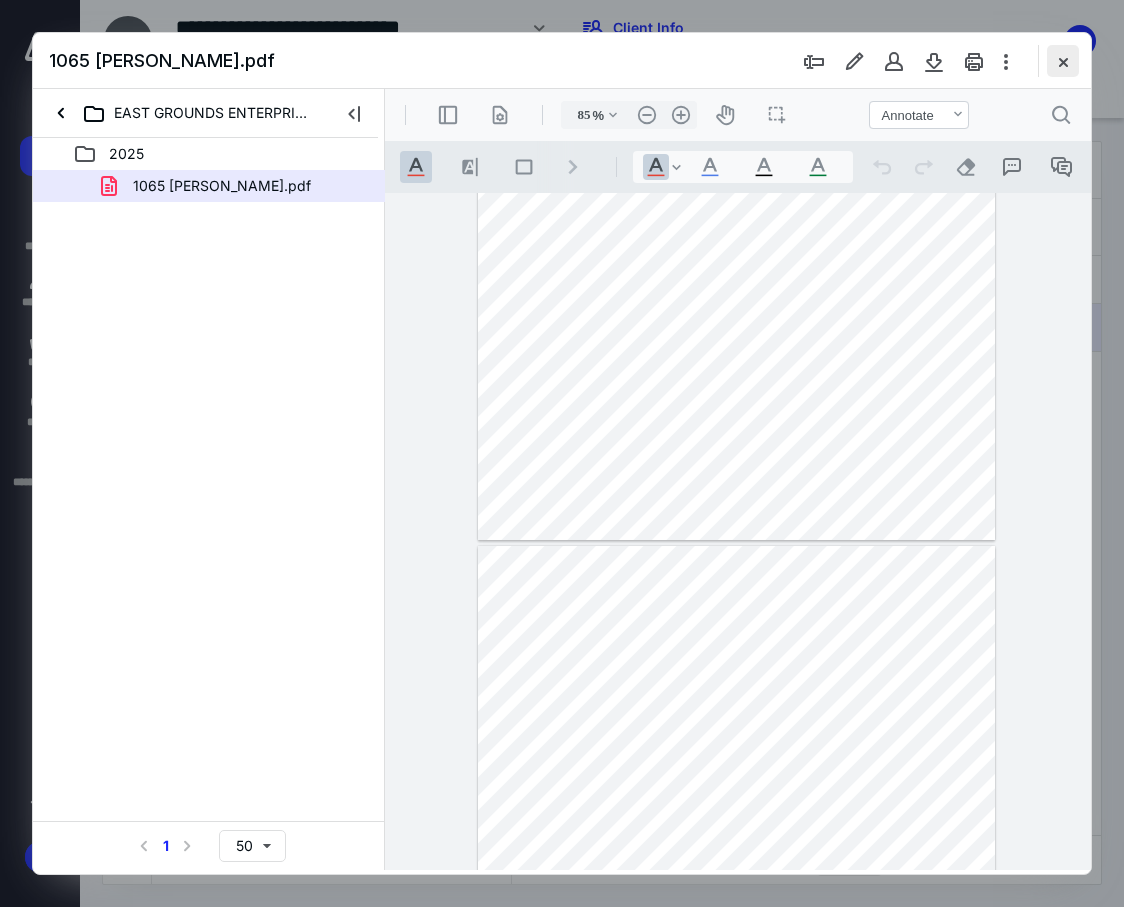 click at bounding box center [1063, 61] 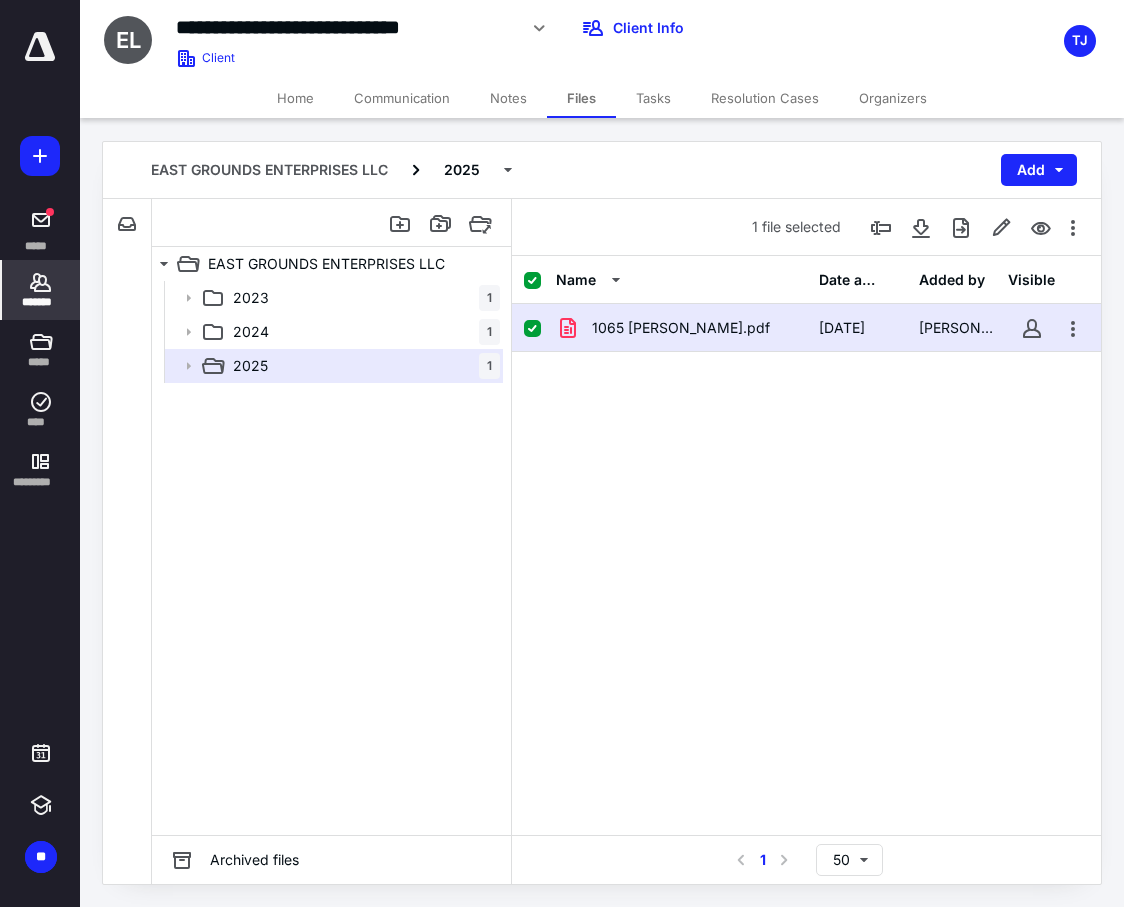 click 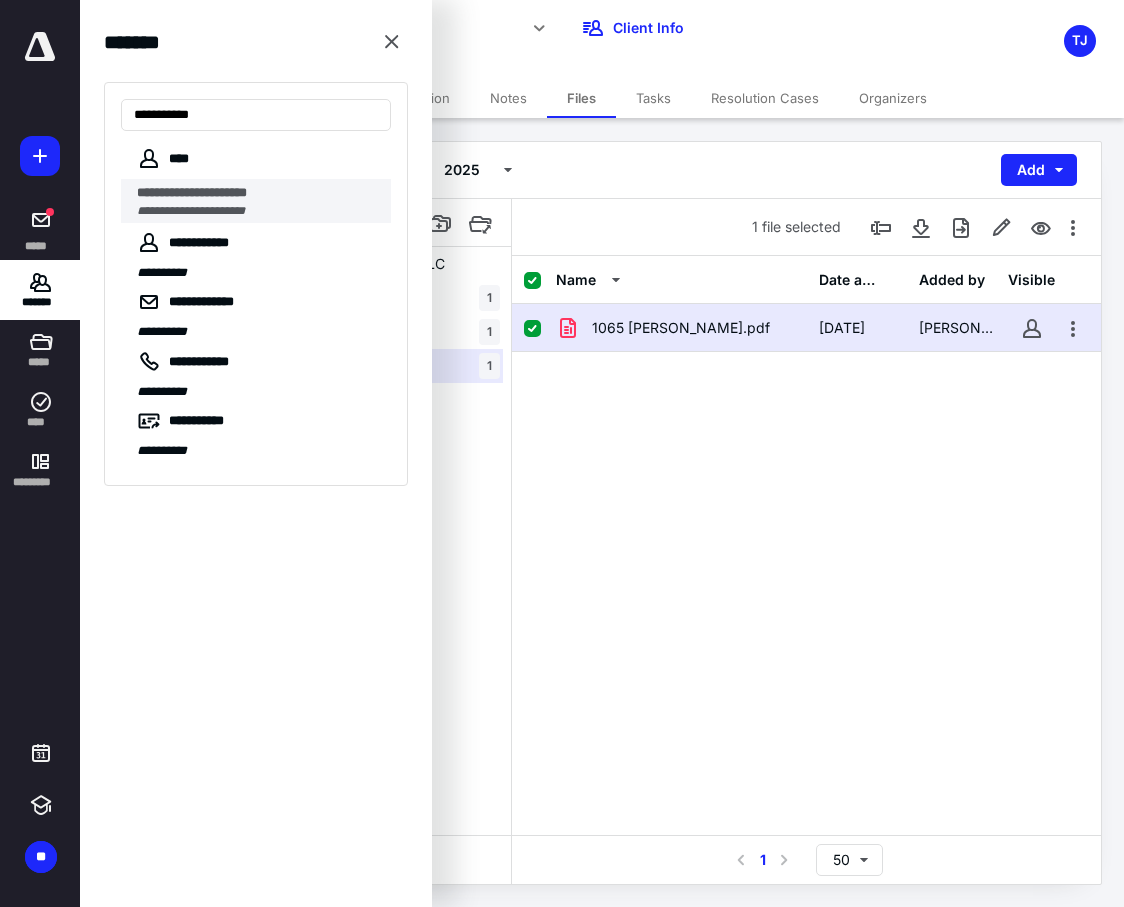 type on "**********" 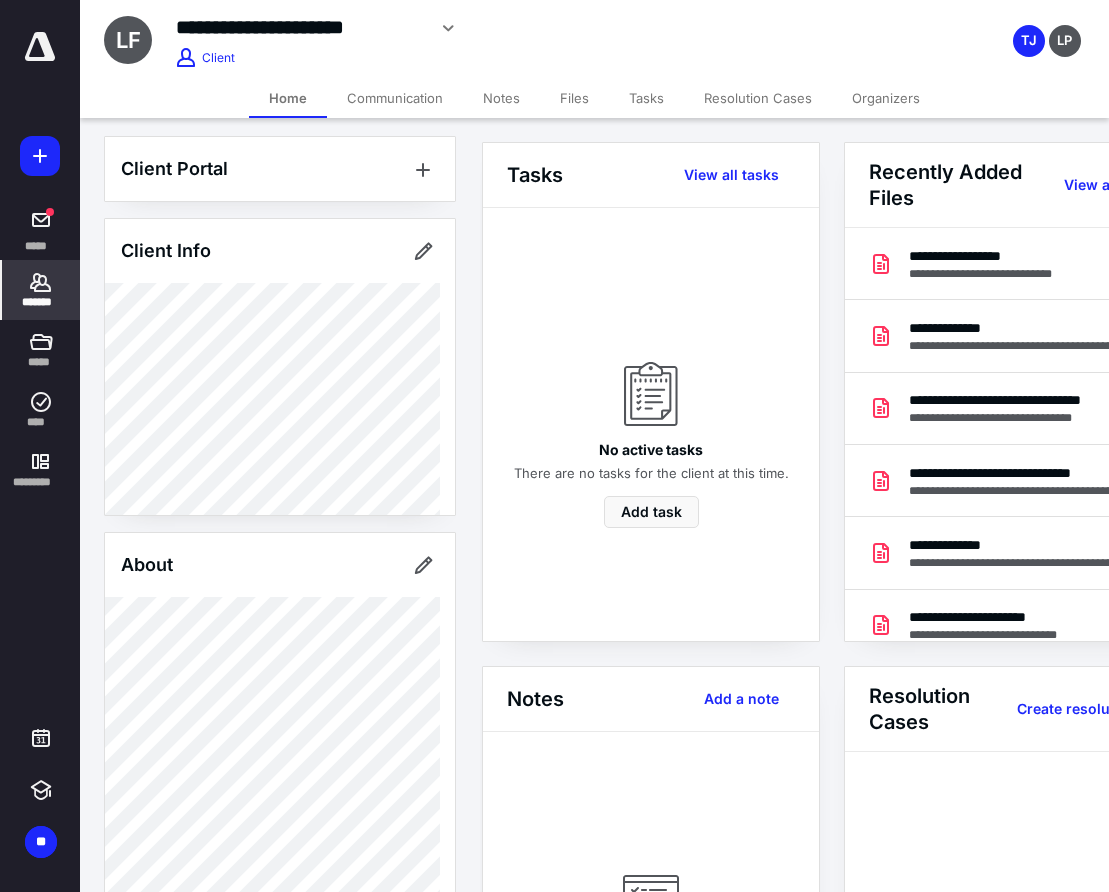 scroll, scrollTop: 0, scrollLeft: 0, axis: both 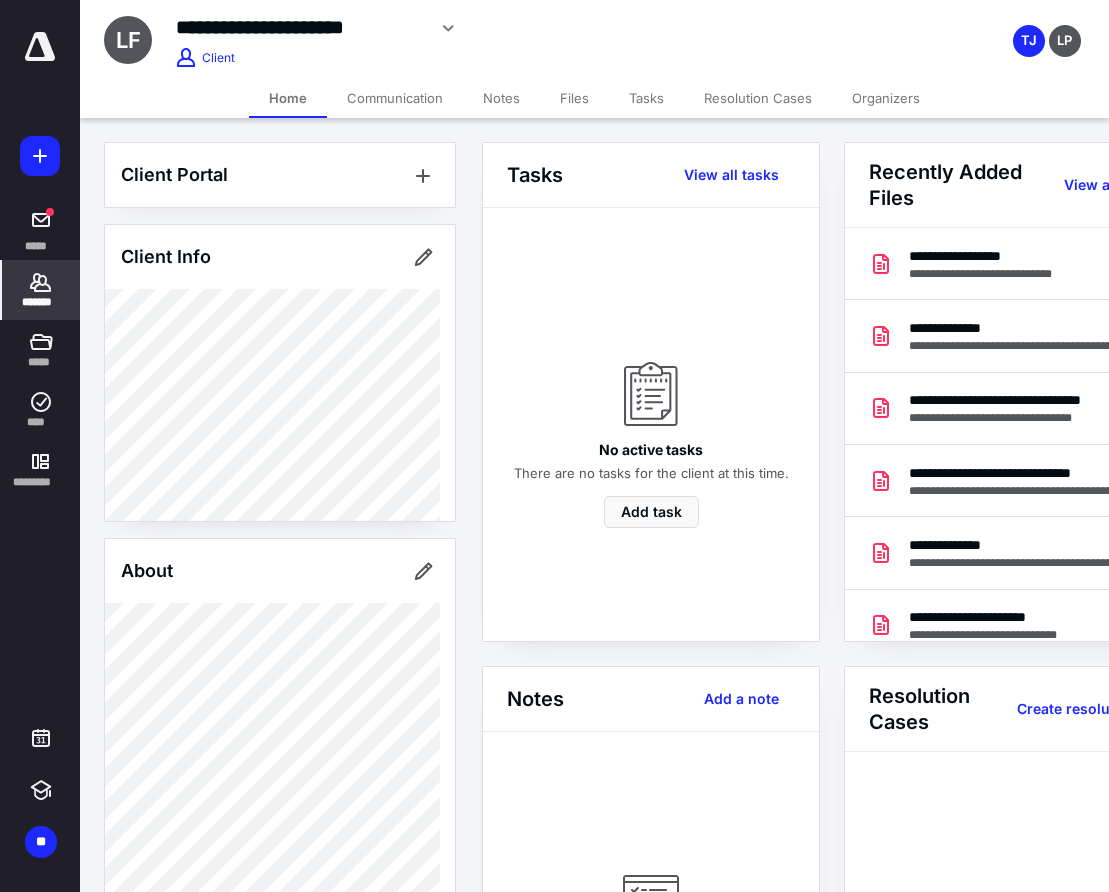 click on "*******" at bounding box center [41, 302] 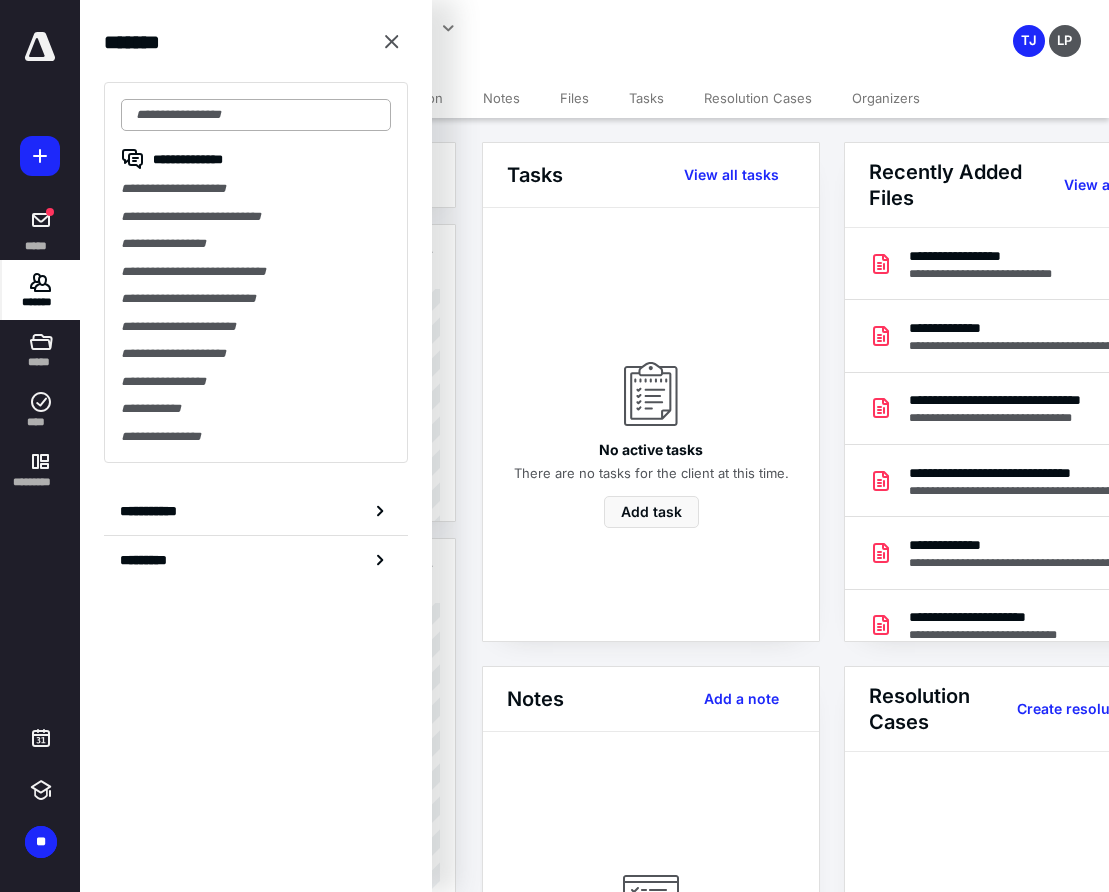 click at bounding box center [256, 115] 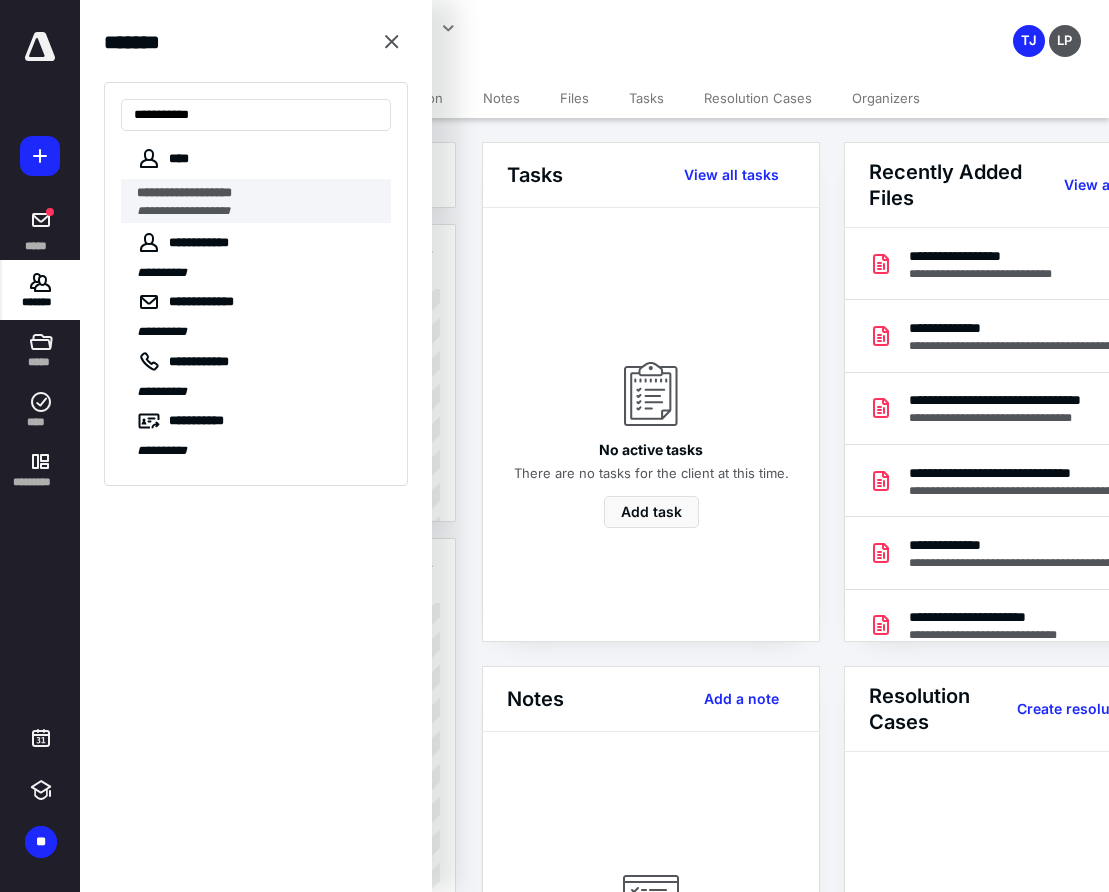 type on "**********" 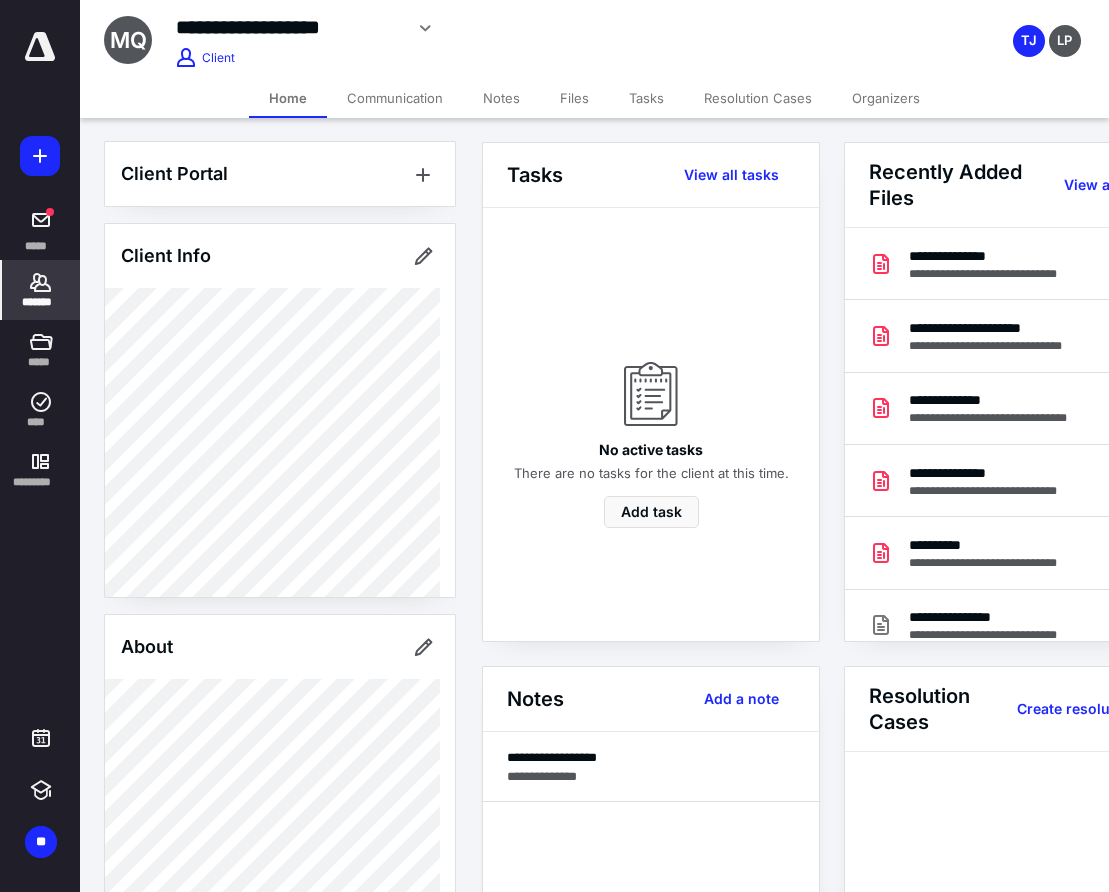 scroll, scrollTop: 0, scrollLeft: 0, axis: both 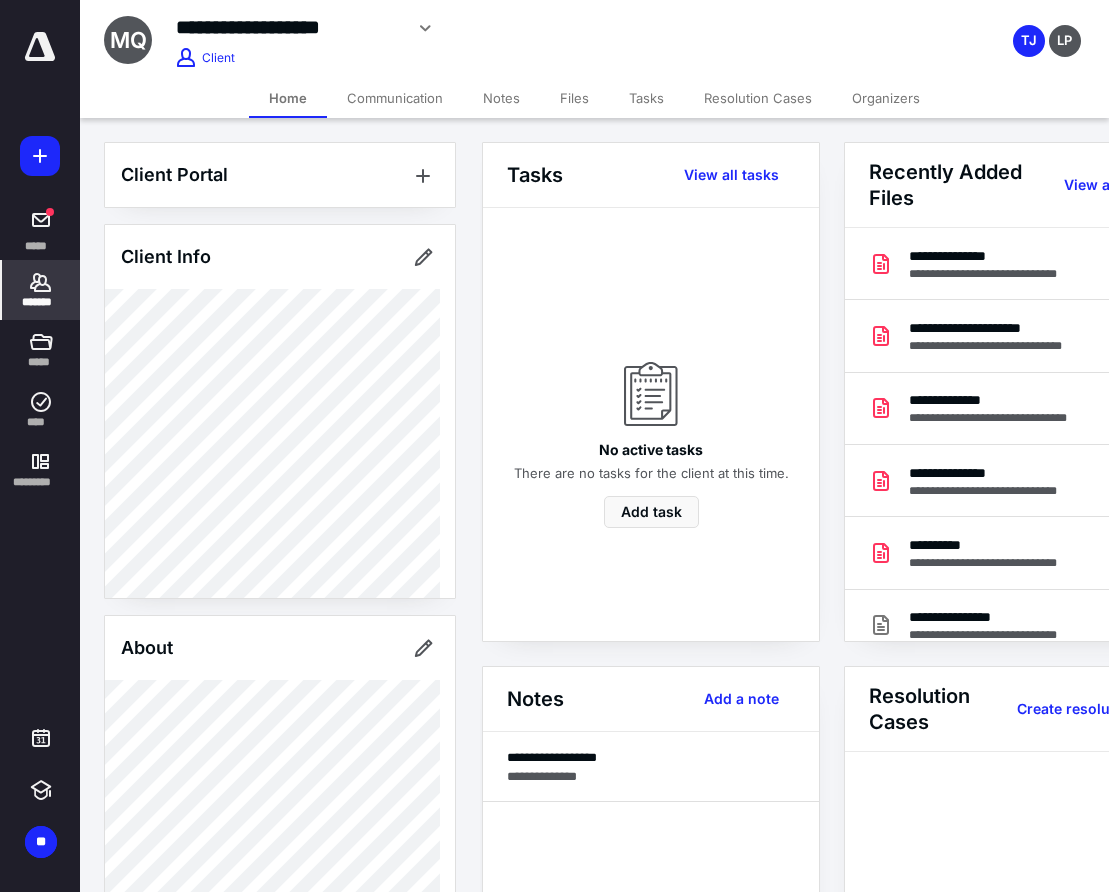 click 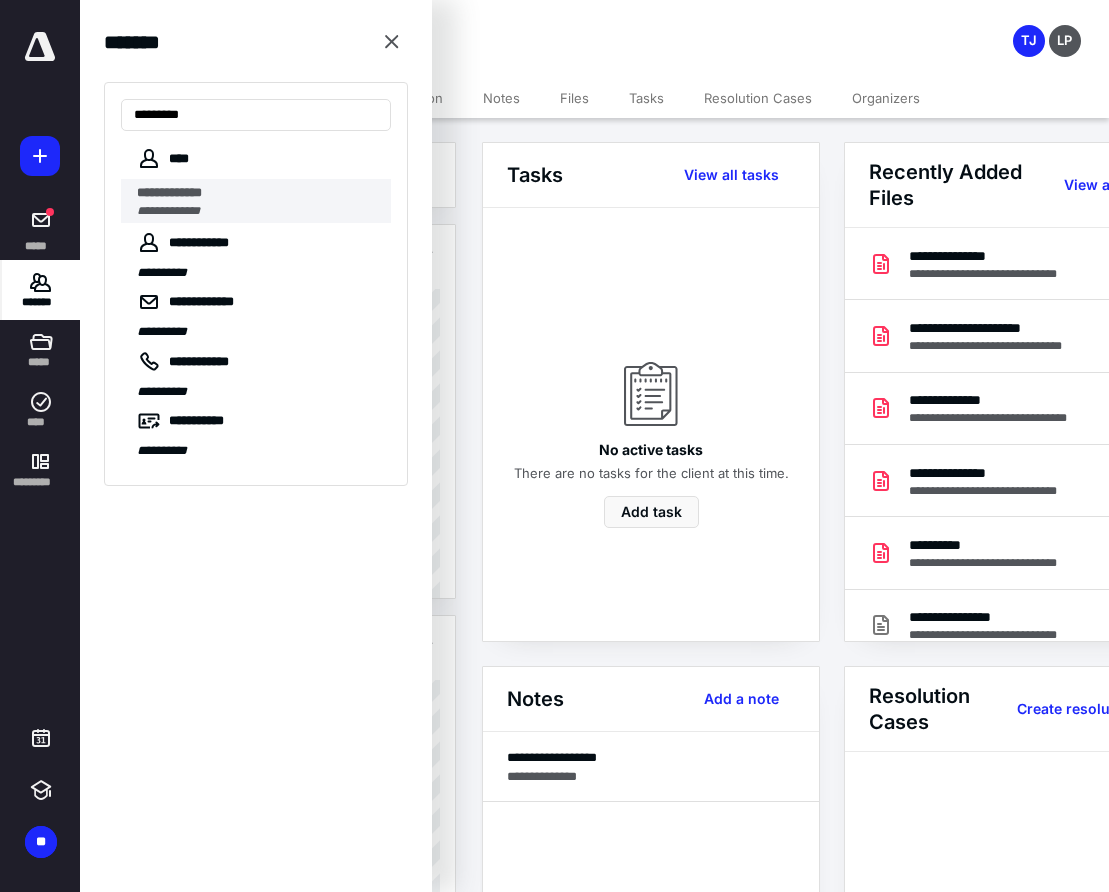 type on "*********" 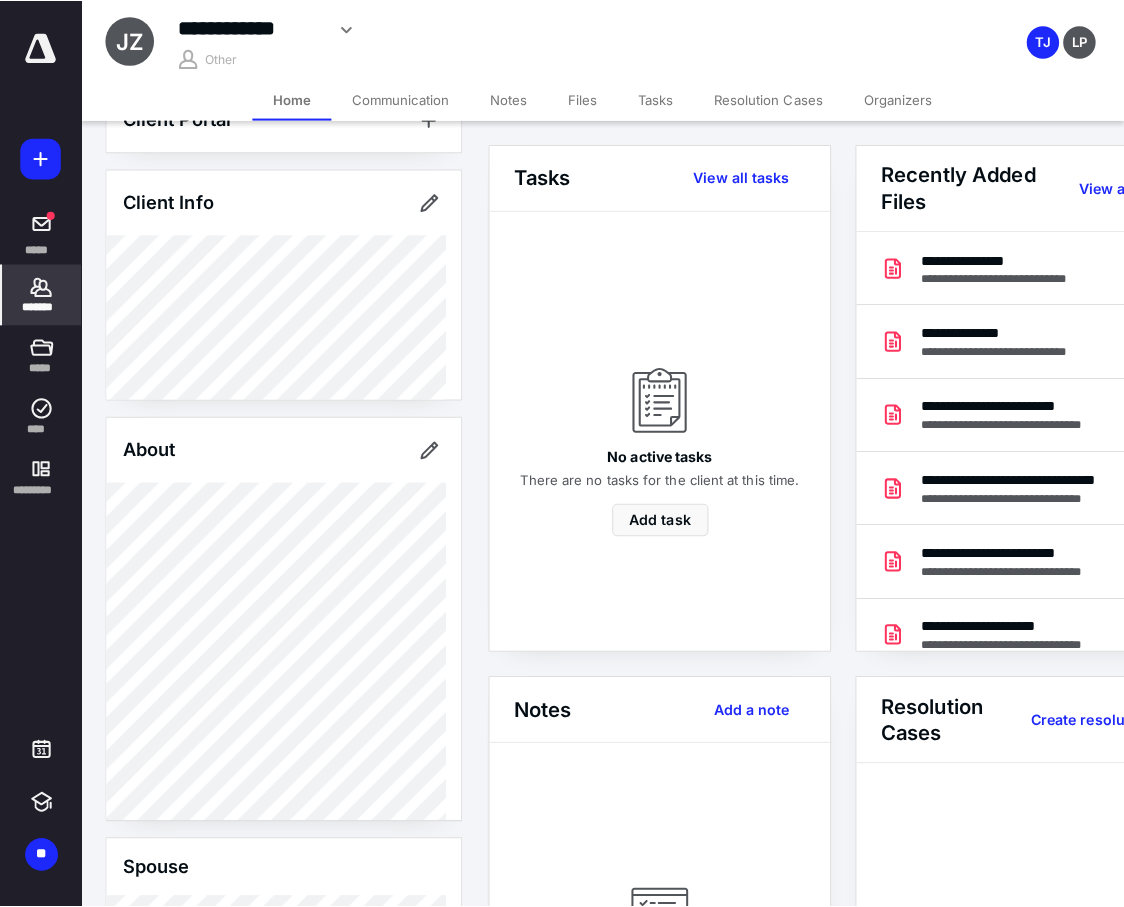 scroll, scrollTop: 45, scrollLeft: 0, axis: vertical 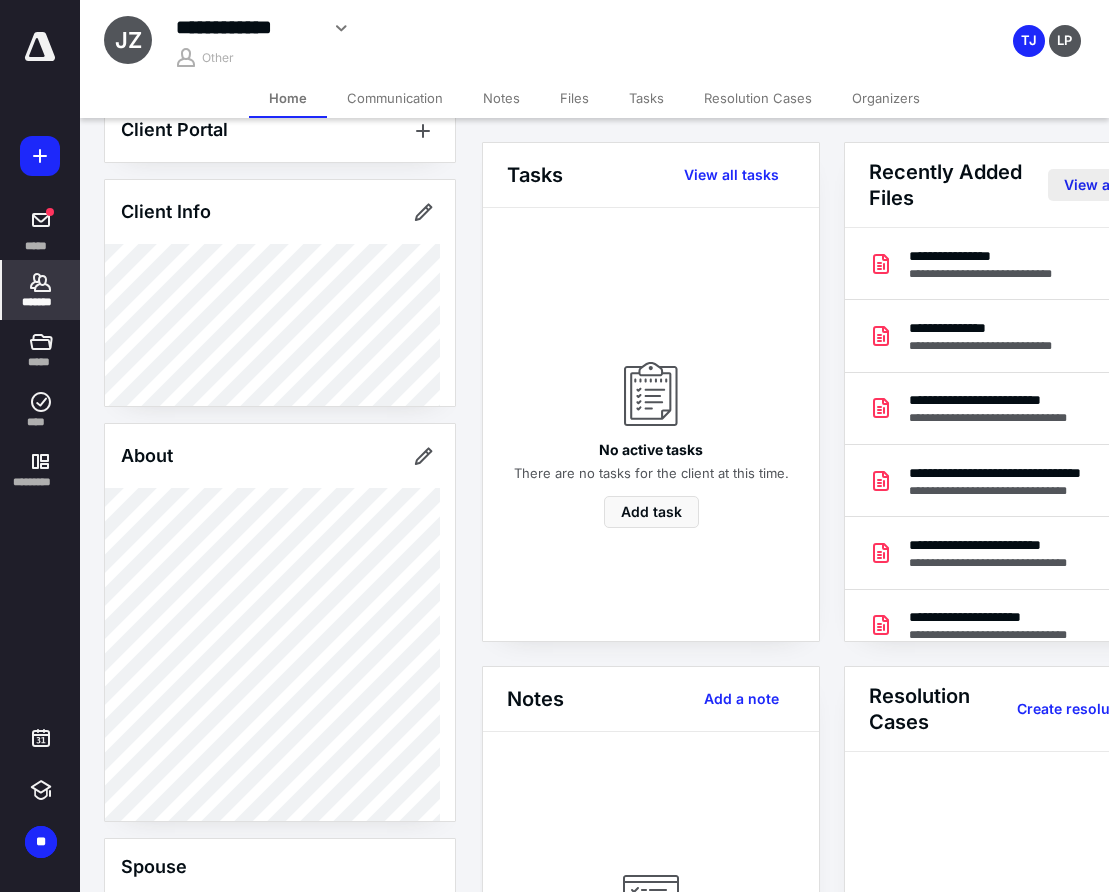 click on "View all files" at bounding box center (1102, 185) 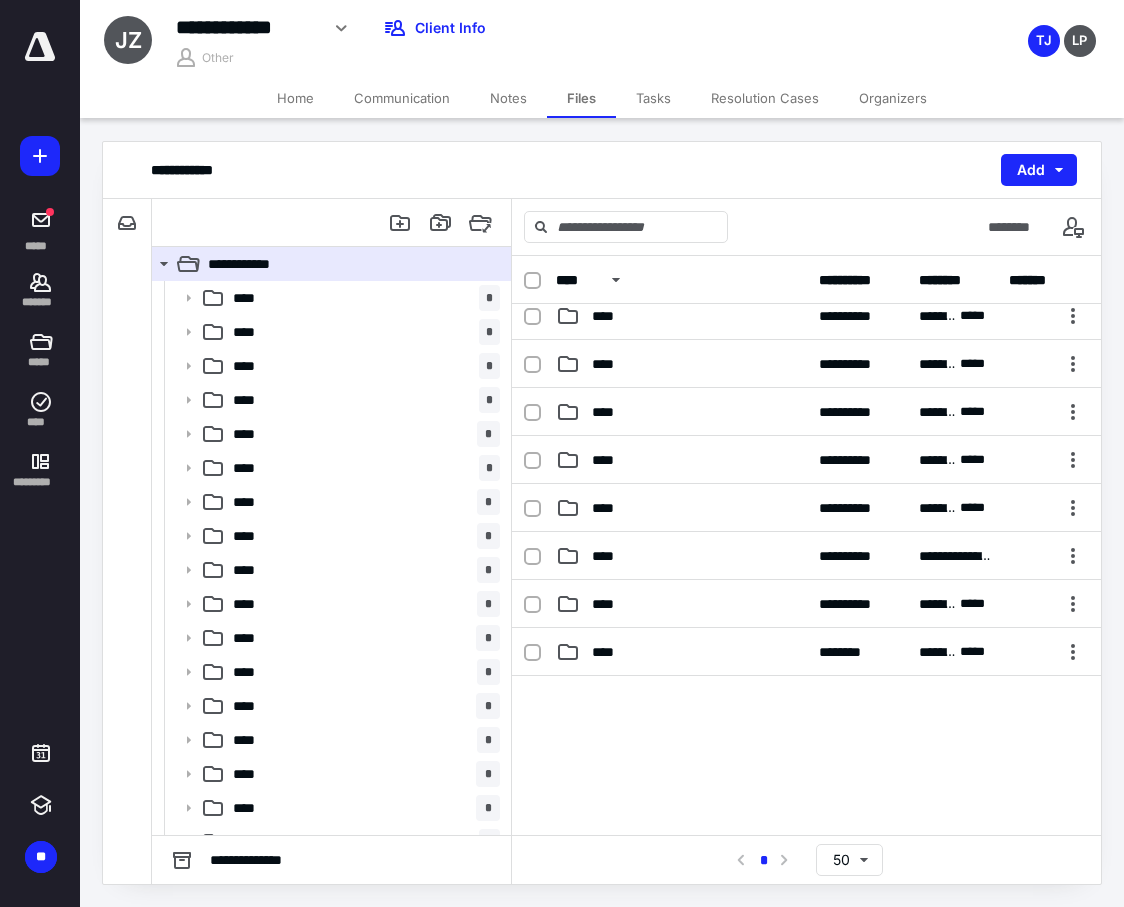 scroll, scrollTop: 585, scrollLeft: 0, axis: vertical 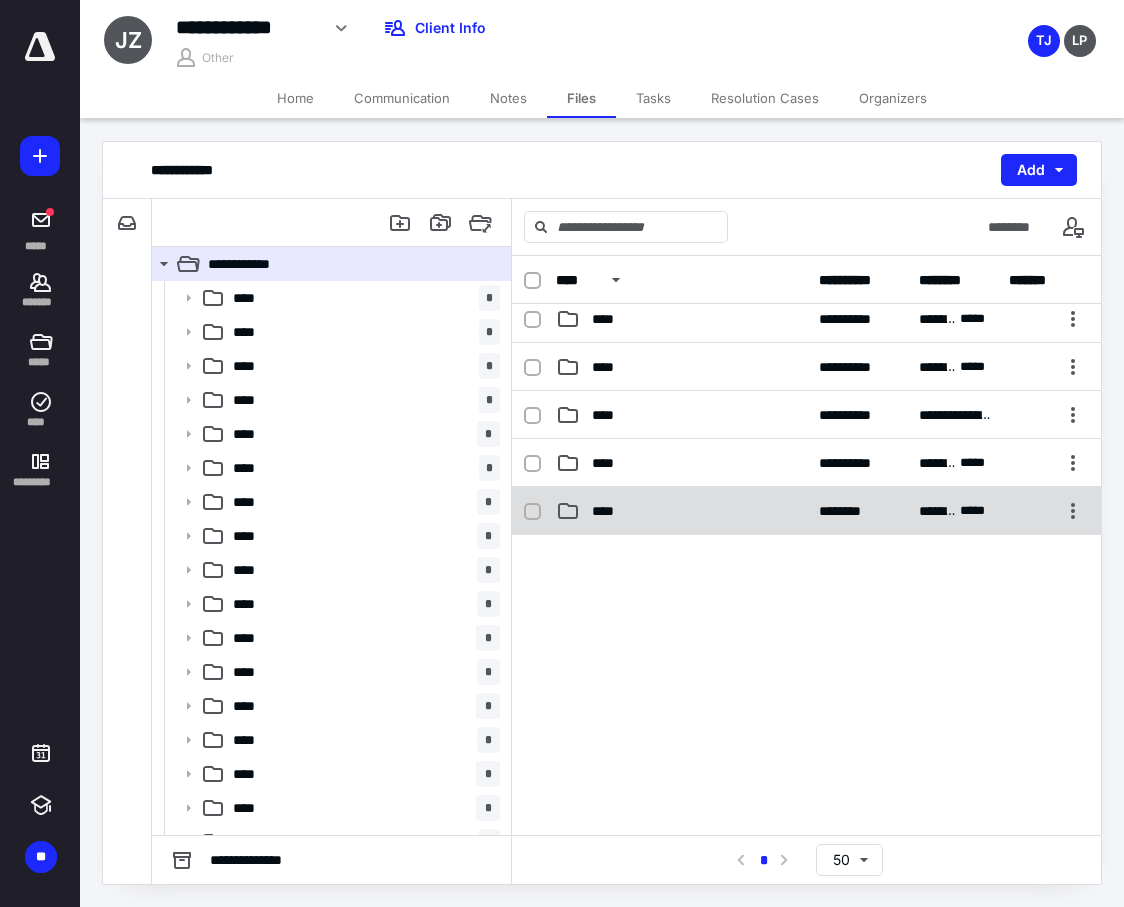 click on "****" at bounding box center [681, 511] 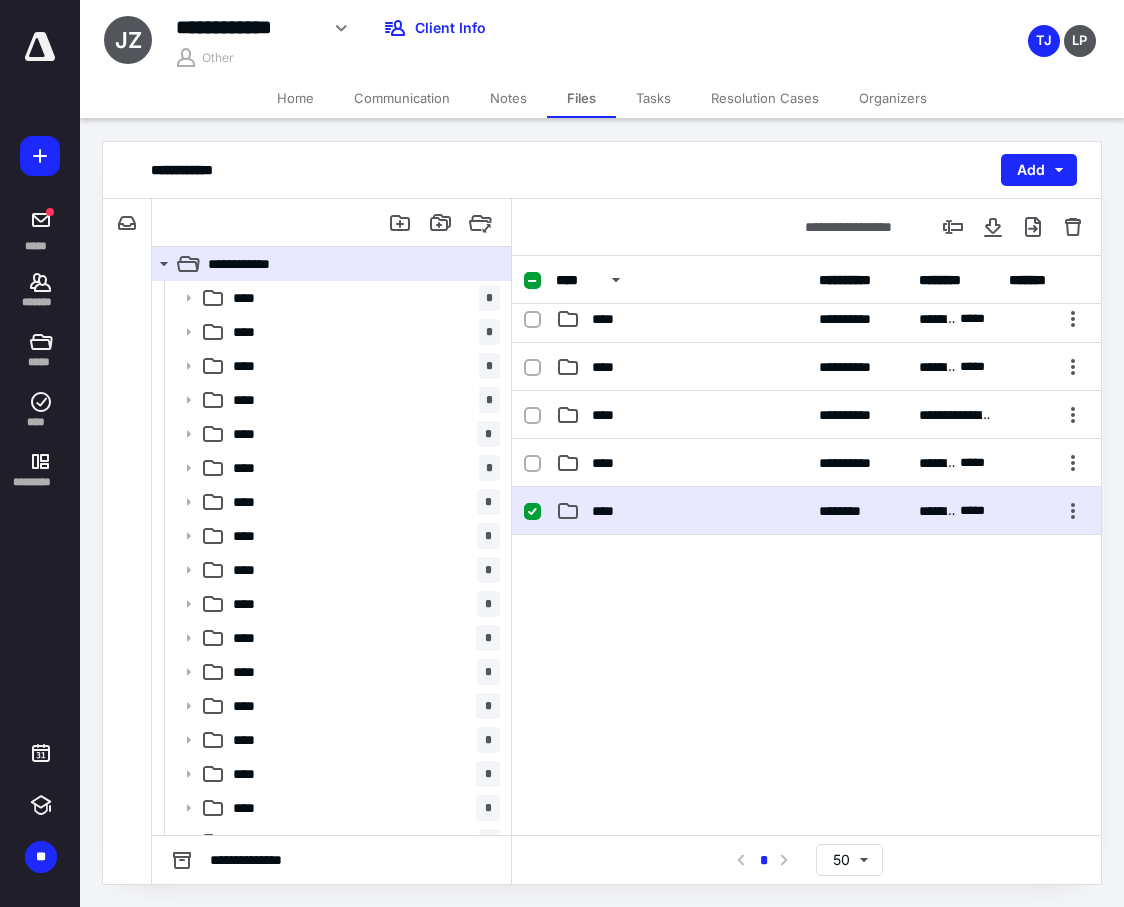 click on "****" at bounding box center [681, 511] 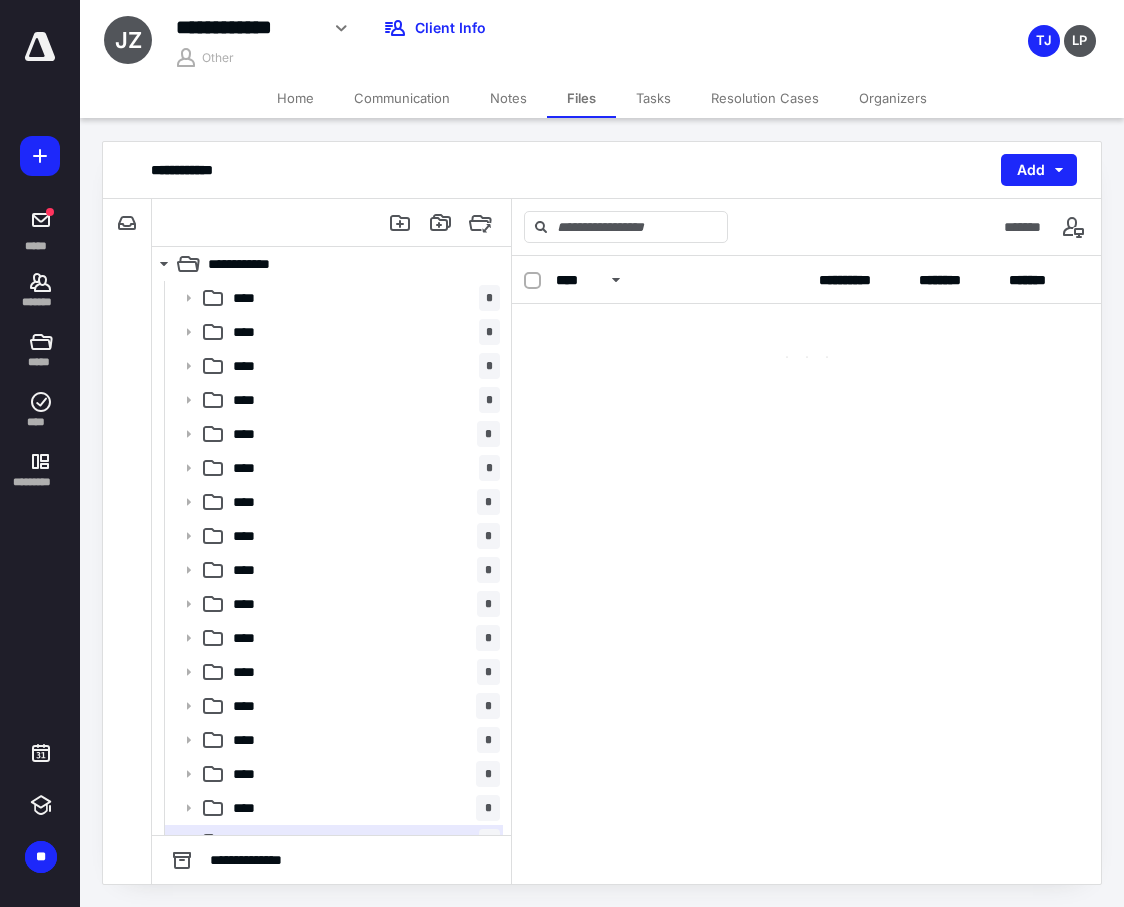 scroll, scrollTop: 0, scrollLeft: 0, axis: both 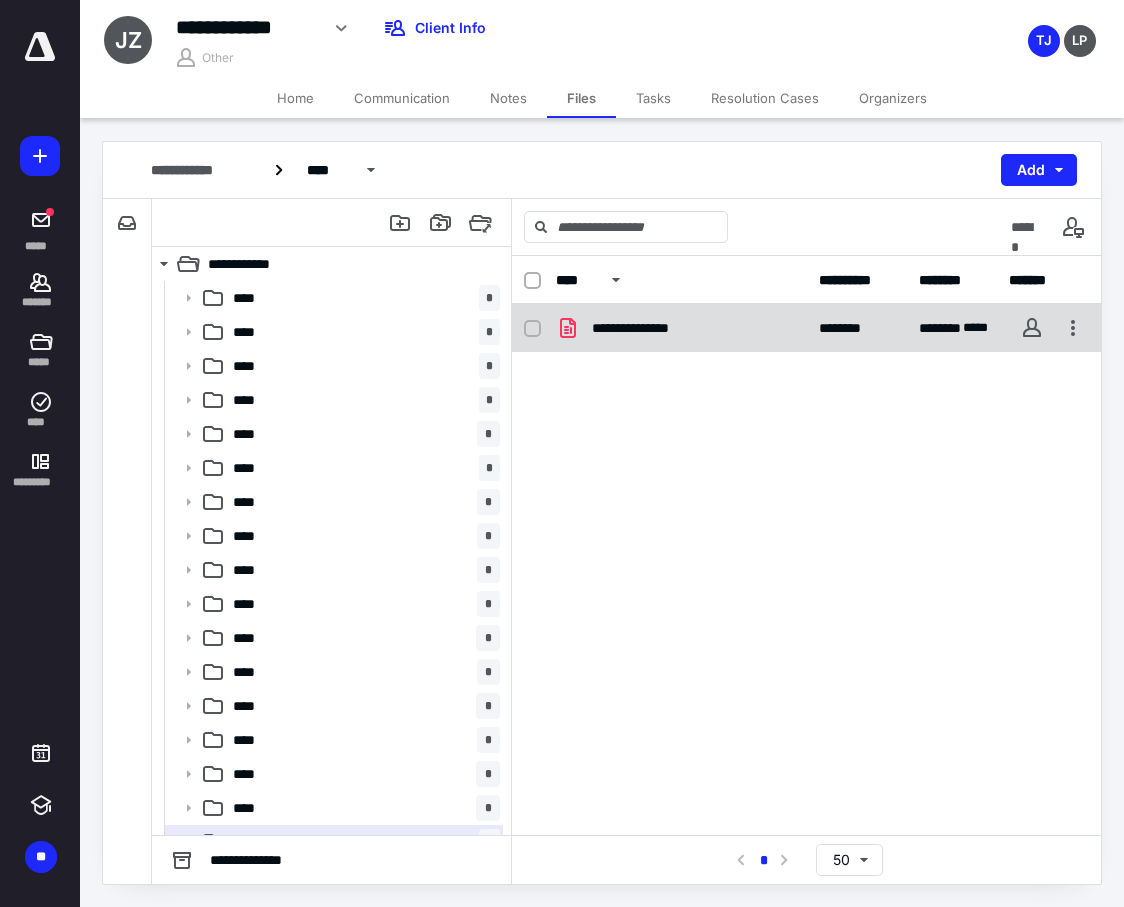 click on "**********" at bounding box center (651, 328) 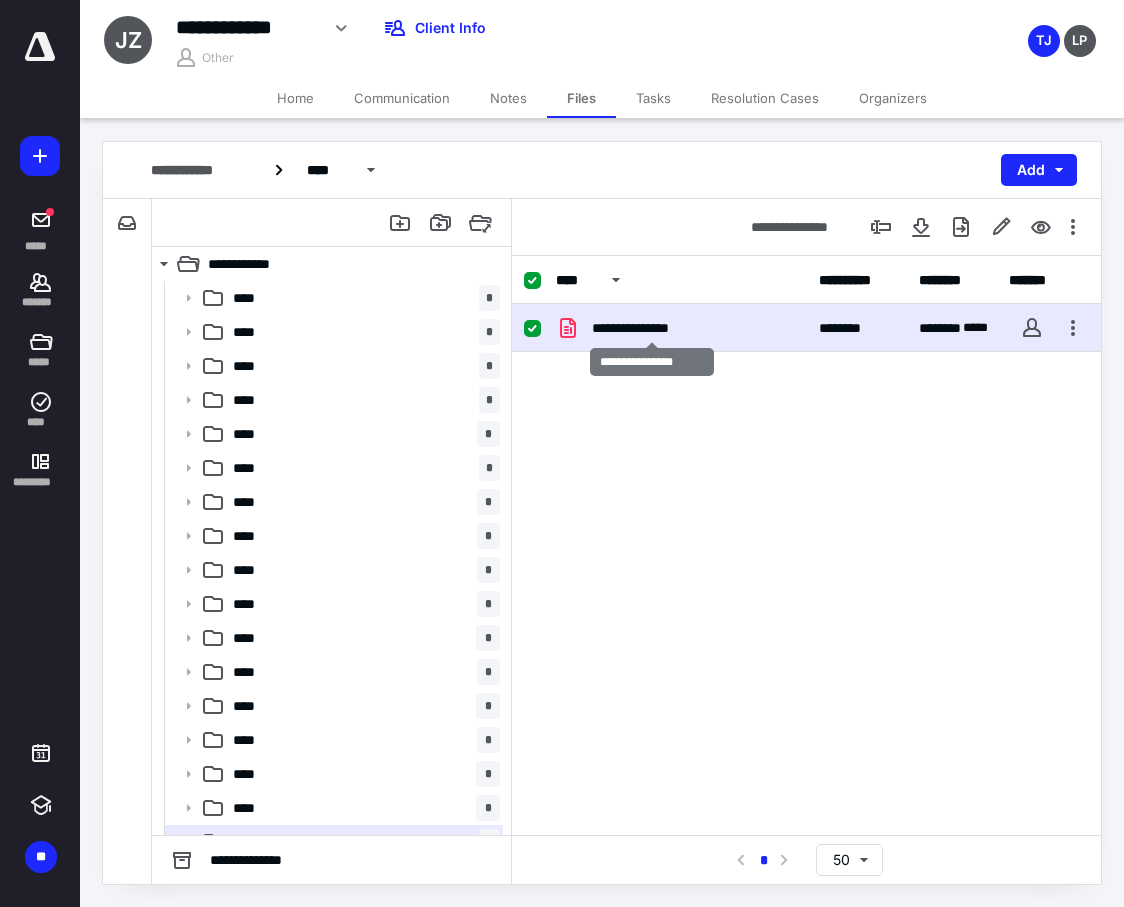 click on "**********" at bounding box center [651, 328] 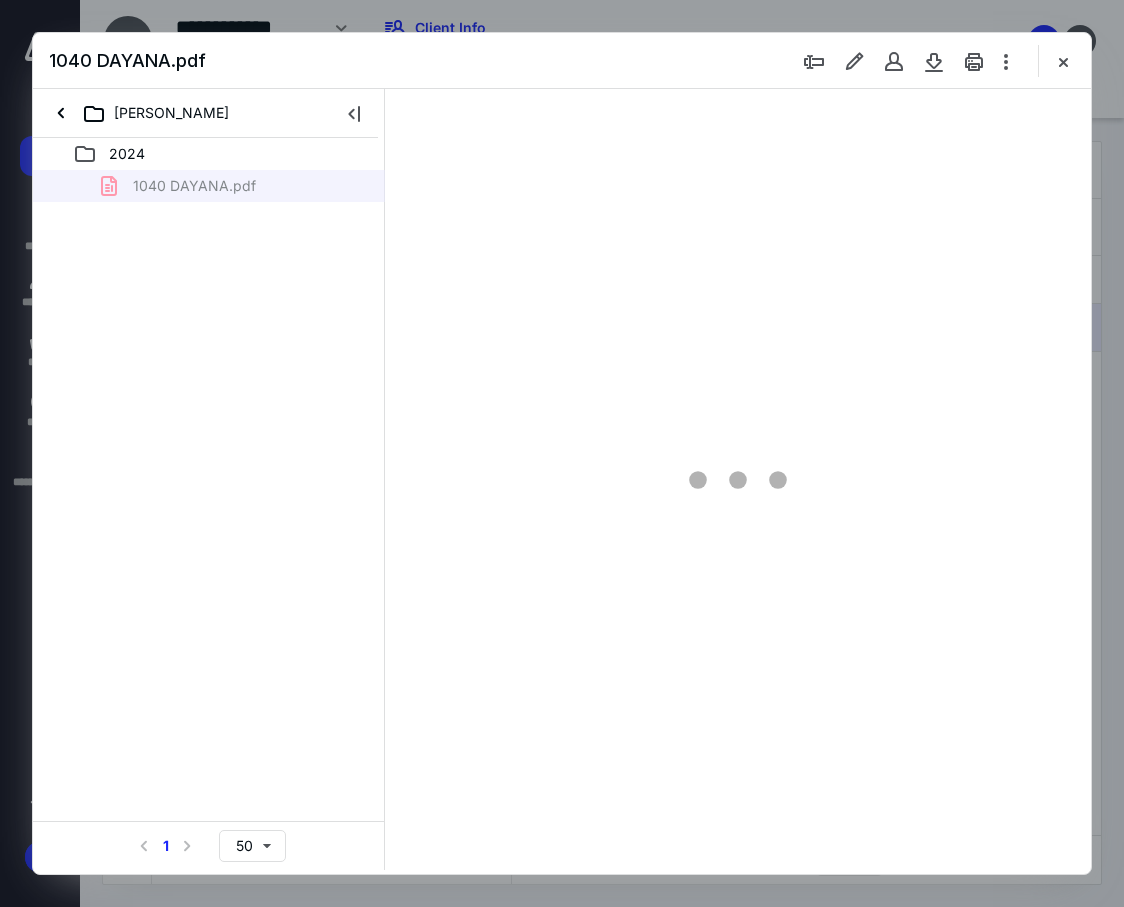 scroll, scrollTop: 0, scrollLeft: 0, axis: both 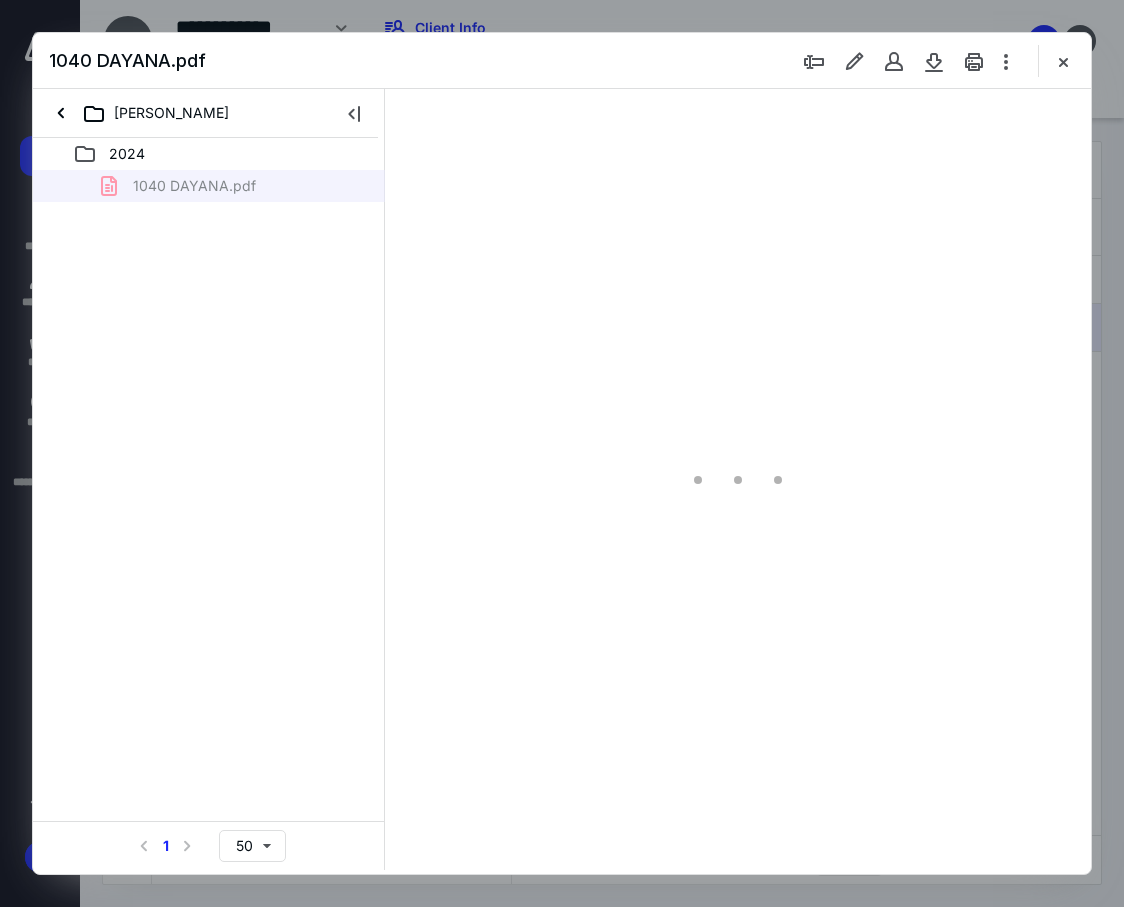 type on "85" 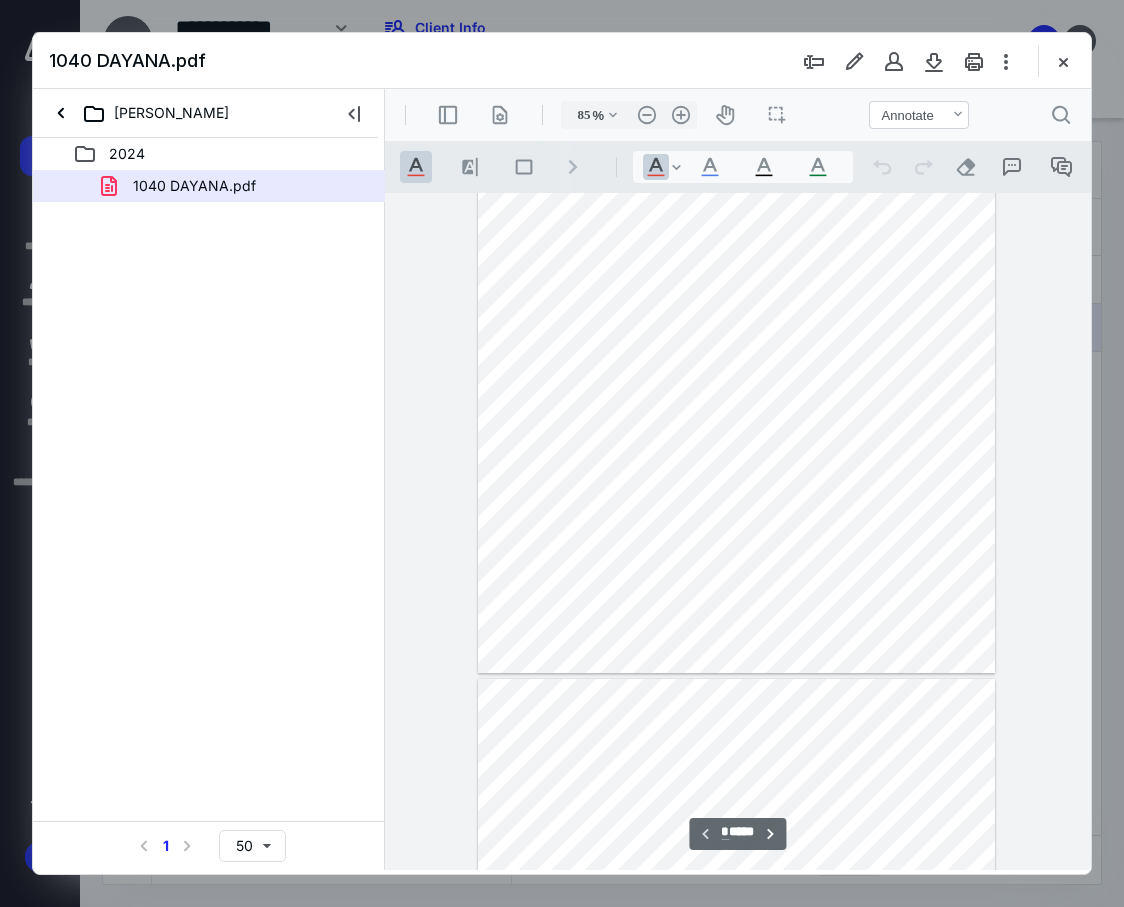 scroll, scrollTop: 307, scrollLeft: 0, axis: vertical 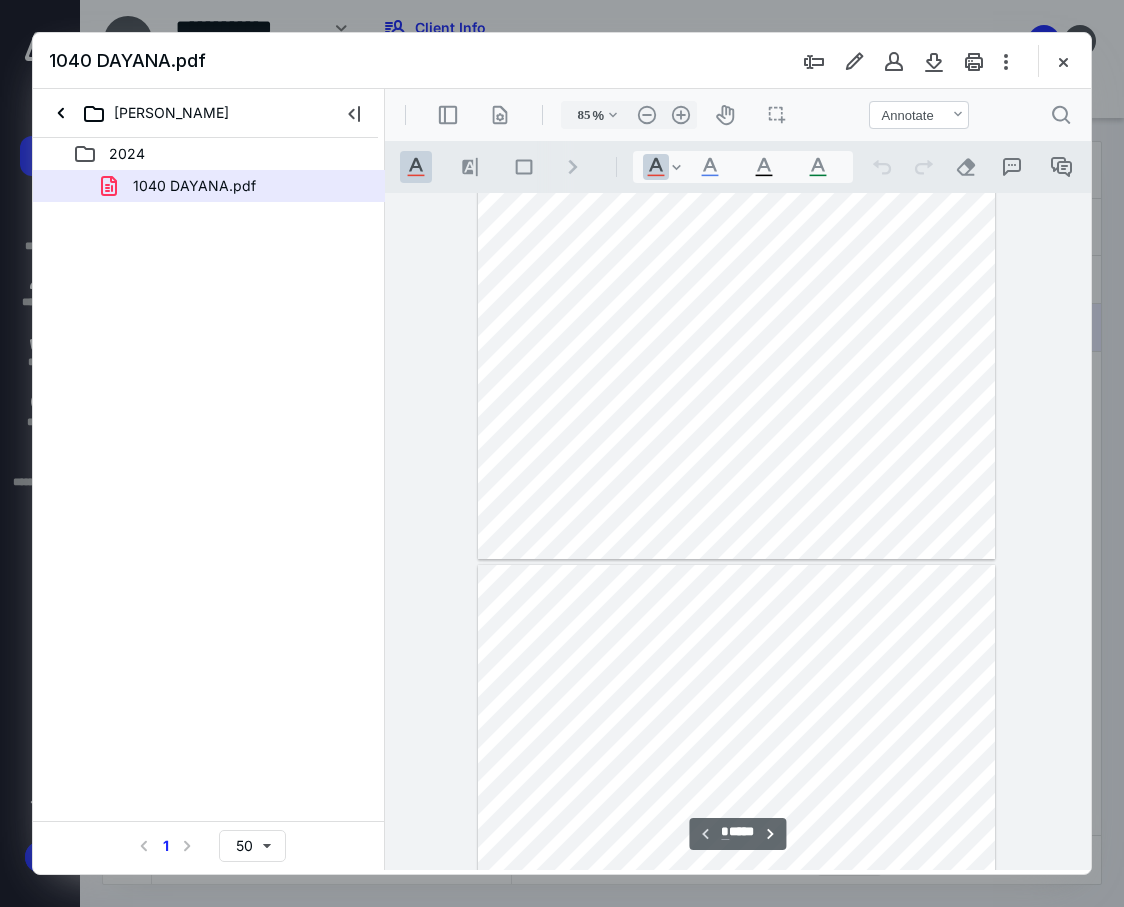 click on "* ****" at bounding box center [737, 833] 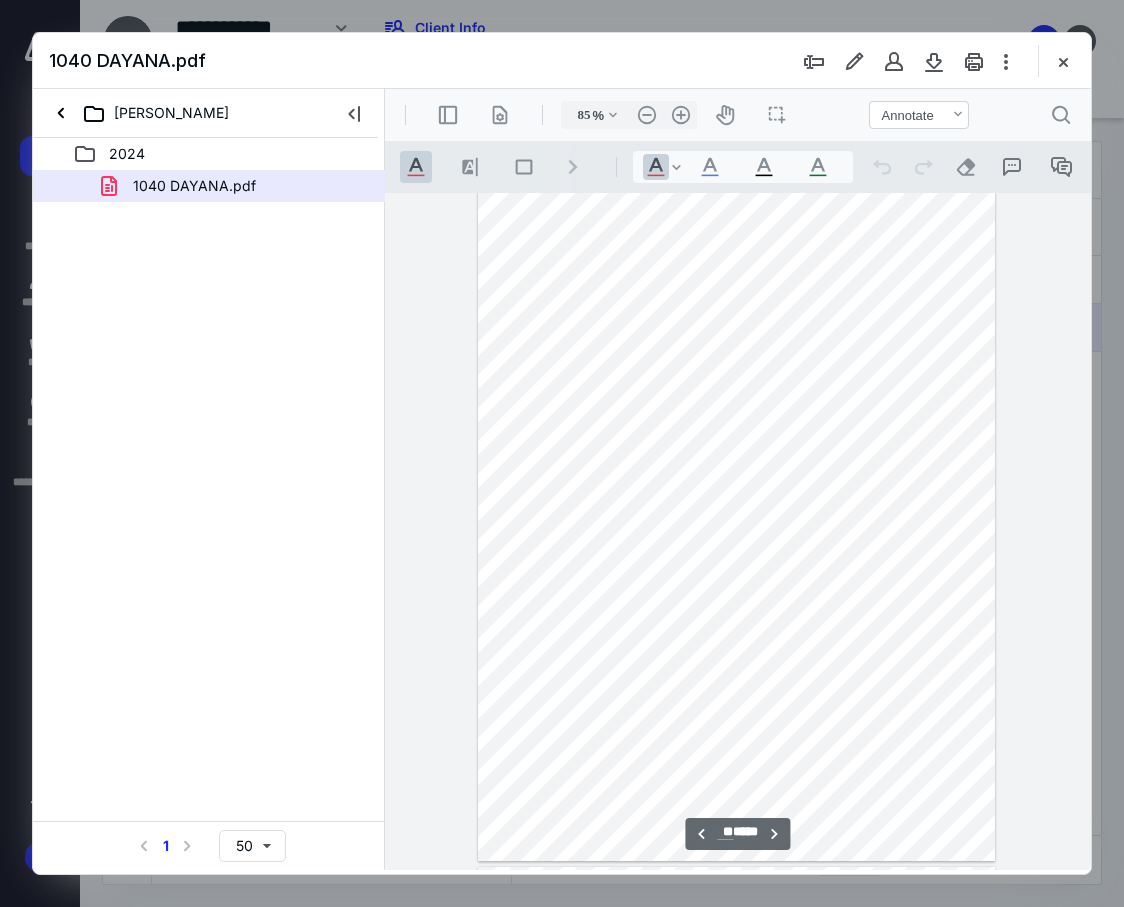 scroll, scrollTop: 37366, scrollLeft: 0, axis: vertical 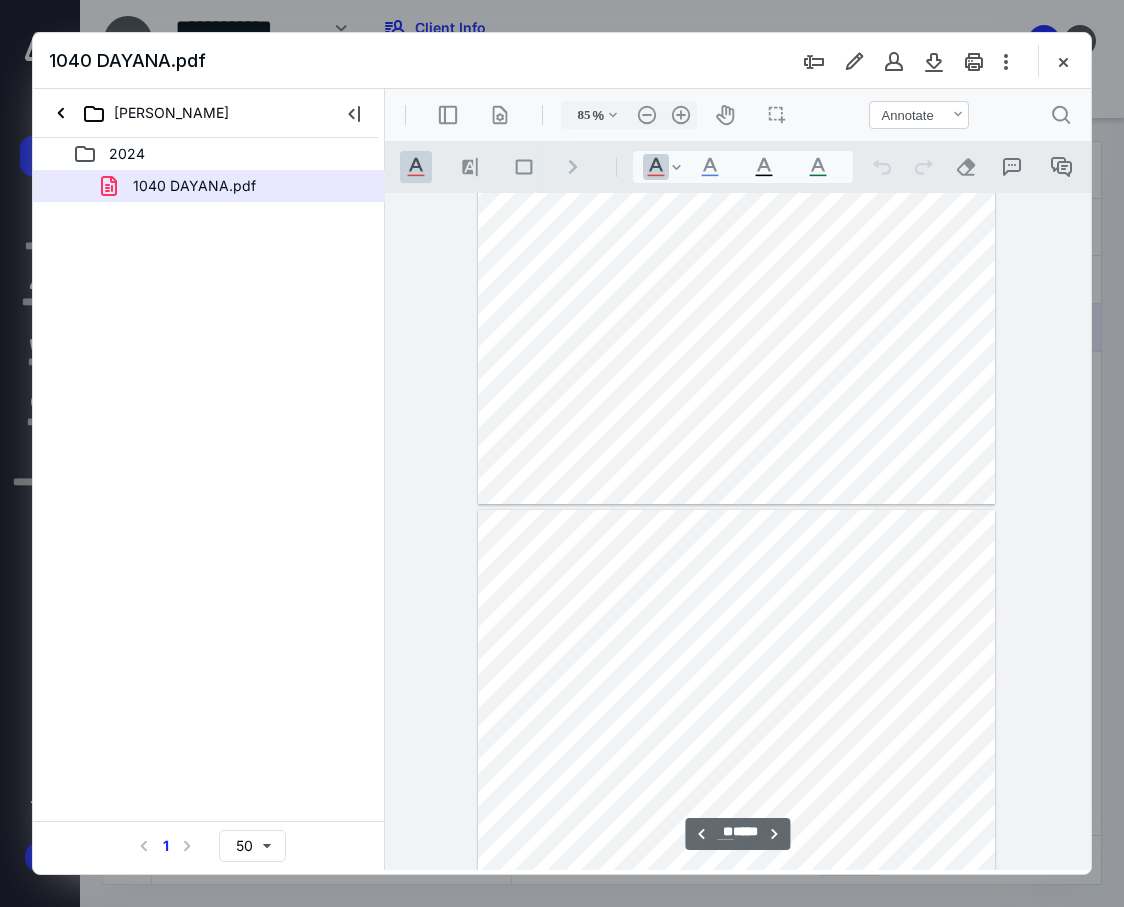 type on "**" 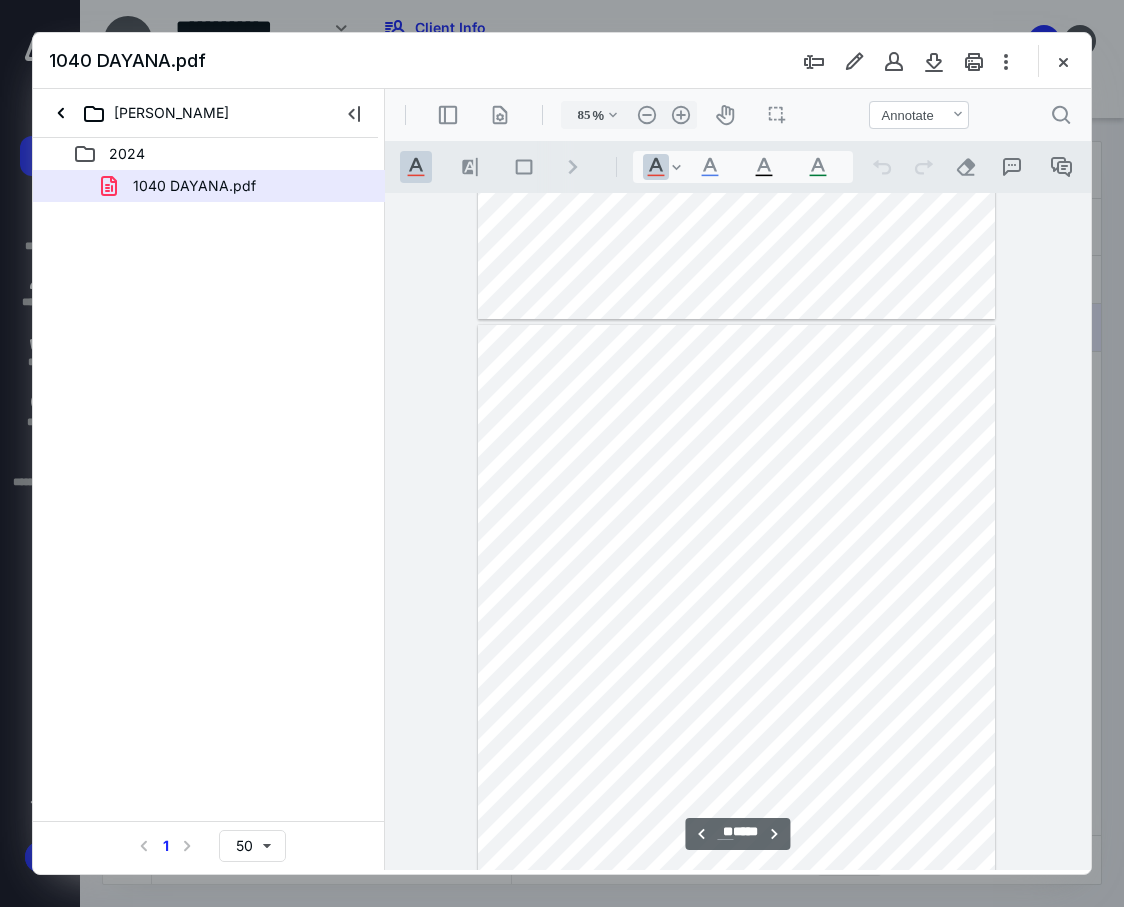 scroll, scrollTop: 36366, scrollLeft: 0, axis: vertical 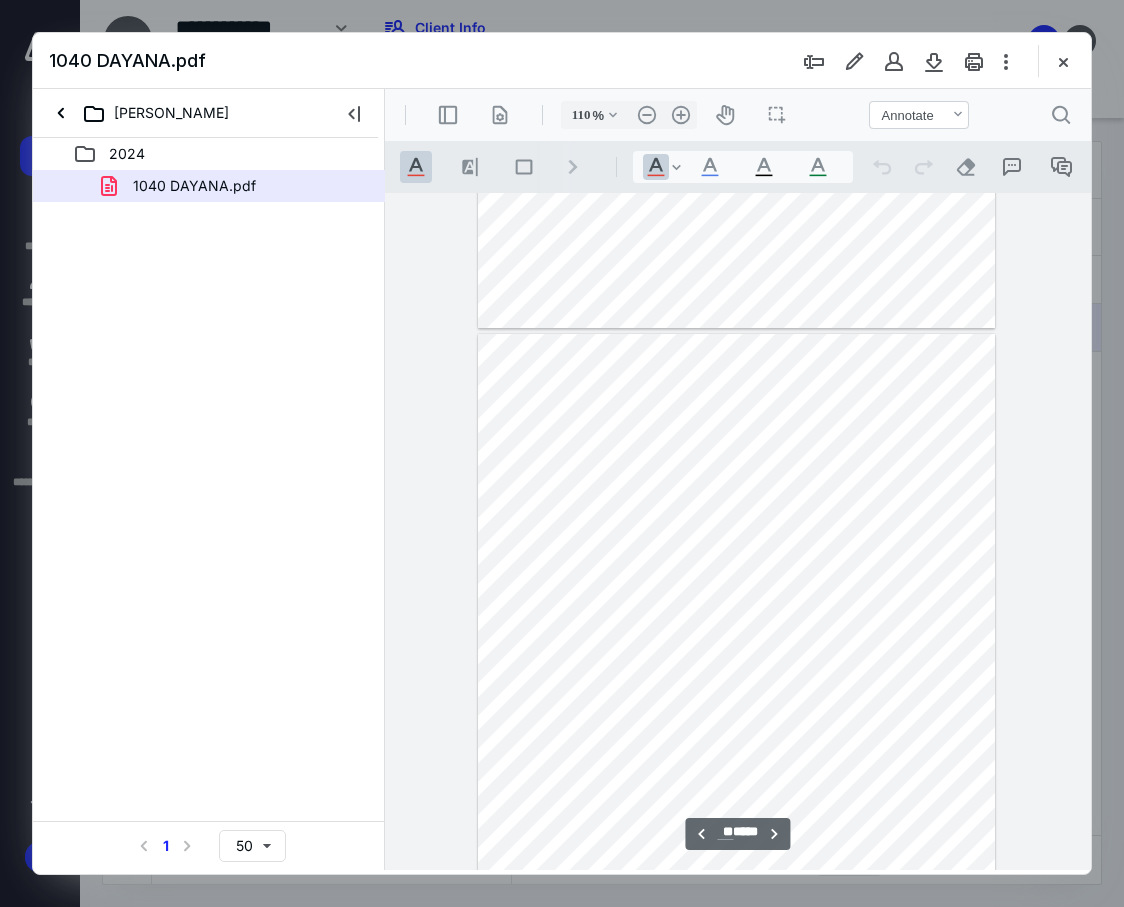 type on "135" 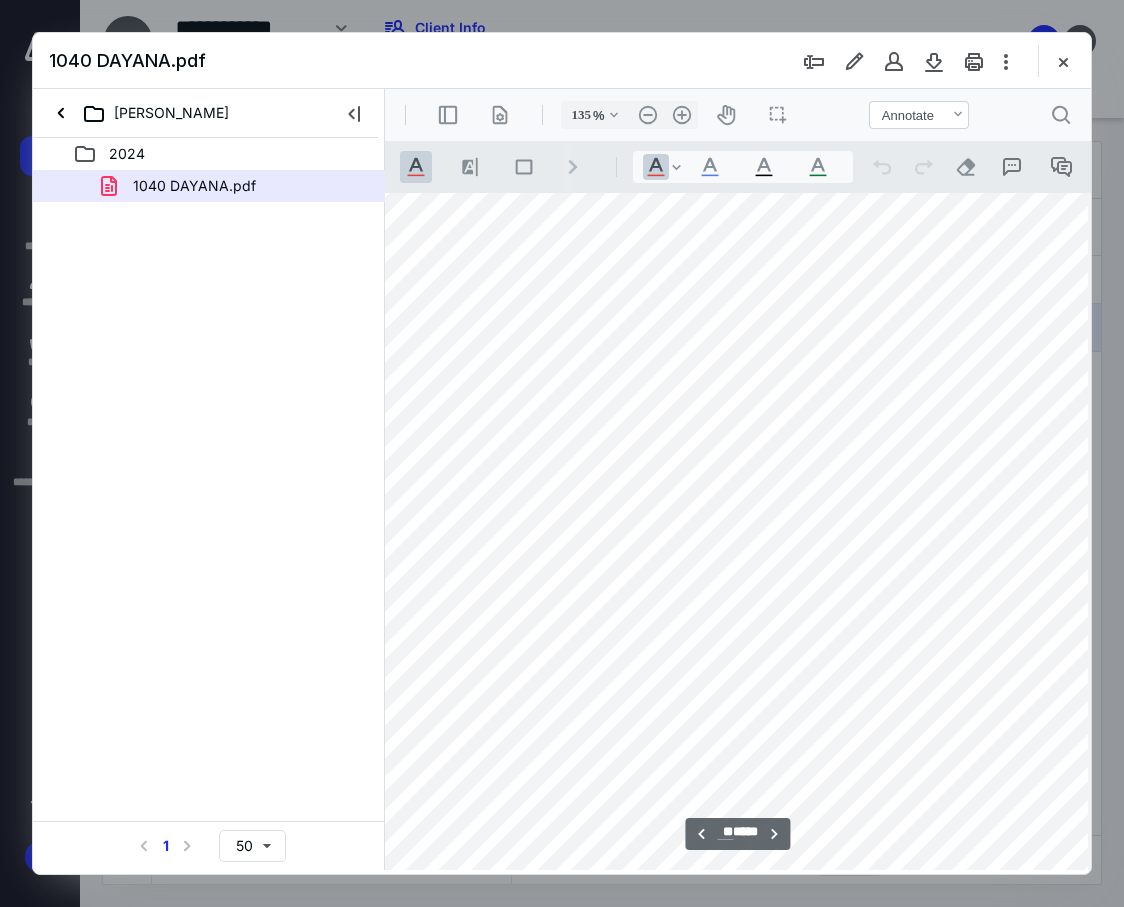 scroll, scrollTop: 56994, scrollLeft: 217, axis: both 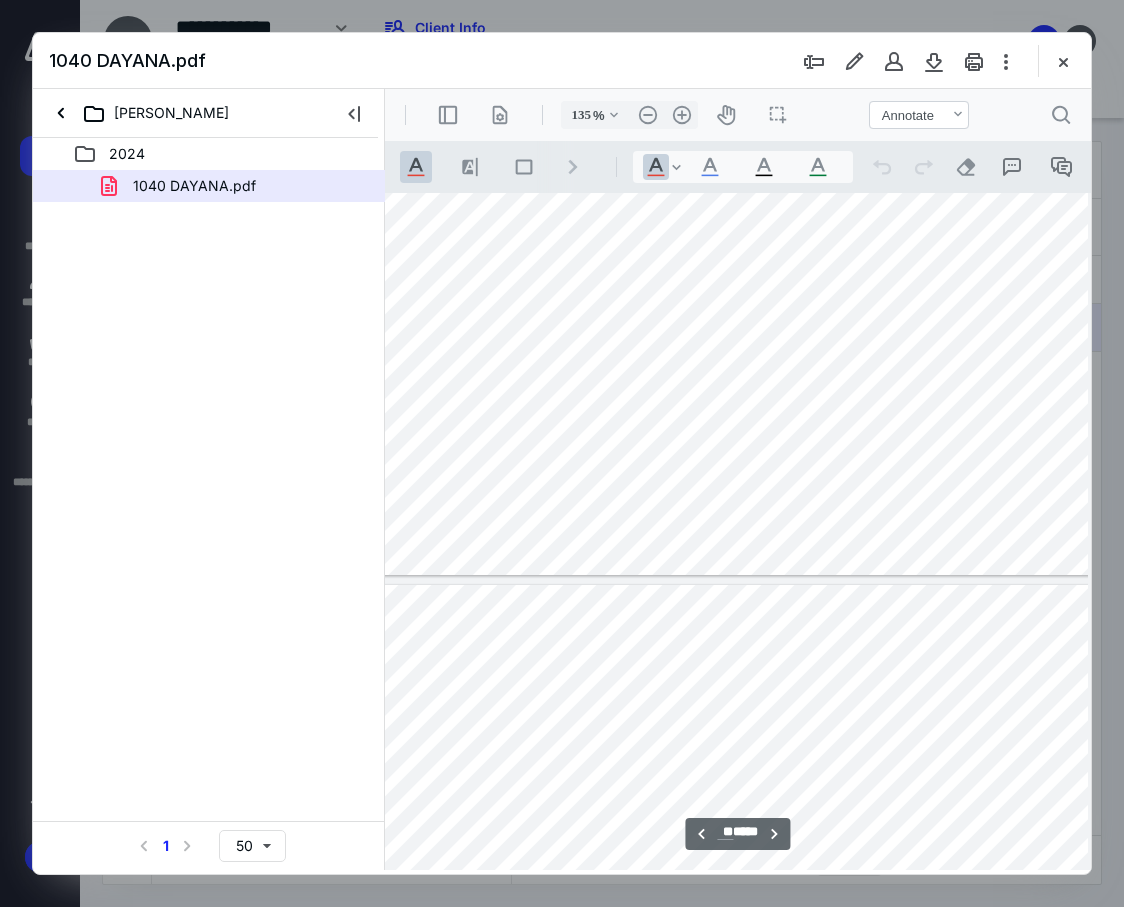 type on "**" 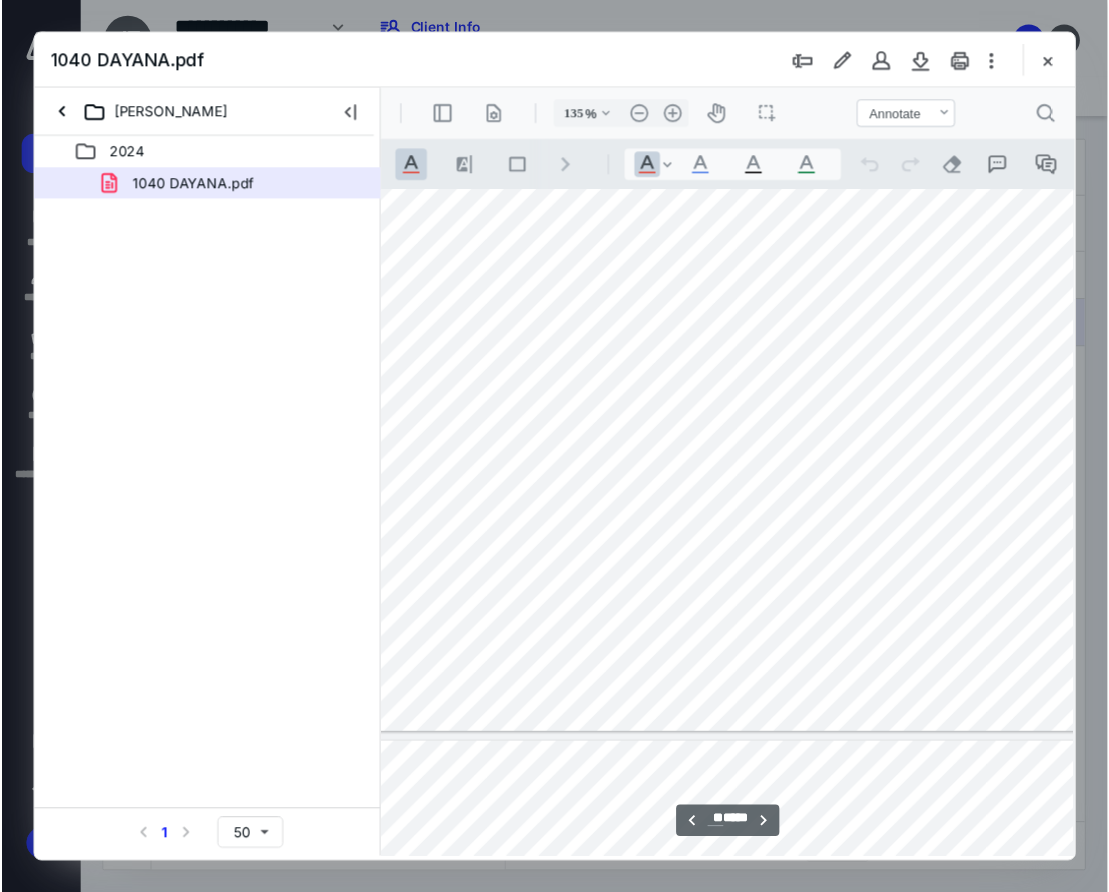 scroll, scrollTop: 55394, scrollLeft: 147, axis: both 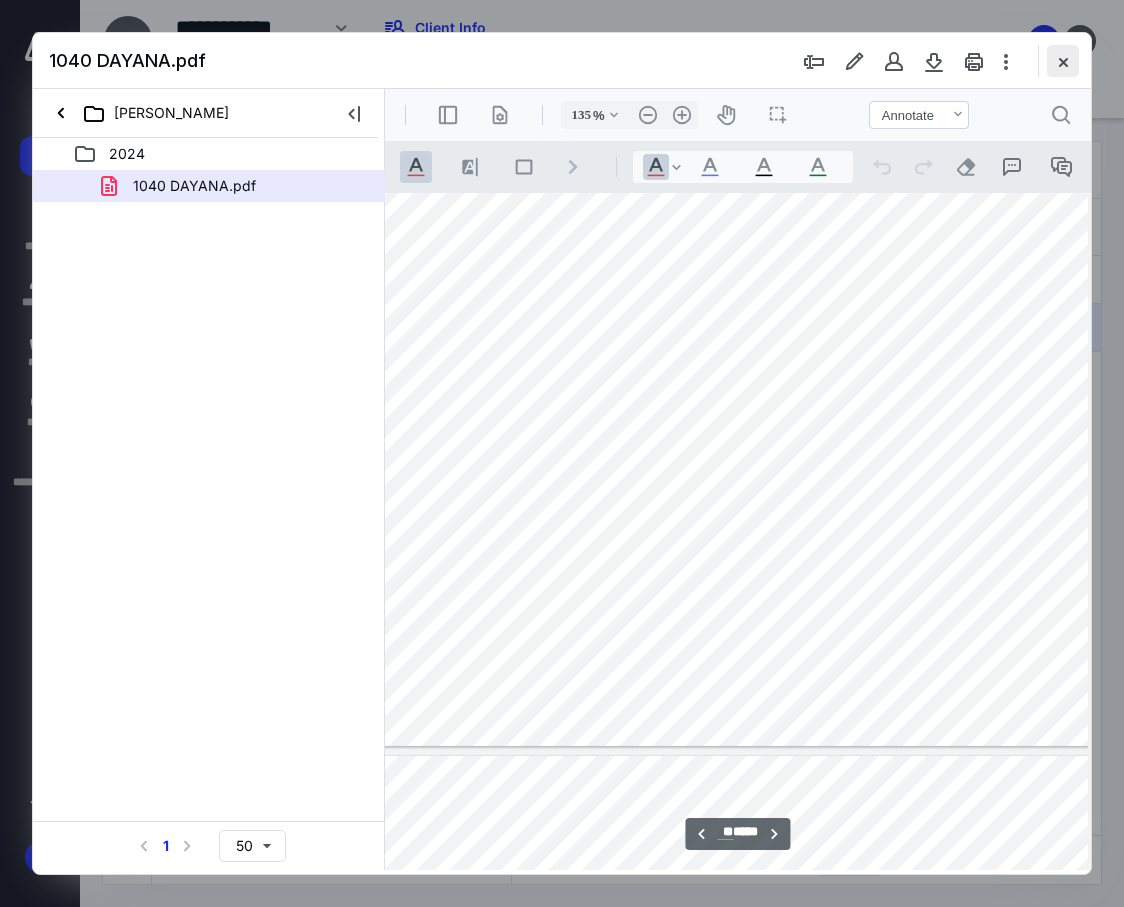 click at bounding box center (1063, 61) 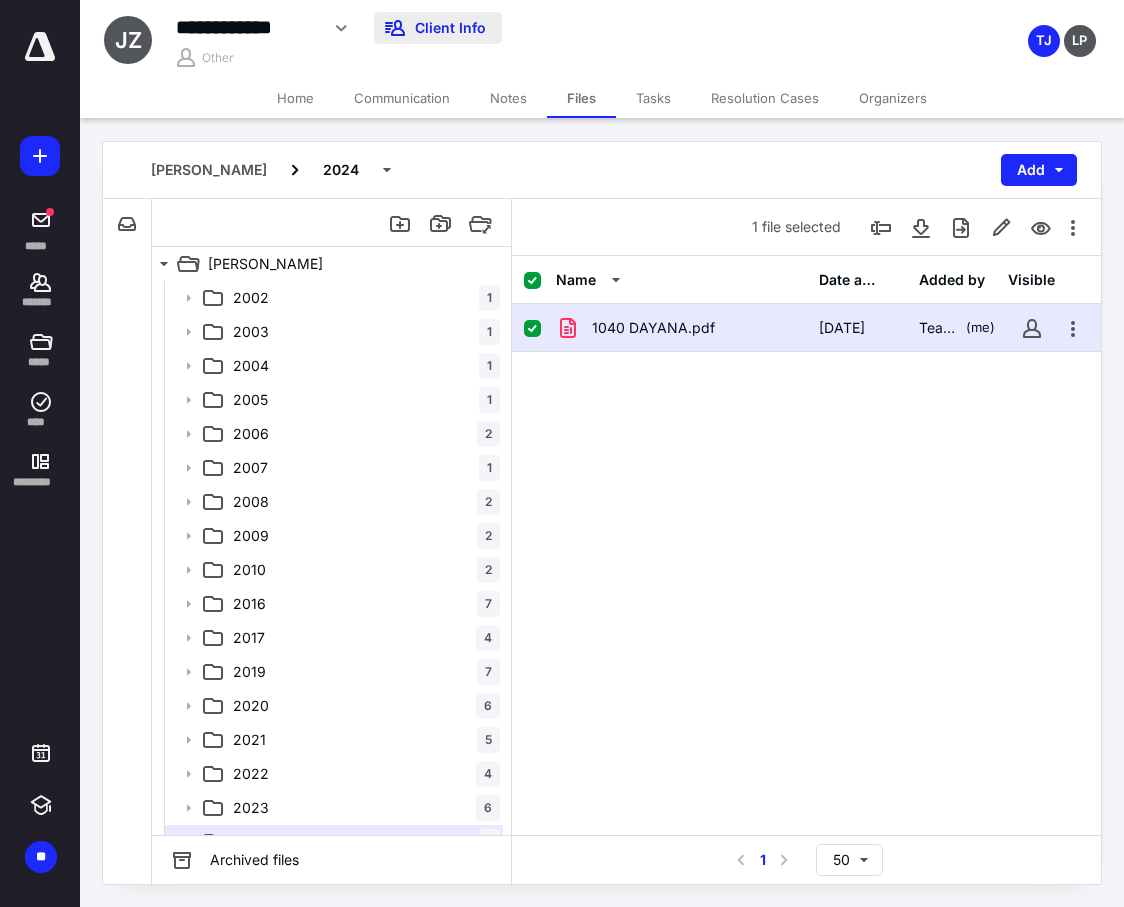 click on "Client Info" at bounding box center [438, 28] 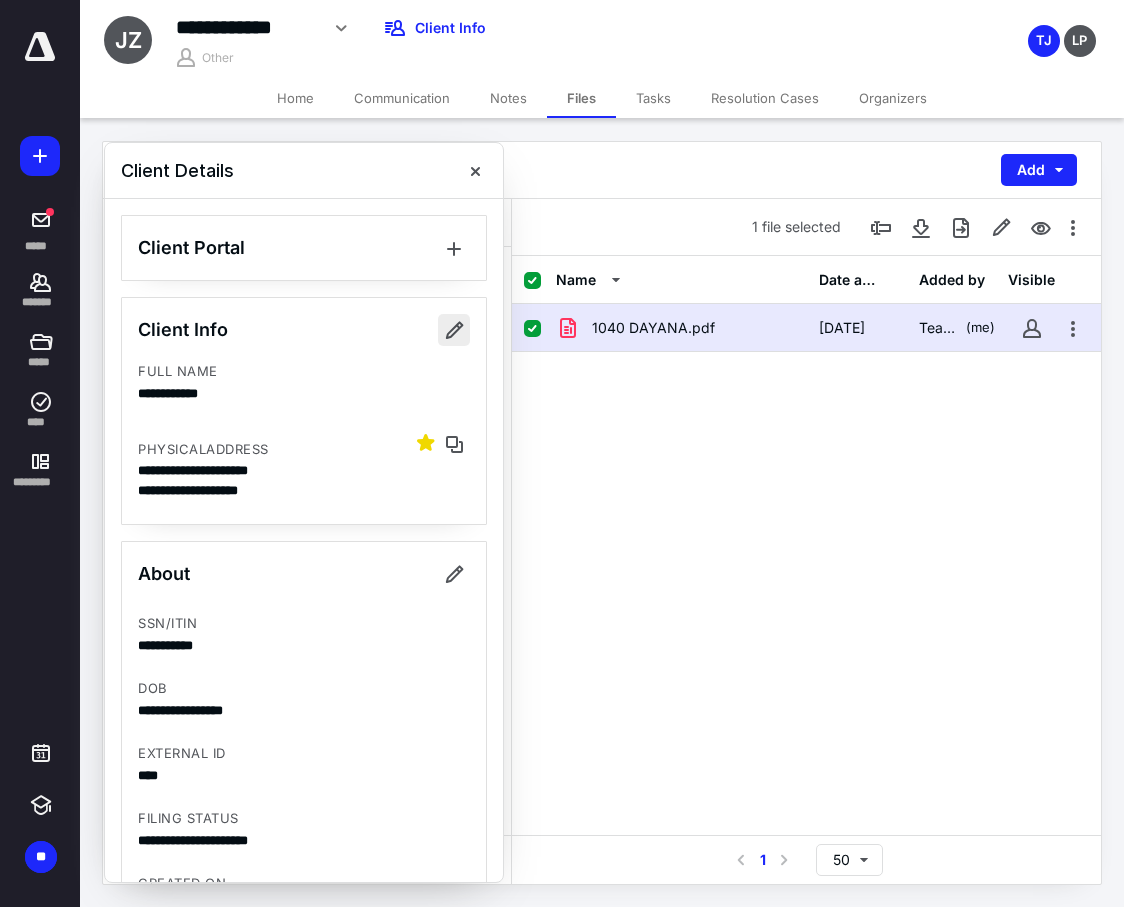 click at bounding box center [454, 330] 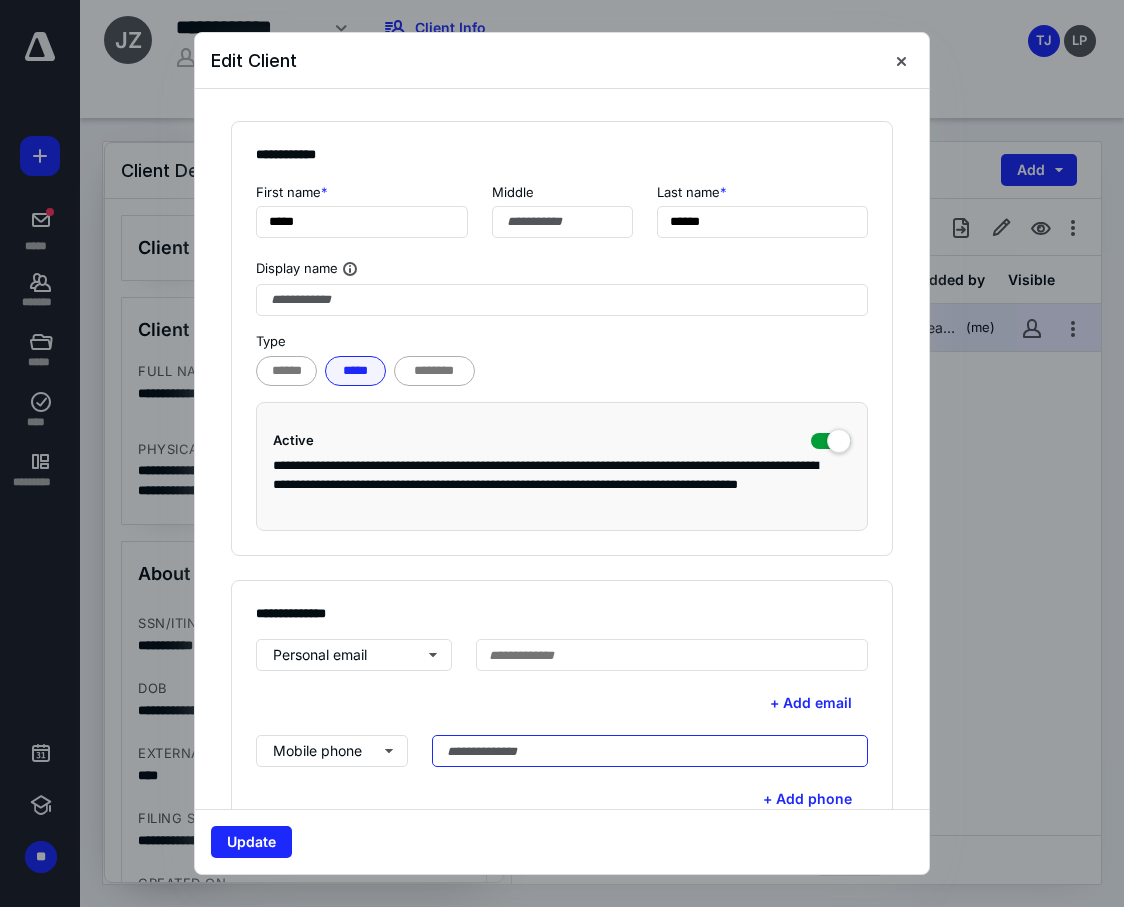 click at bounding box center (650, 751) 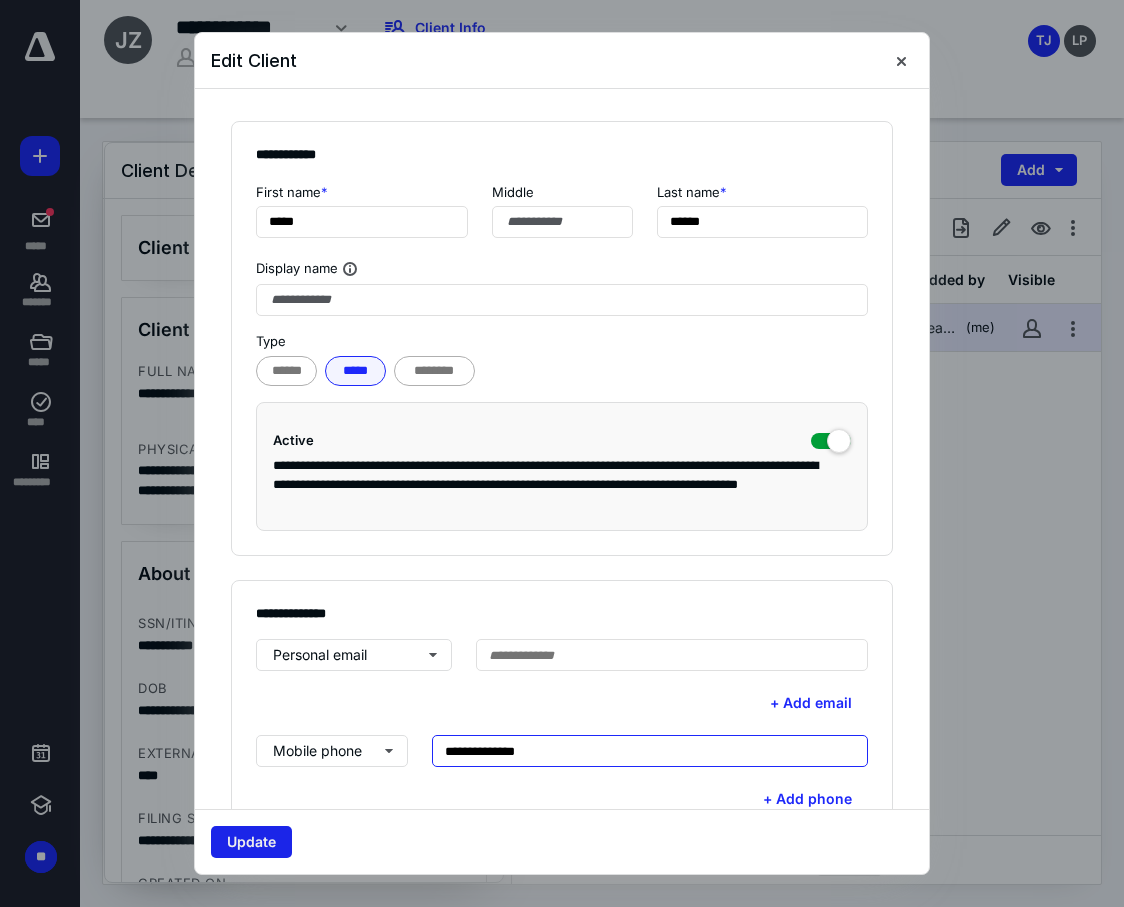 type on "**********" 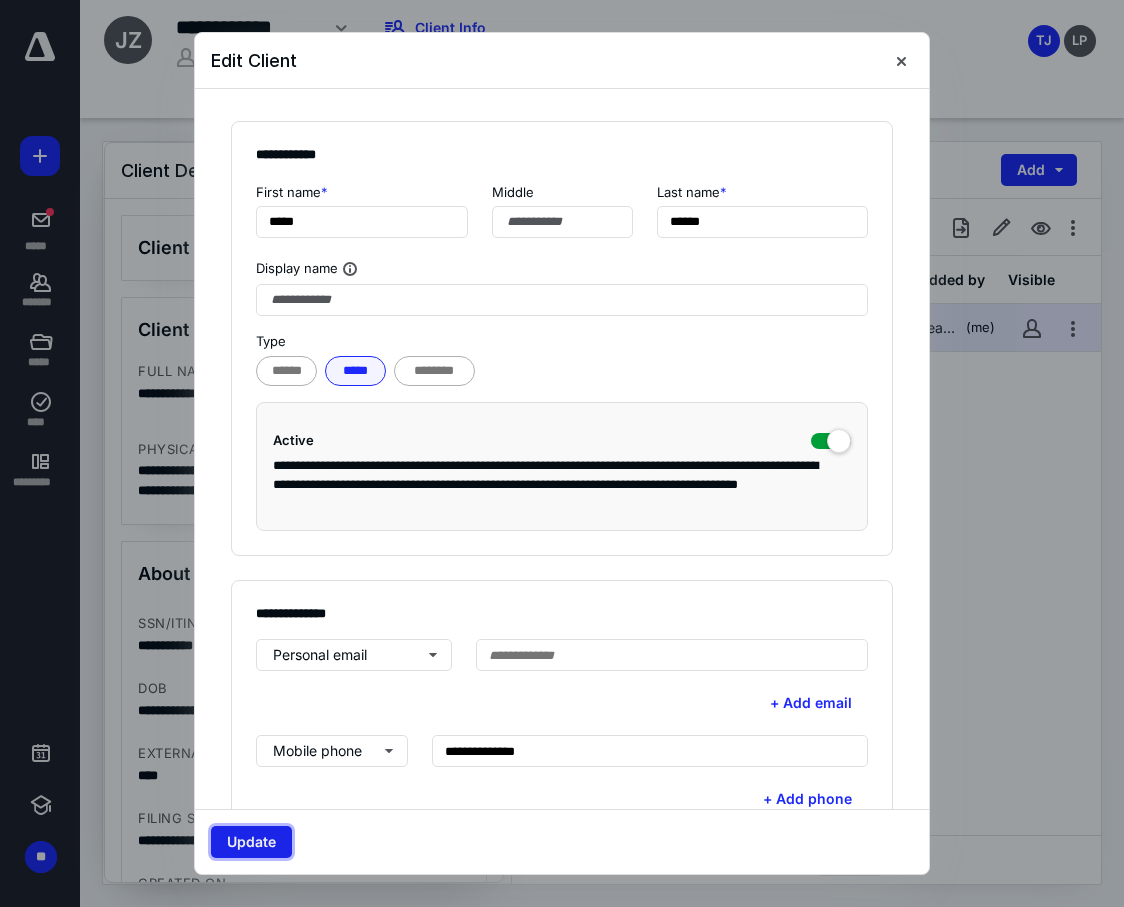 click on "Update" at bounding box center (251, 842) 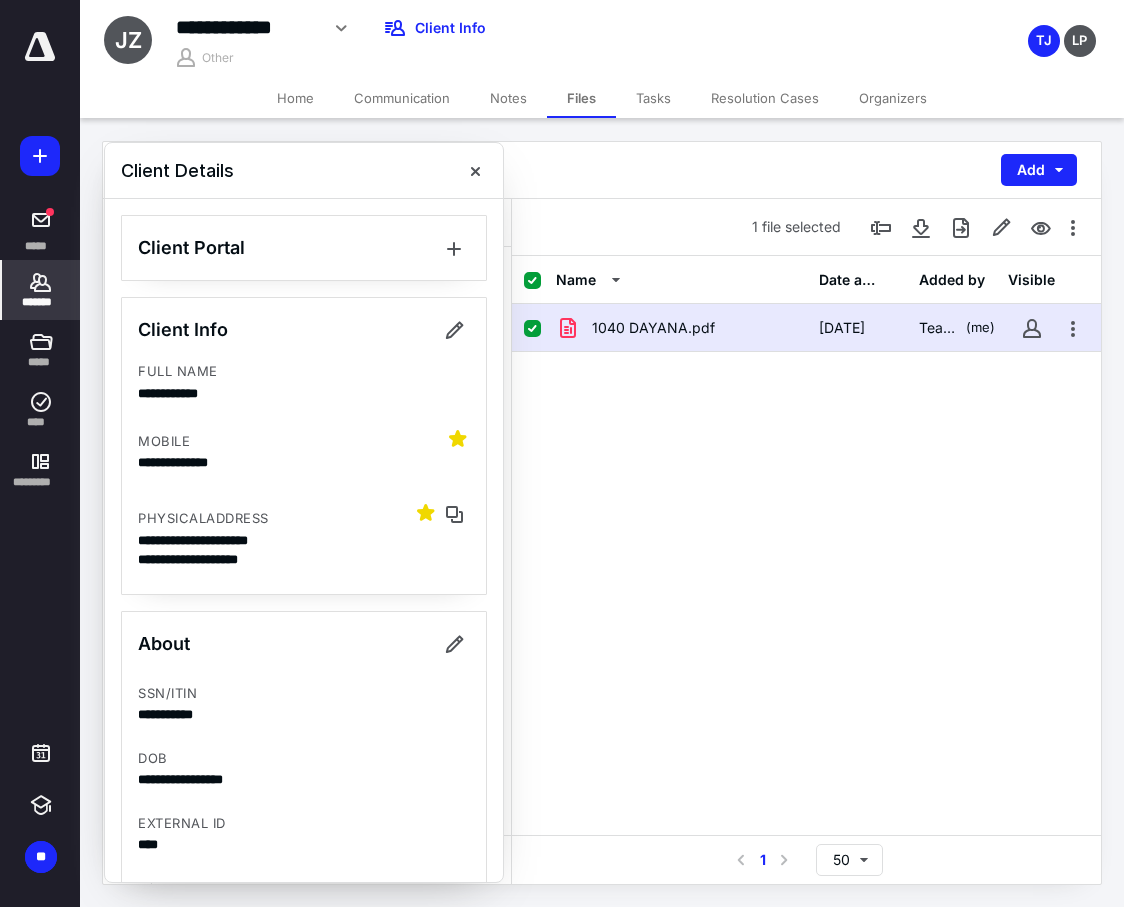 click on "*******" at bounding box center (41, 302) 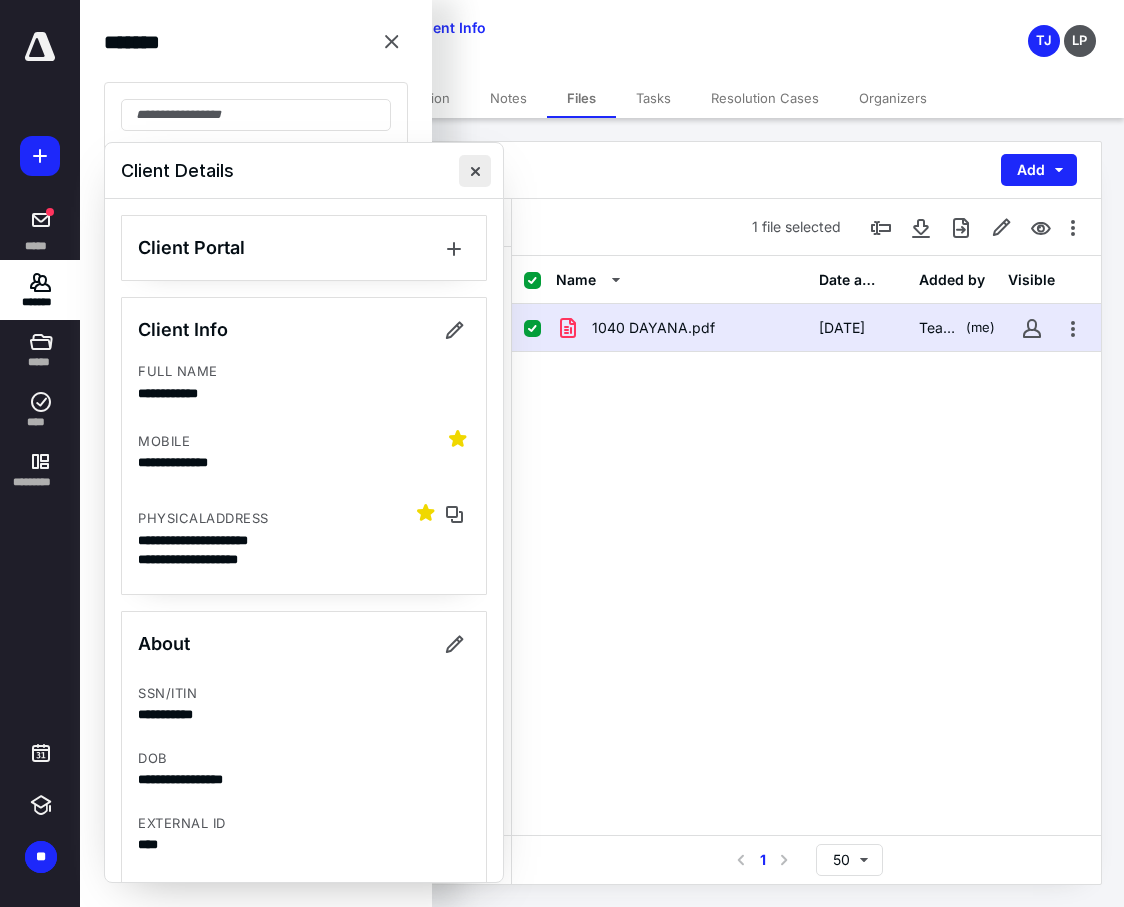 click at bounding box center (475, 171) 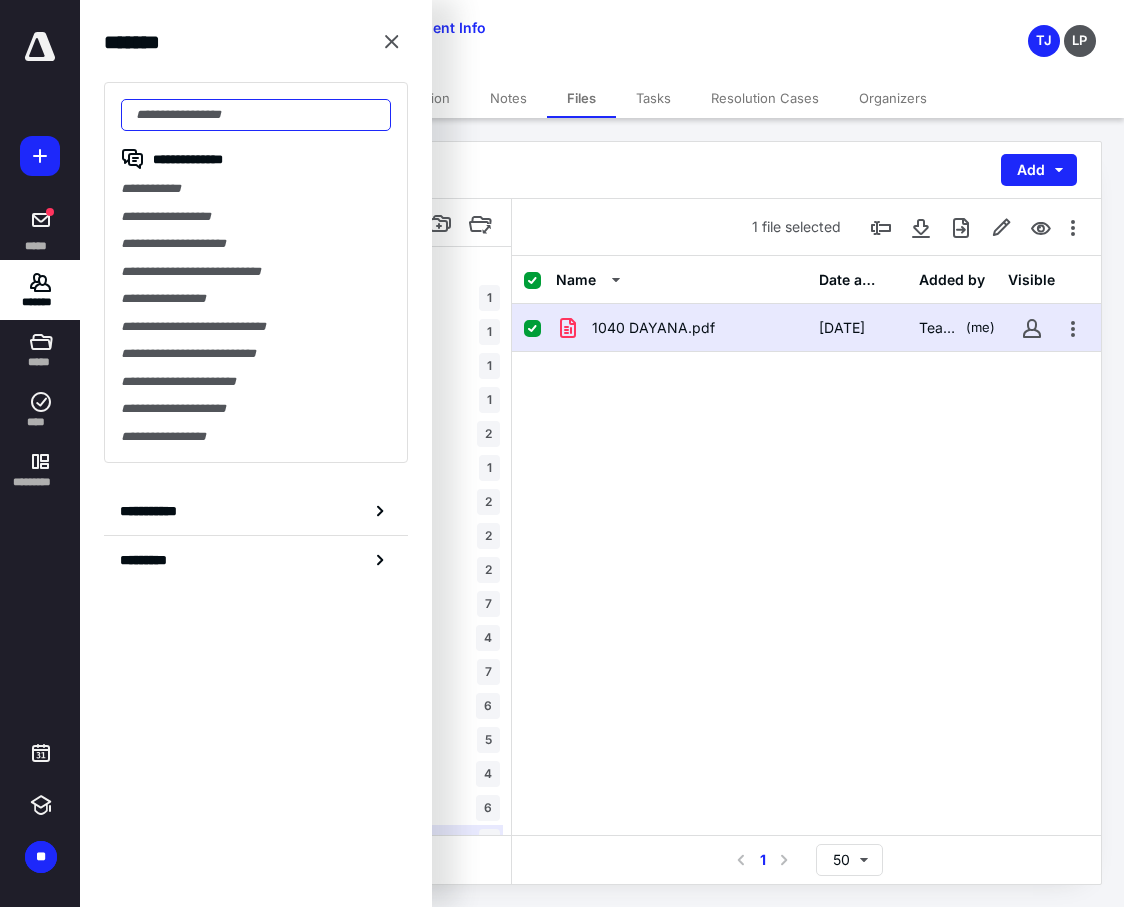 click at bounding box center [256, 115] 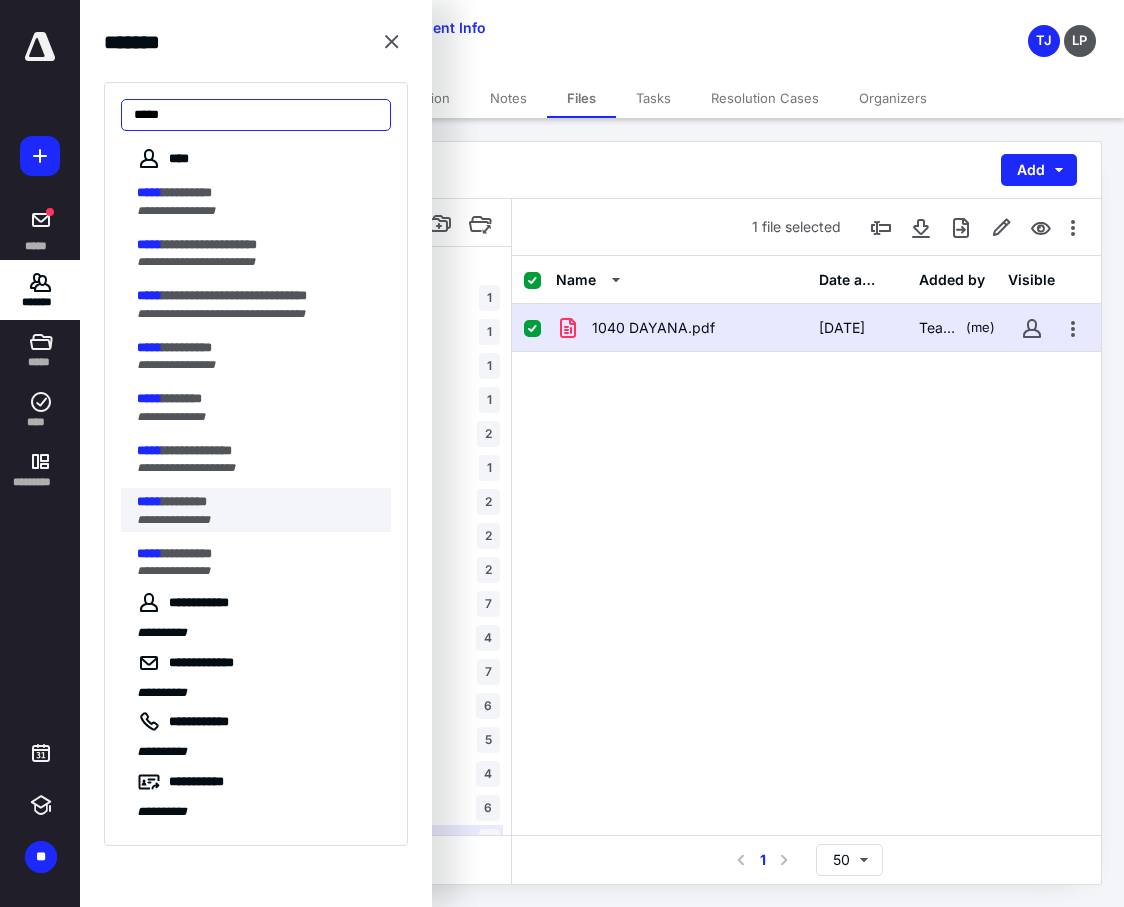 type on "*****" 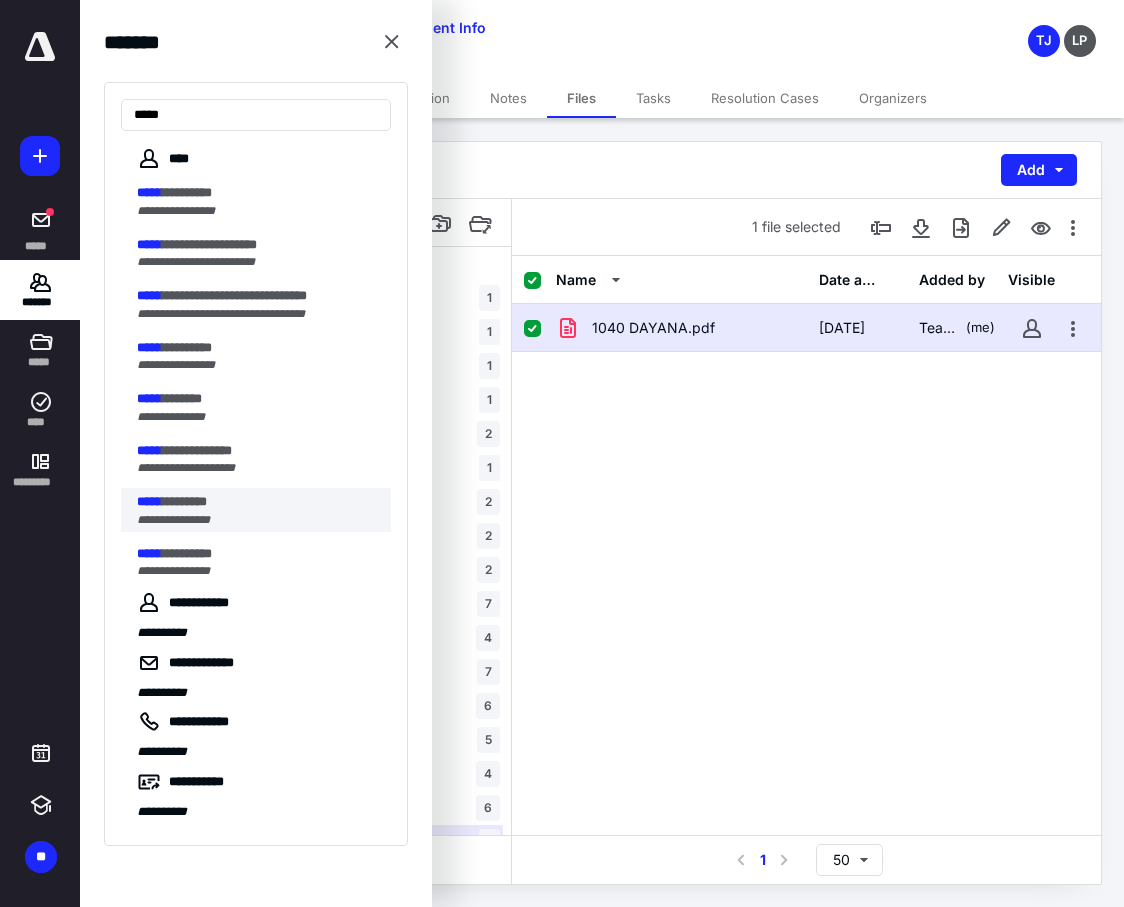 click on "***** ********" at bounding box center [258, 502] 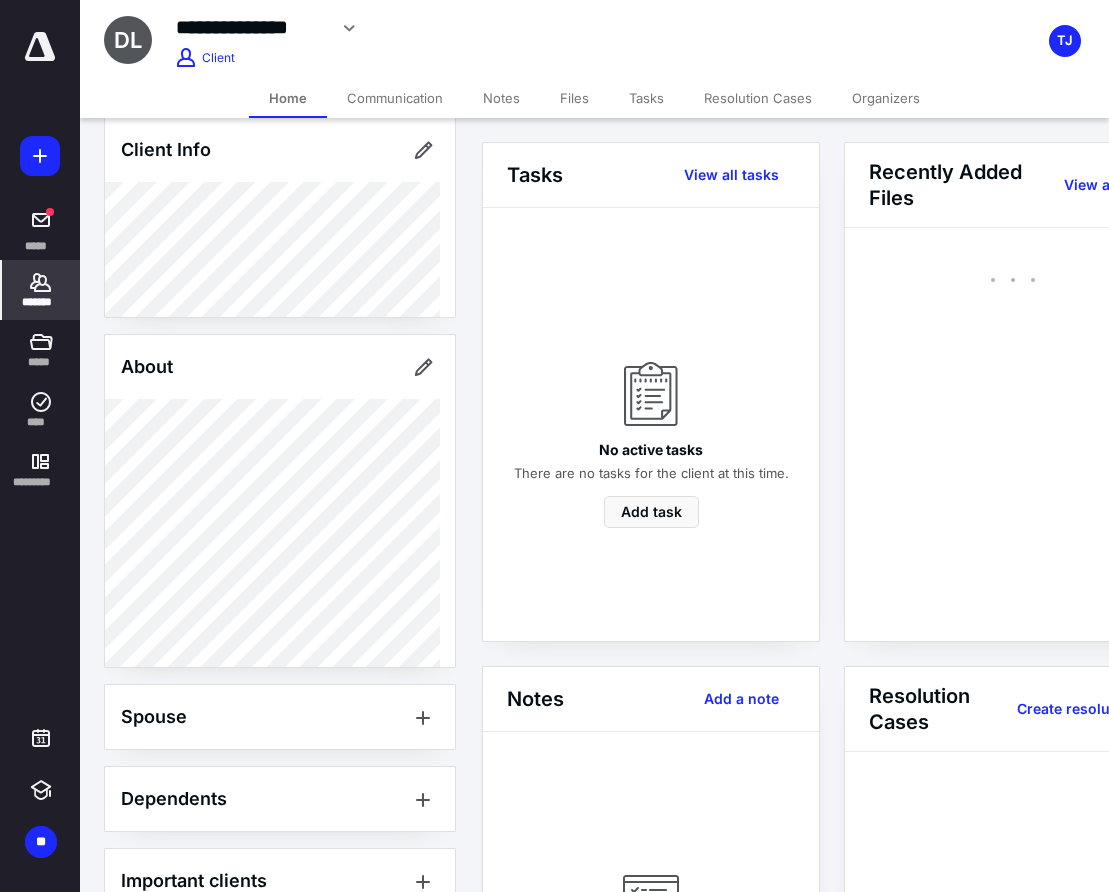 scroll, scrollTop: 235, scrollLeft: 0, axis: vertical 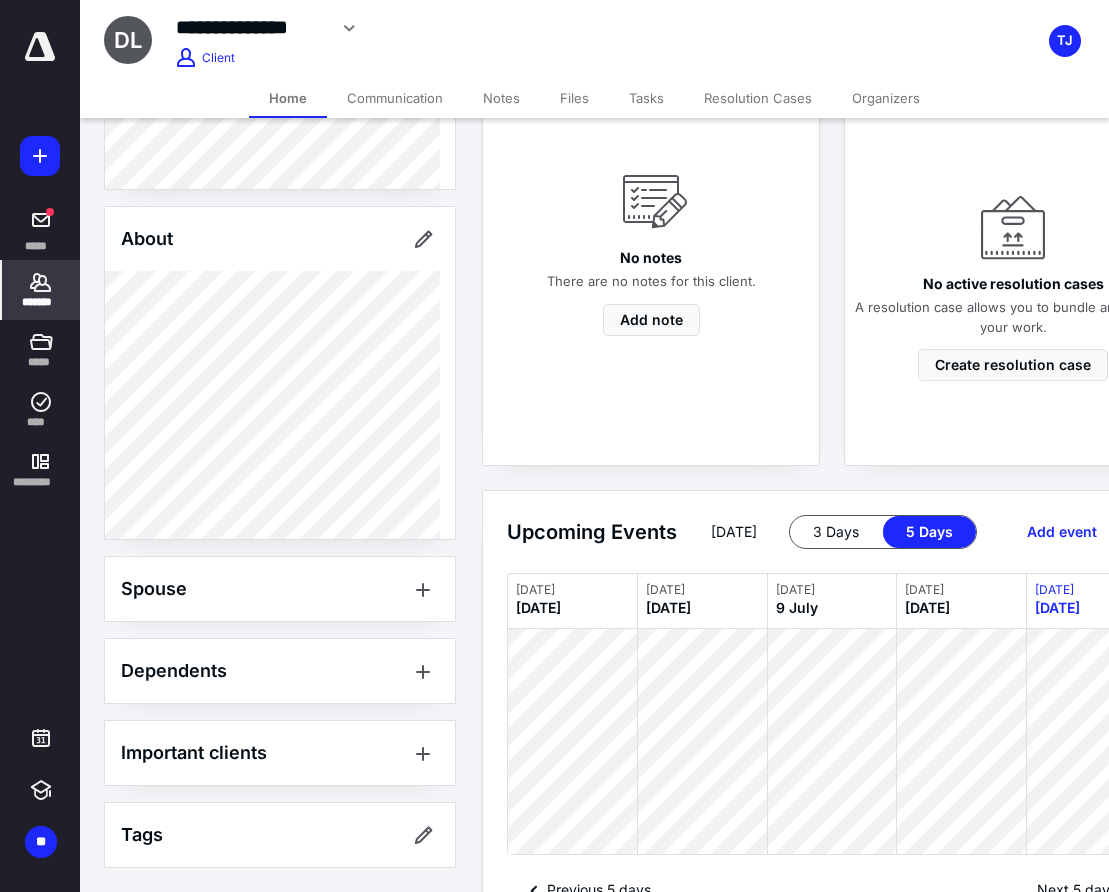 drag, startPoint x: 50, startPoint y: 291, endPoint x: 70, endPoint y: 266, distance: 32.01562 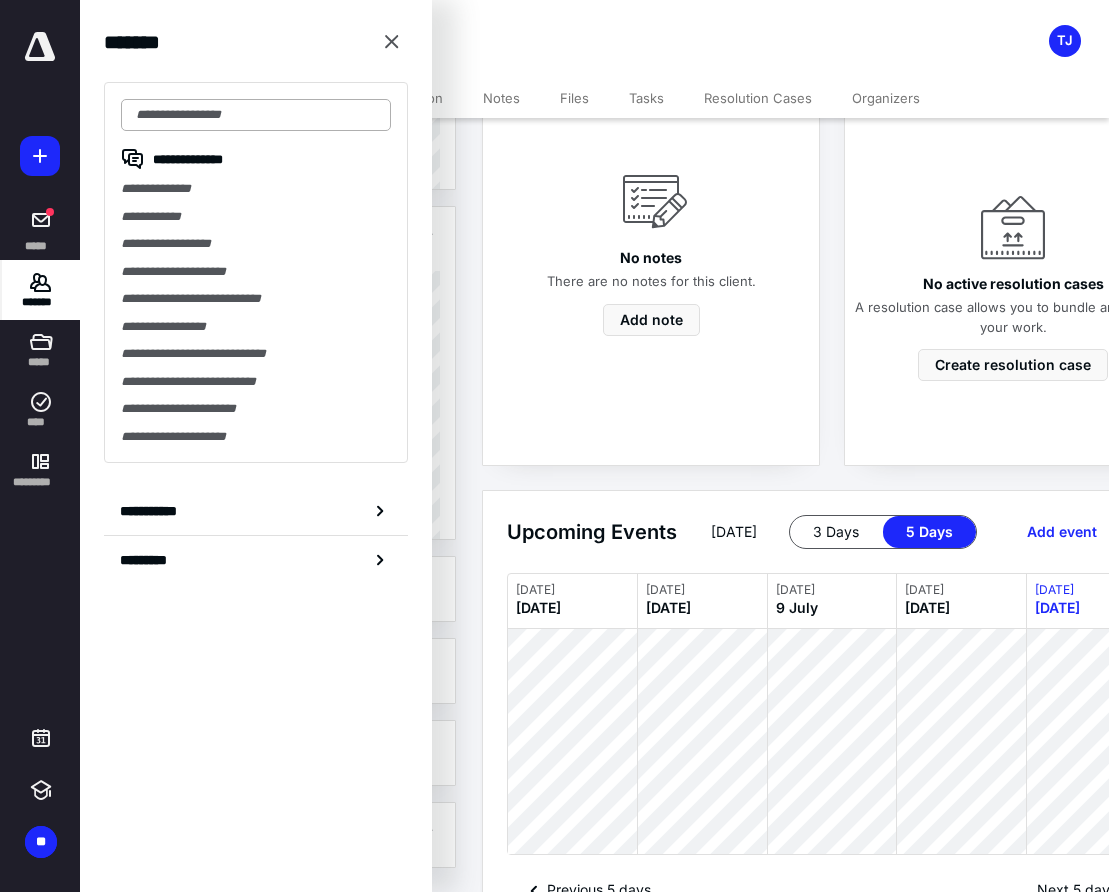 click at bounding box center (256, 115) 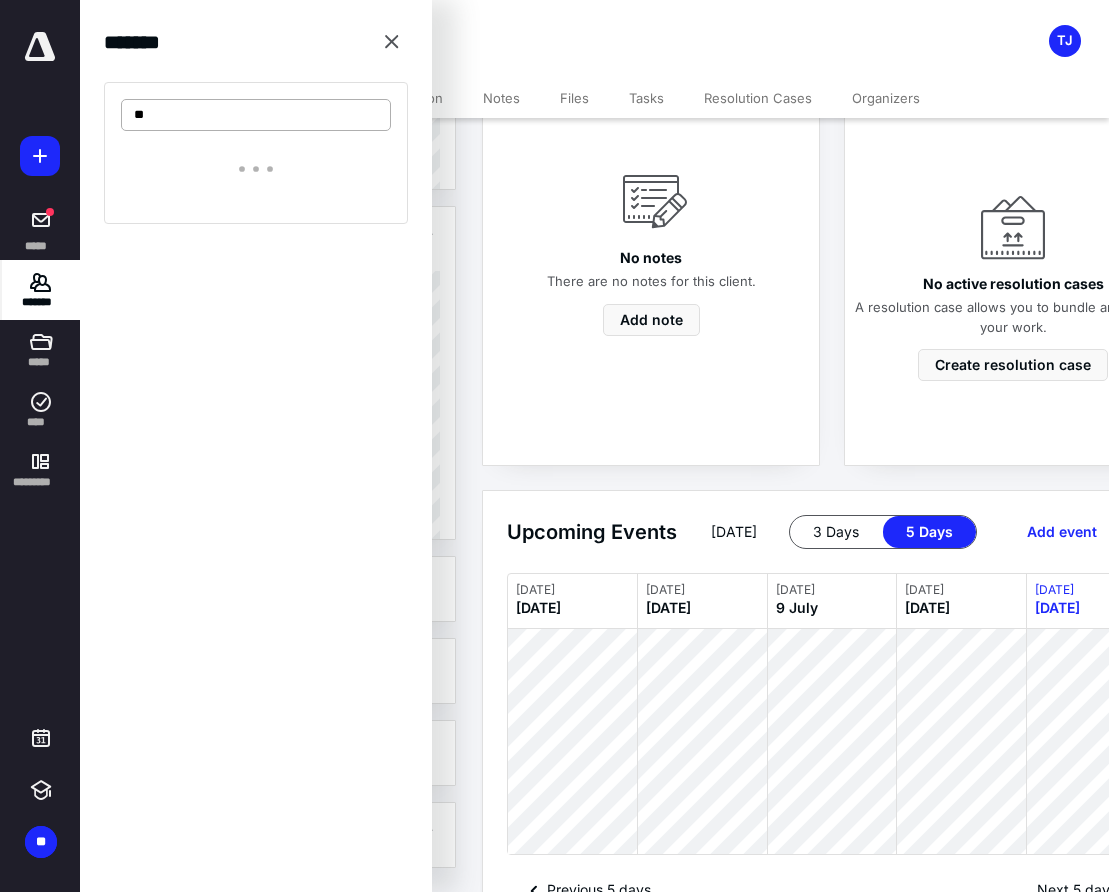 type on "*" 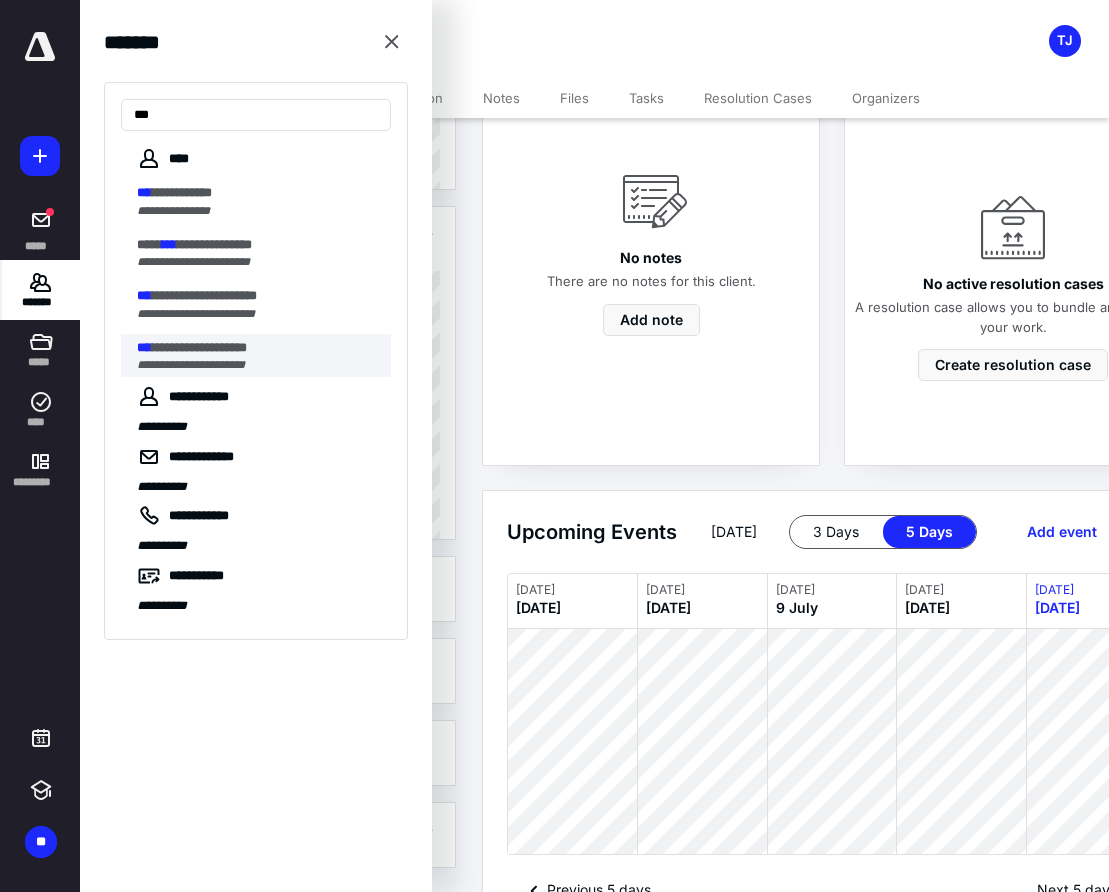 type on "***" 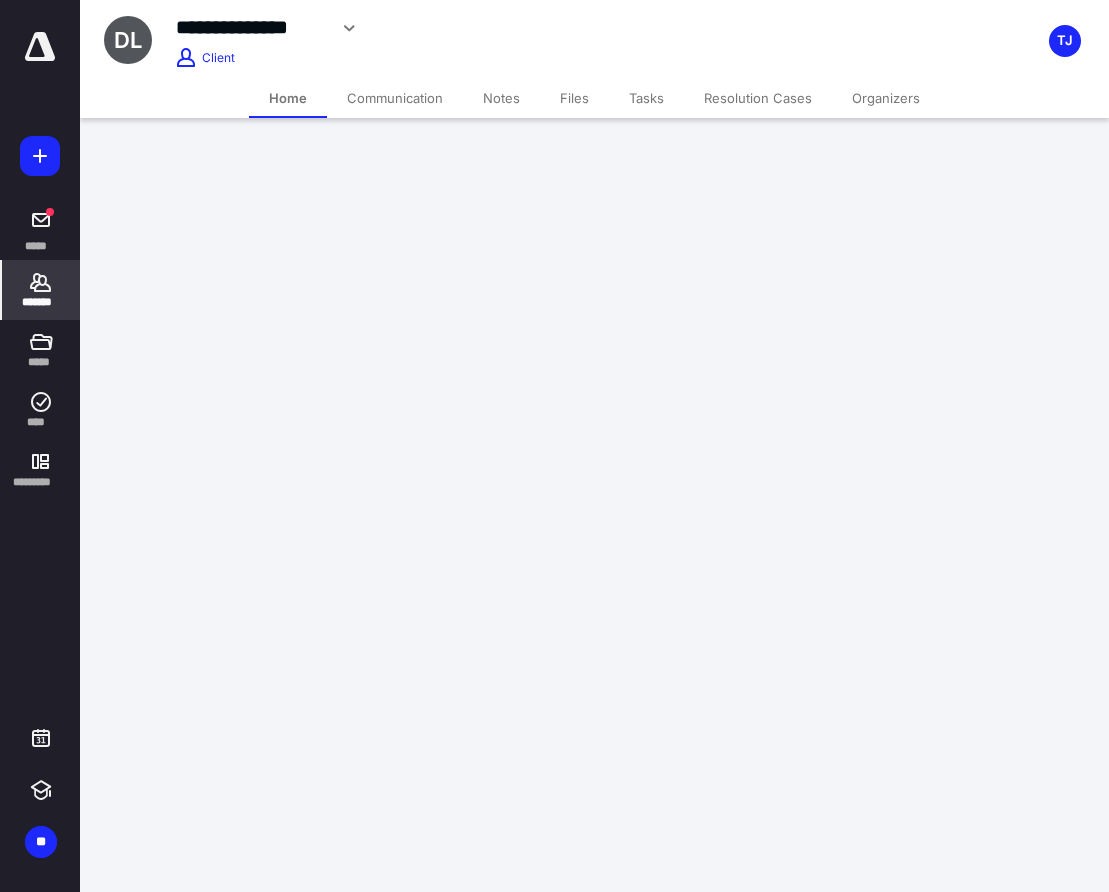 scroll, scrollTop: 0, scrollLeft: 0, axis: both 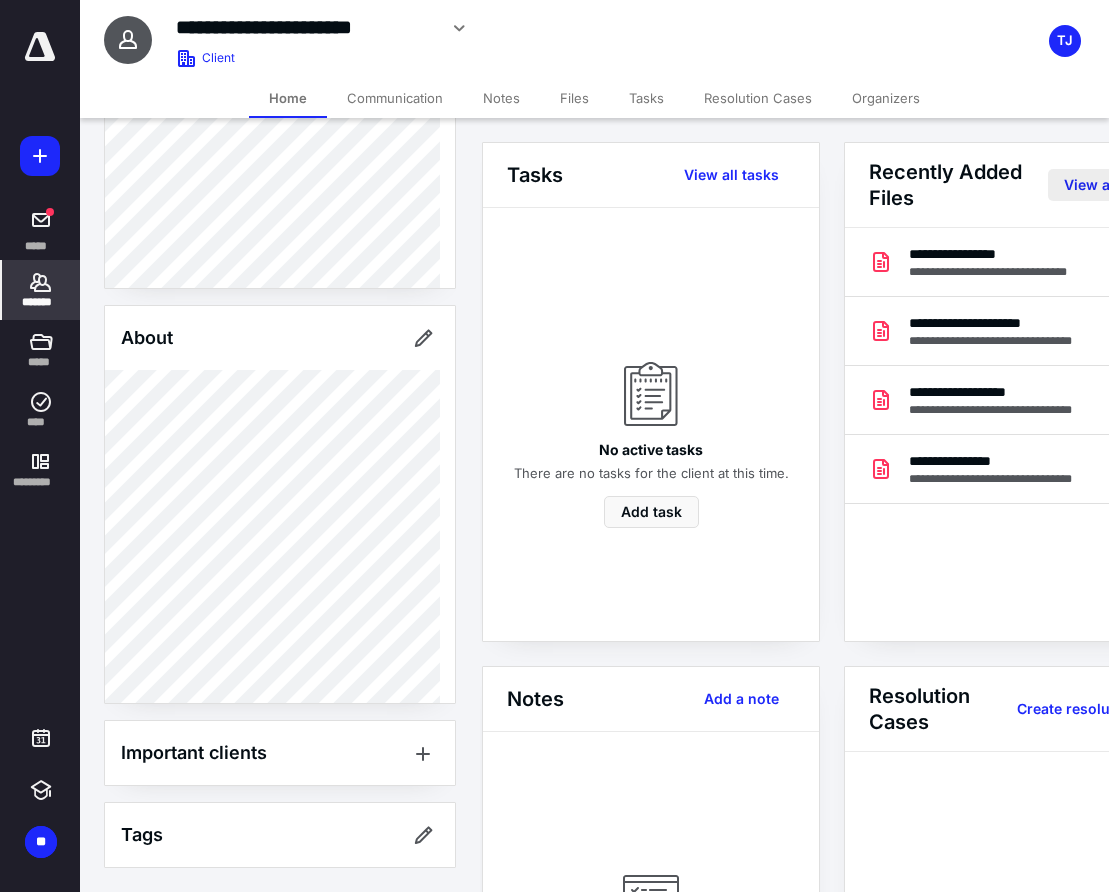 click on "View all files" at bounding box center (1102, 185) 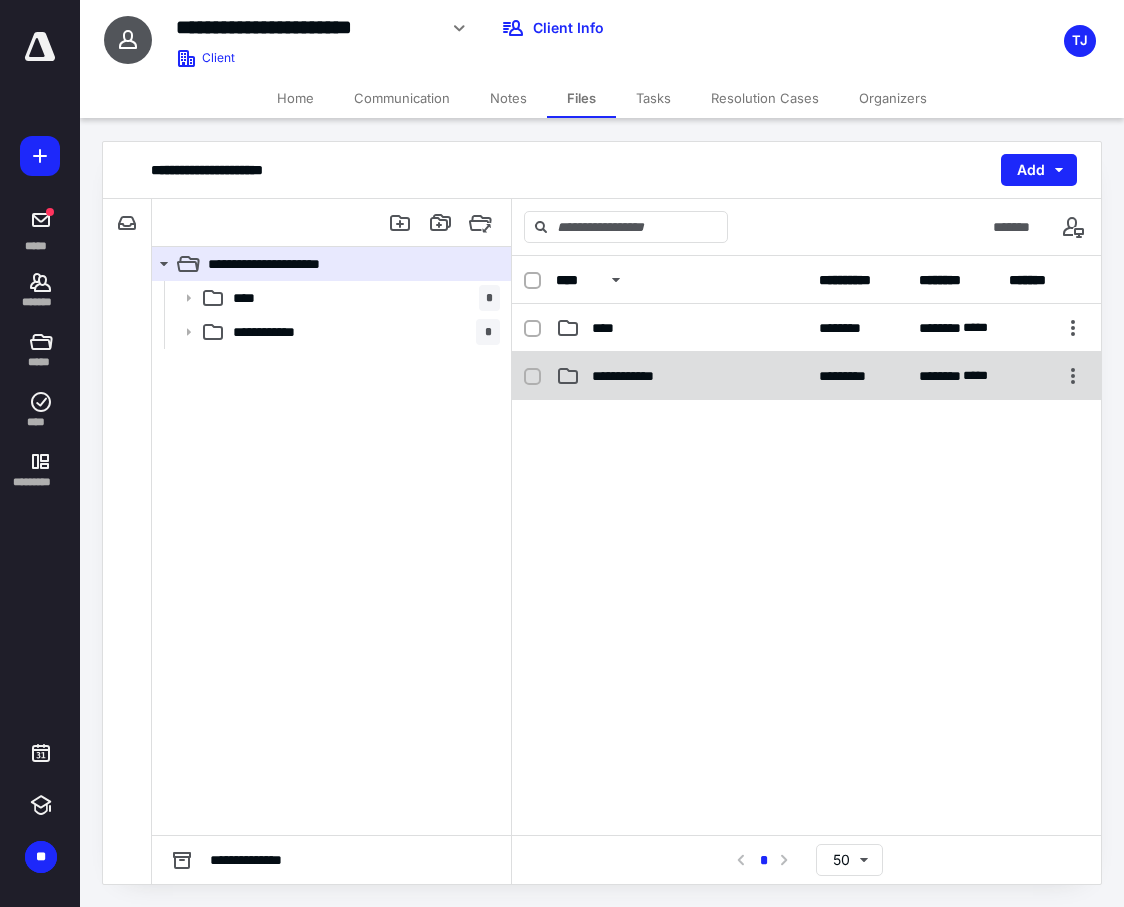 click on "**********" at bounding box center [642, 376] 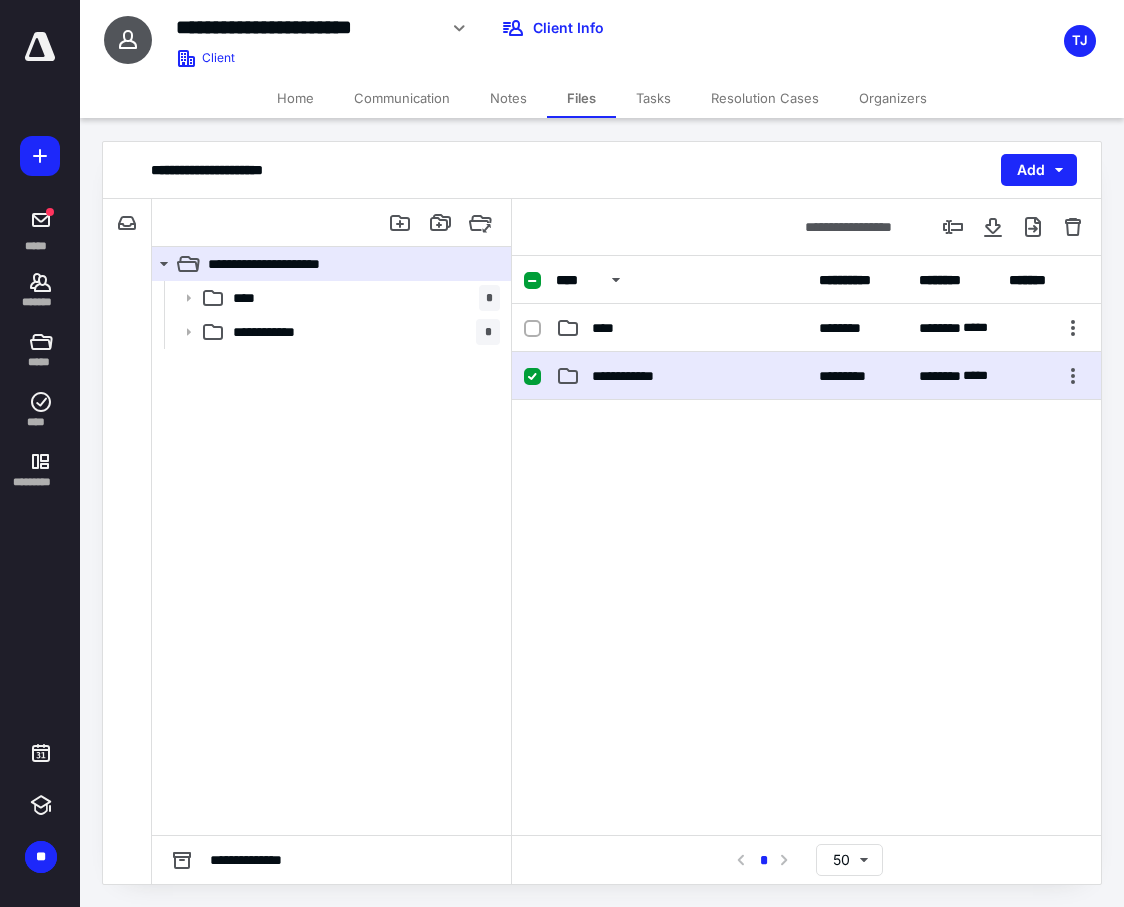click on "**********" at bounding box center (642, 376) 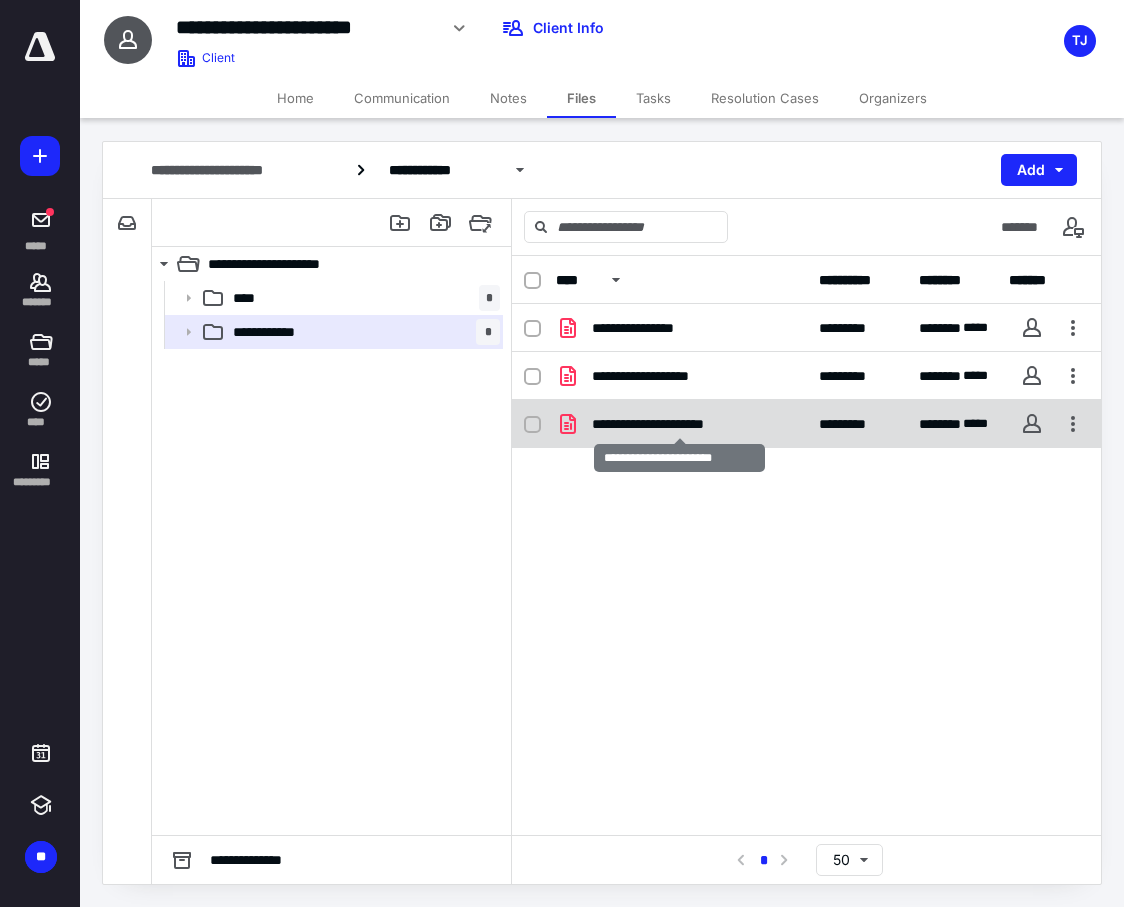 click on "**********" at bounding box center (679, 424) 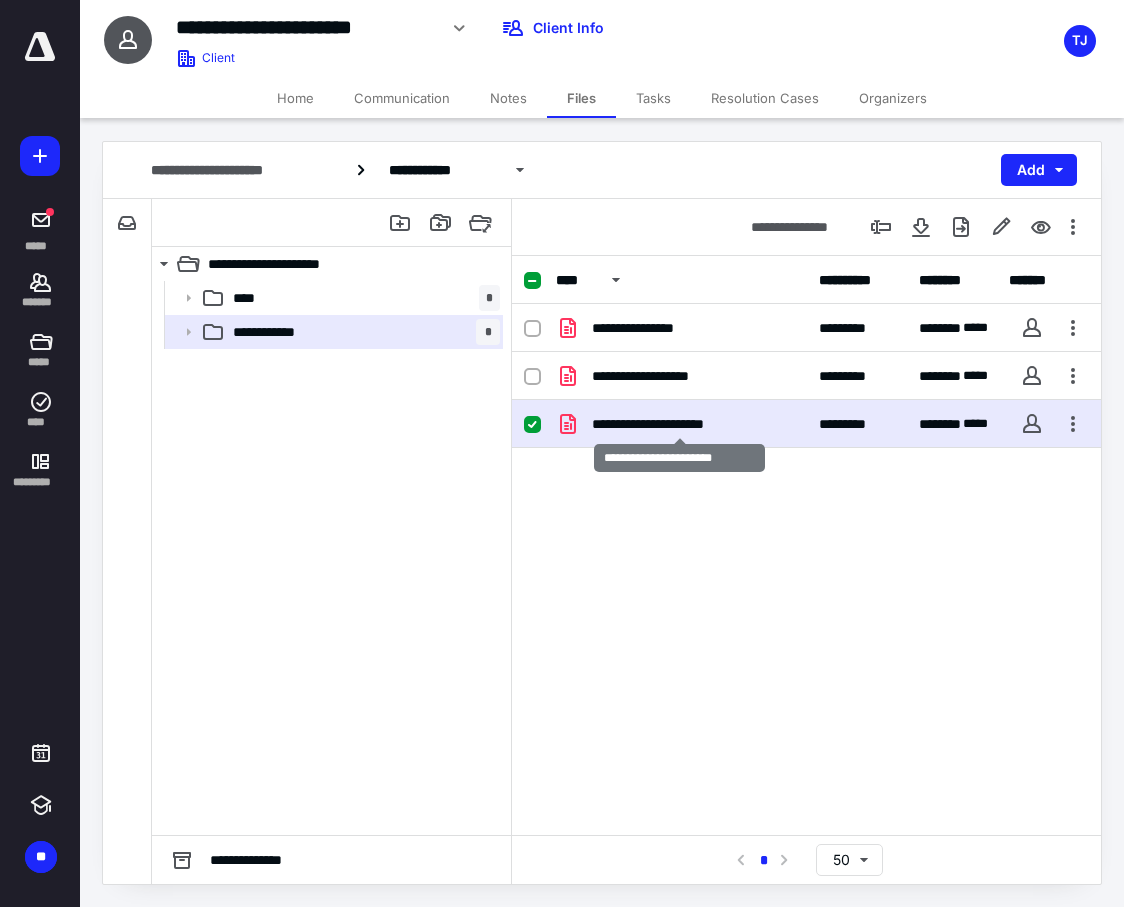 click on "**********" at bounding box center [679, 424] 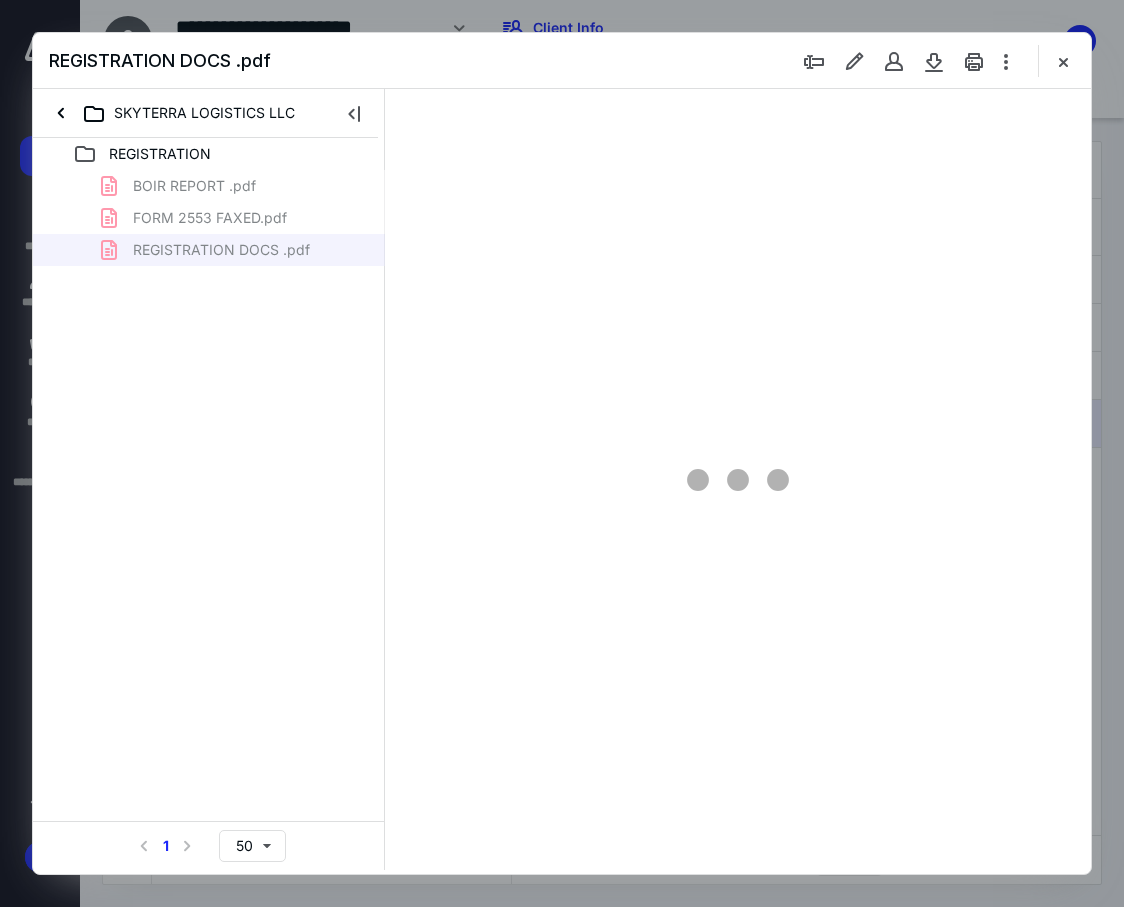 scroll, scrollTop: 0, scrollLeft: 0, axis: both 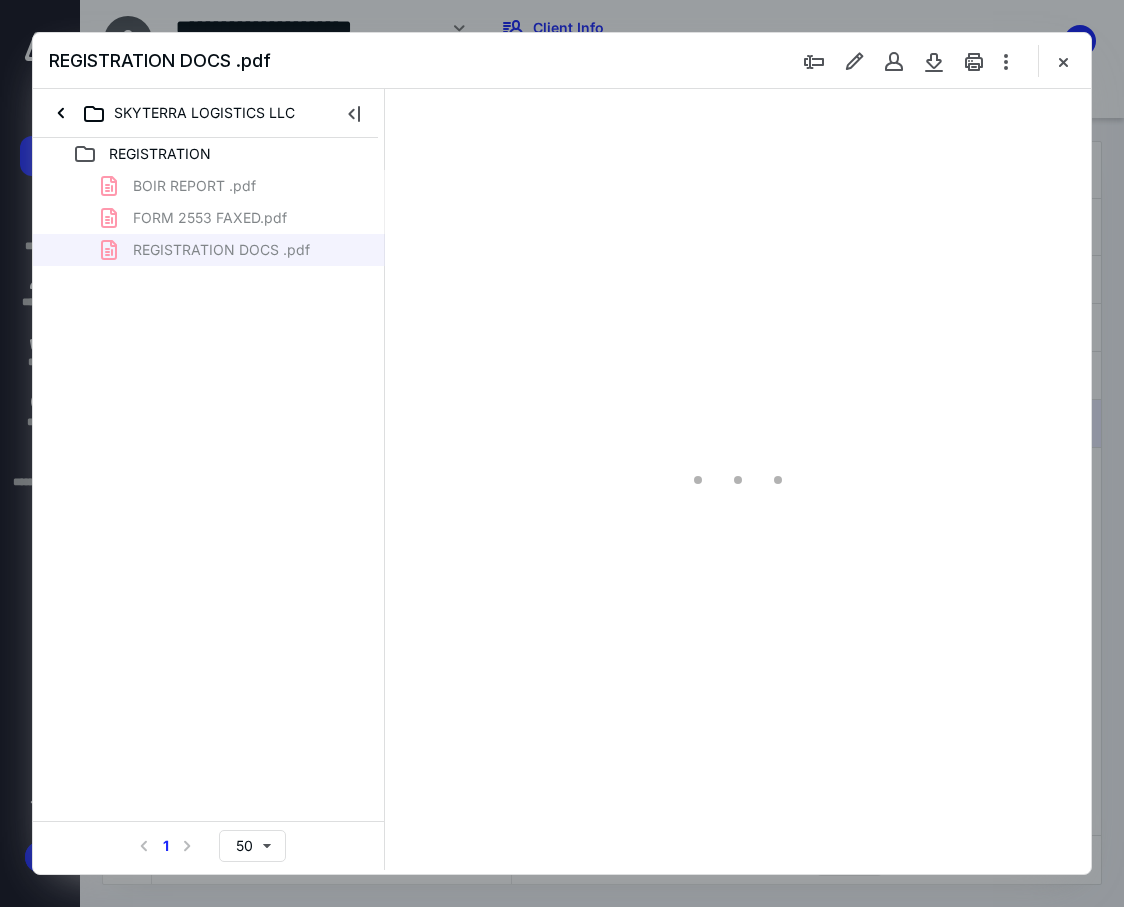 type on "85" 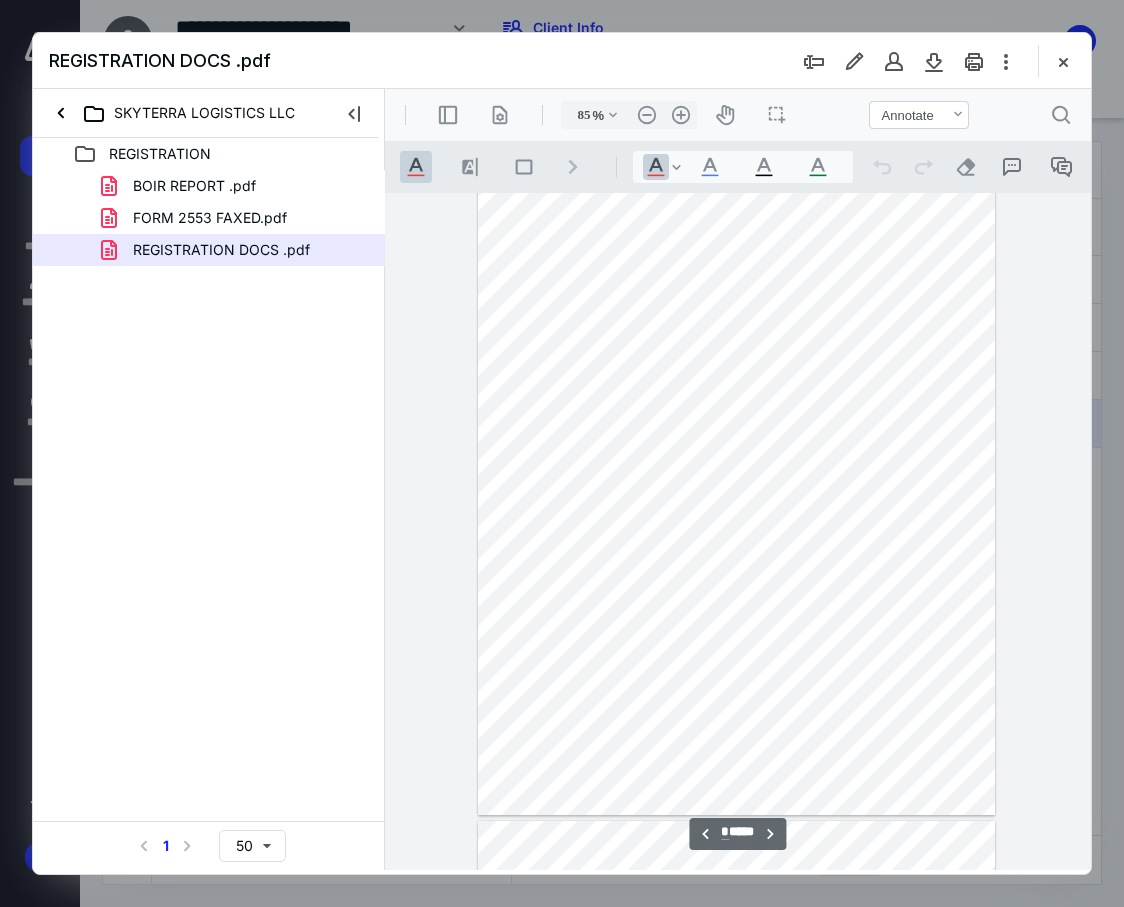 scroll, scrollTop: 4407, scrollLeft: 0, axis: vertical 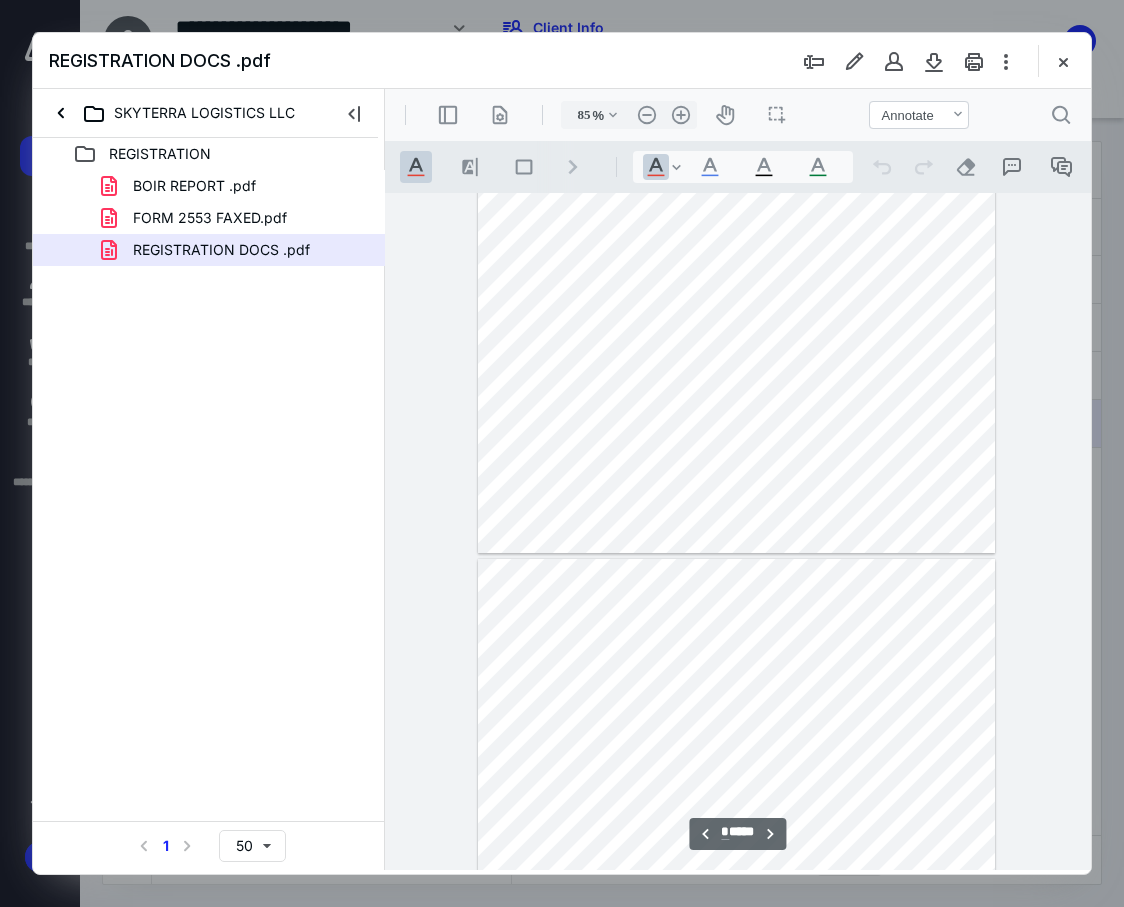 type on "*" 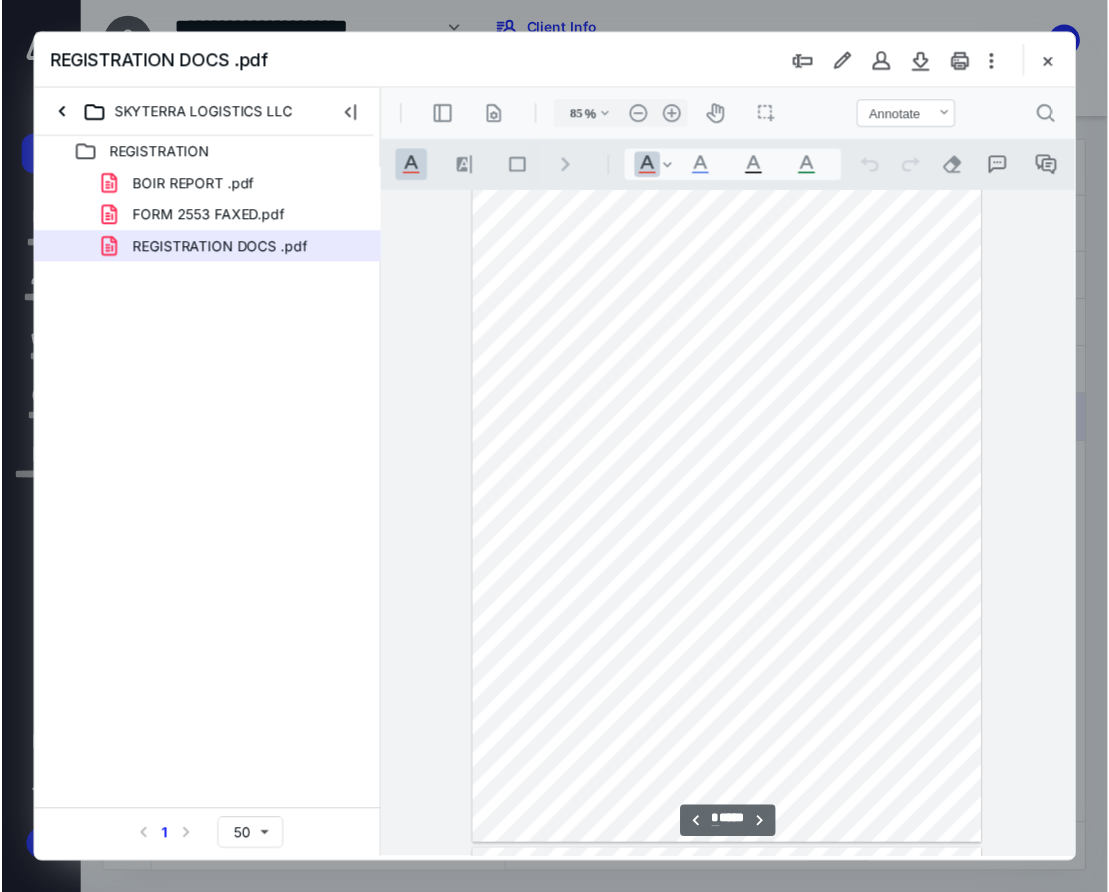 scroll, scrollTop: 4807, scrollLeft: 0, axis: vertical 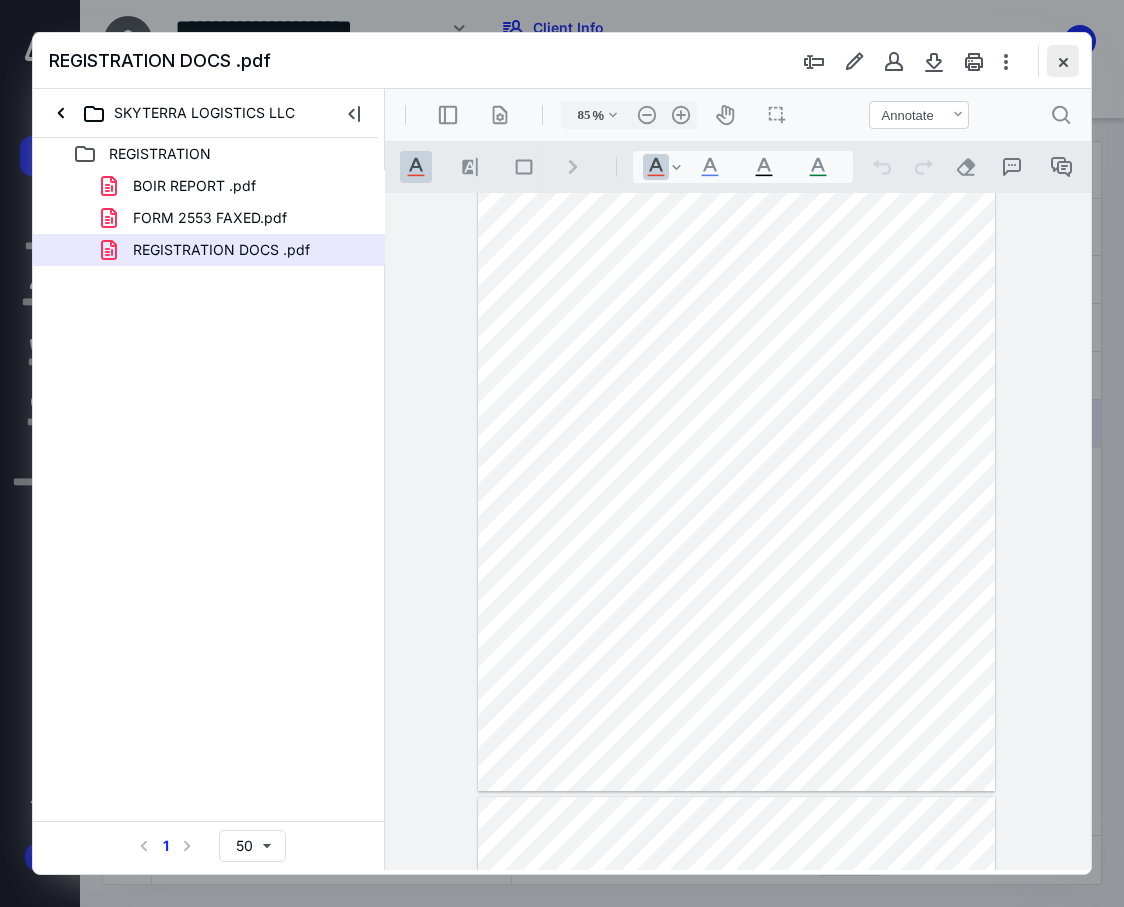click at bounding box center [1063, 61] 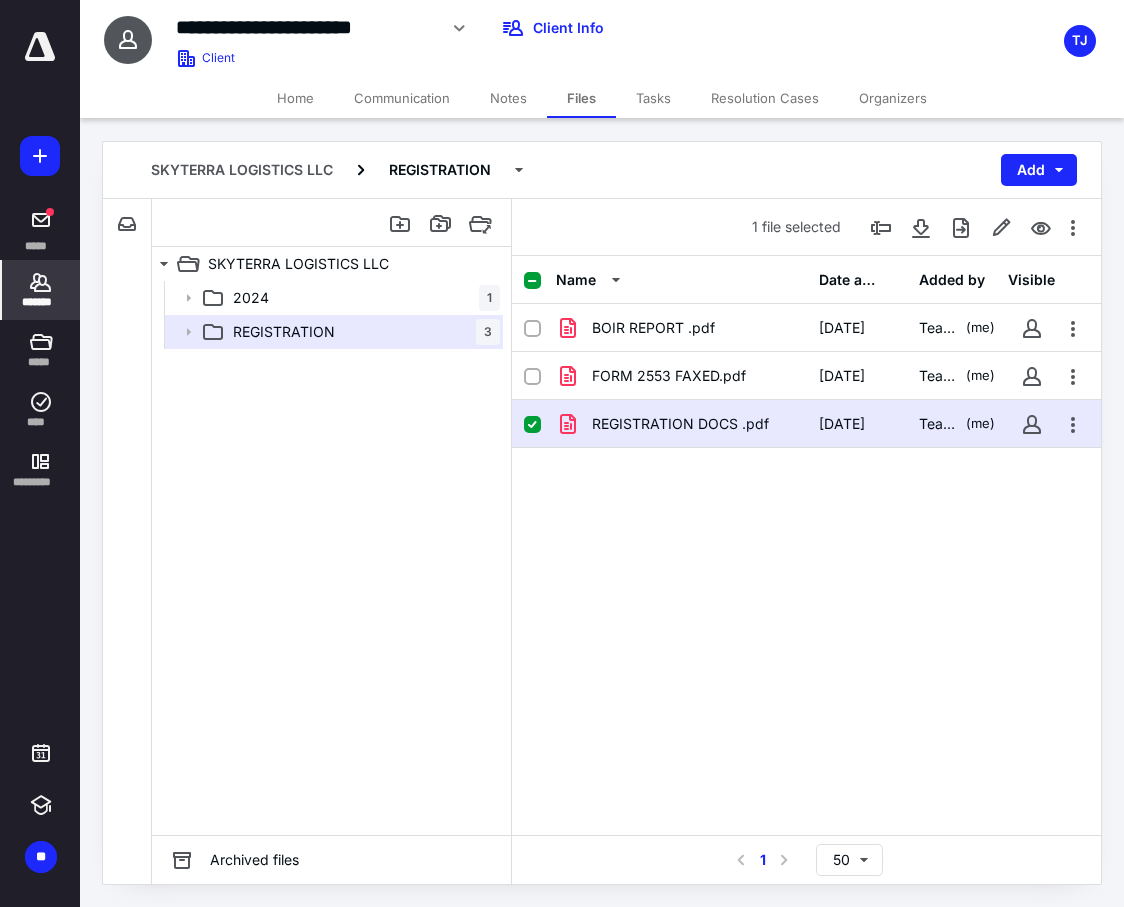 click 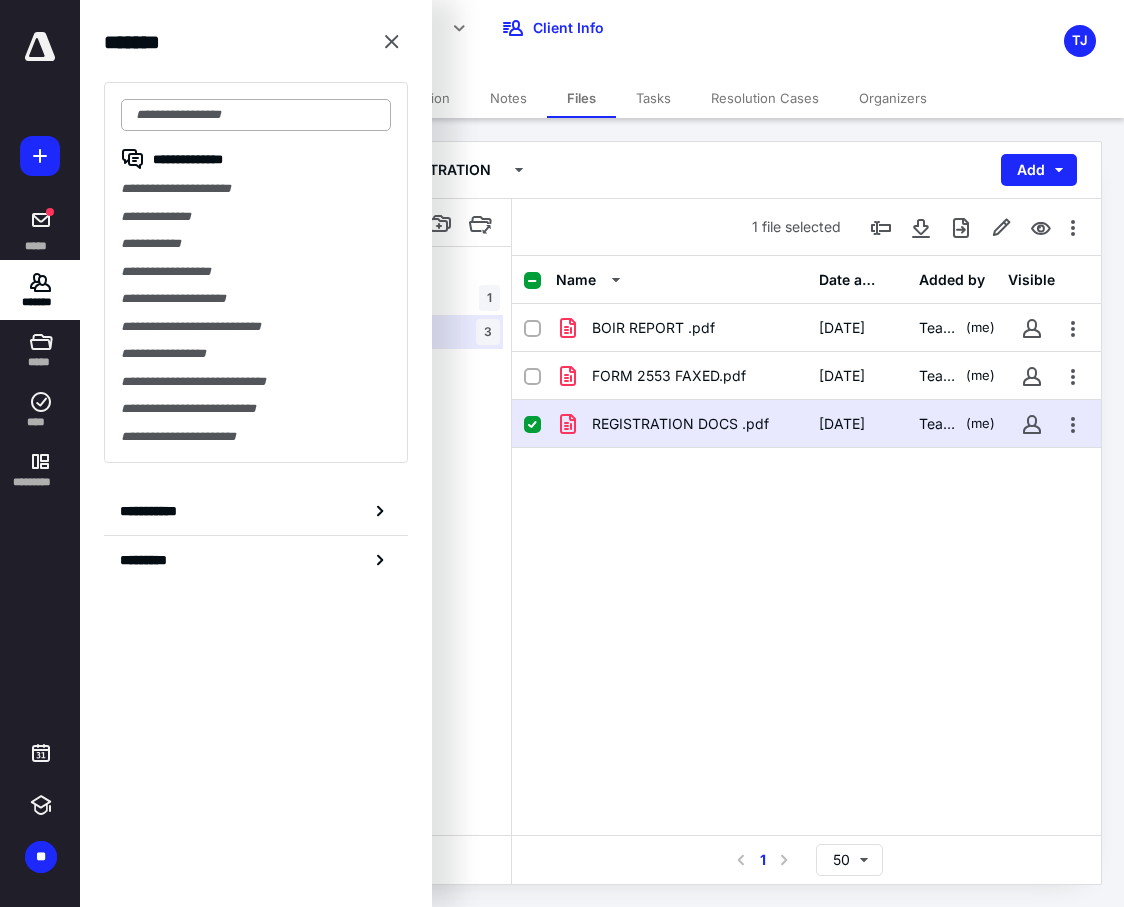 click at bounding box center (256, 115) 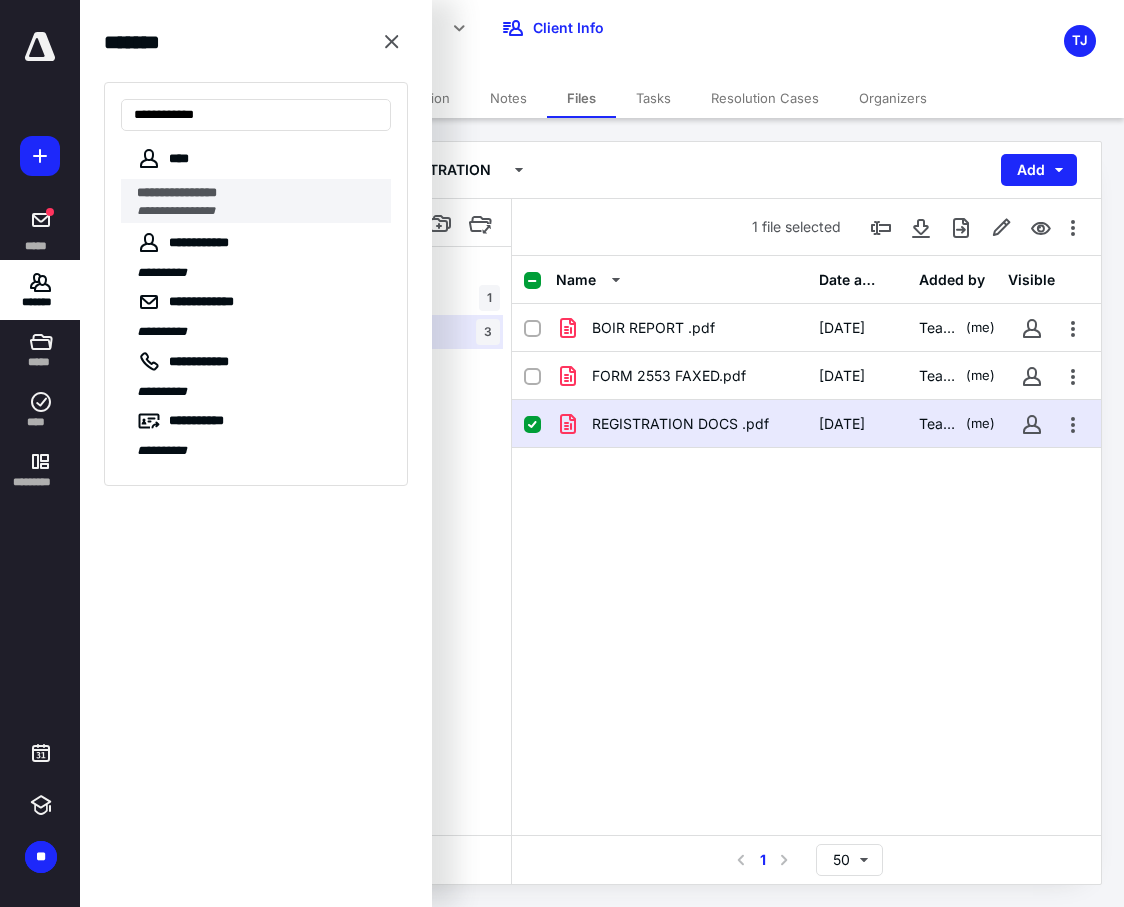 type on "**********" 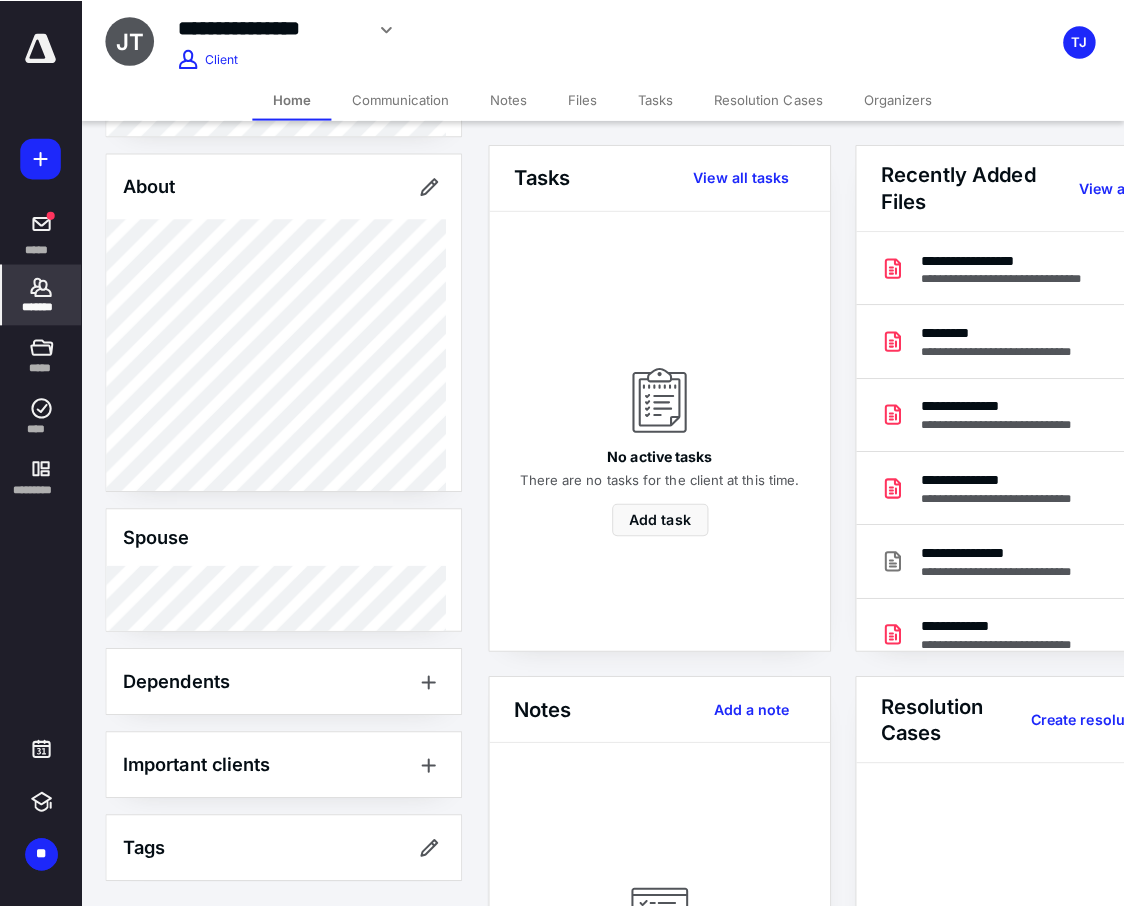 scroll, scrollTop: 0, scrollLeft: 0, axis: both 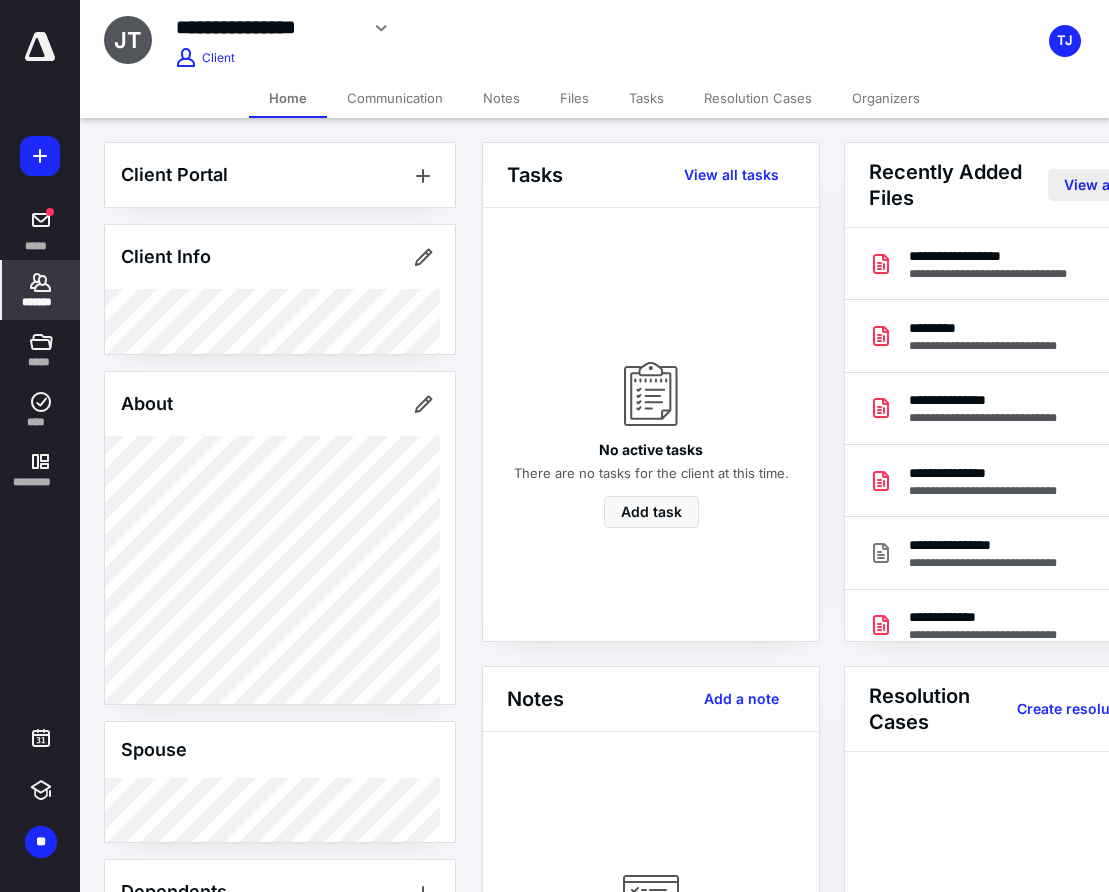 click on "View all files" at bounding box center (1102, 185) 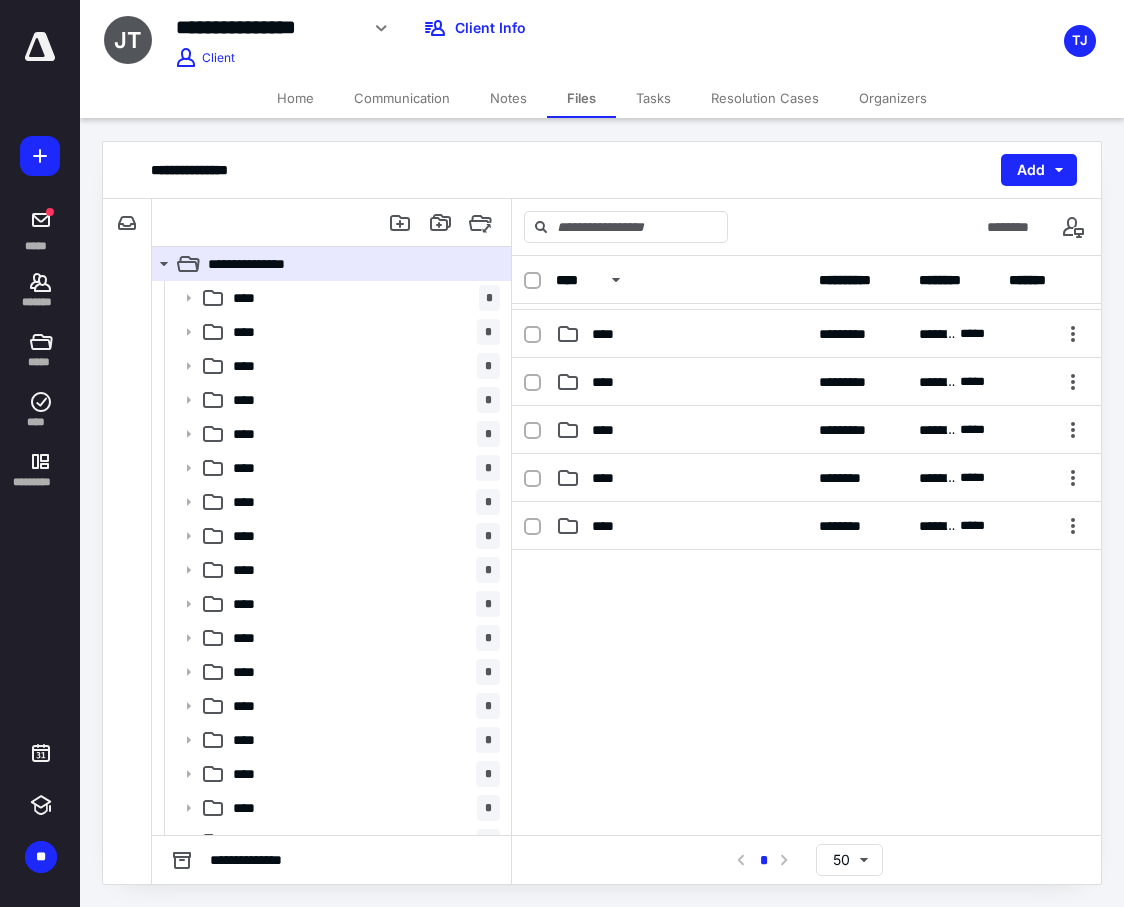 scroll, scrollTop: 633, scrollLeft: 0, axis: vertical 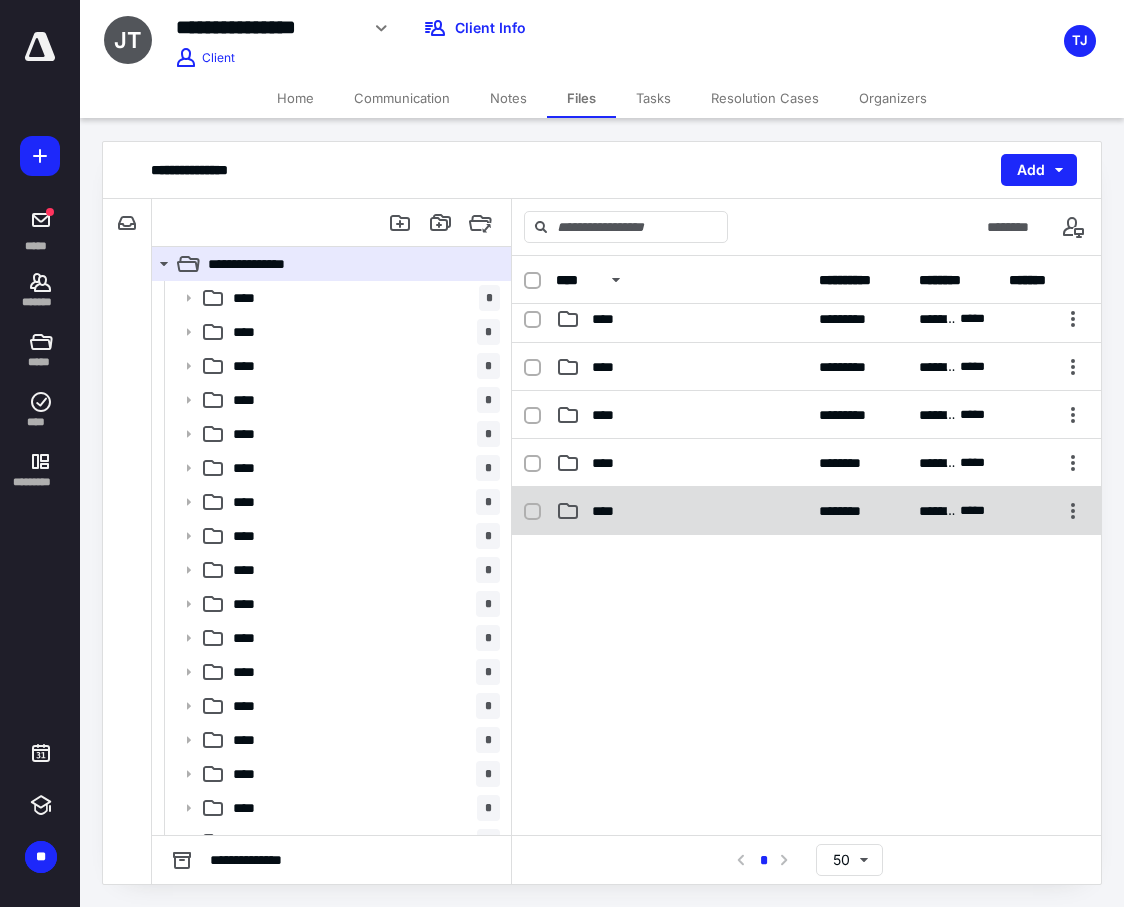 click on "****" at bounding box center [681, 511] 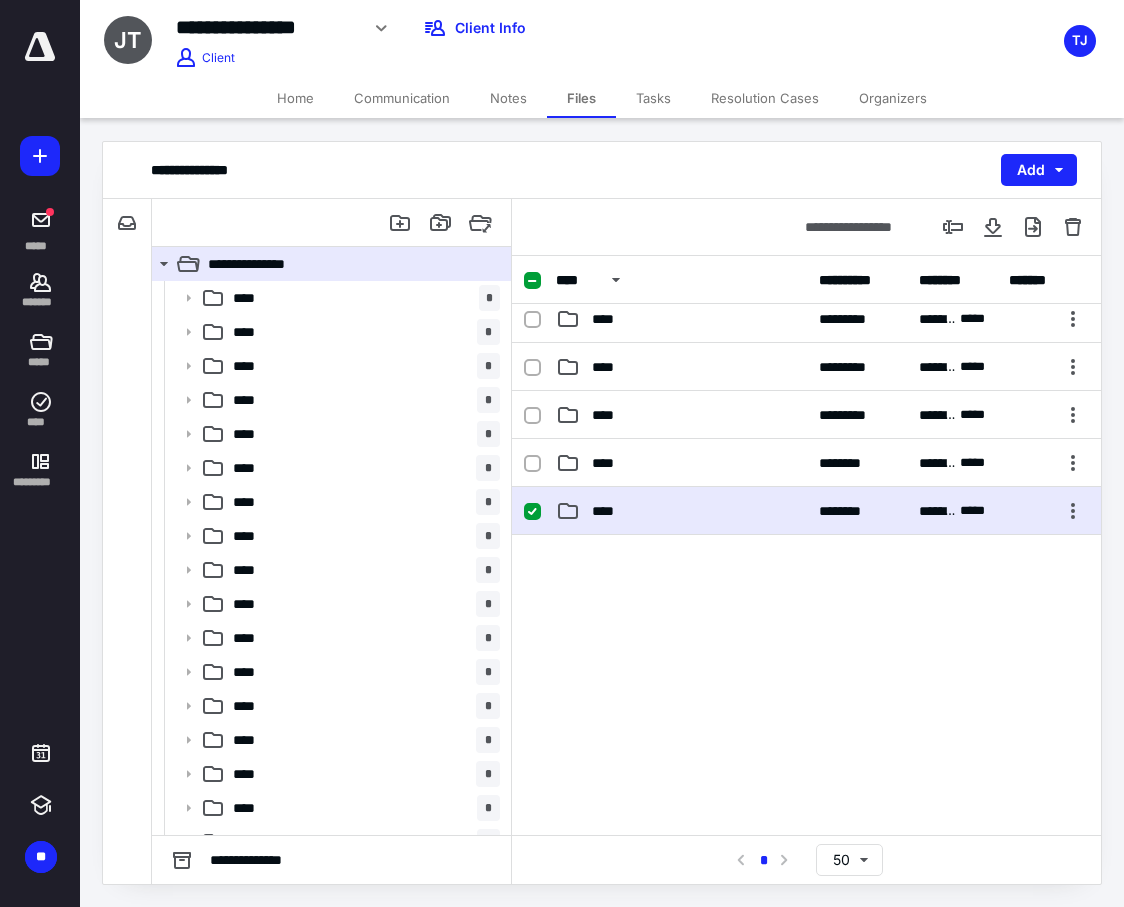 click on "****" at bounding box center (681, 511) 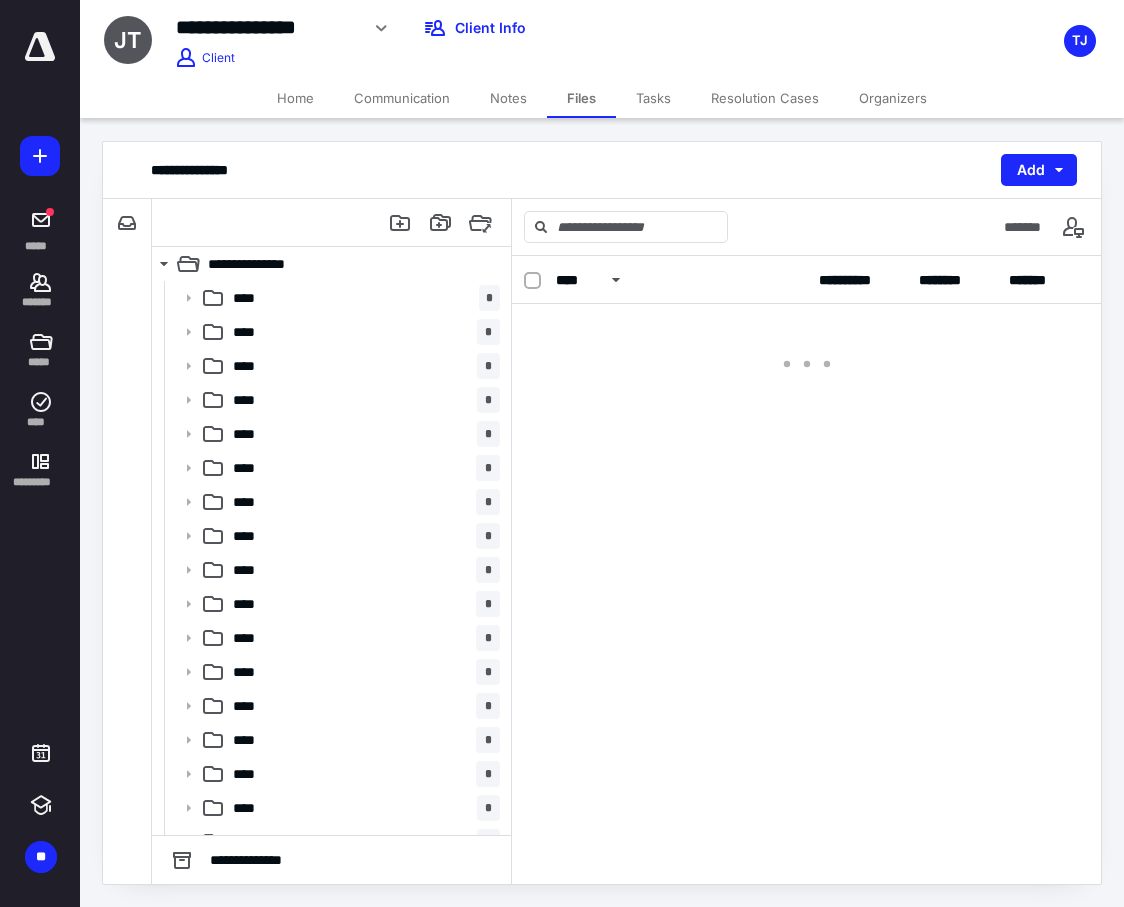 scroll, scrollTop: 0, scrollLeft: 0, axis: both 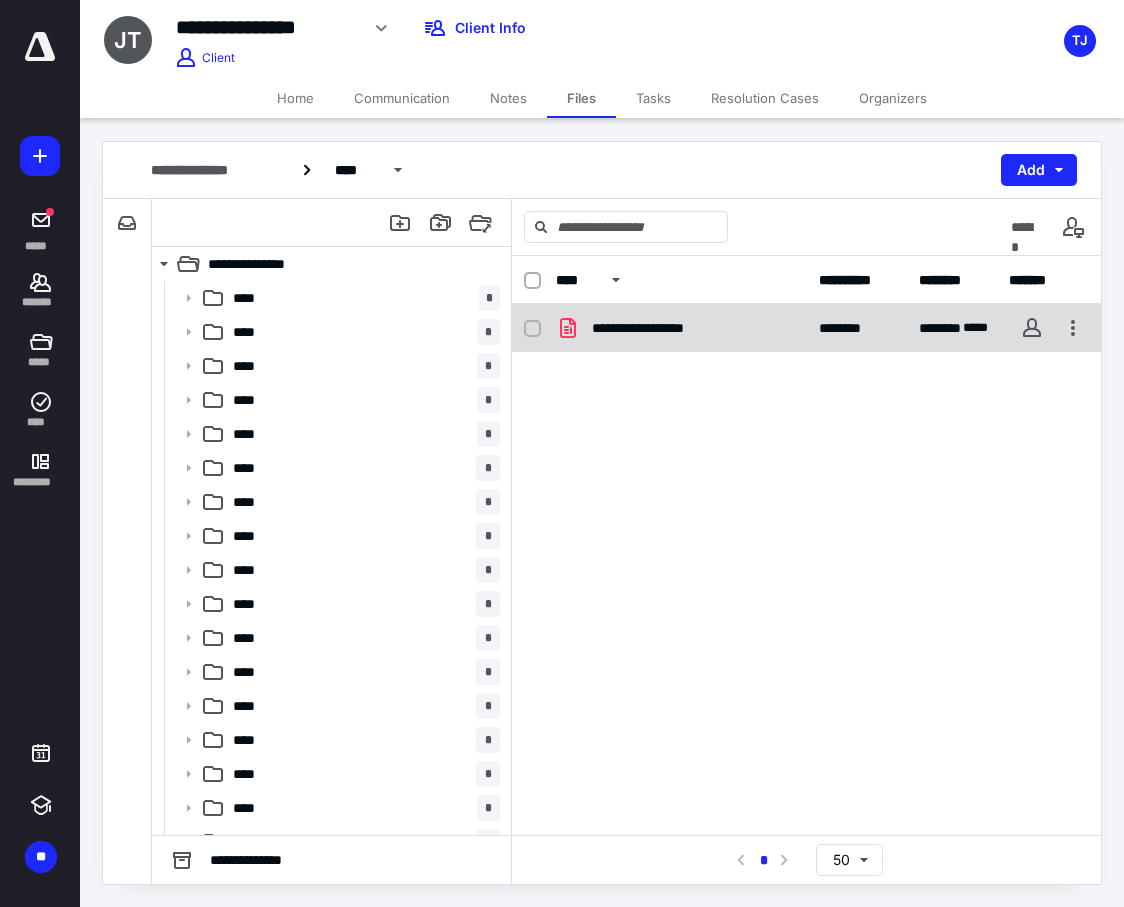click on "**********" at bounding box center (663, 328) 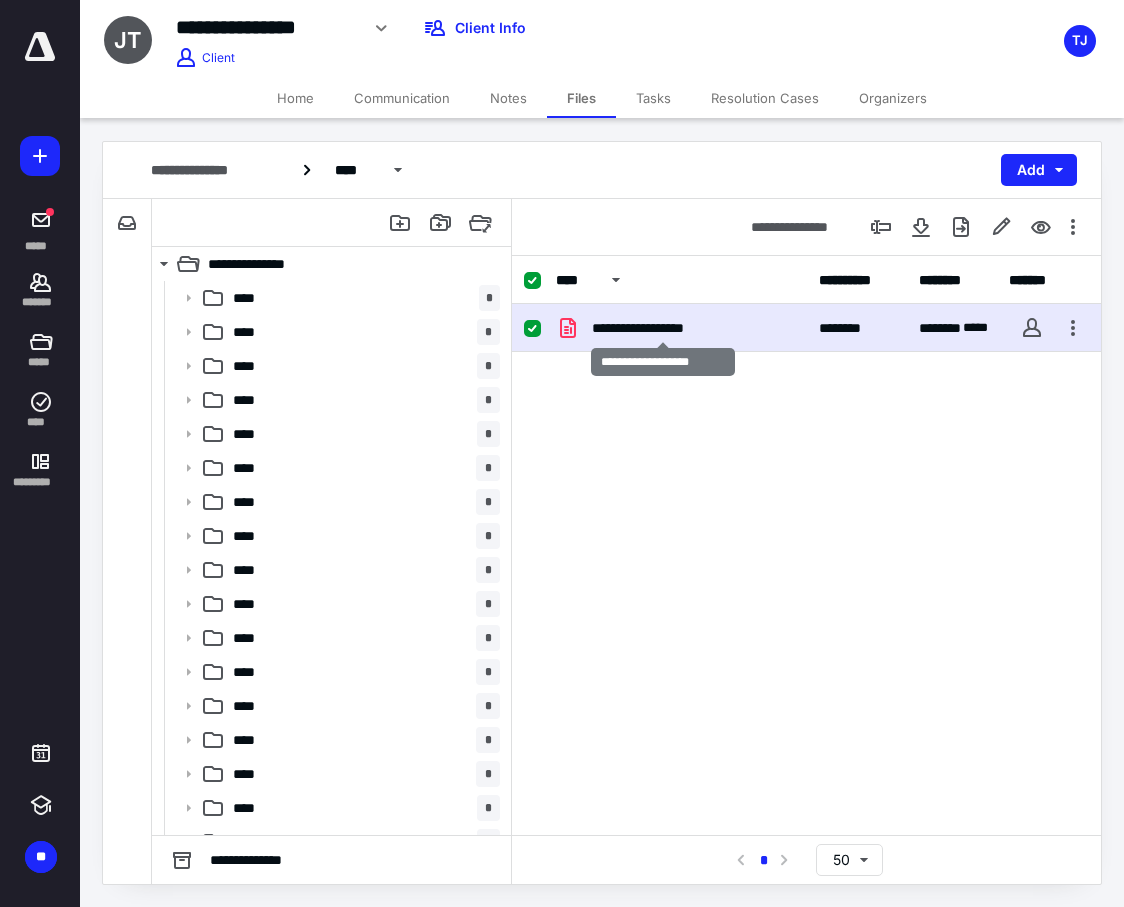 click on "**********" at bounding box center (663, 328) 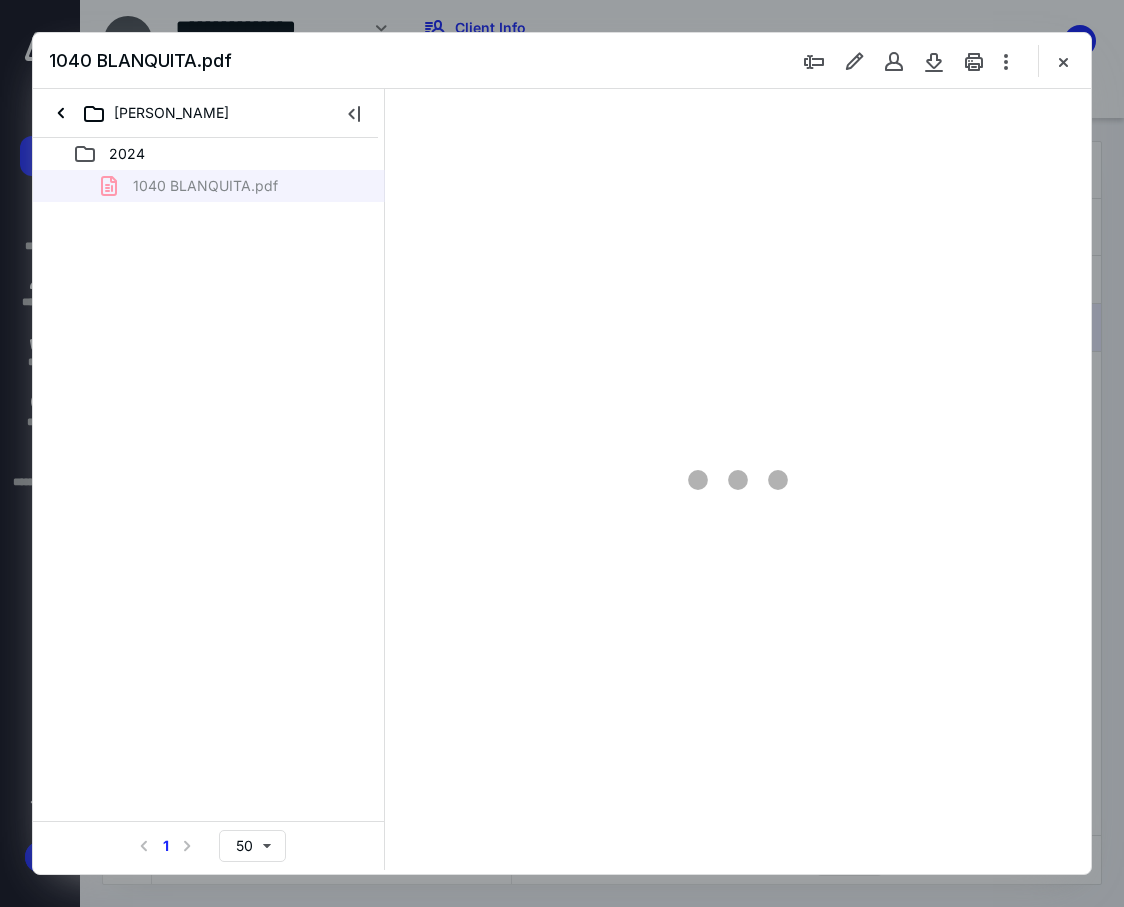 scroll, scrollTop: 0, scrollLeft: 0, axis: both 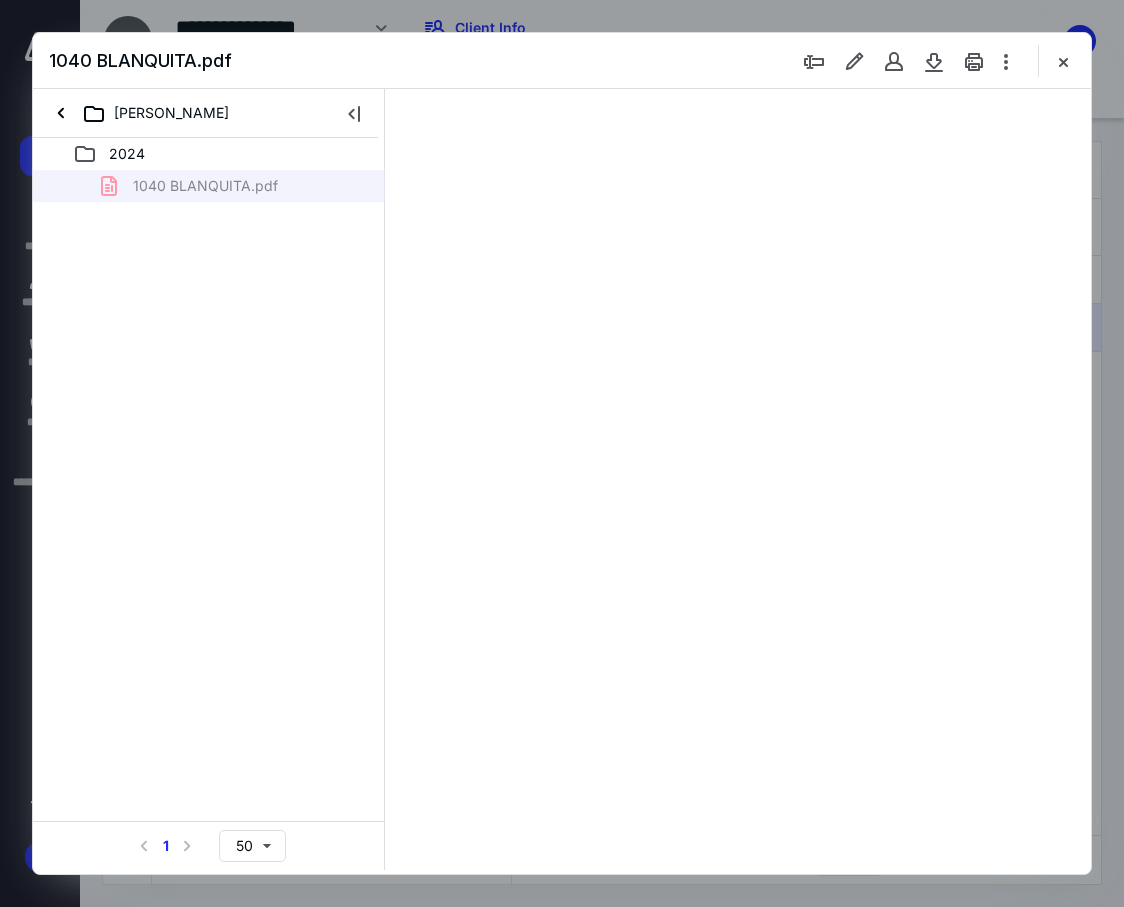 type on "85" 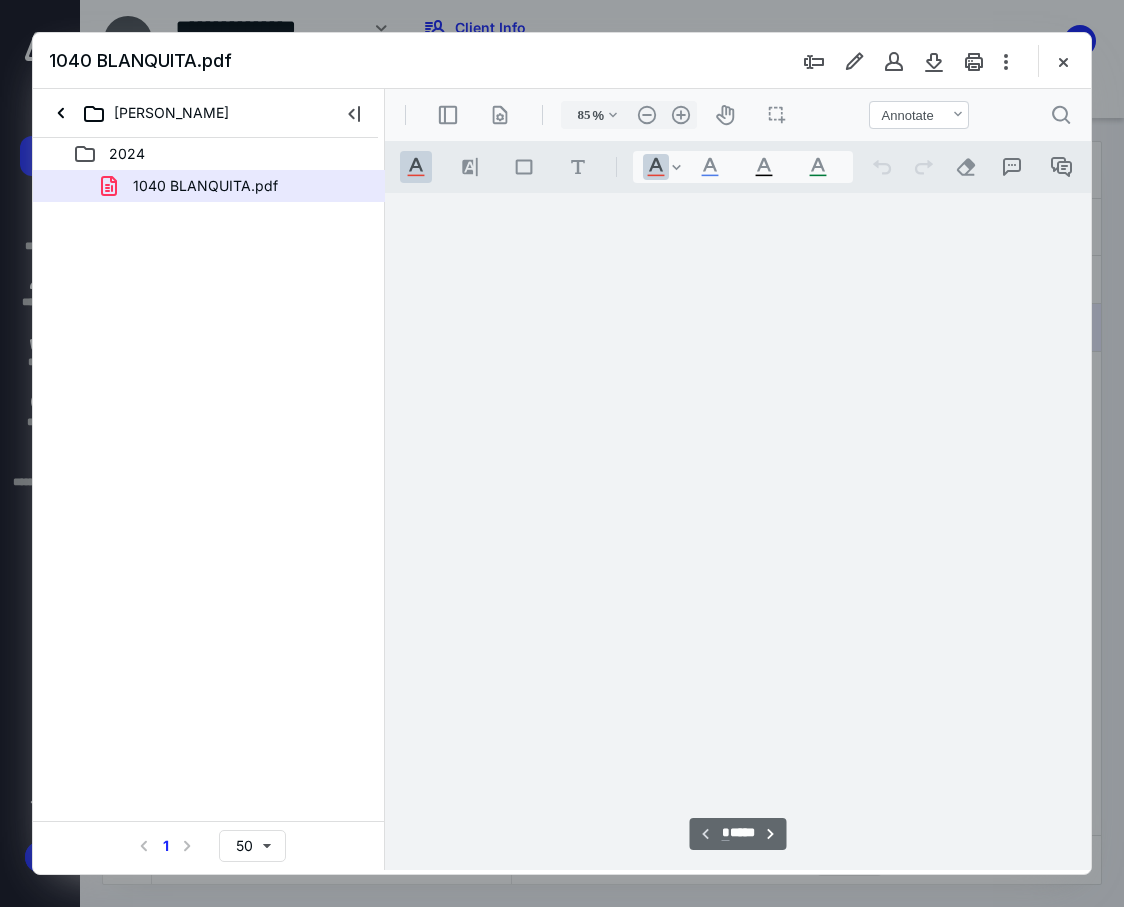 scroll, scrollTop: 107, scrollLeft: 0, axis: vertical 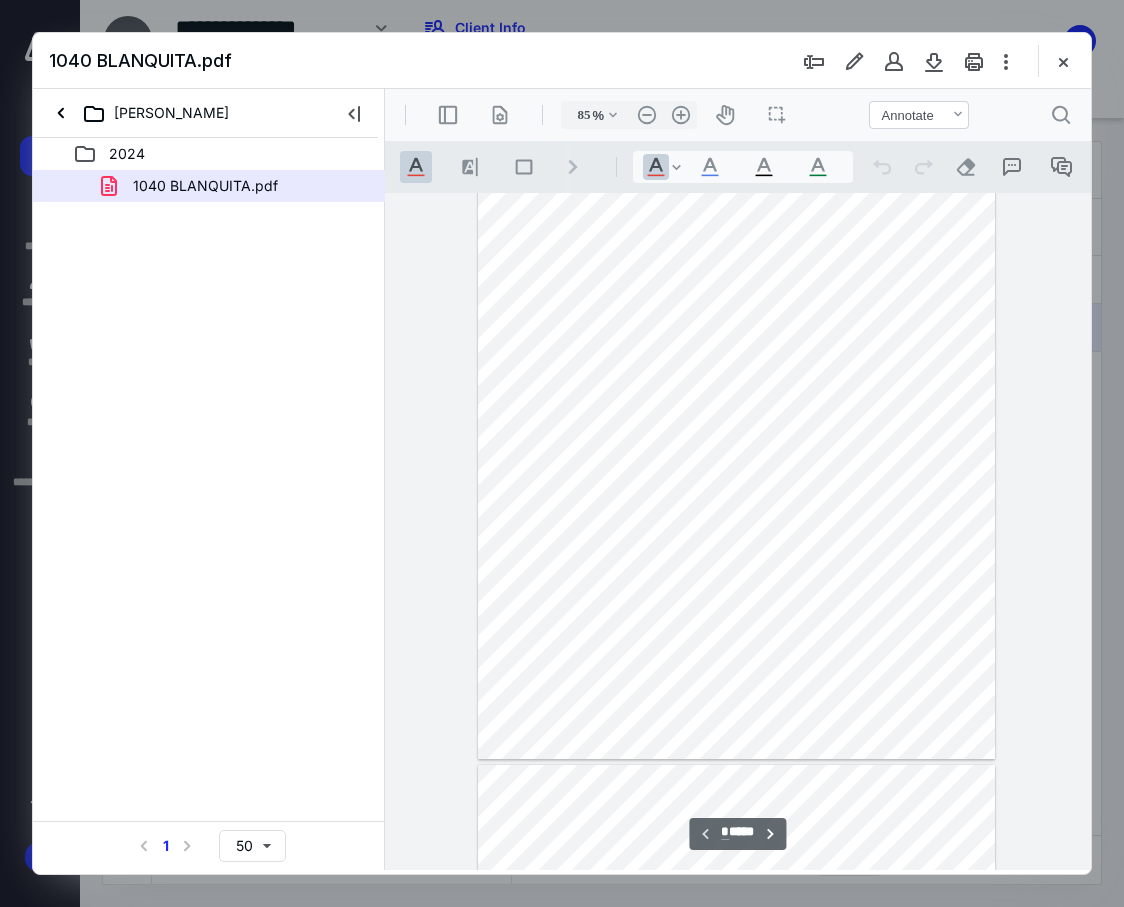 click on "* ****" at bounding box center (737, 833) 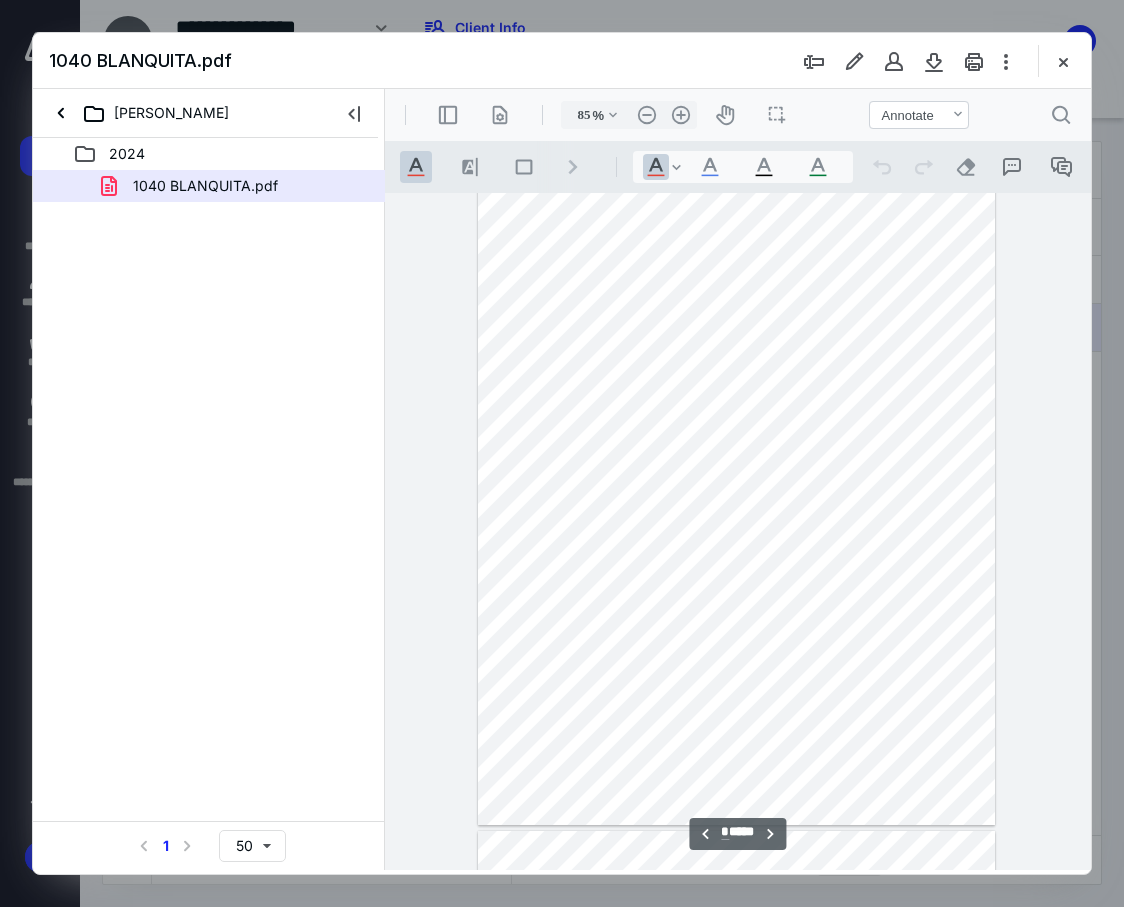 scroll, scrollTop: 4358, scrollLeft: 0, axis: vertical 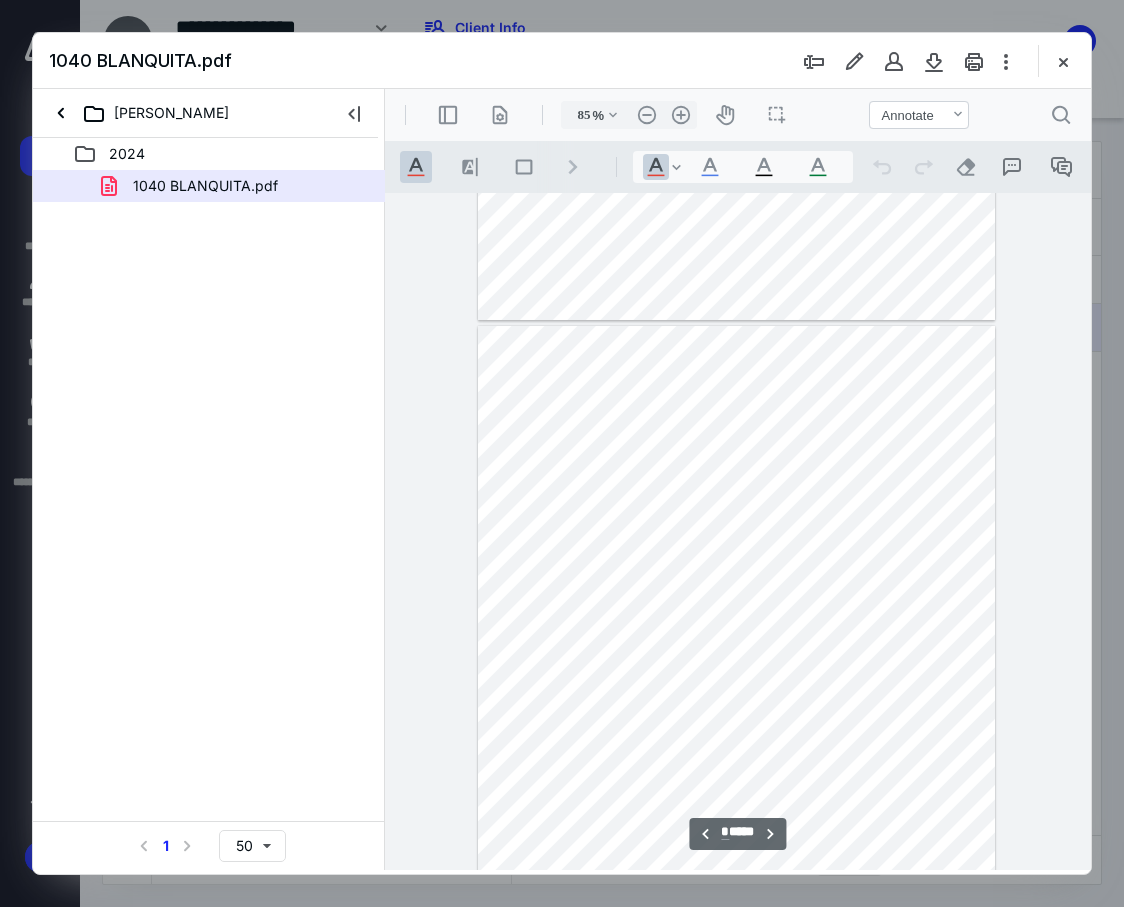 type on "*" 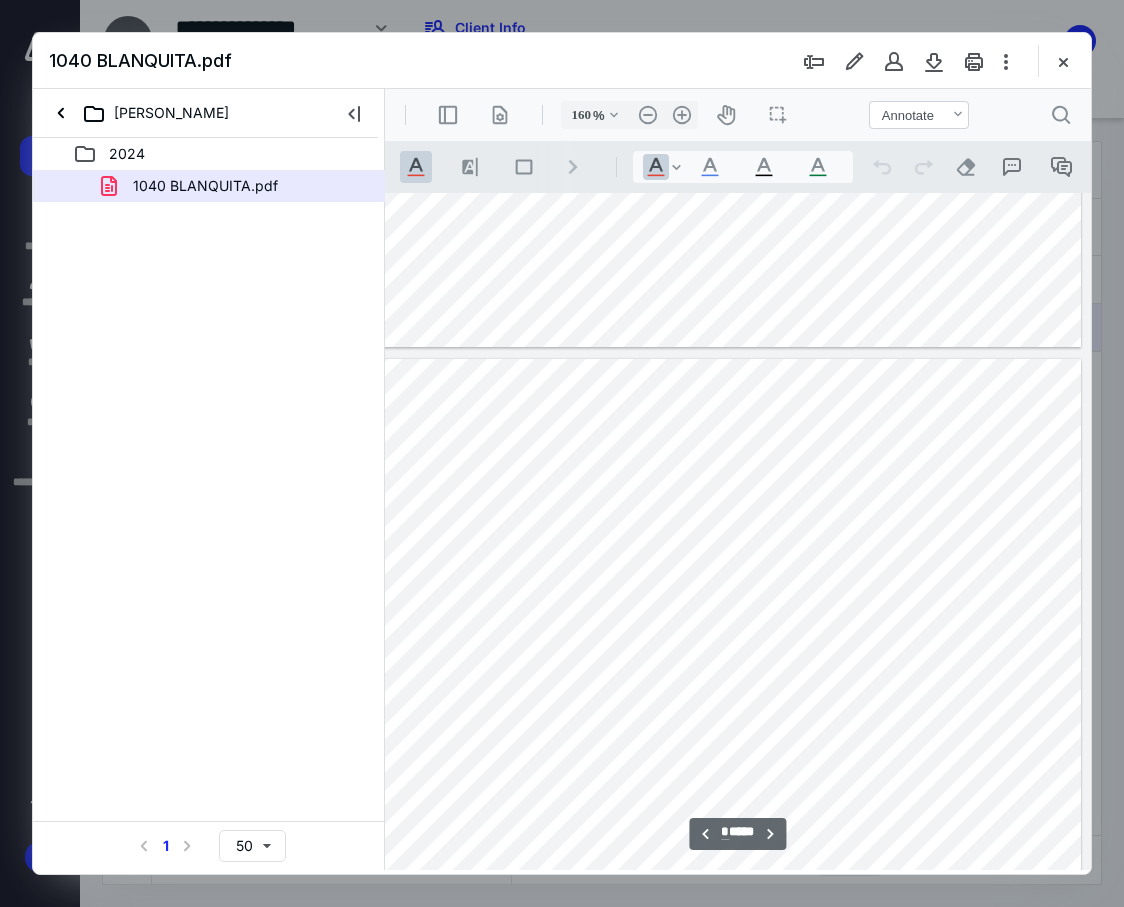scroll, scrollTop: 4435, scrollLeft: 126, axis: both 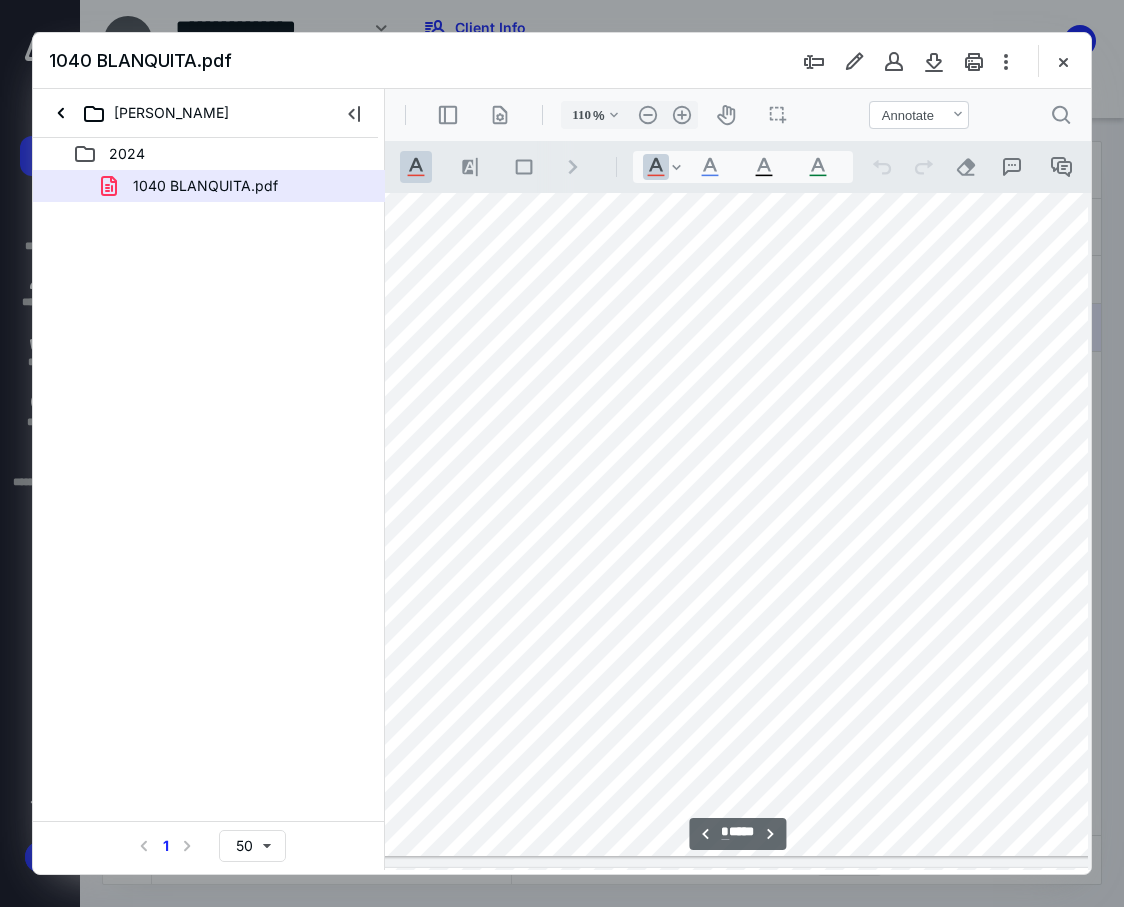 type on "85" 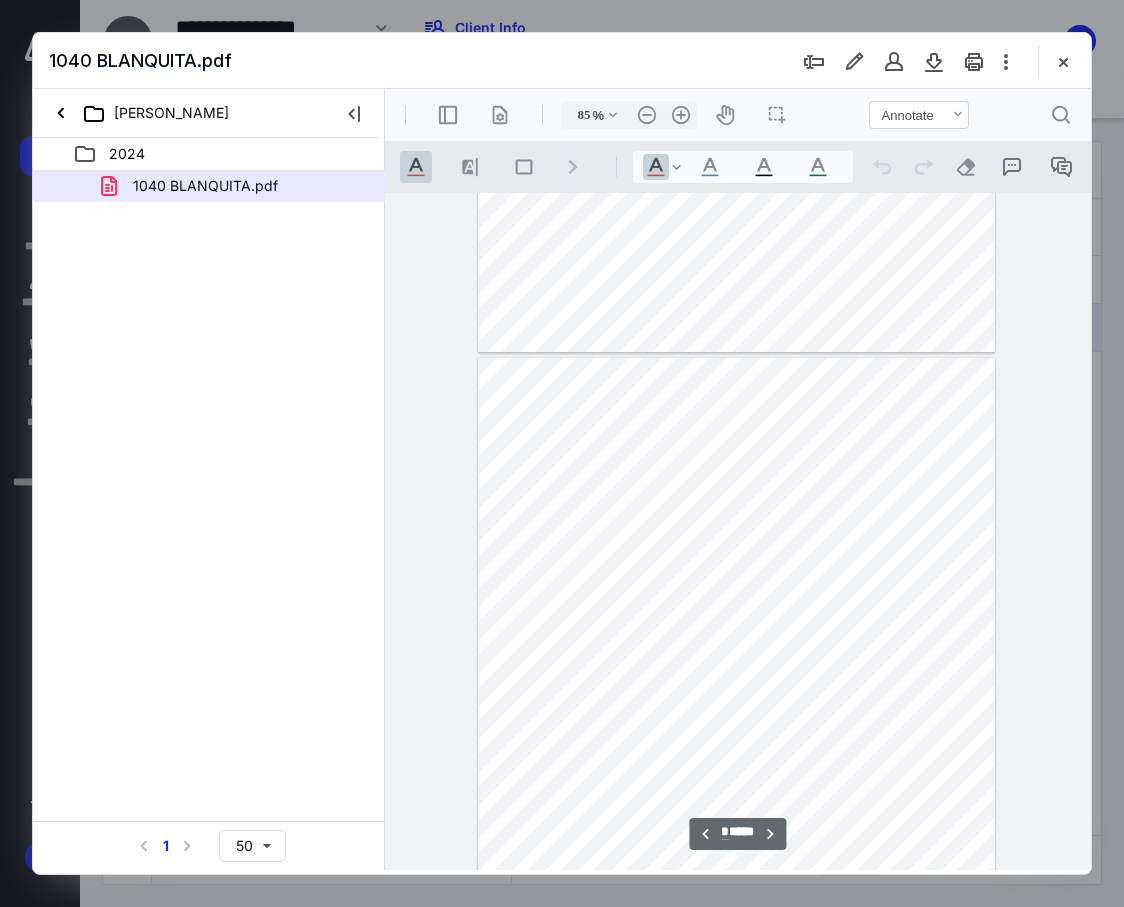 type on "*" 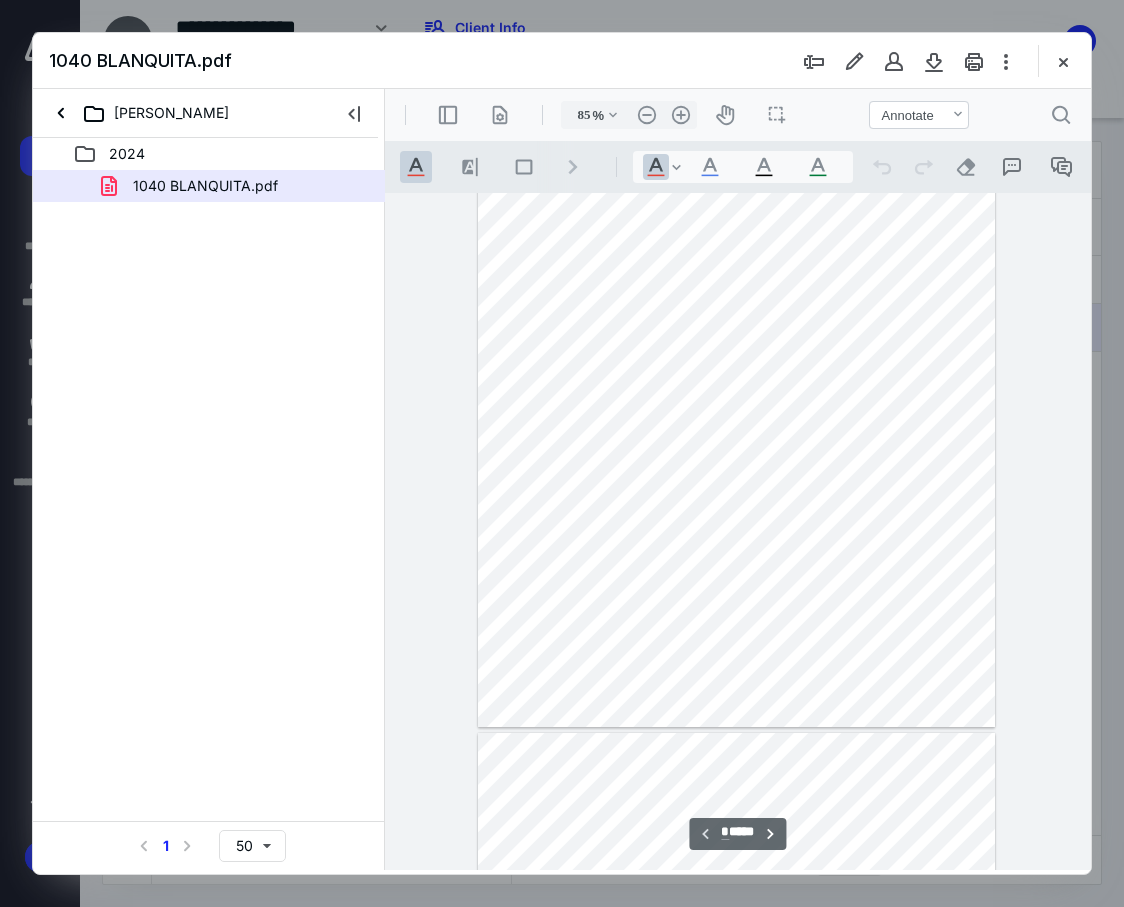 scroll, scrollTop: 0, scrollLeft: 0, axis: both 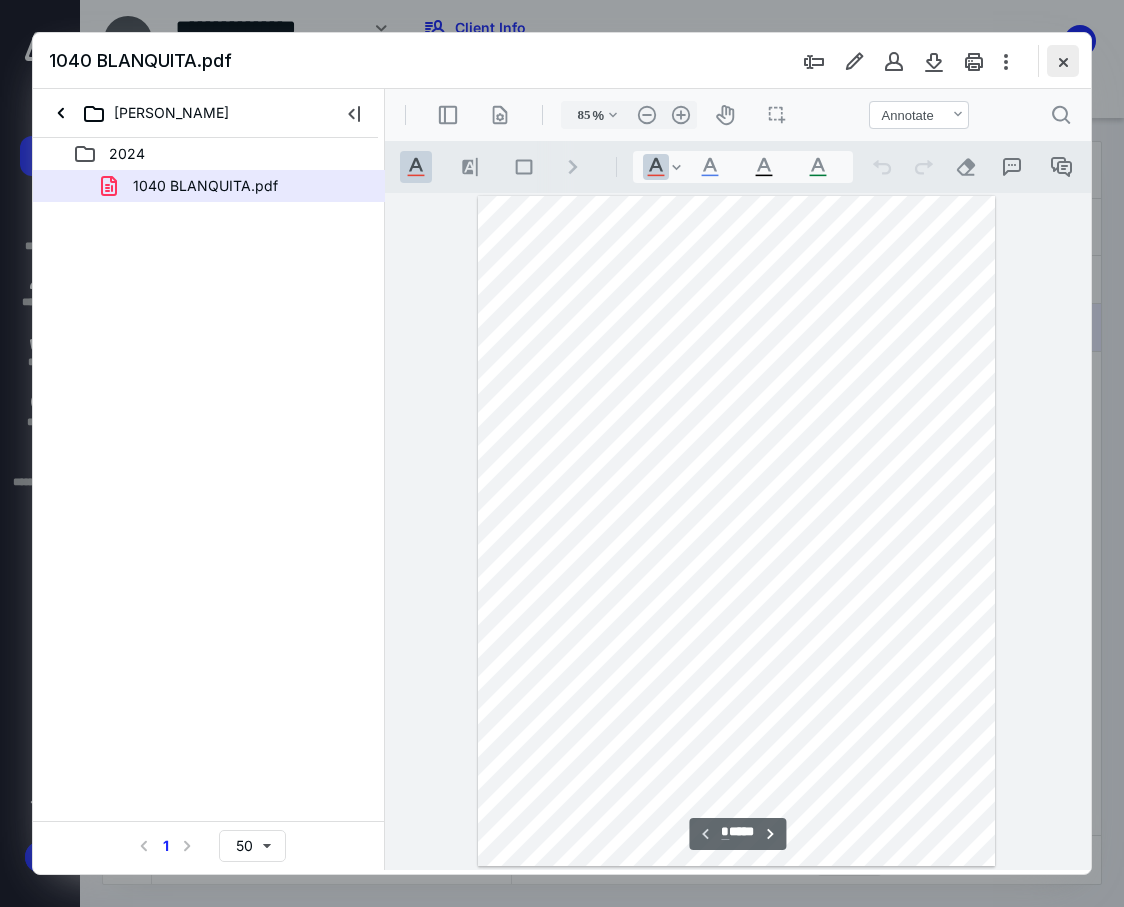 click at bounding box center [1063, 61] 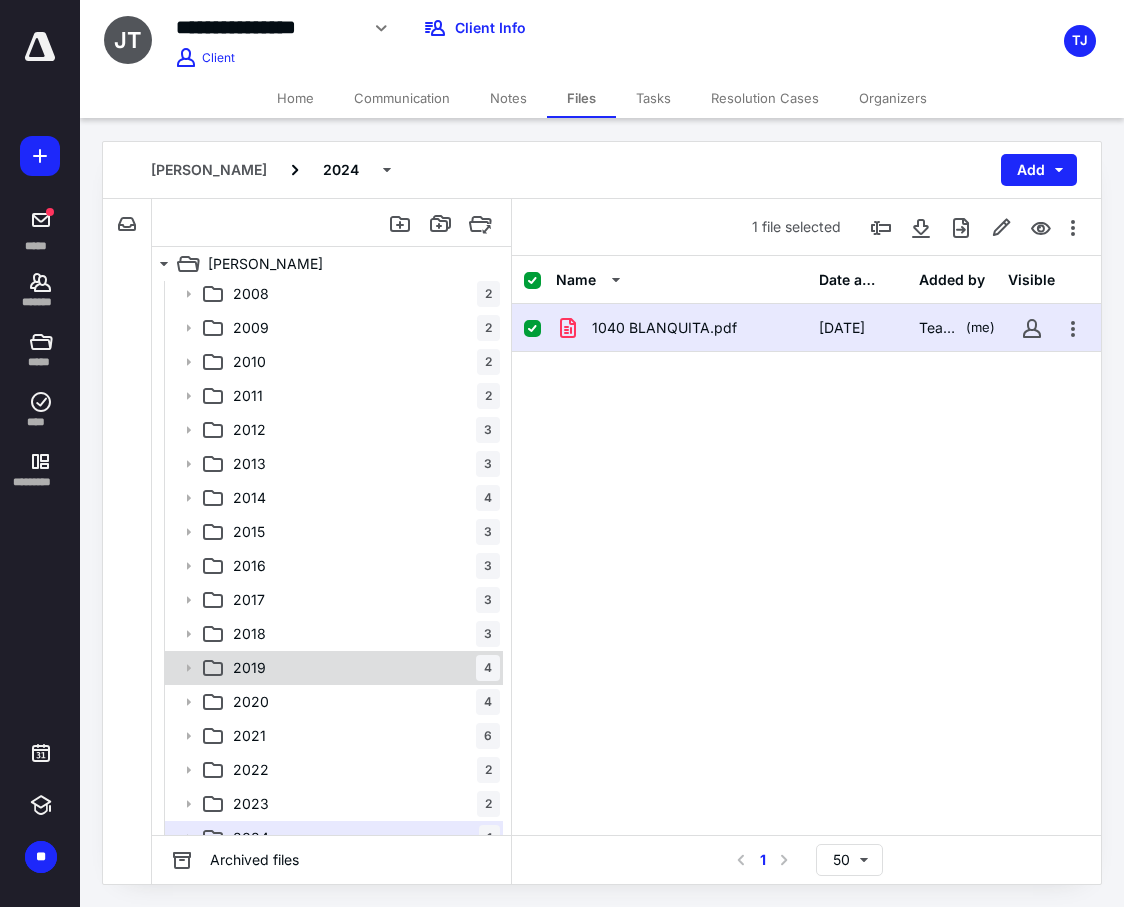 scroll, scrollTop: 58, scrollLeft: 0, axis: vertical 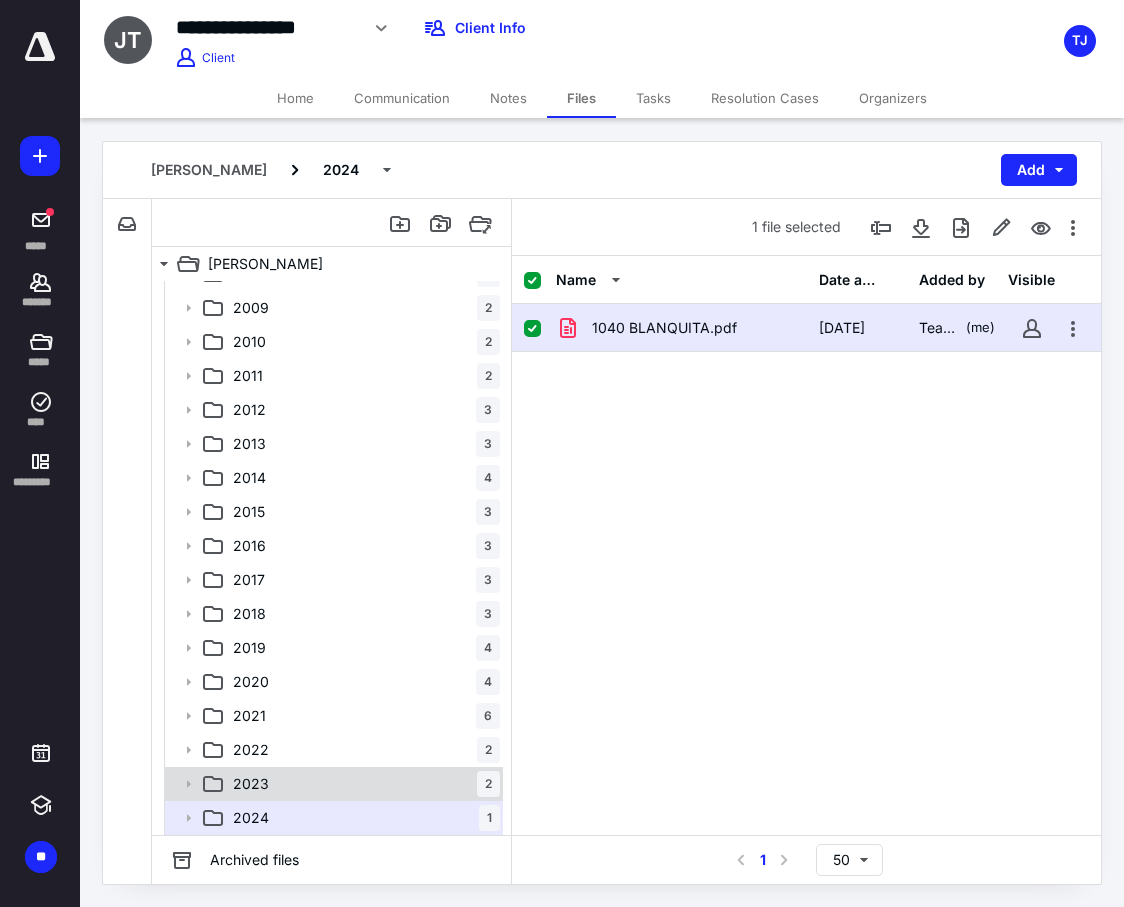 click on "2023 2" at bounding box center (362, 784) 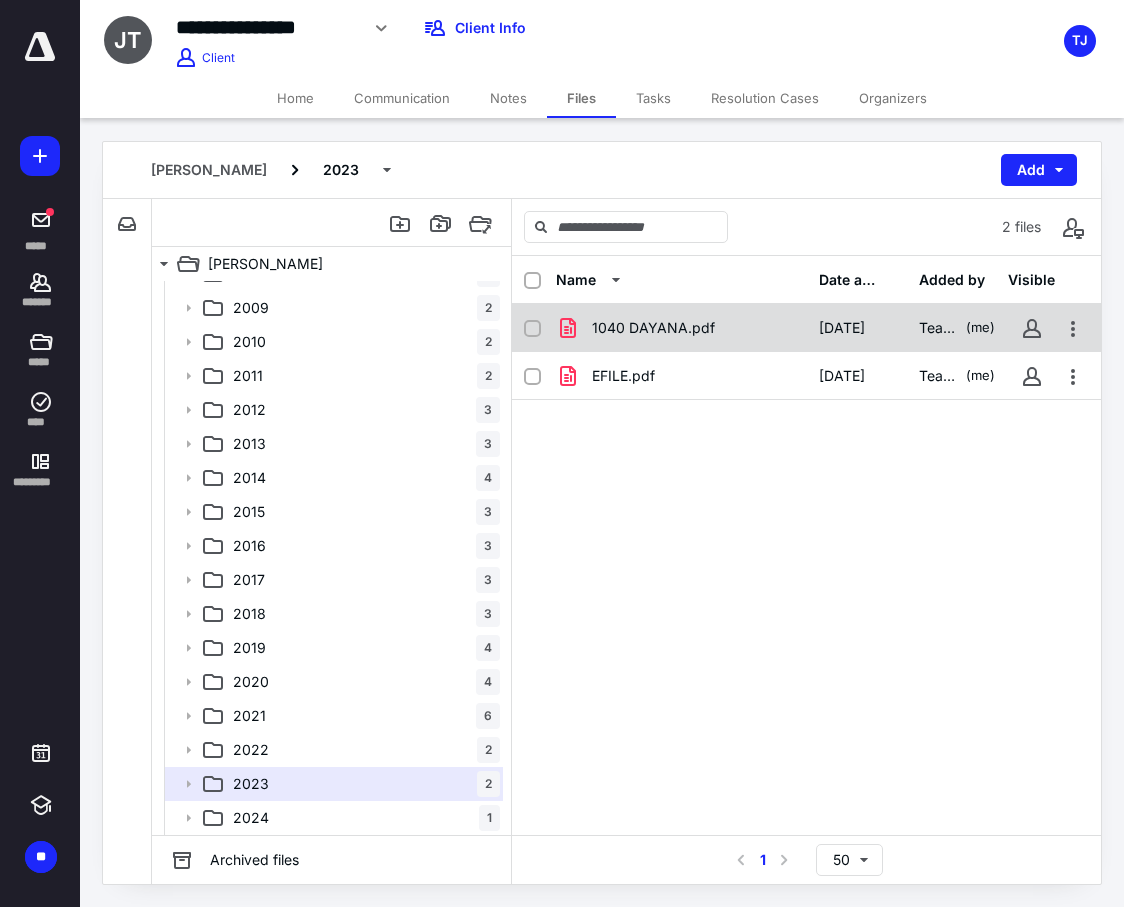 click on "1040 DAYANA.pdf" at bounding box center (653, 328) 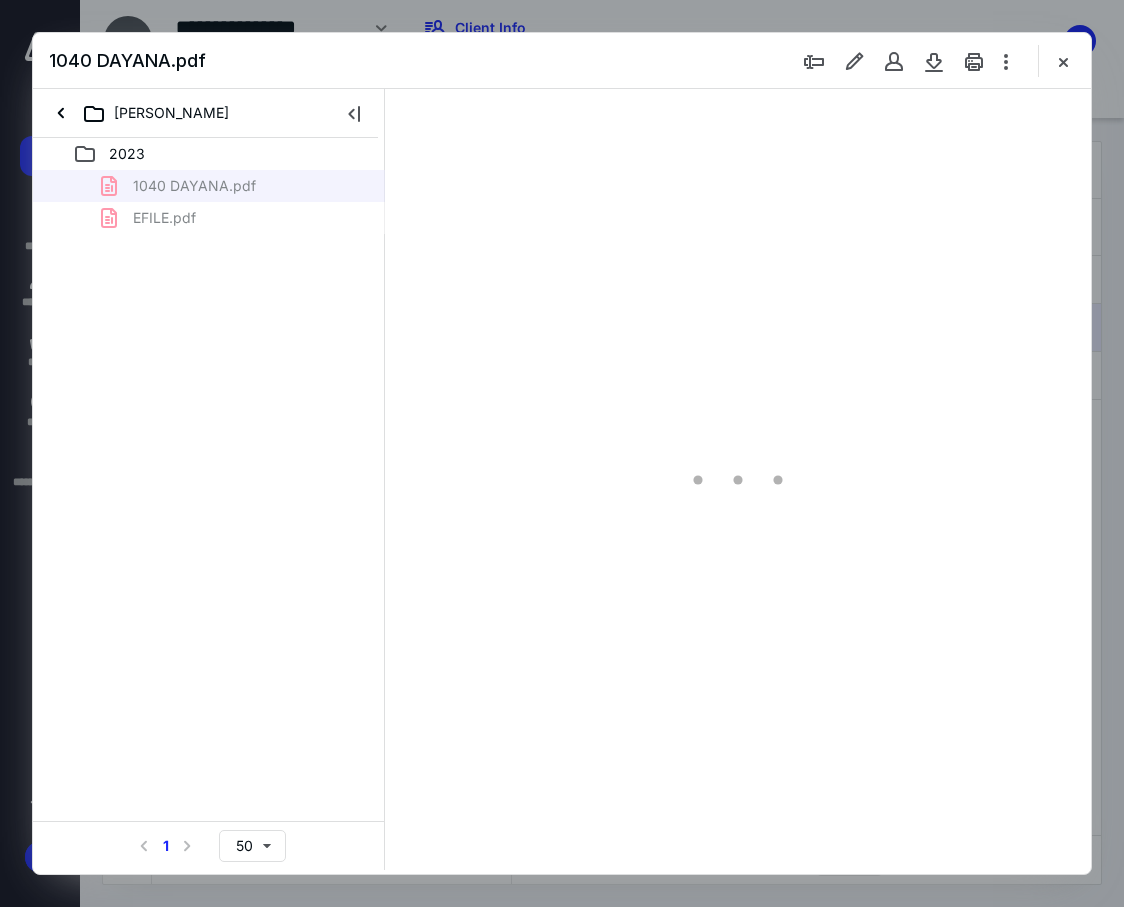scroll, scrollTop: 0, scrollLeft: 0, axis: both 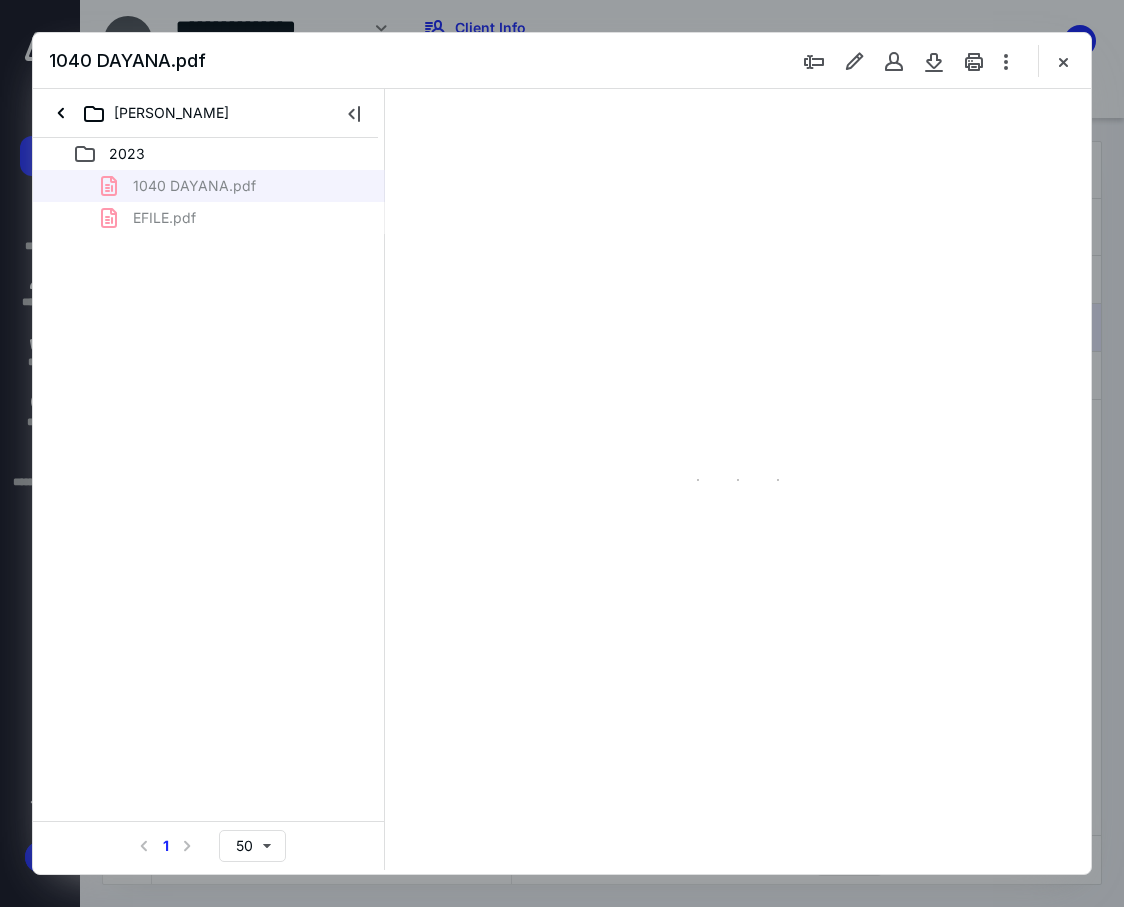 type on "85" 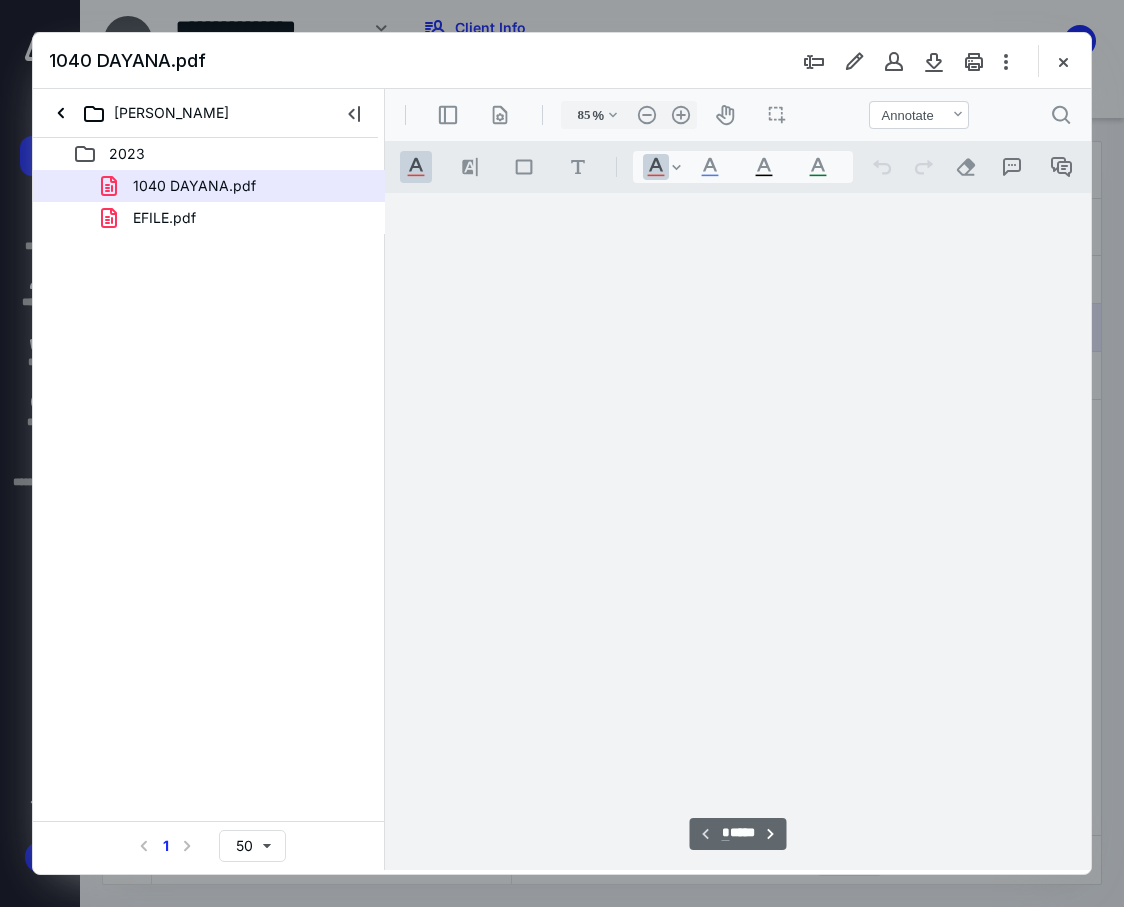 scroll, scrollTop: 107, scrollLeft: 0, axis: vertical 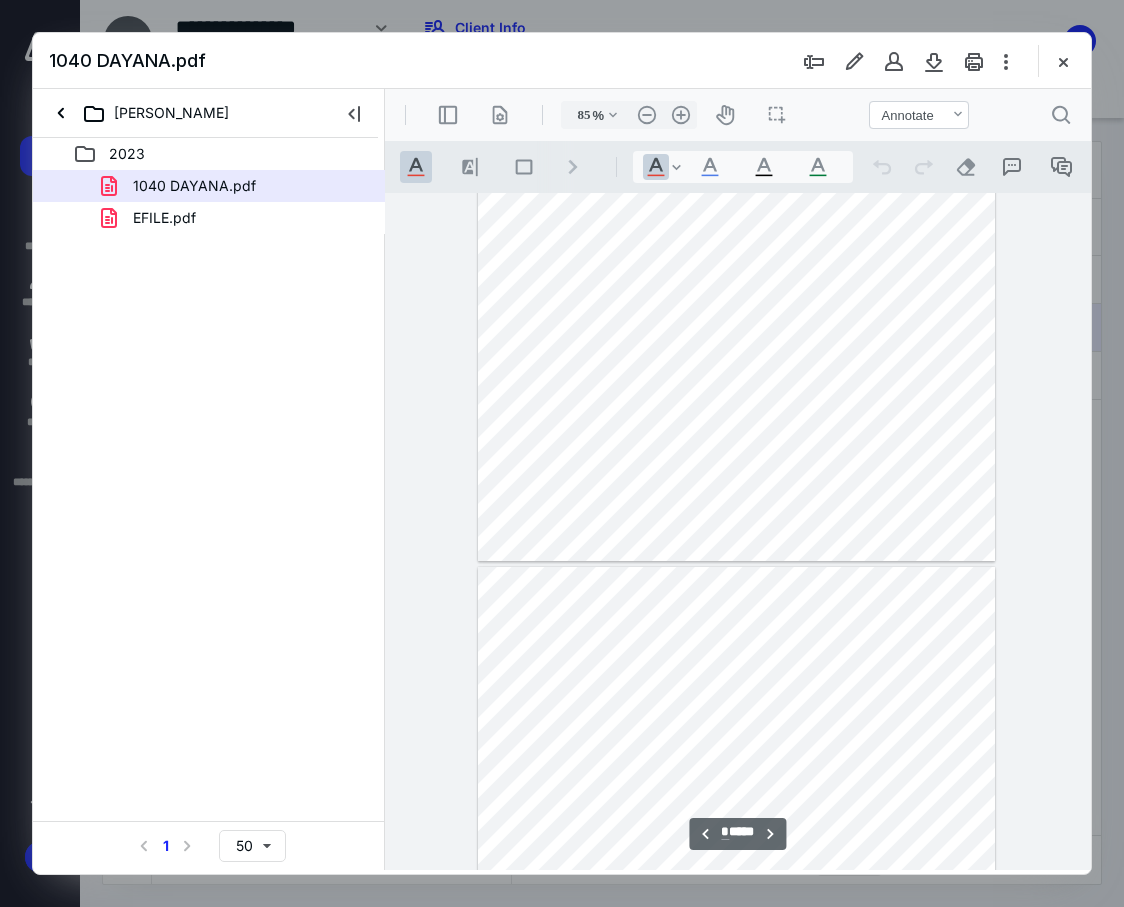 type on "*" 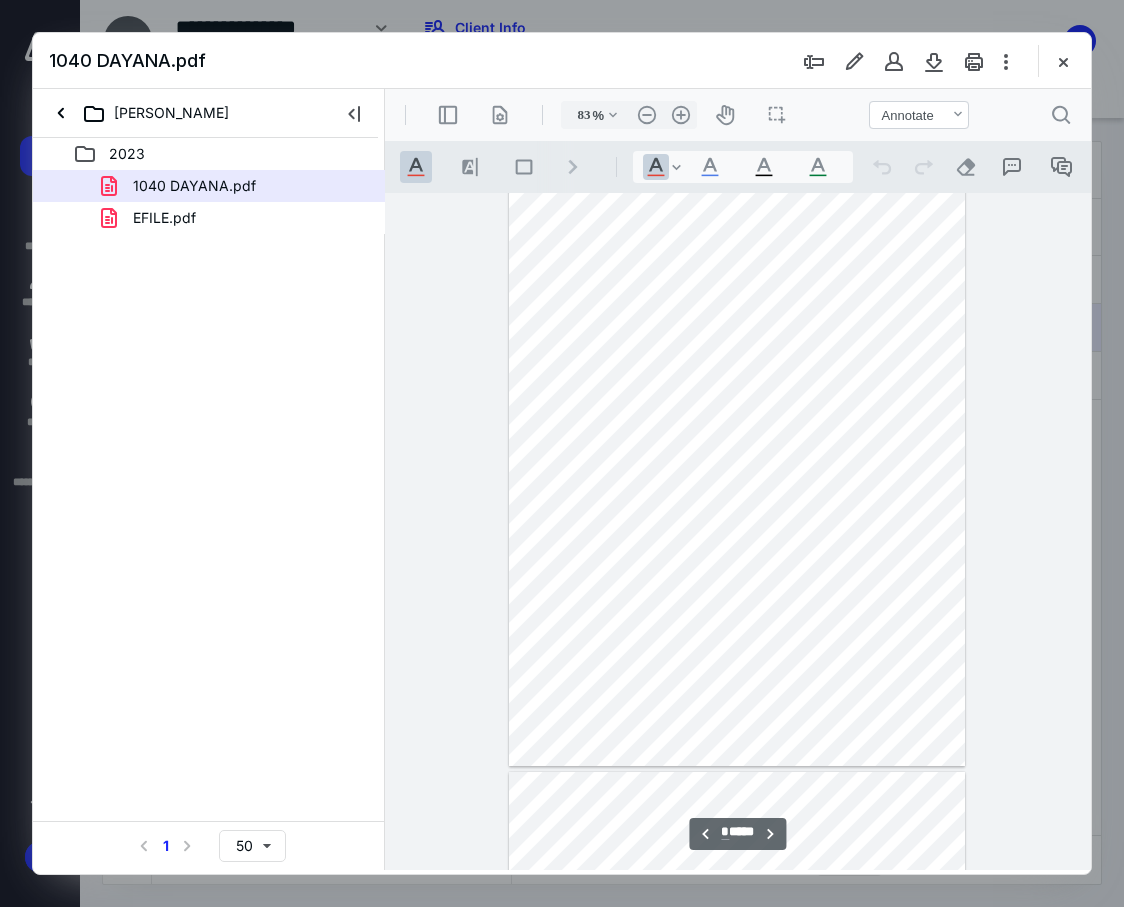 scroll, scrollTop: 1379, scrollLeft: 0, axis: vertical 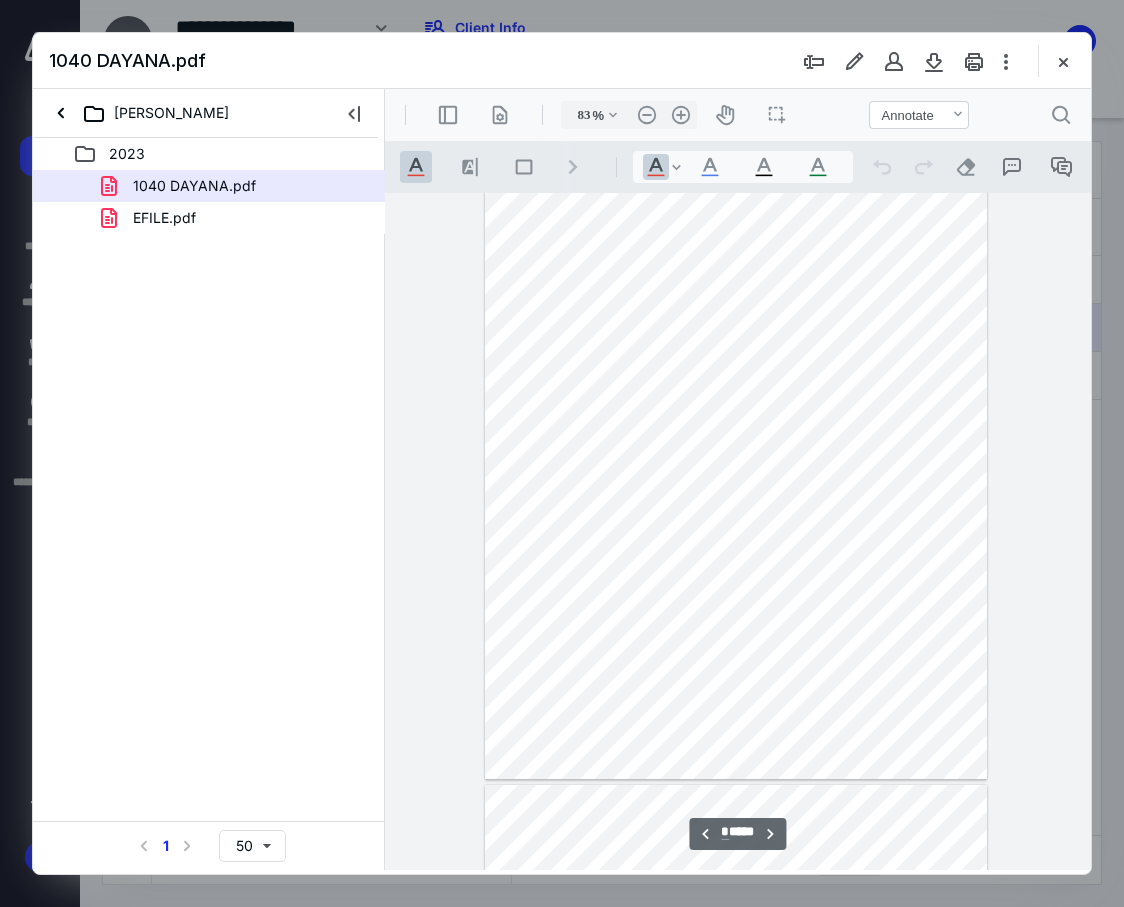 type on "133" 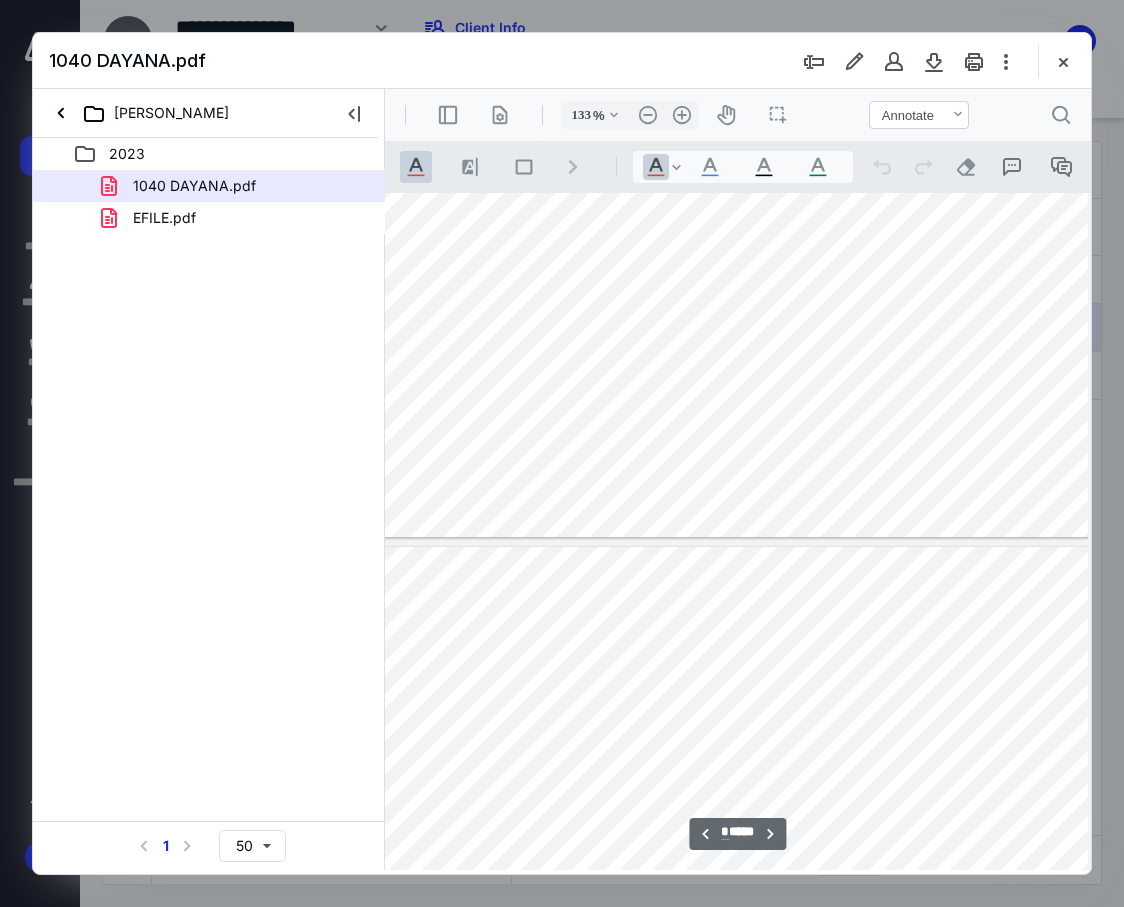 type on "*" 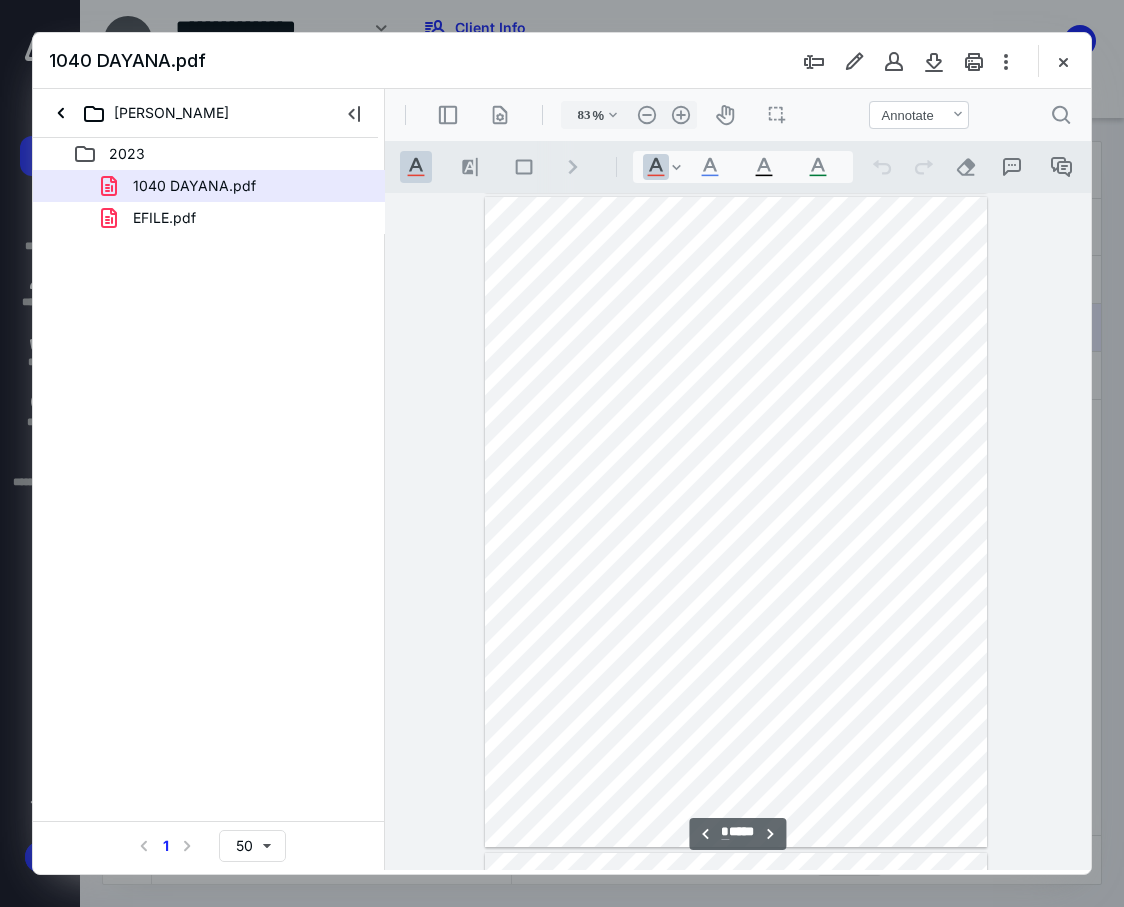 scroll, scrollTop: 2672, scrollLeft: 0, axis: vertical 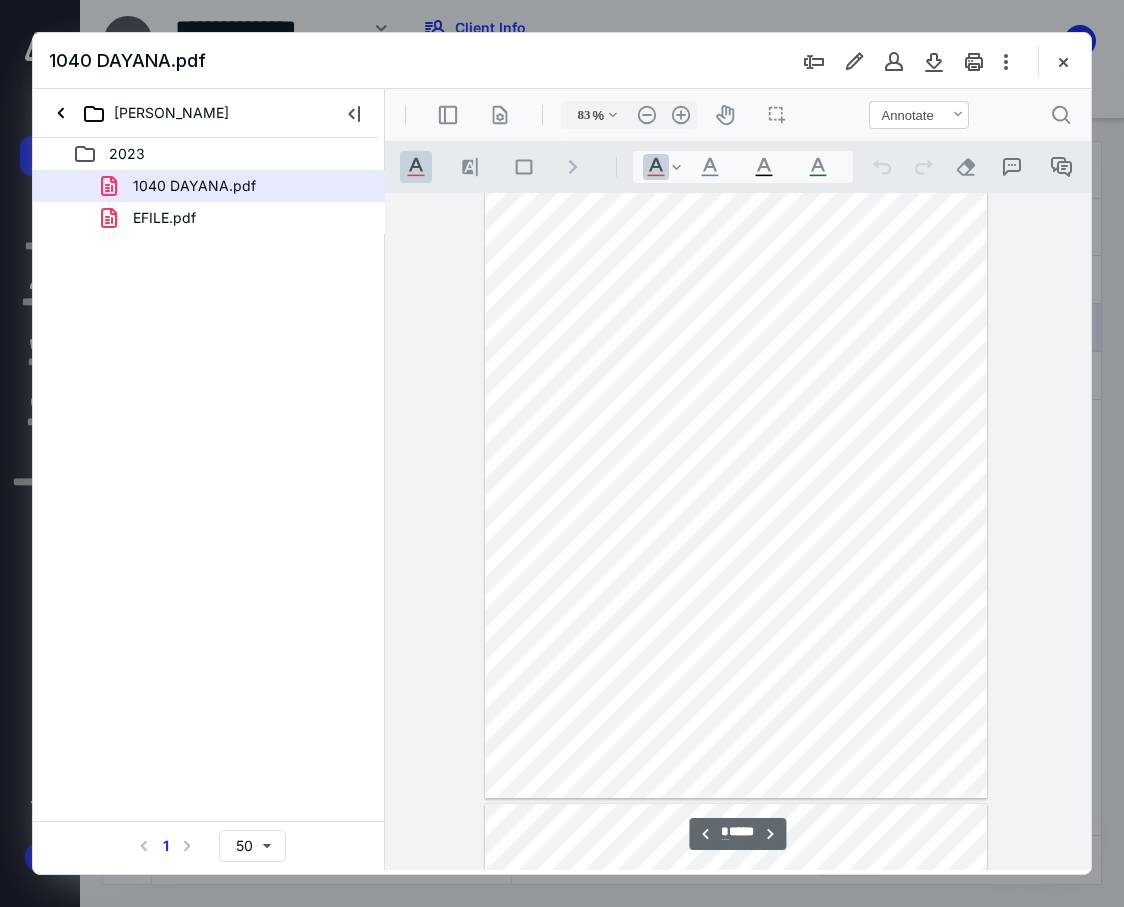 type on "133" 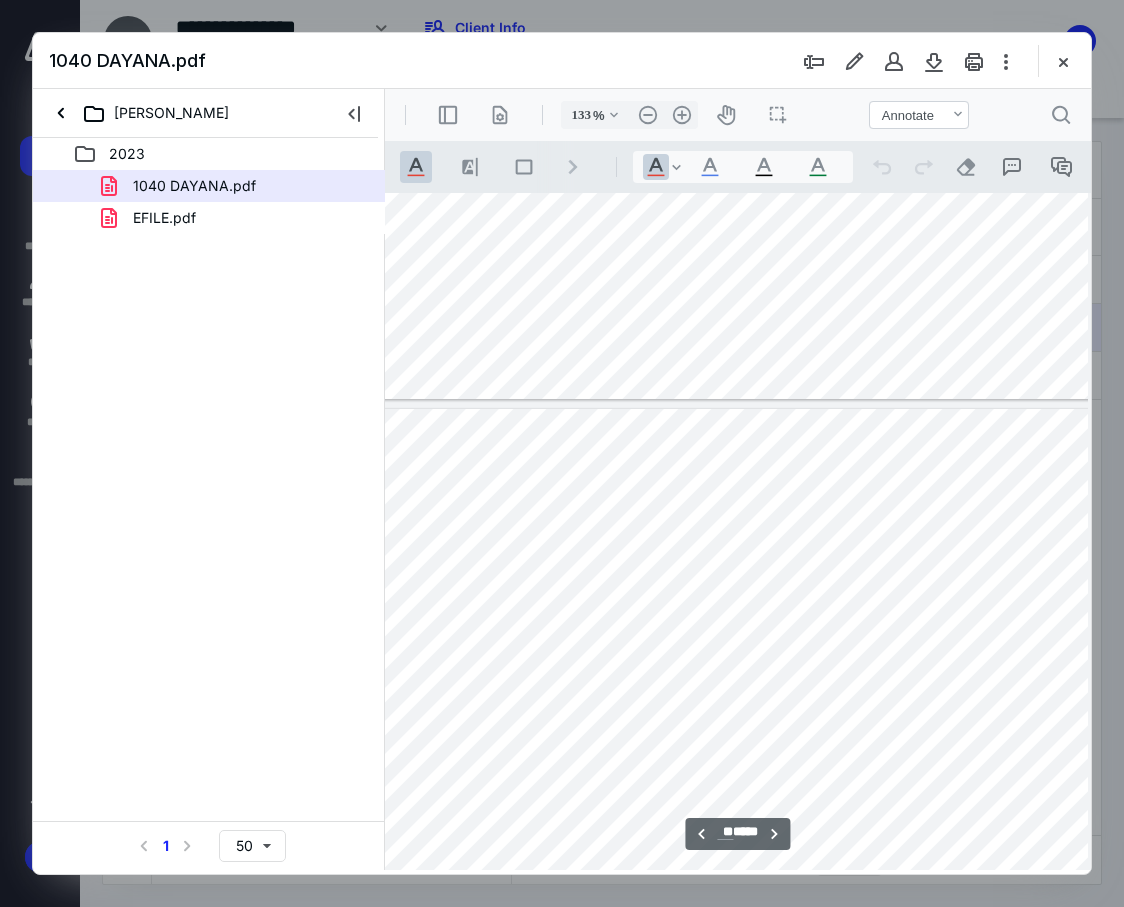 scroll, scrollTop: 15692, scrollLeft: 161, axis: both 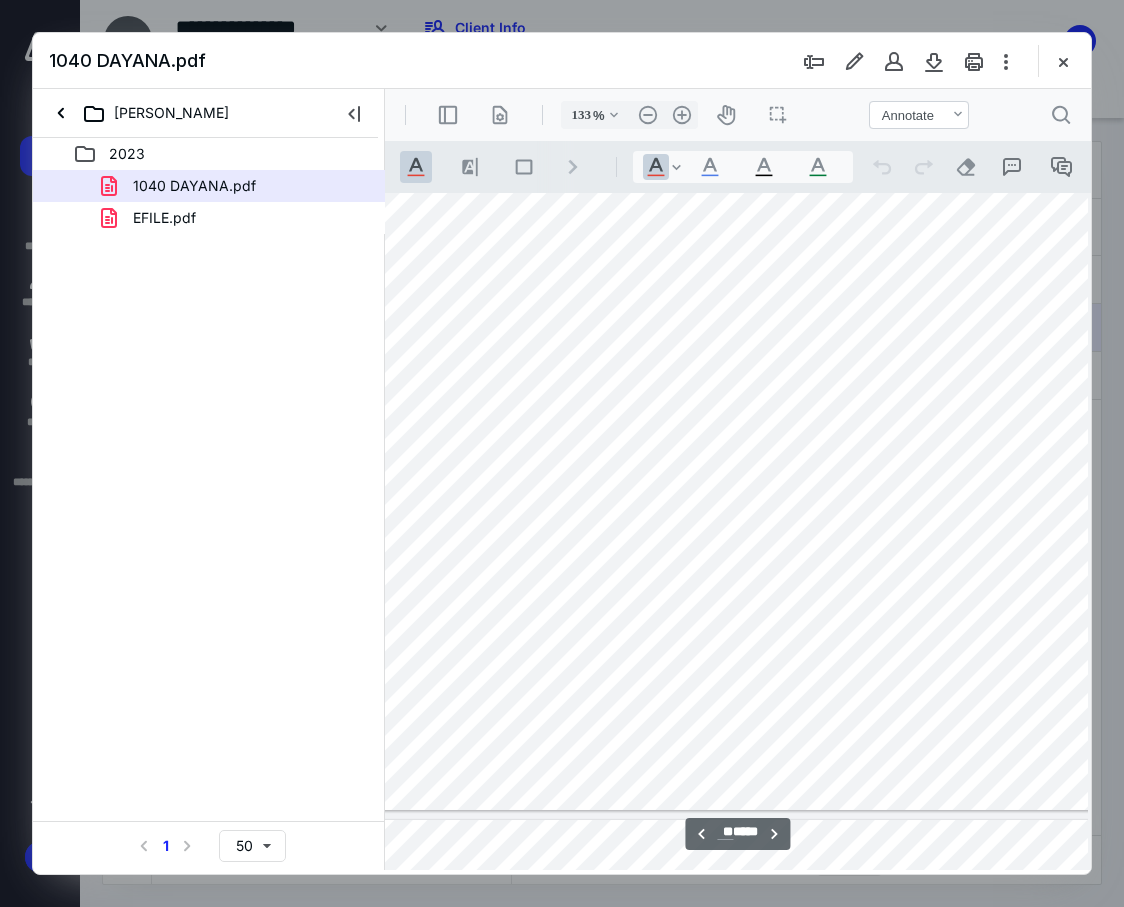type on "**" 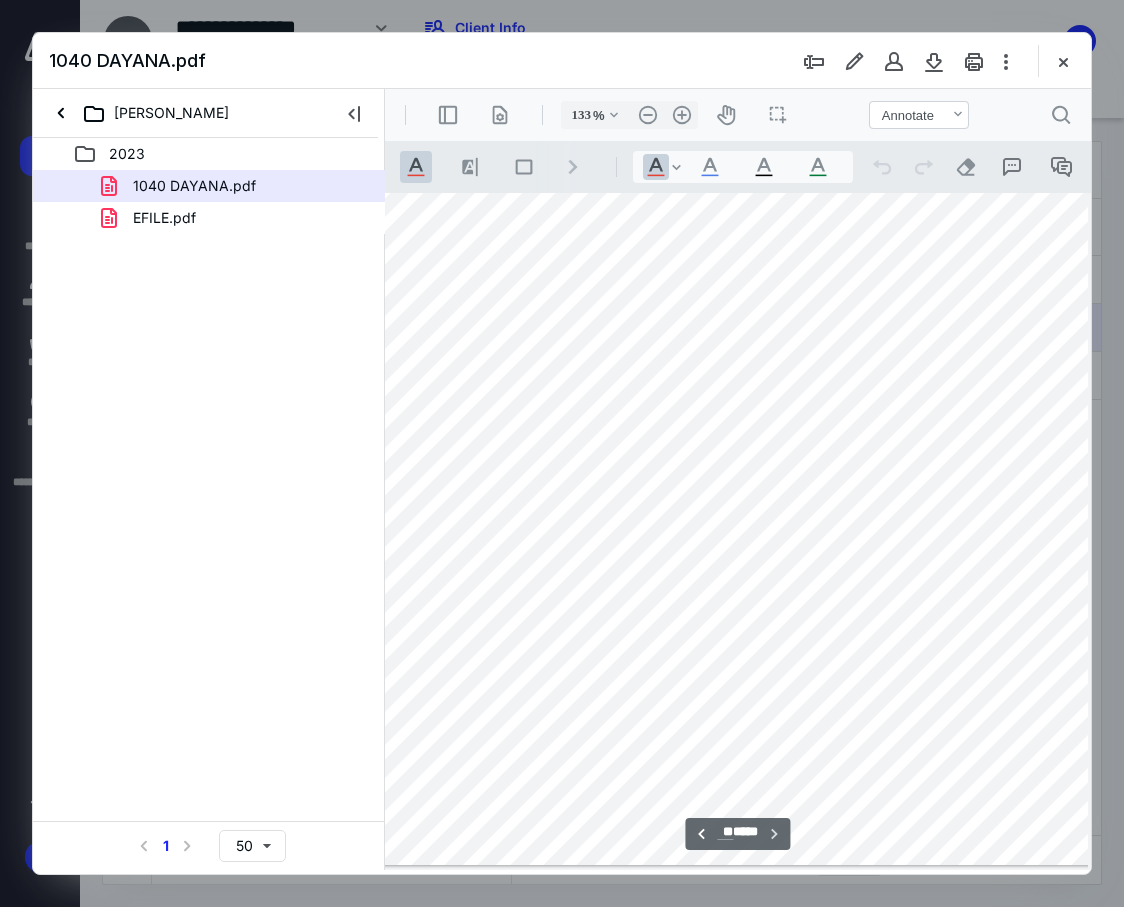 scroll, scrollTop: 17862, scrollLeft: 161, axis: both 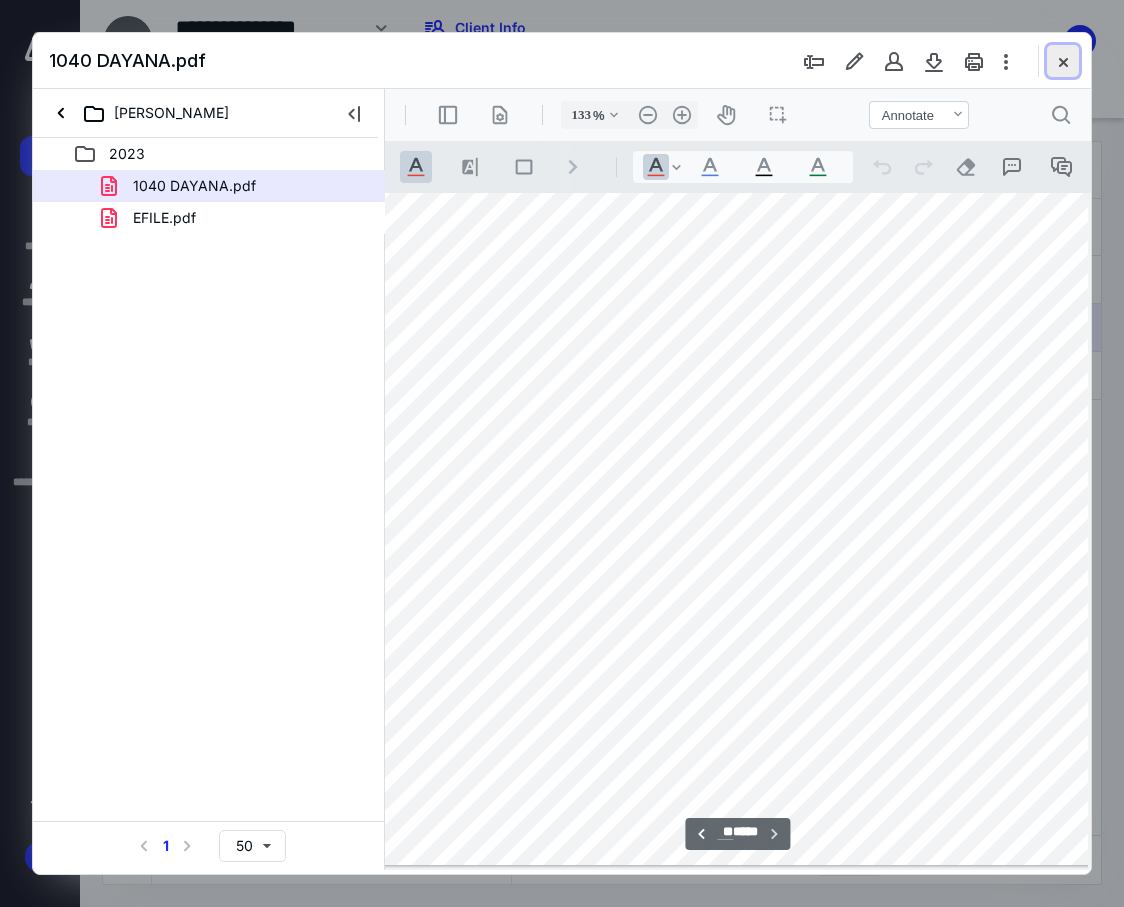 click at bounding box center (1063, 61) 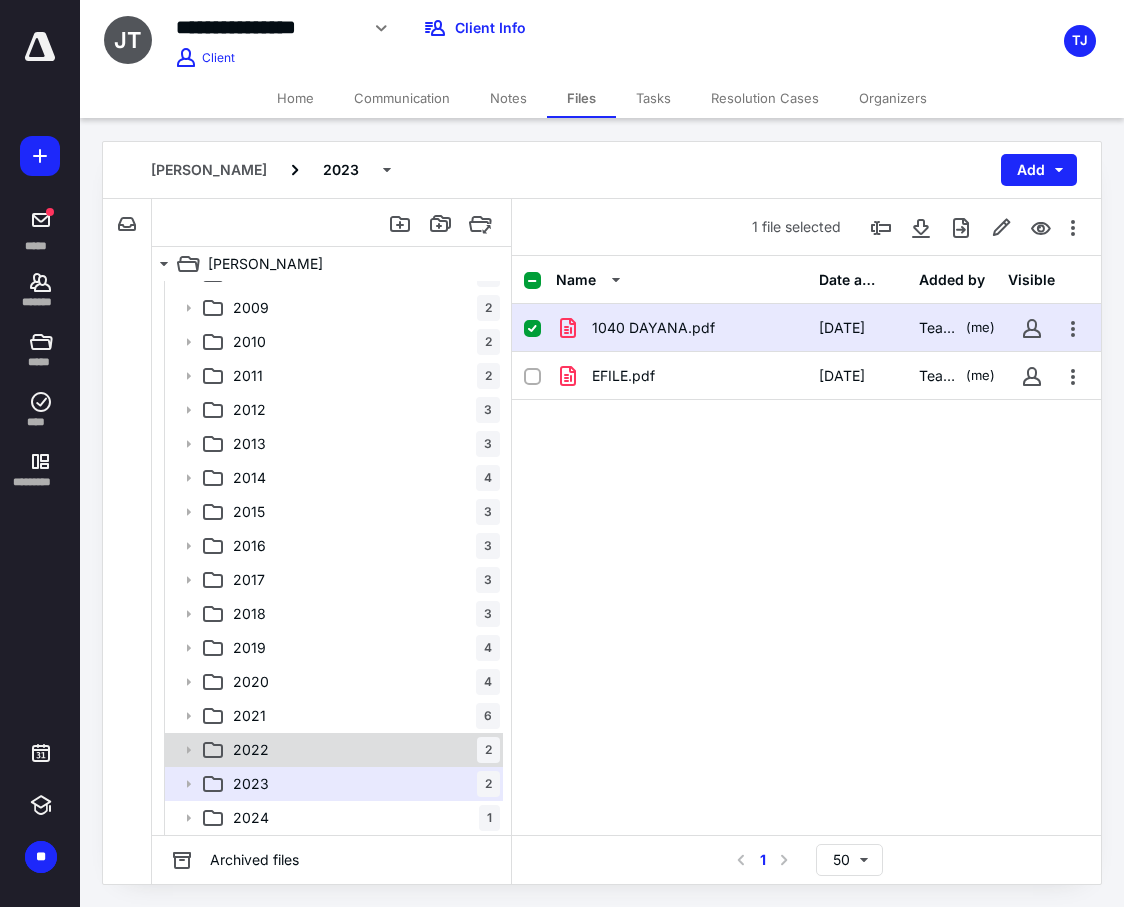 click on "2022 2" at bounding box center [362, 750] 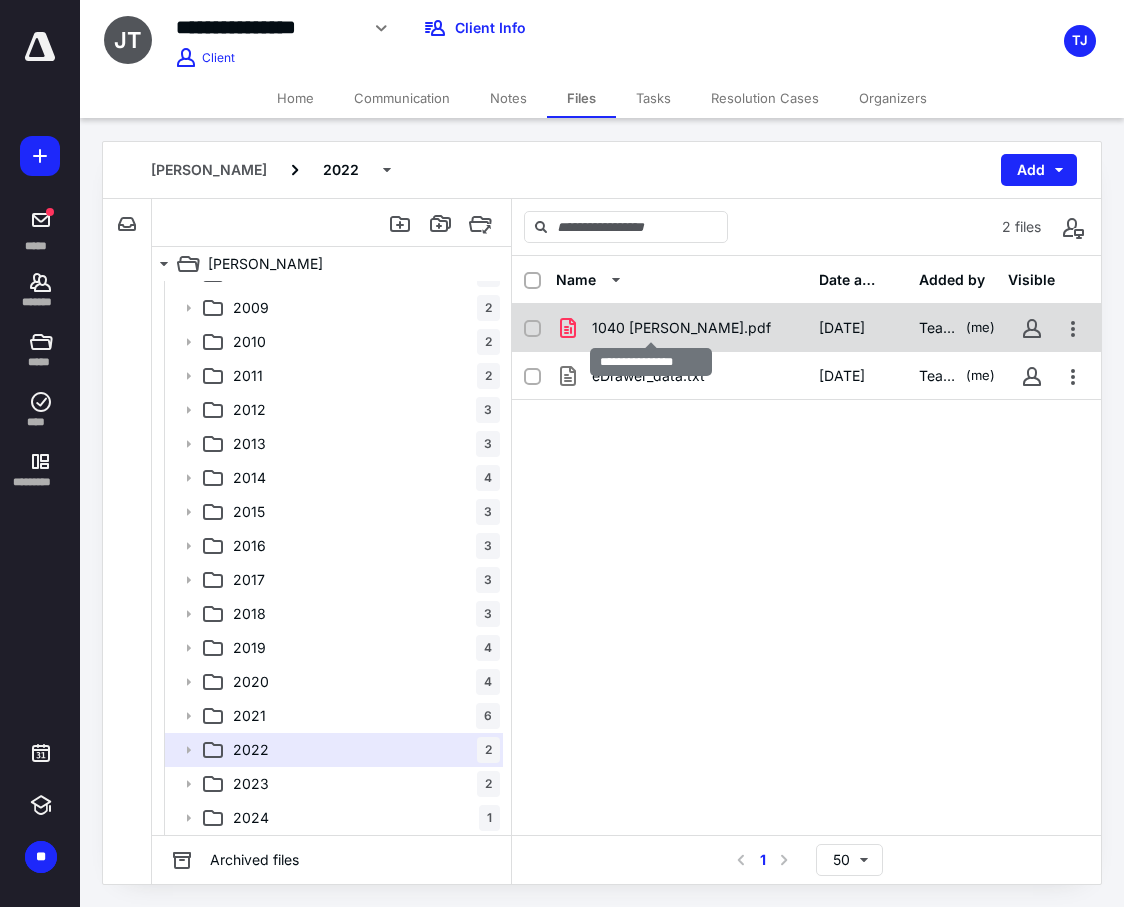 click on "1040 [PERSON_NAME].pdf" at bounding box center [681, 328] 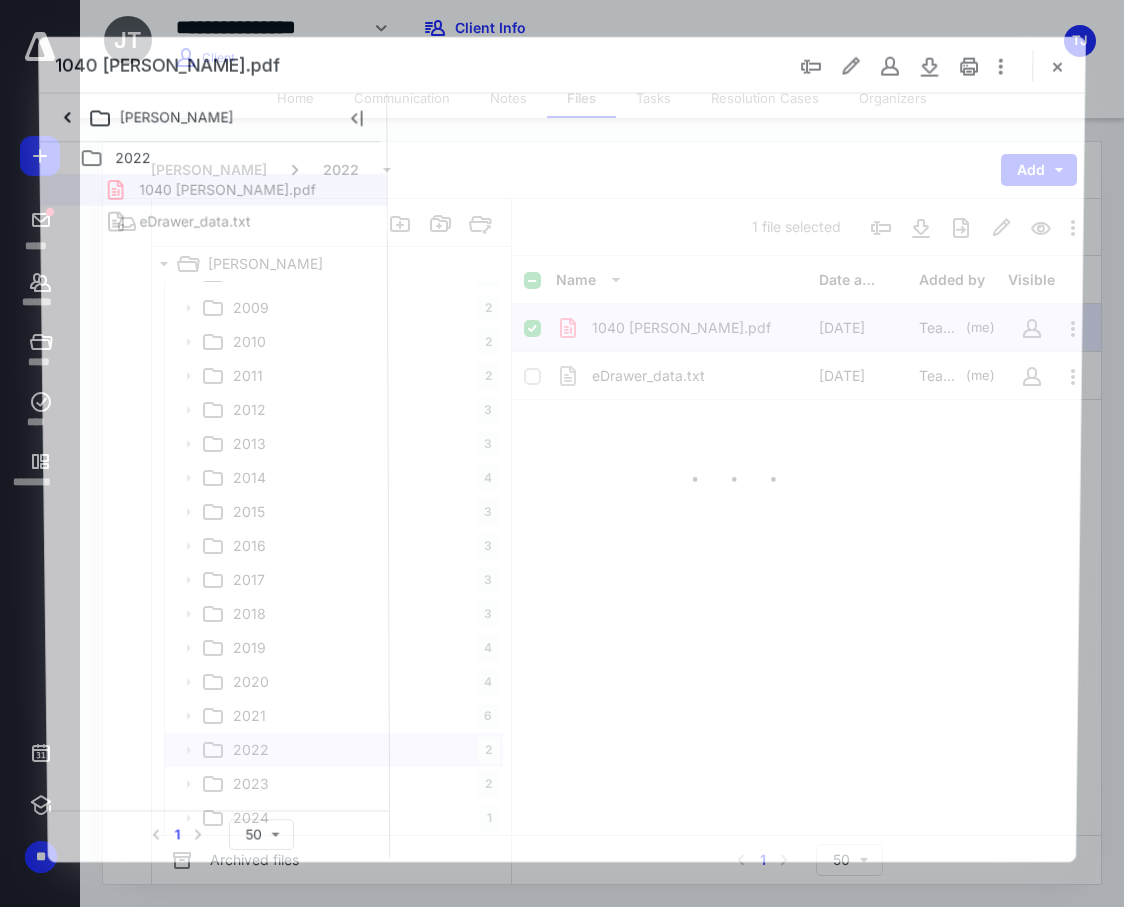 scroll, scrollTop: 0, scrollLeft: 0, axis: both 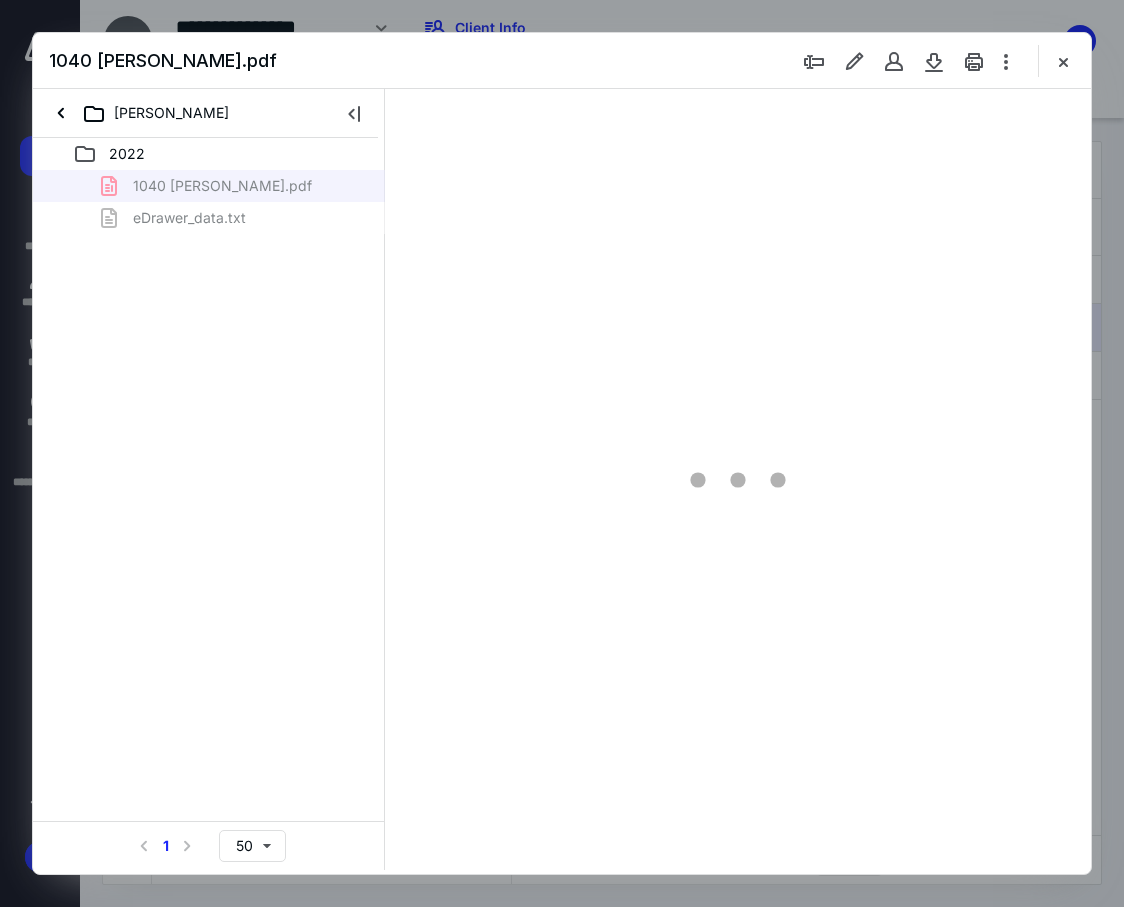 type on "85" 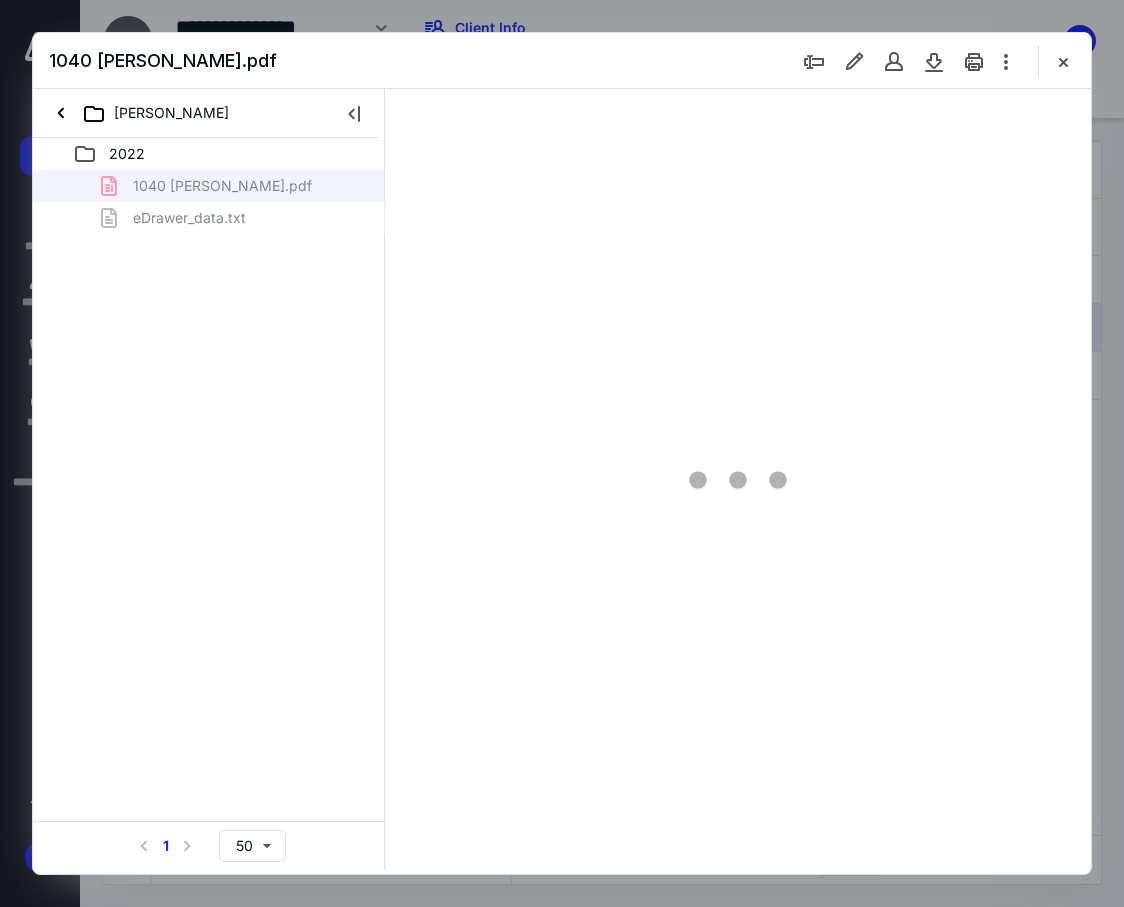 scroll, scrollTop: 107, scrollLeft: 0, axis: vertical 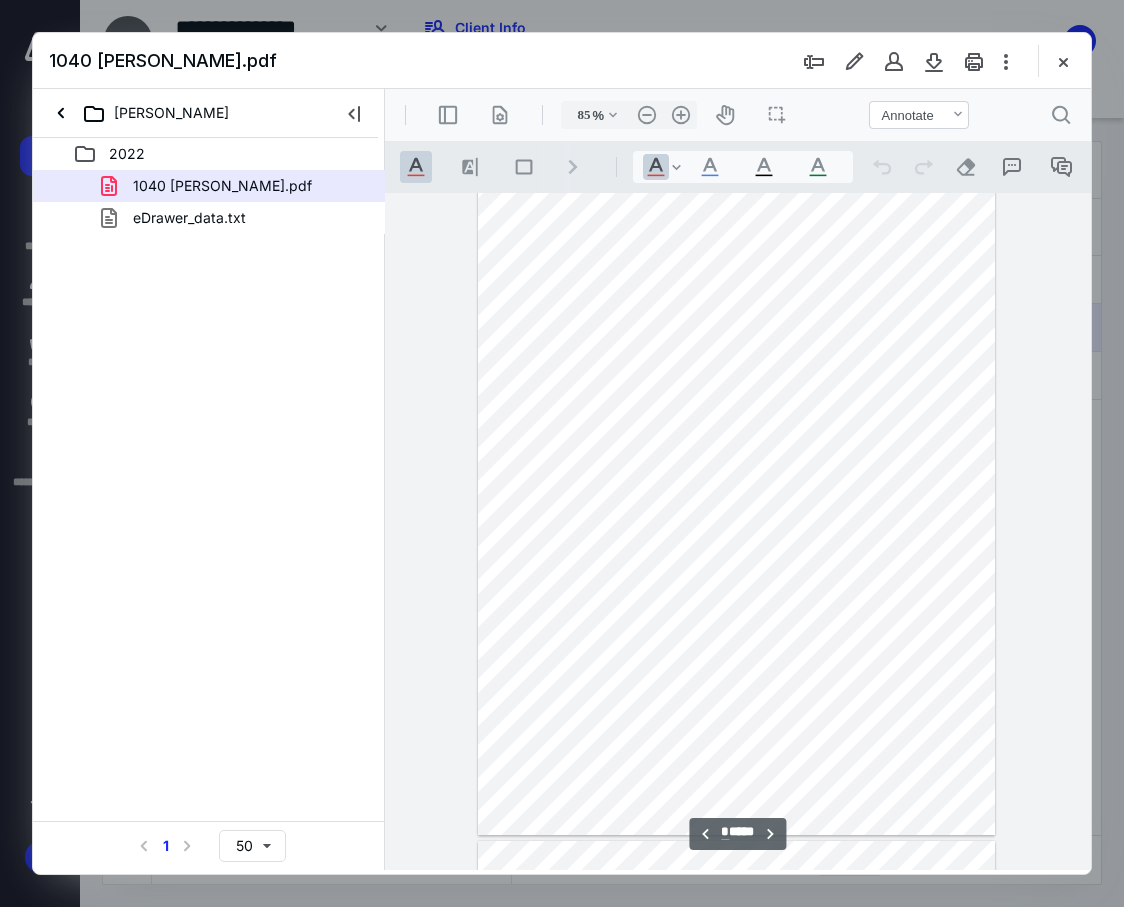 type on "*" 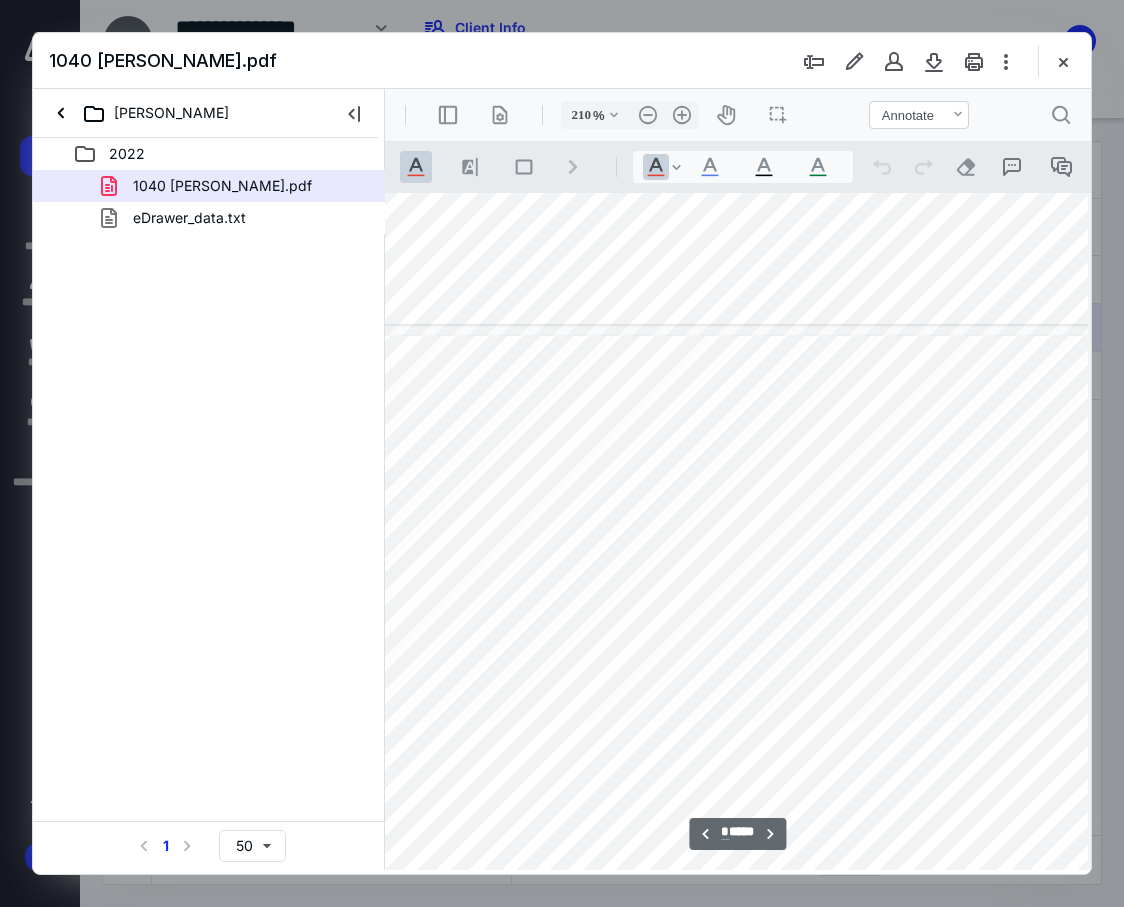 scroll, scrollTop: 4077, scrollLeft: 292, axis: both 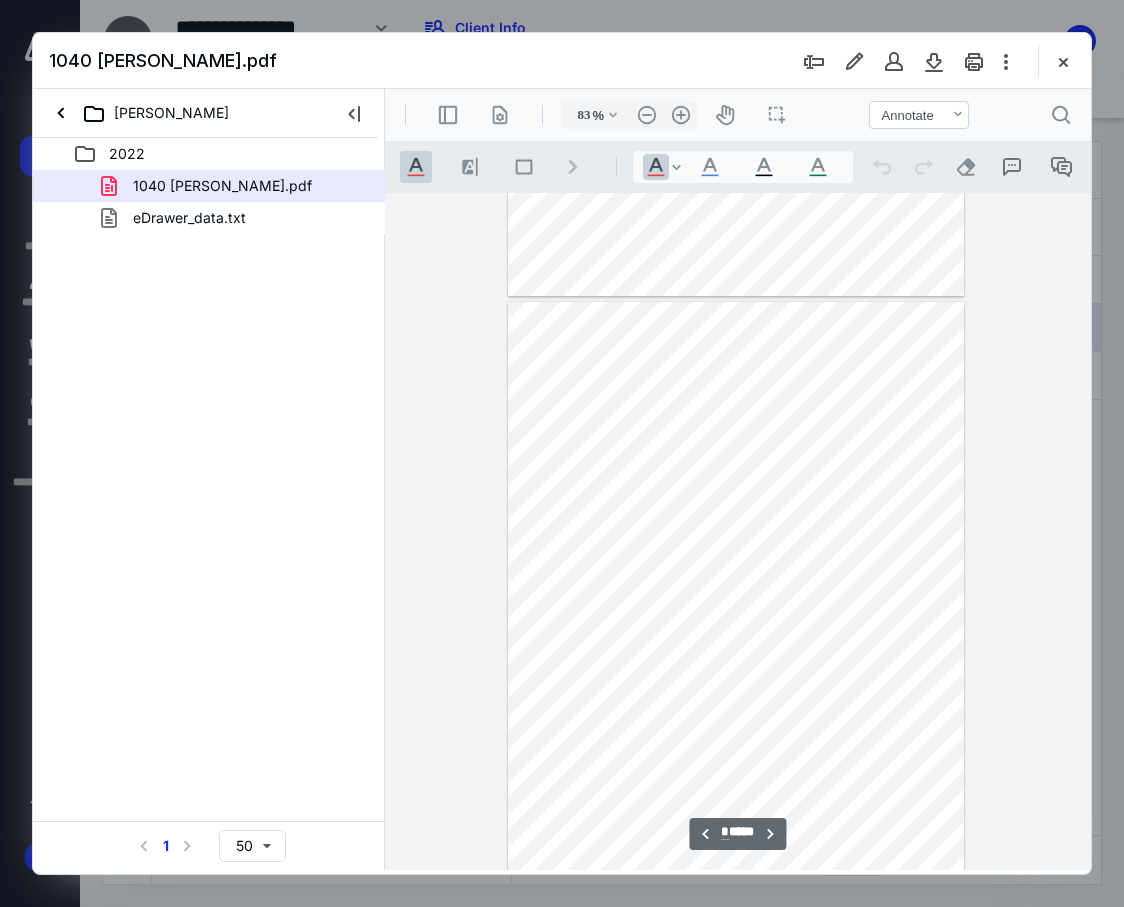 type on "108" 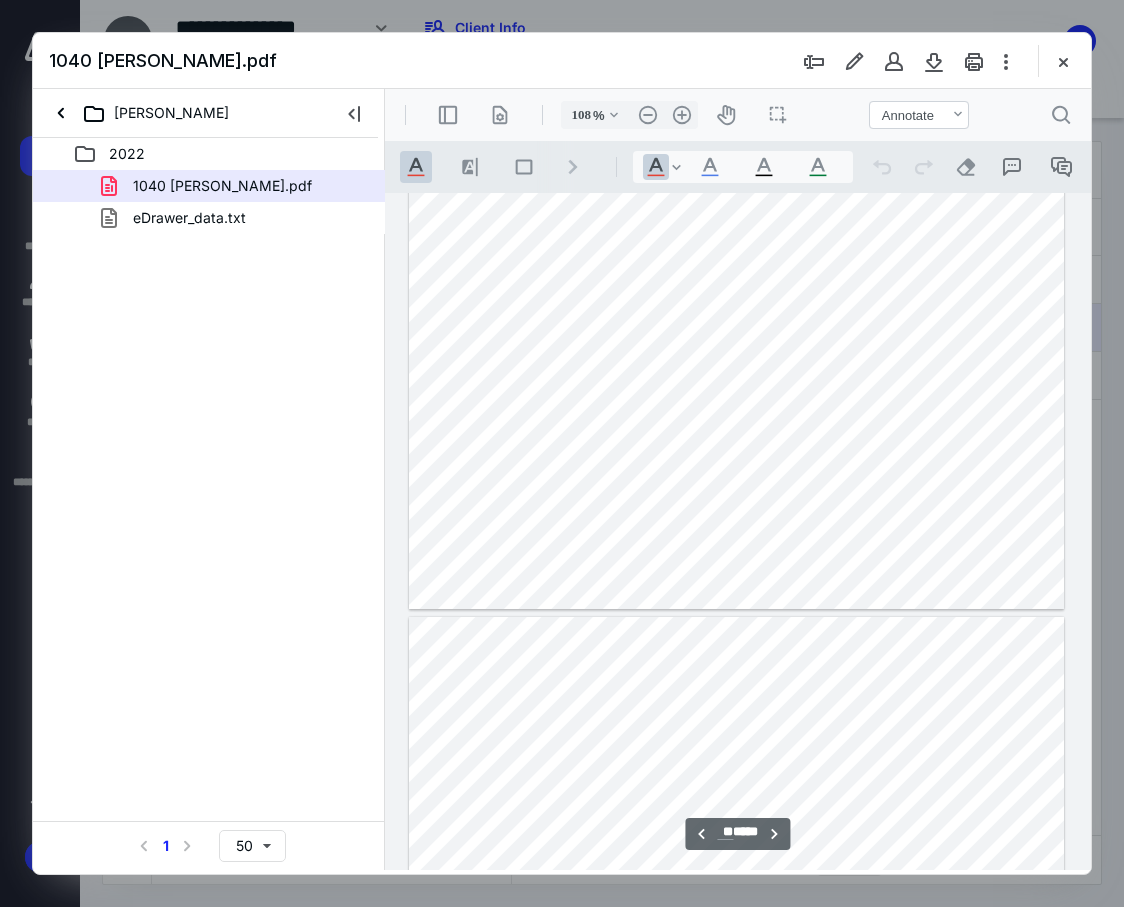 type on "**" 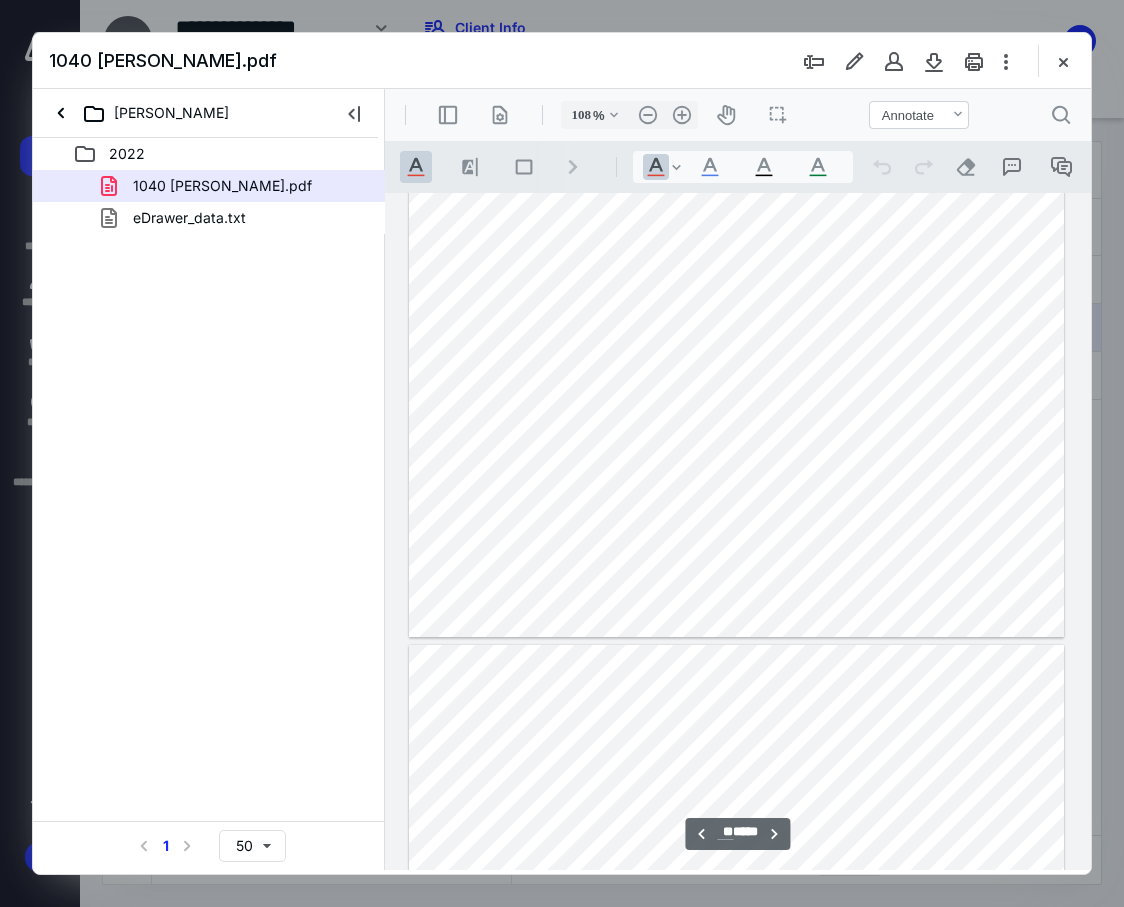scroll, scrollTop: 13604, scrollLeft: 0, axis: vertical 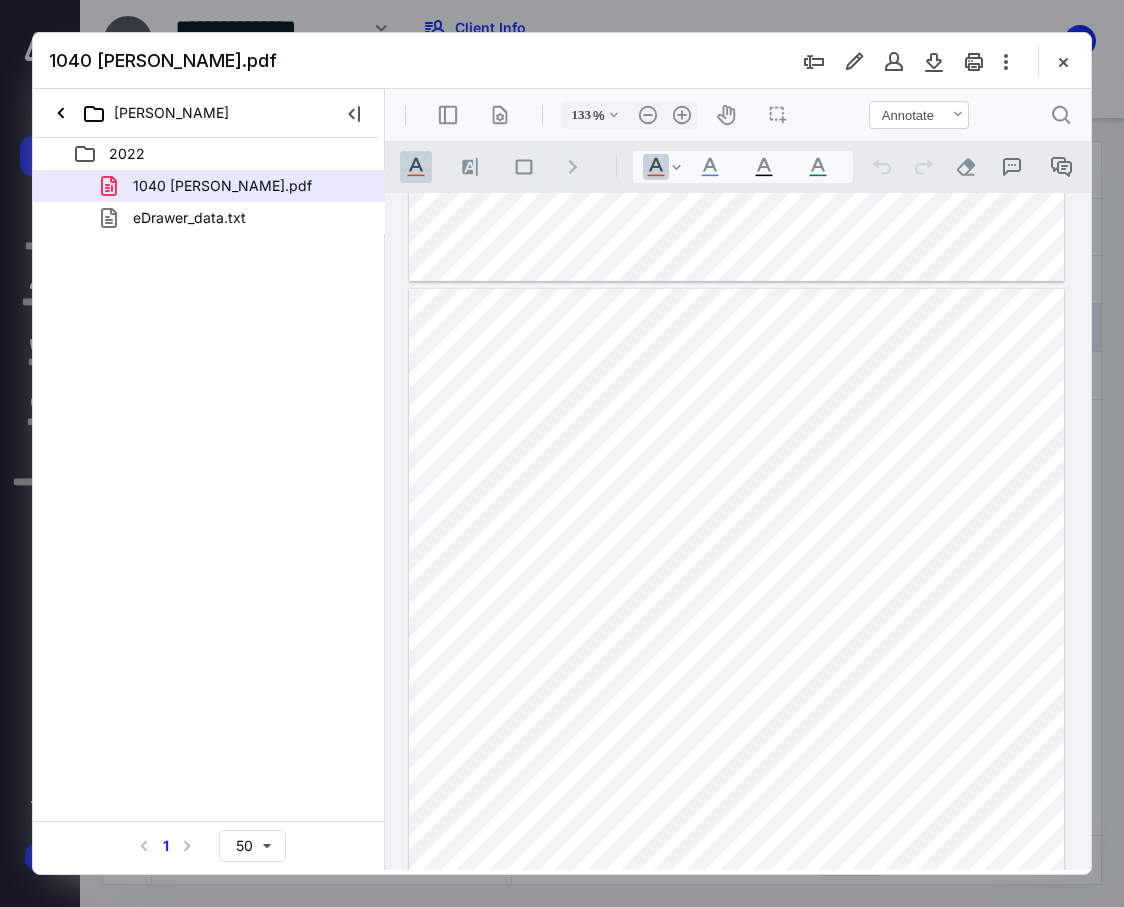 type on "158" 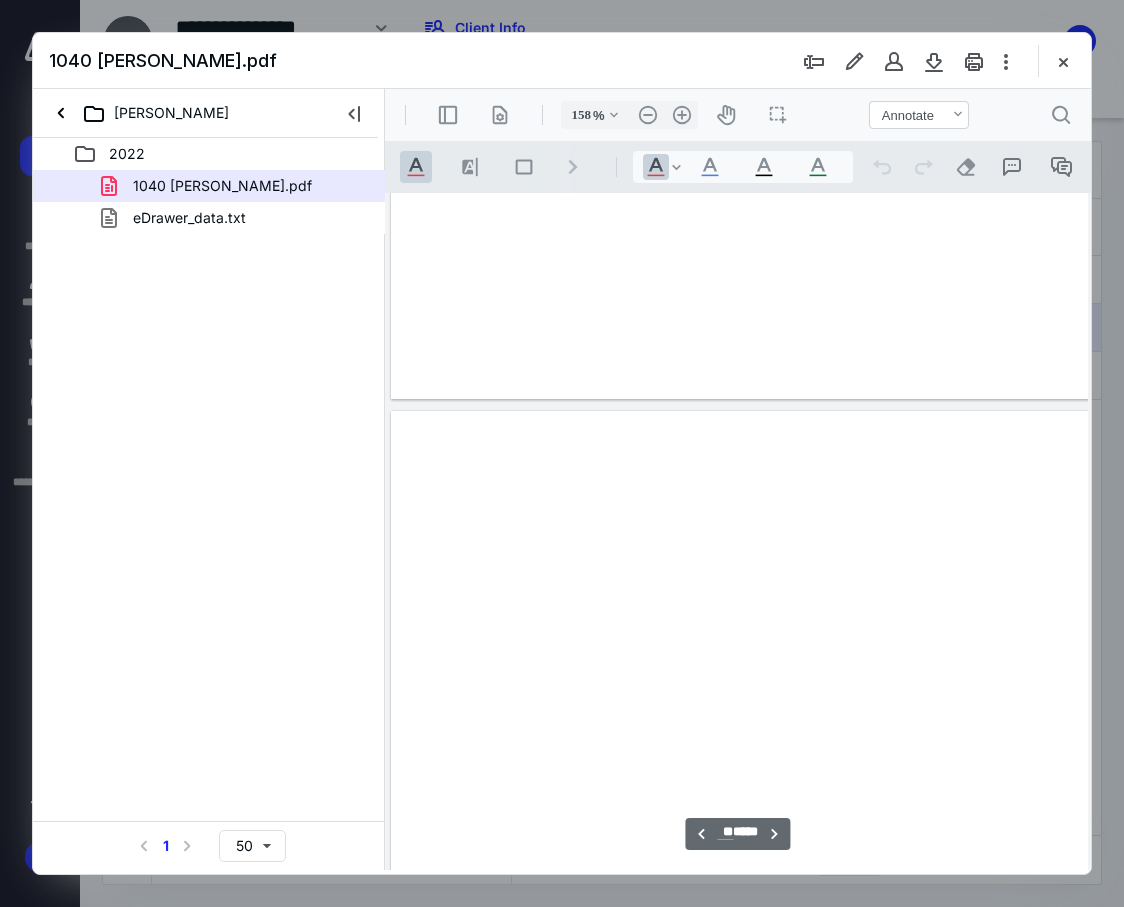 scroll, scrollTop: 20224, scrollLeft: 135, axis: both 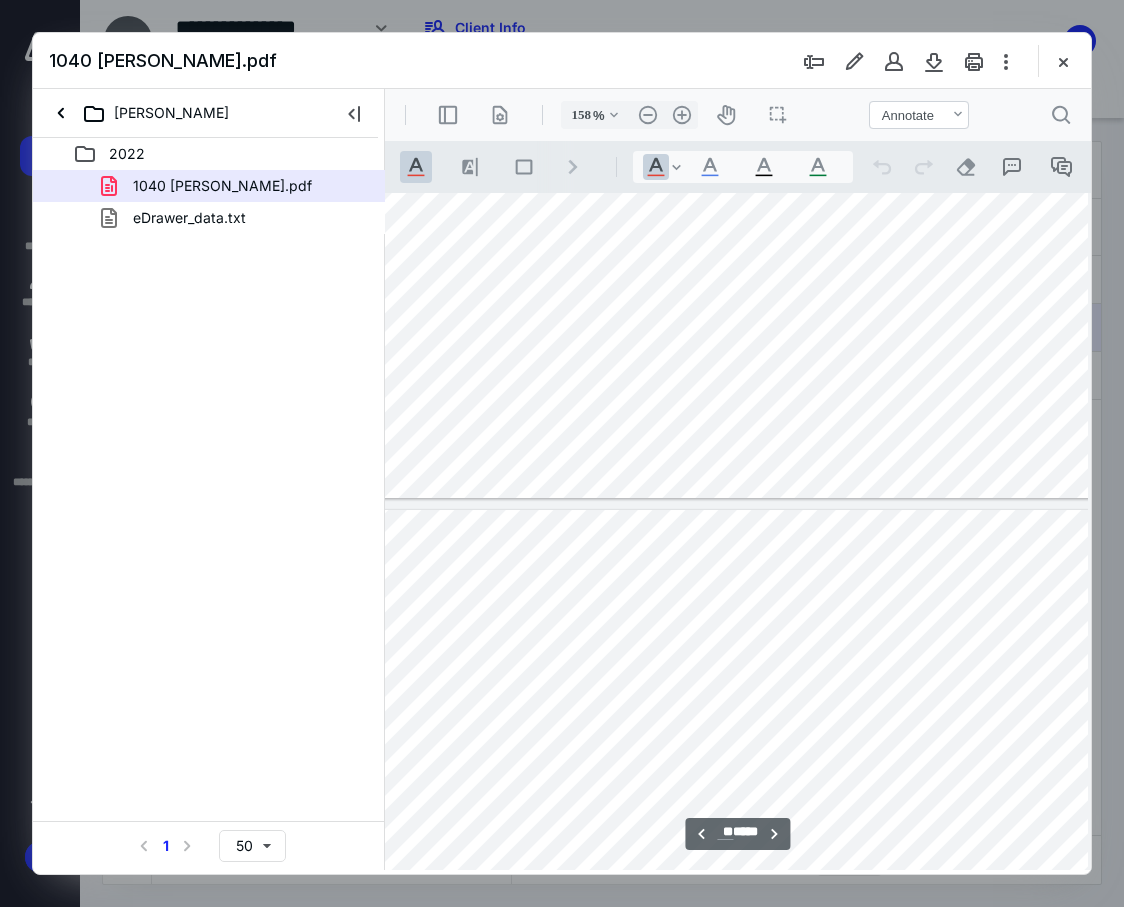 type on "**" 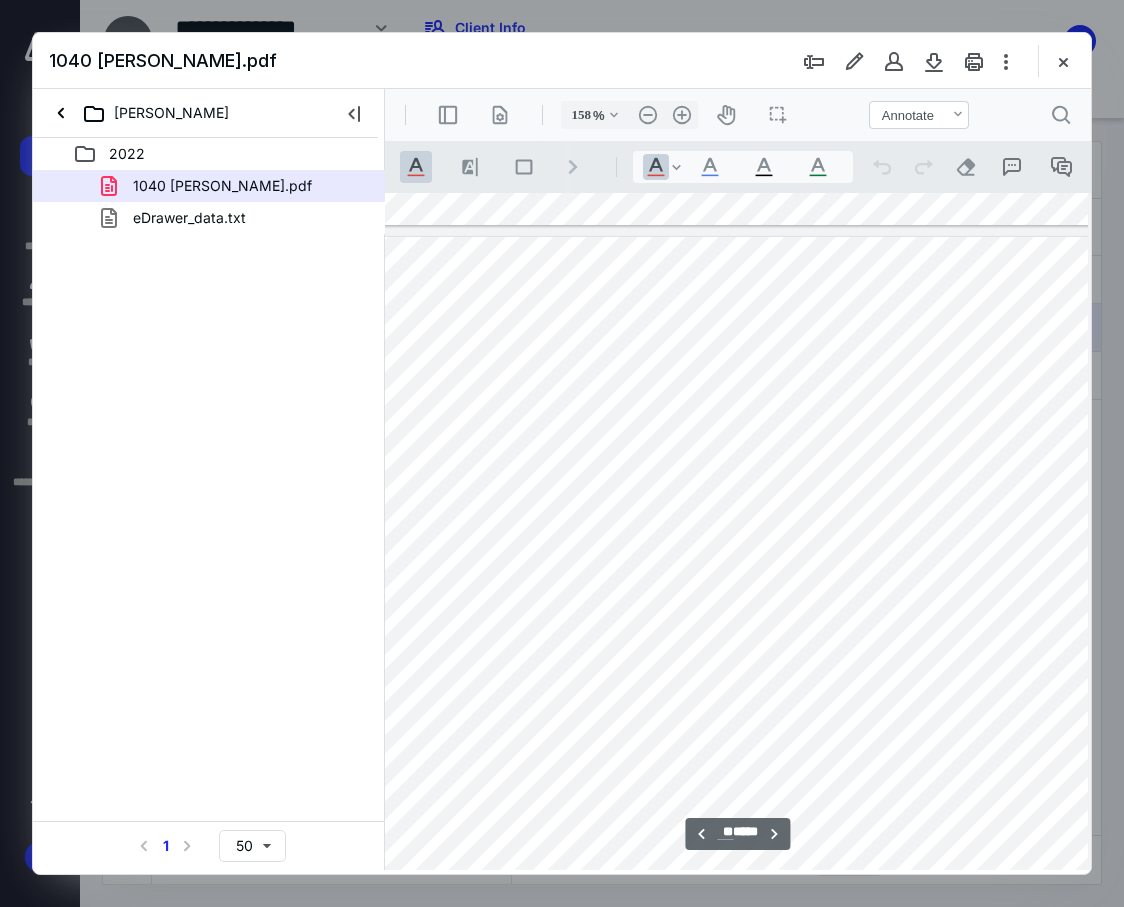 scroll, scrollTop: 24024, scrollLeft: 135, axis: both 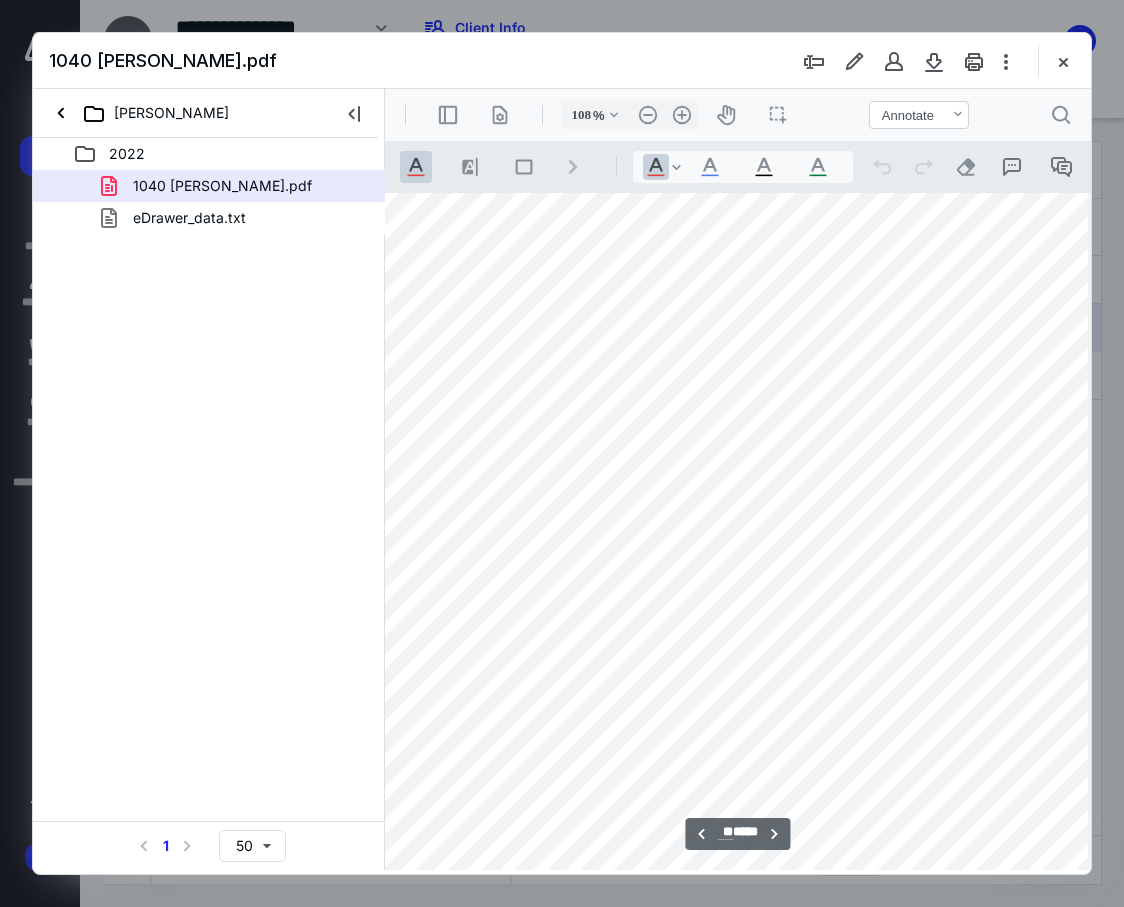 type on "83" 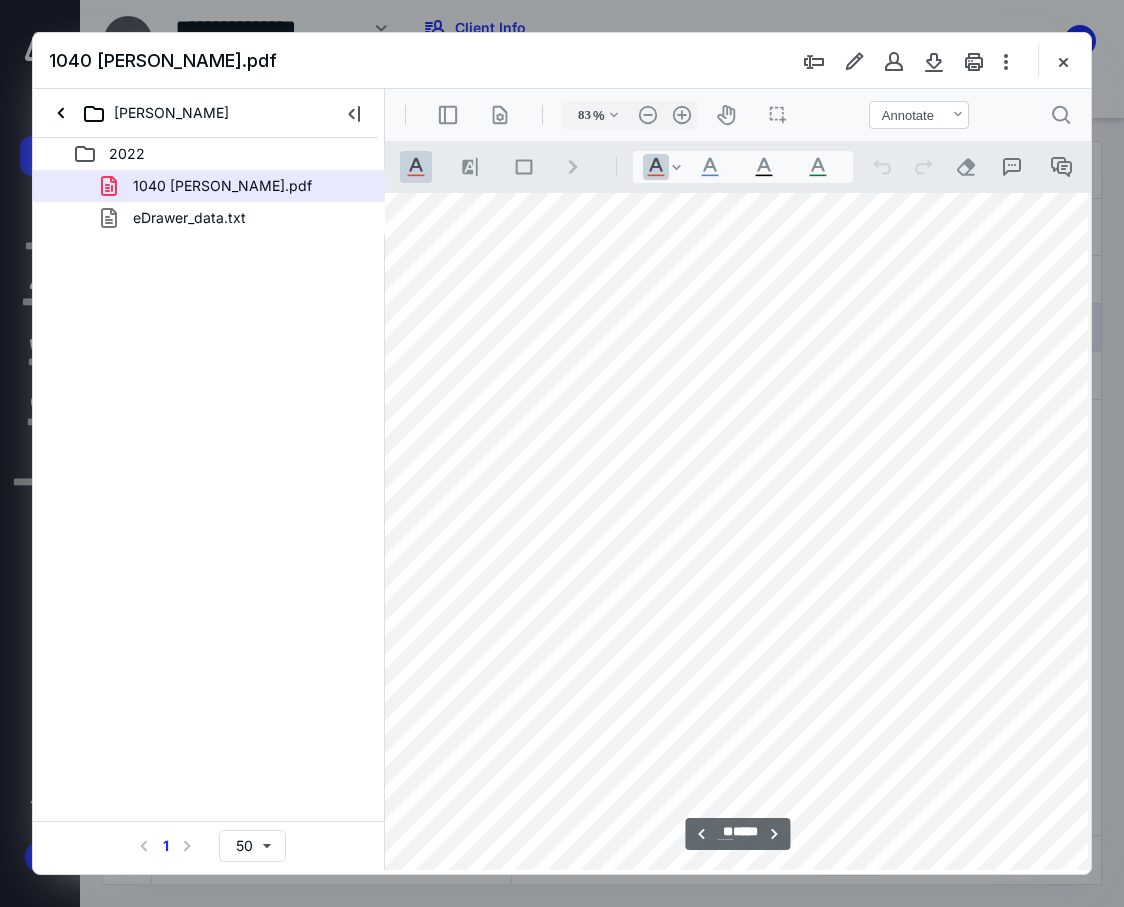 scroll, scrollTop: 12338, scrollLeft: 0, axis: vertical 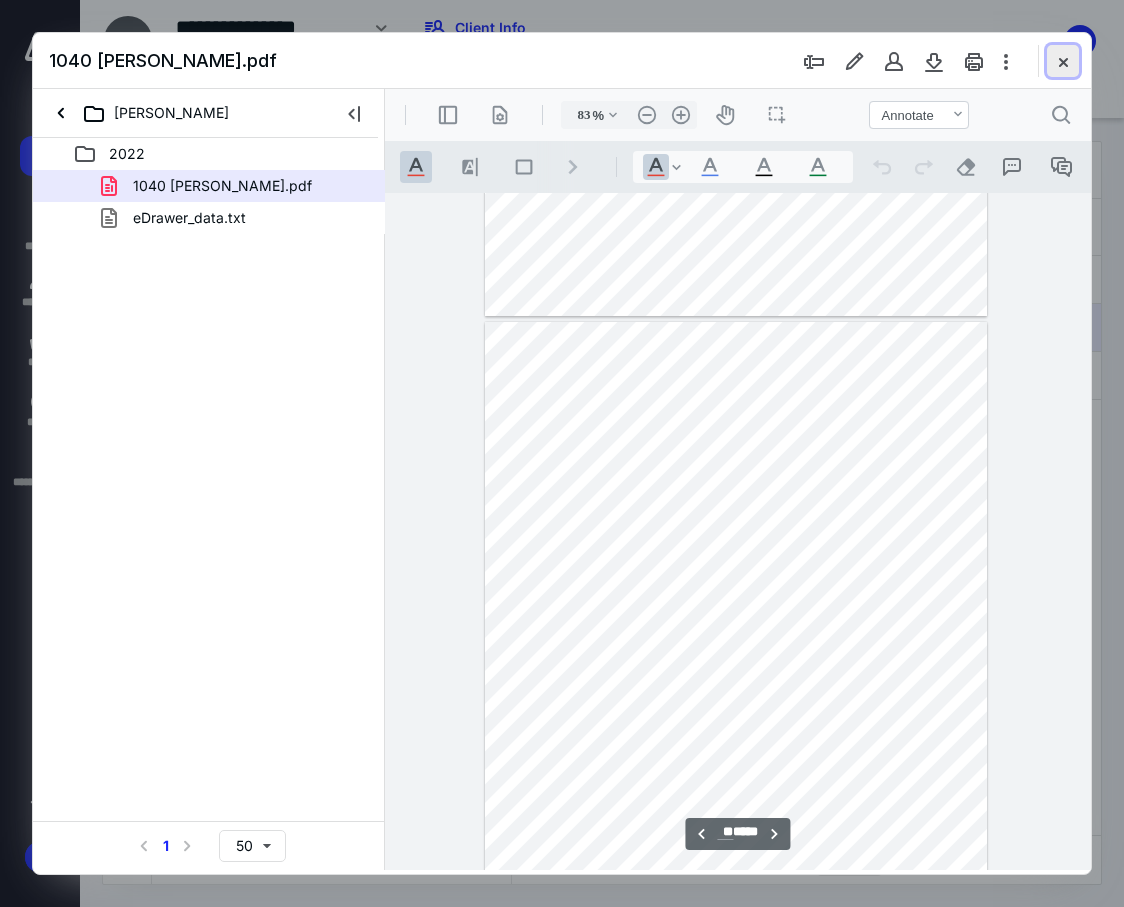 click at bounding box center [1063, 61] 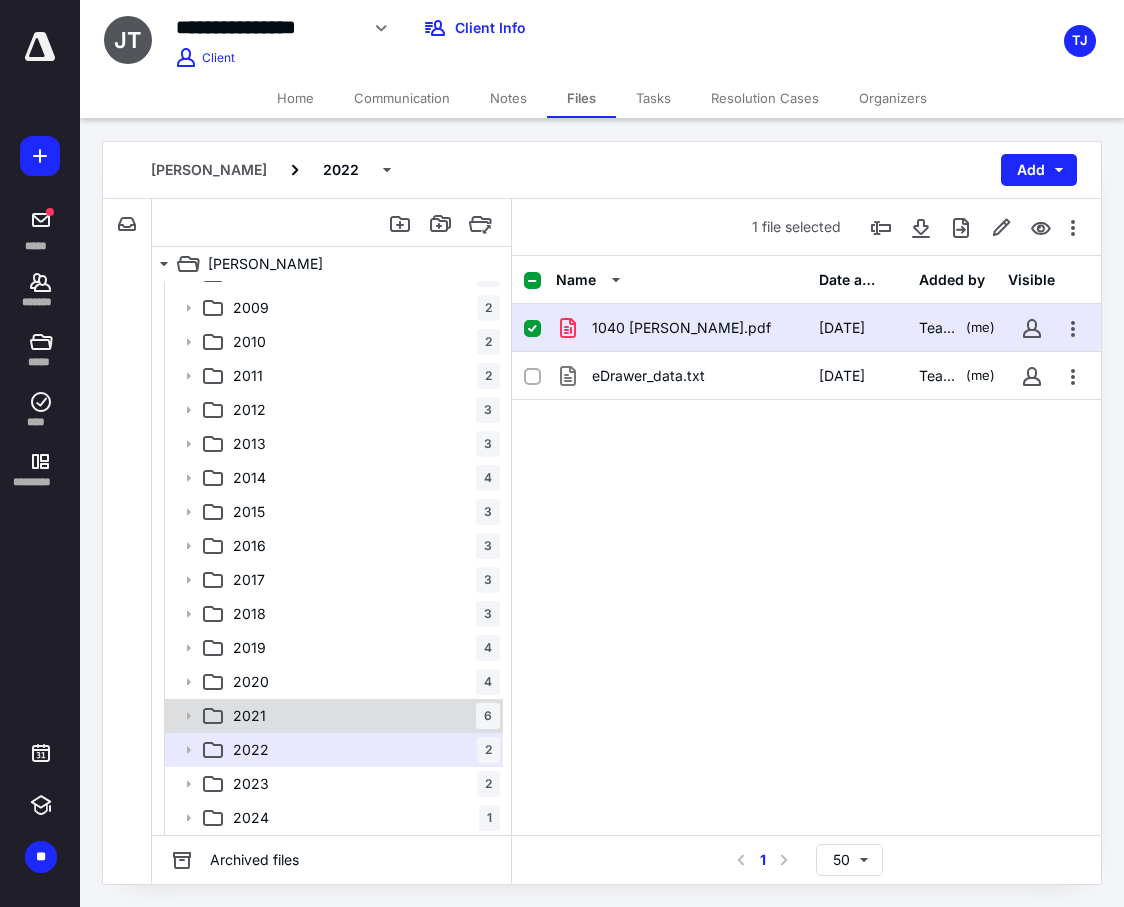 click on "2021 6" at bounding box center (362, 716) 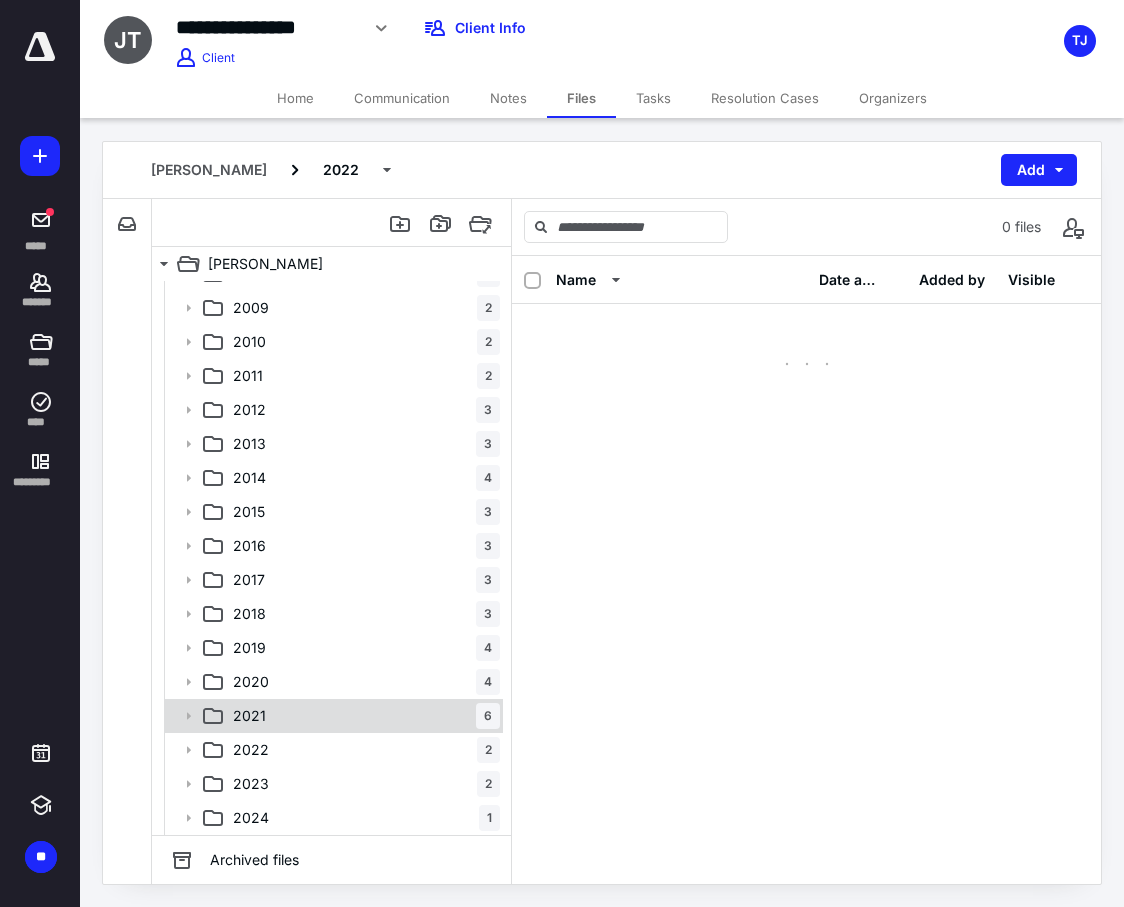 click on "2021 6" at bounding box center (362, 716) 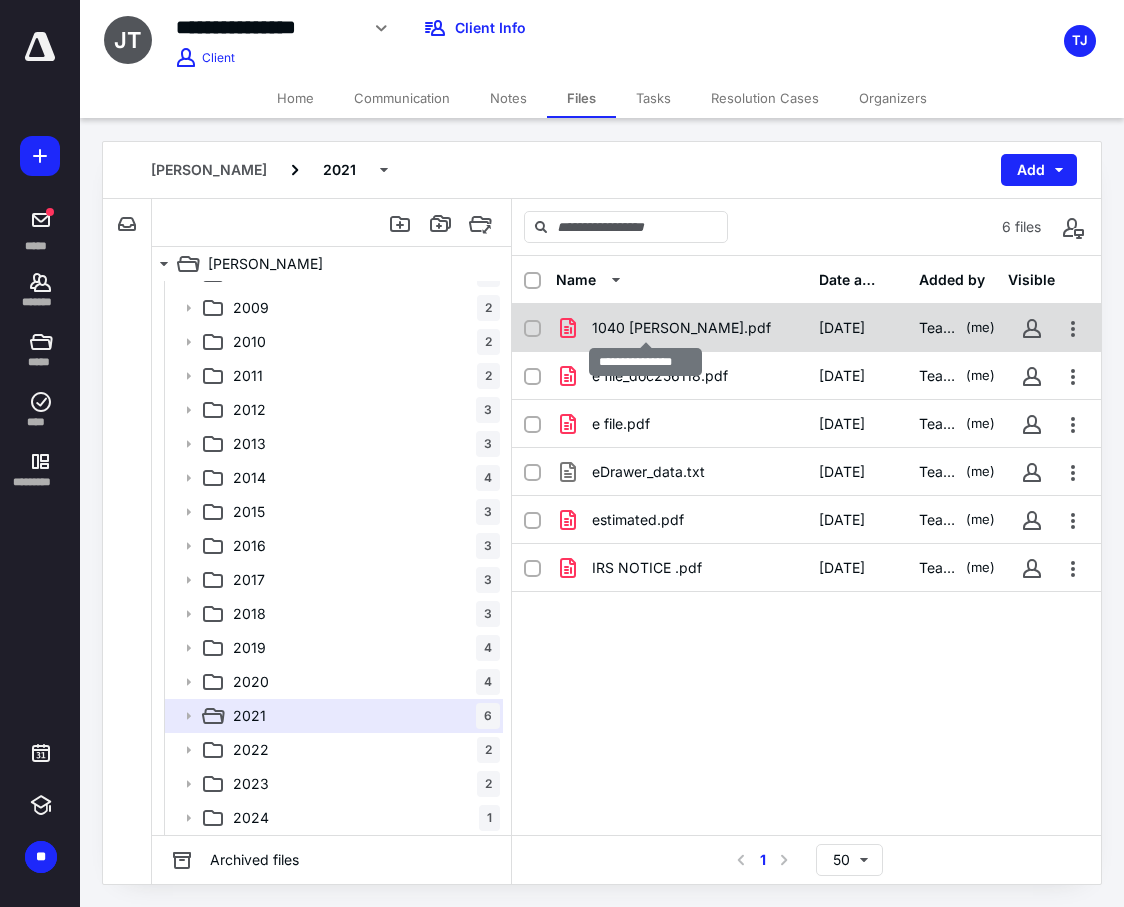 click on "1040  [PERSON_NAME].pdf" at bounding box center (681, 328) 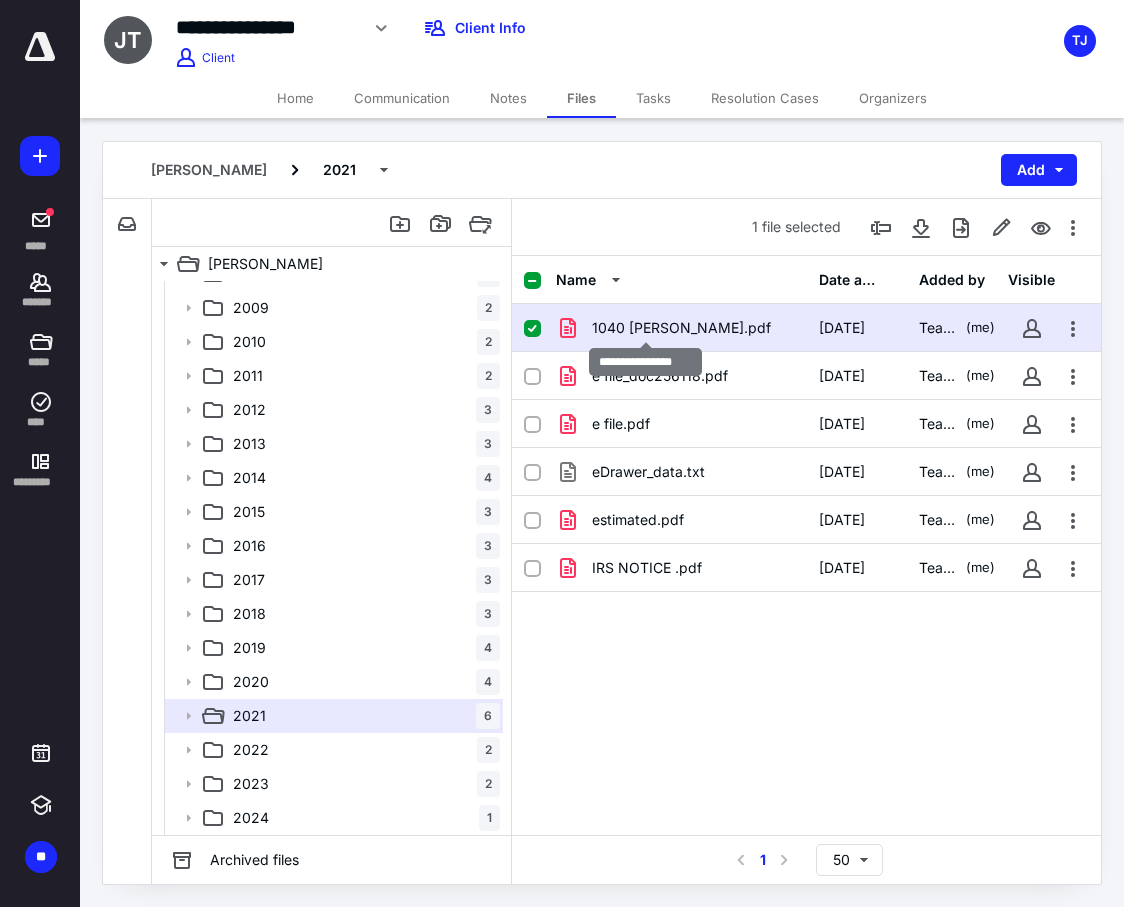 click on "1040  [PERSON_NAME].pdf" at bounding box center [681, 328] 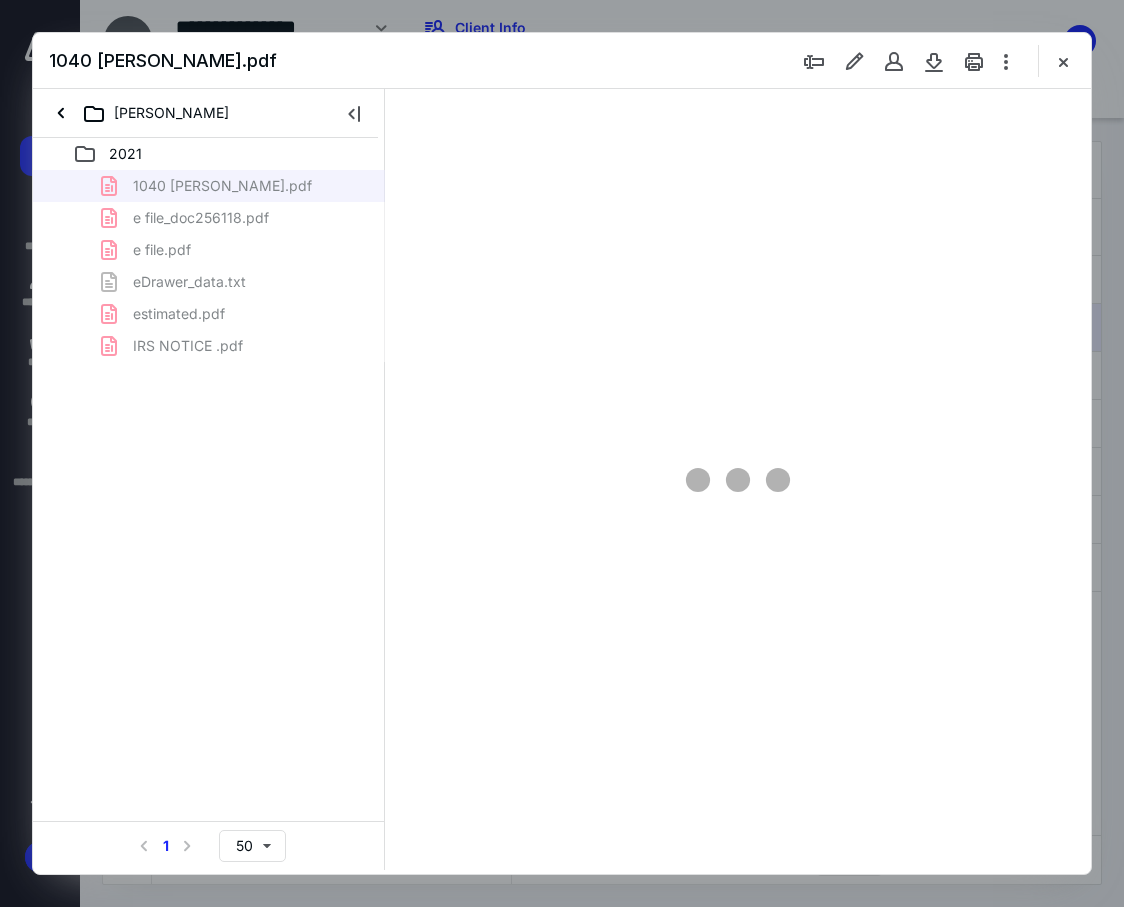 scroll, scrollTop: 0, scrollLeft: 0, axis: both 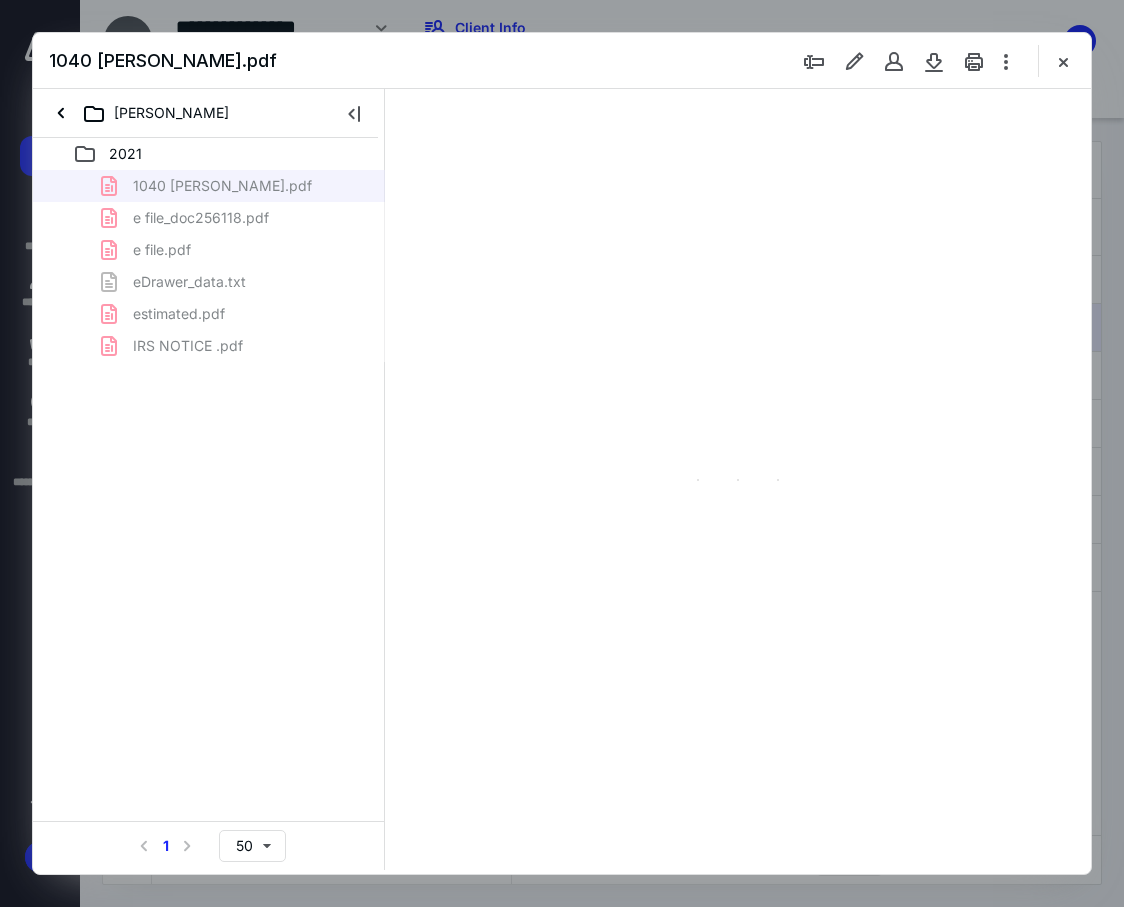 type on "80" 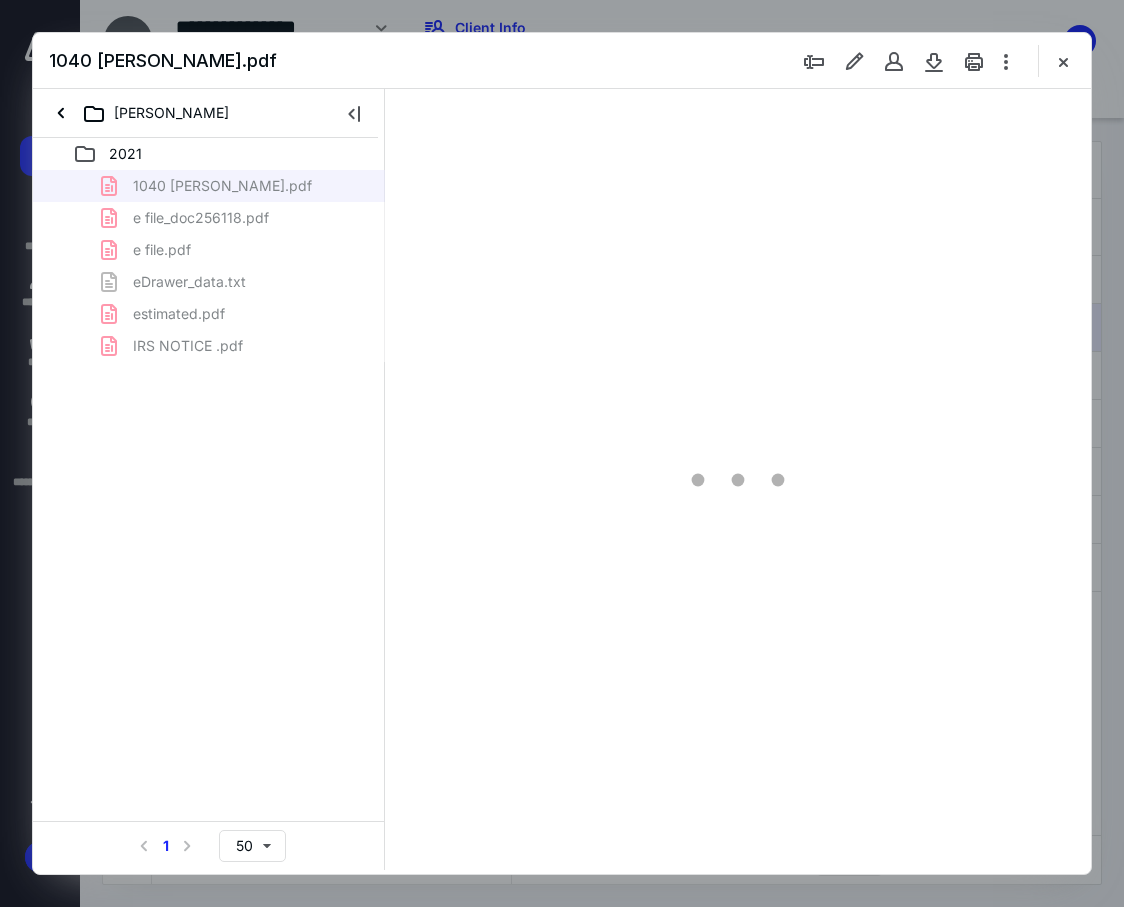scroll, scrollTop: 107, scrollLeft: 0, axis: vertical 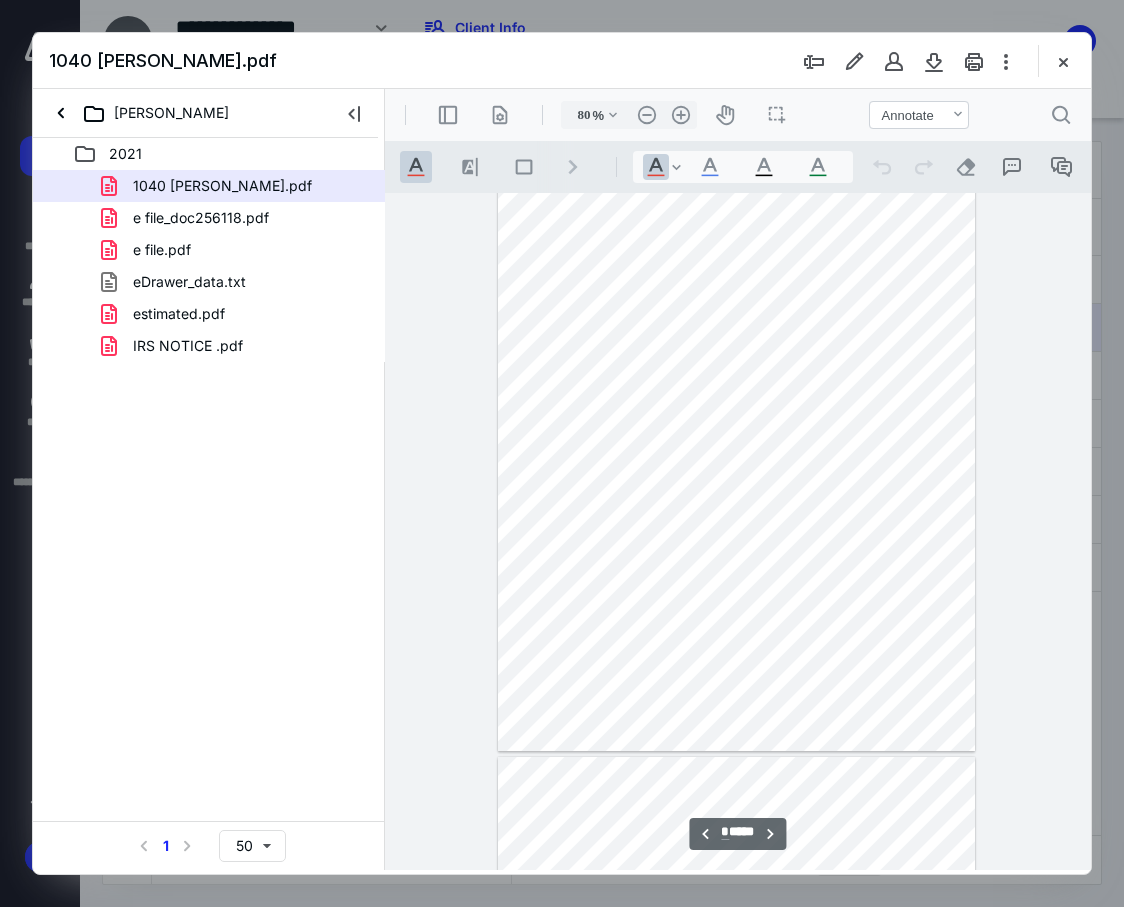 type on "*" 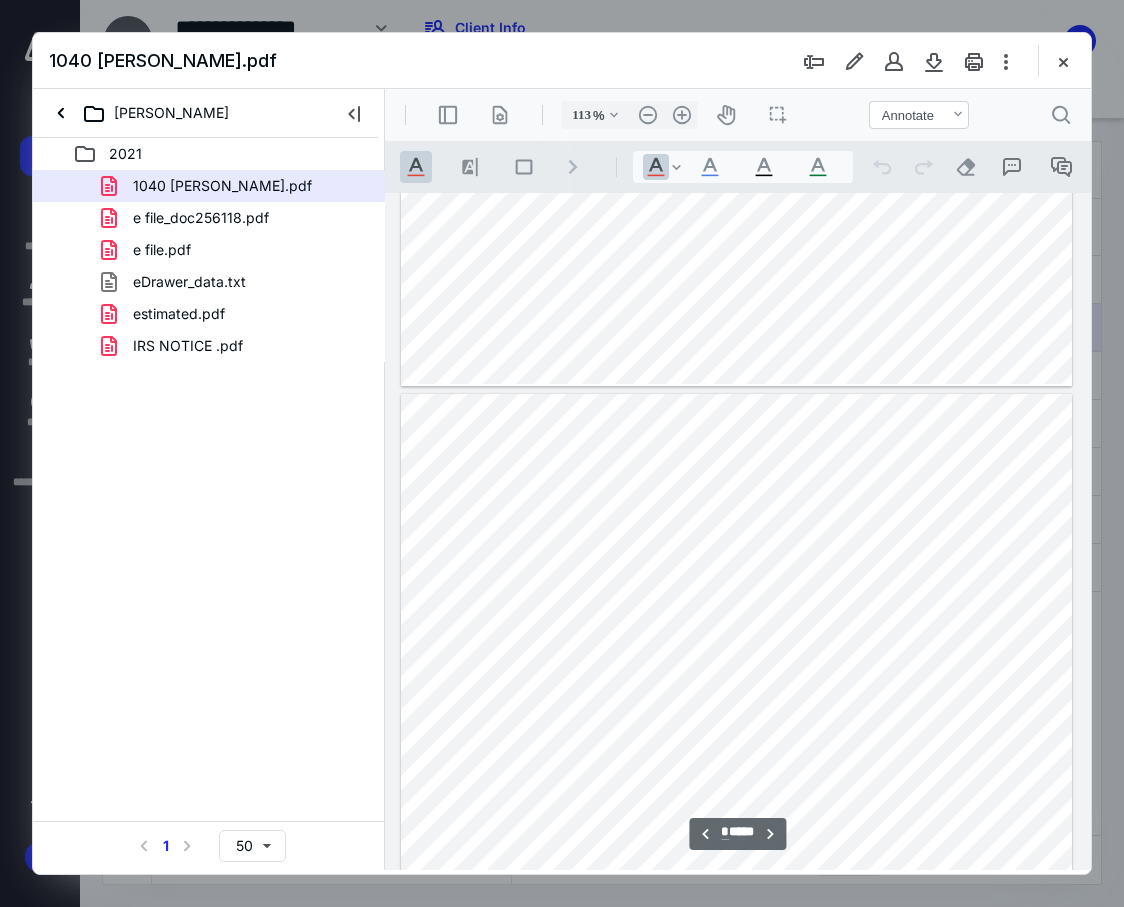 type on "138" 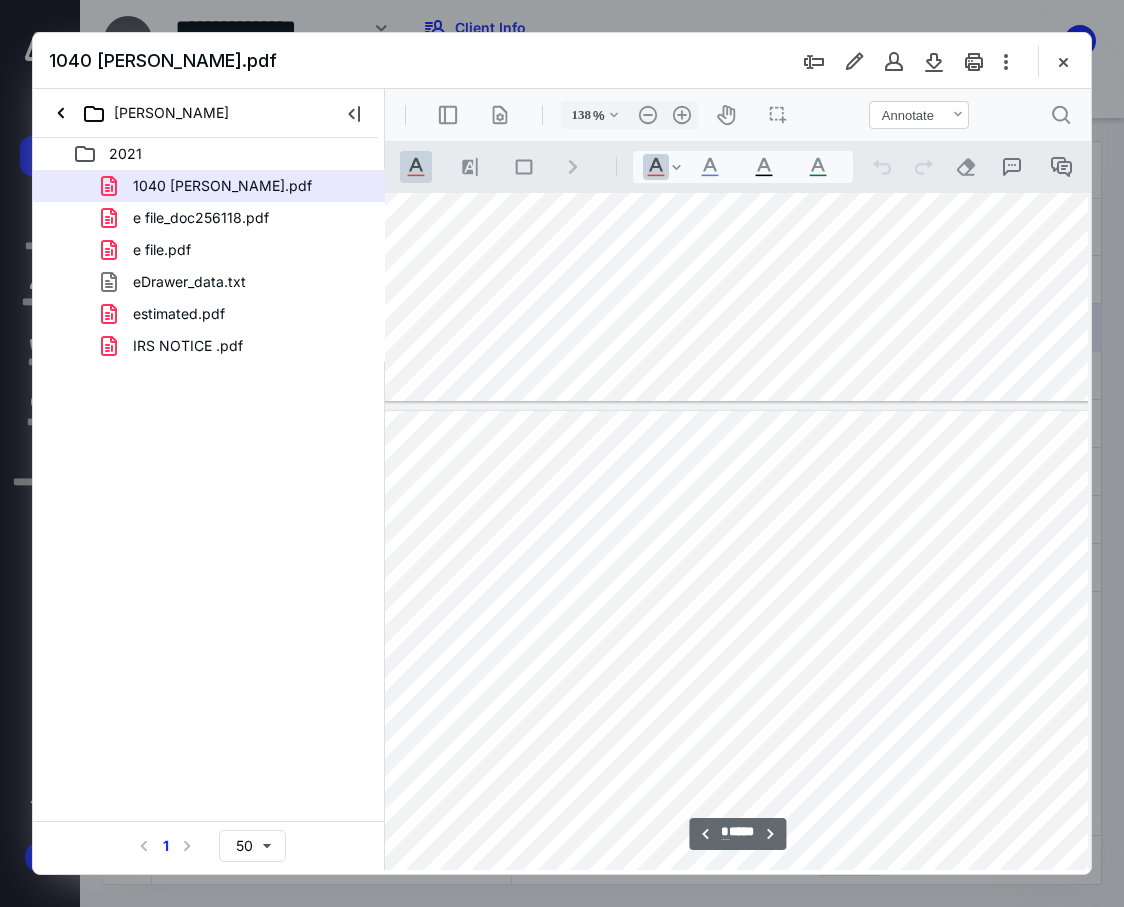 scroll, scrollTop: 2779, scrollLeft: 54, axis: both 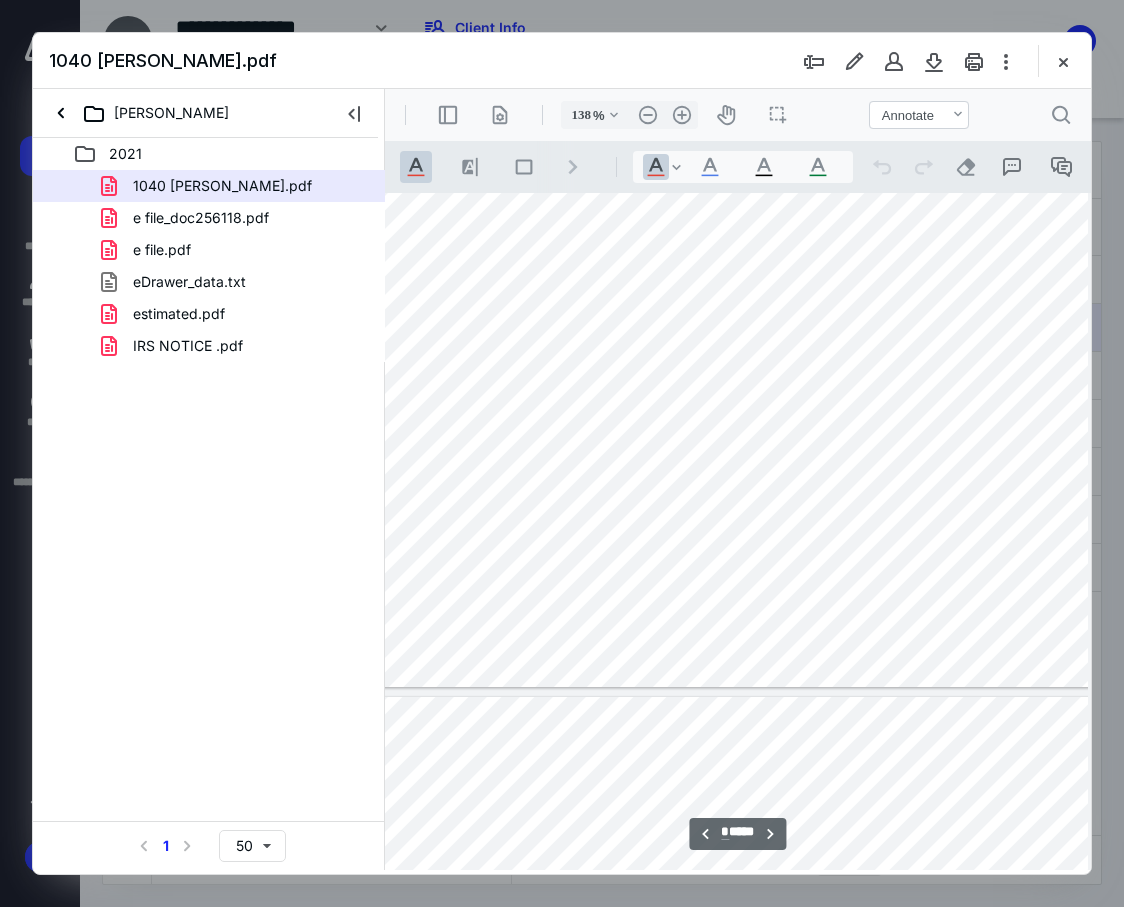 type on "*" 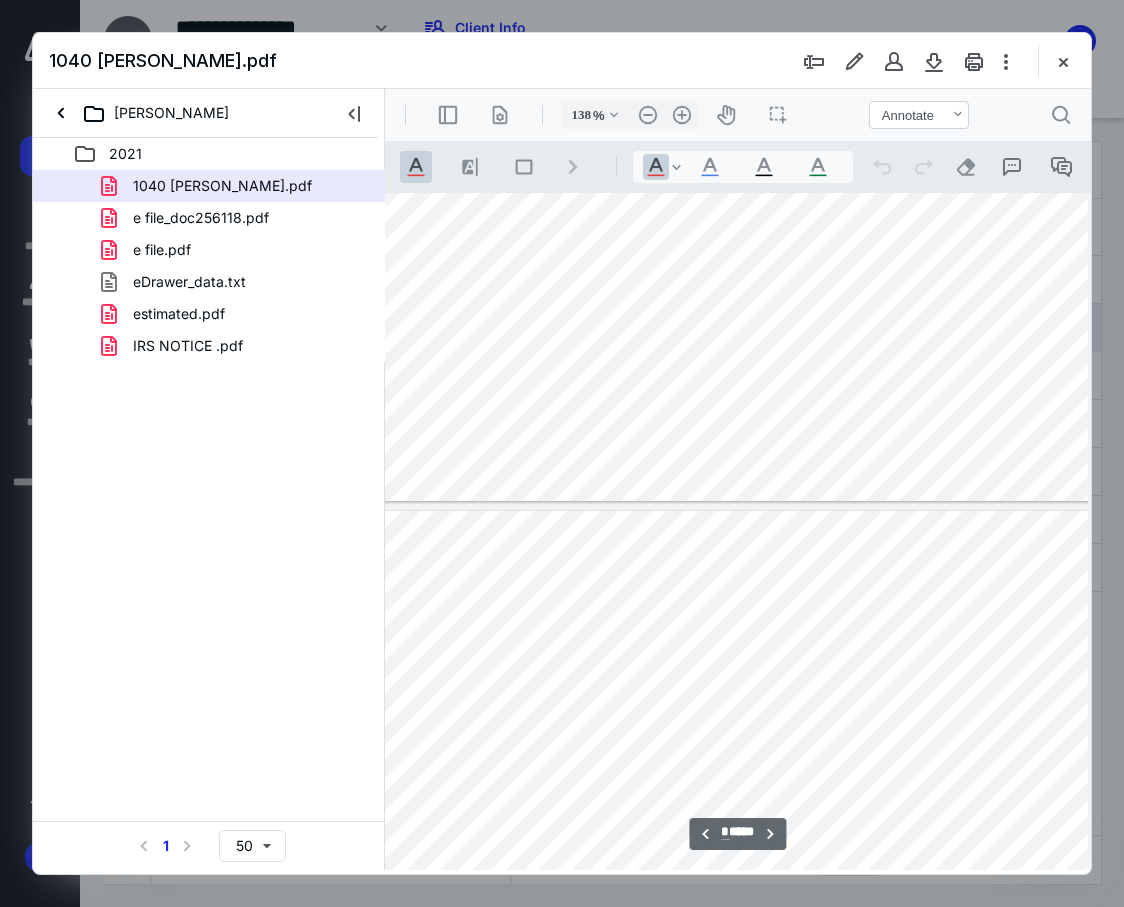 type on "113" 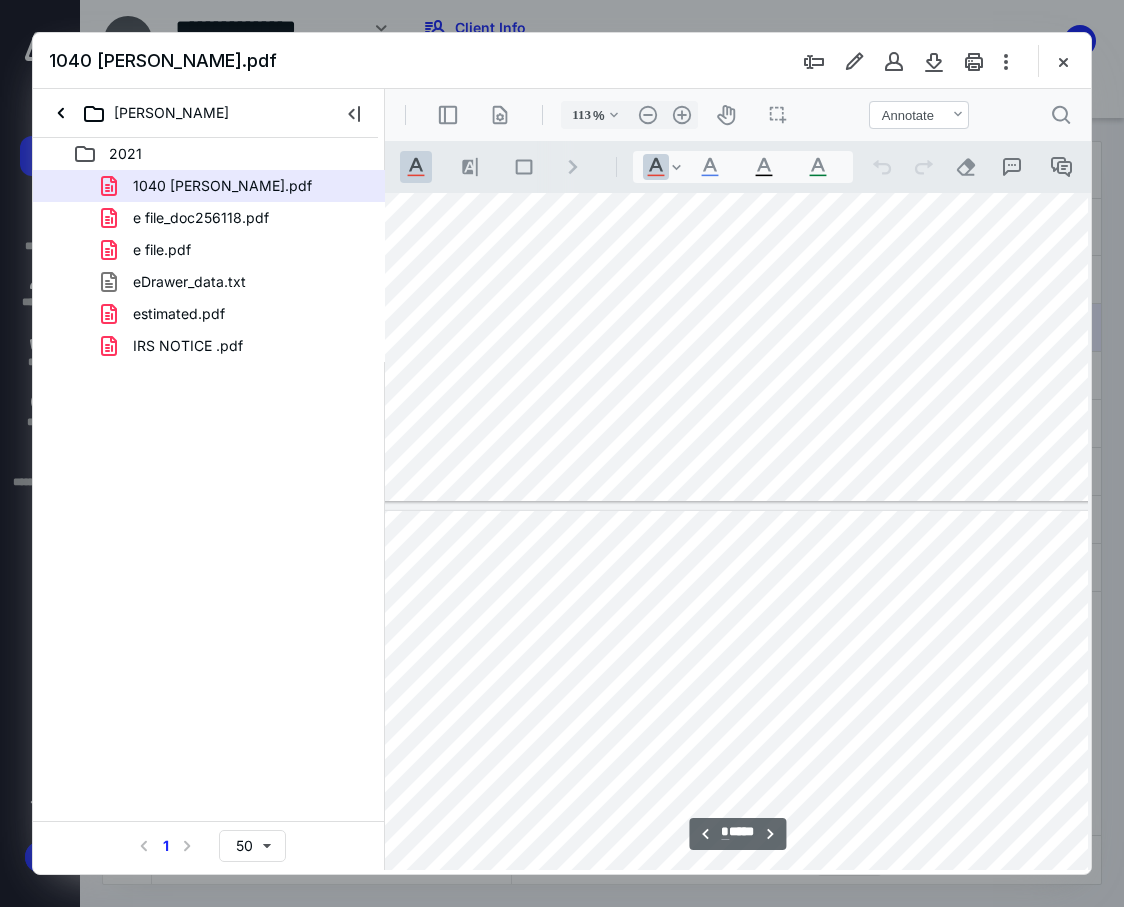 type on "88" 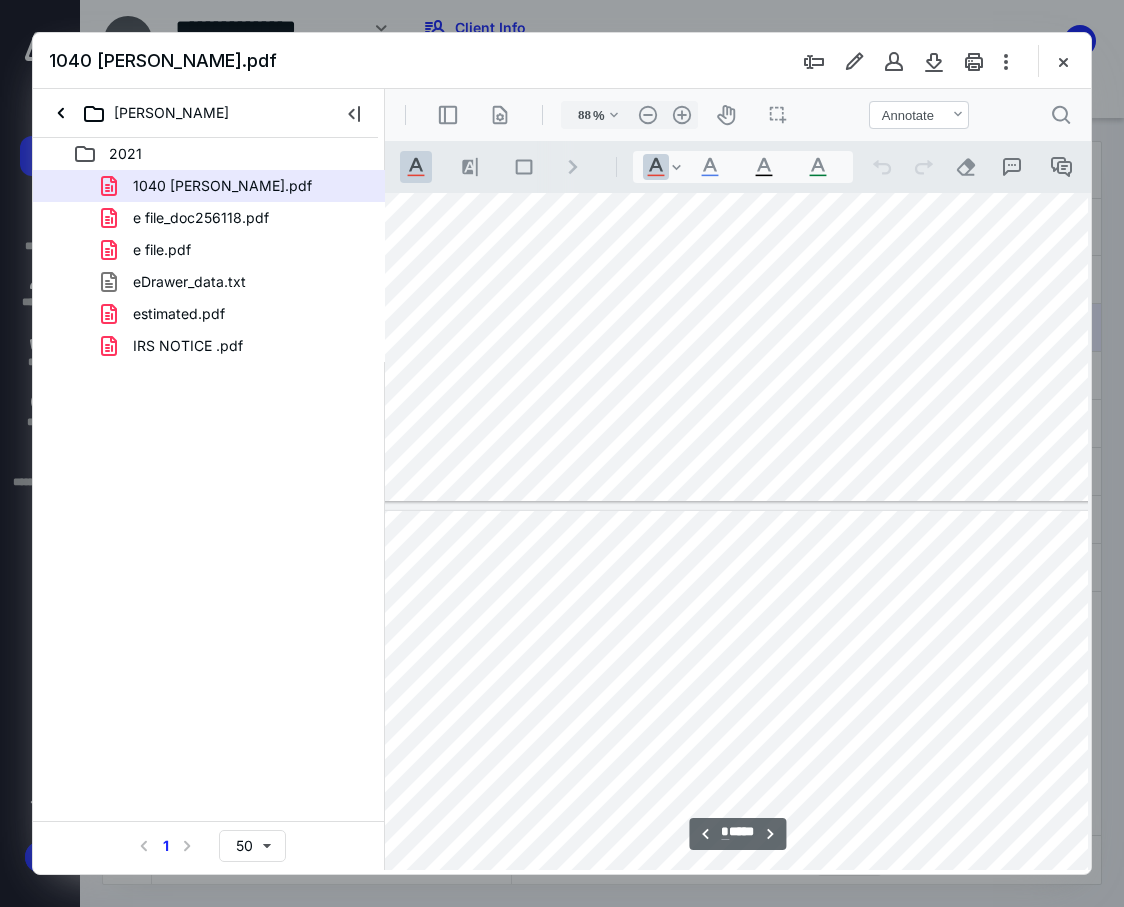 scroll, scrollTop: 1846, scrollLeft: 0, axis: vertical 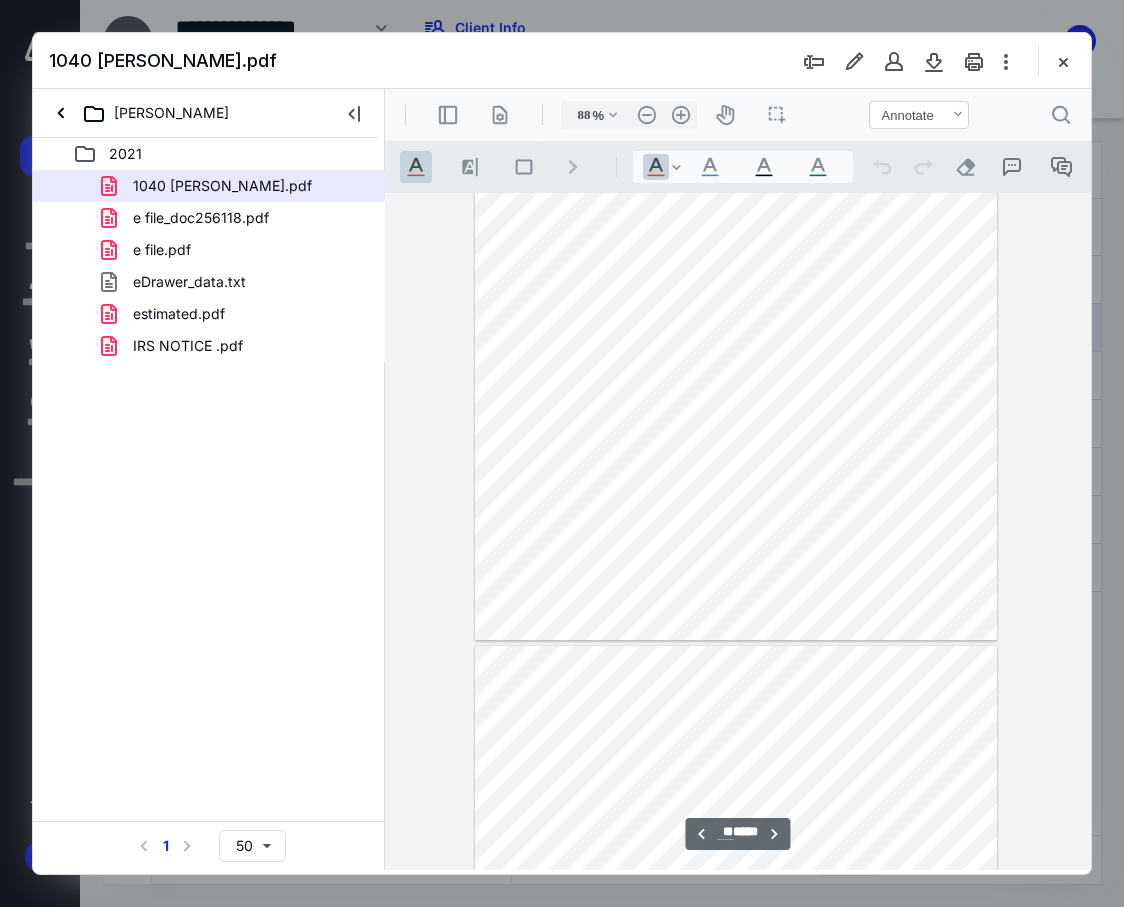 type on "**" 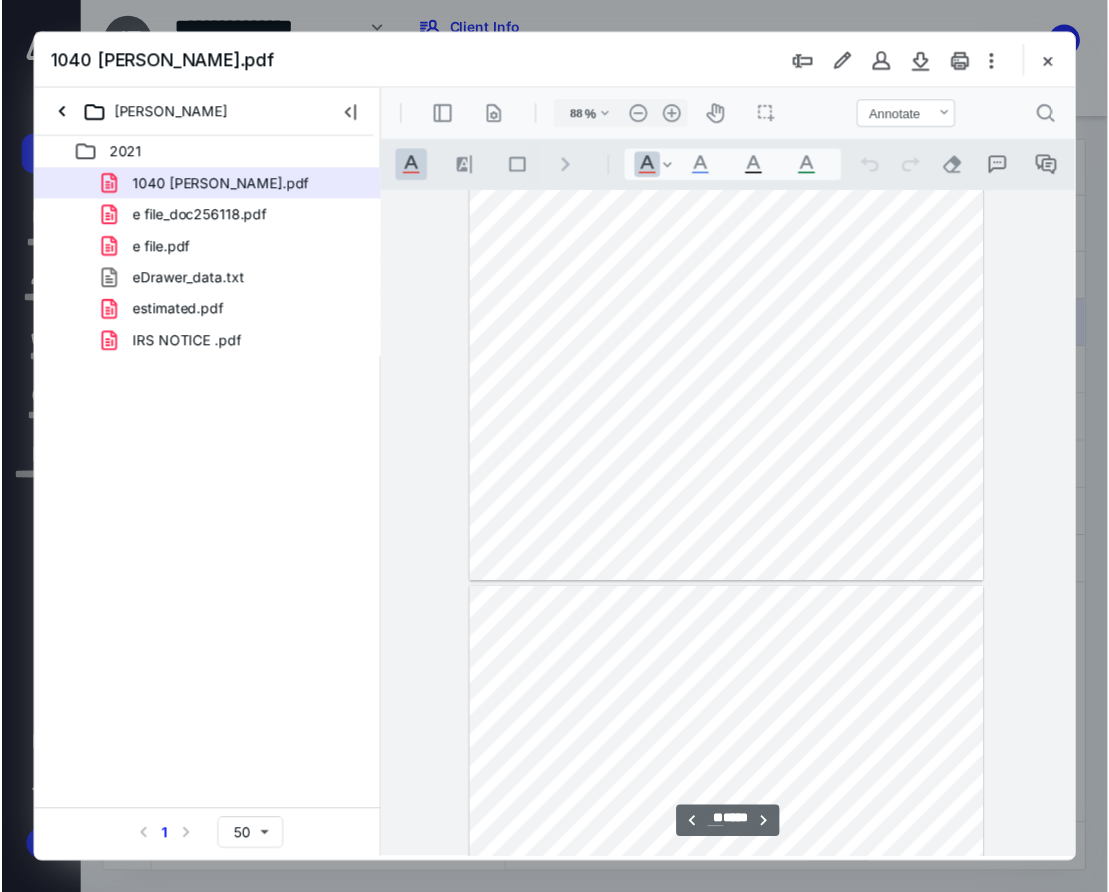 scroll, scrollTop: 9746, scrollLeft: 0, axis: vertical 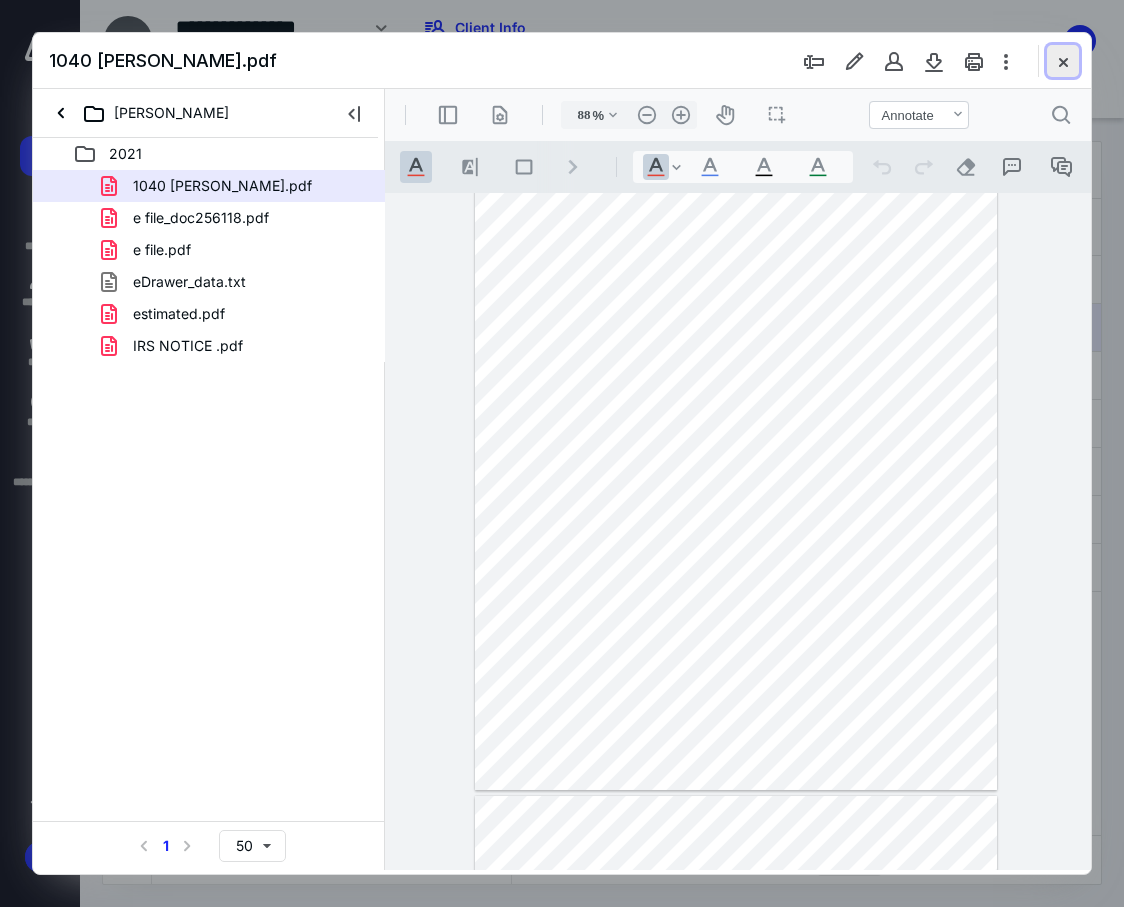 click at bounding box center (1063, 61) 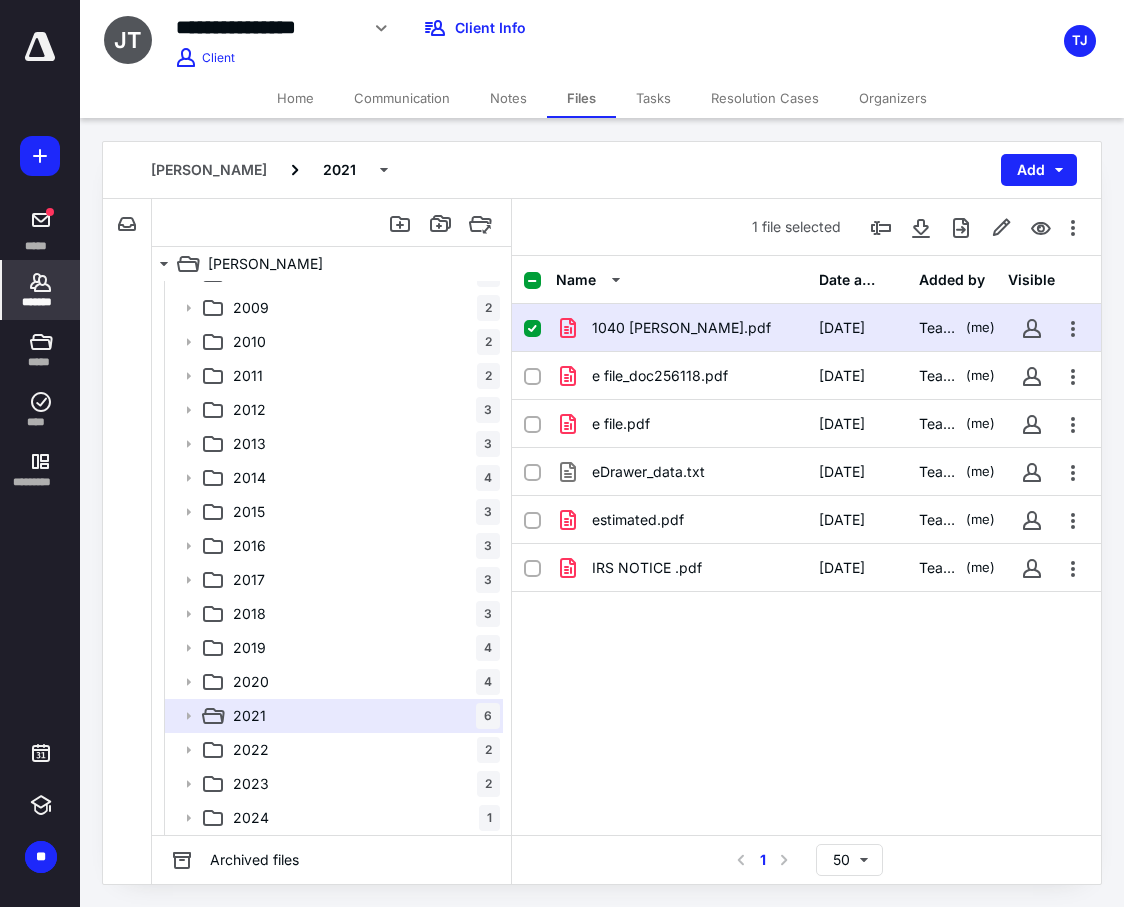 click 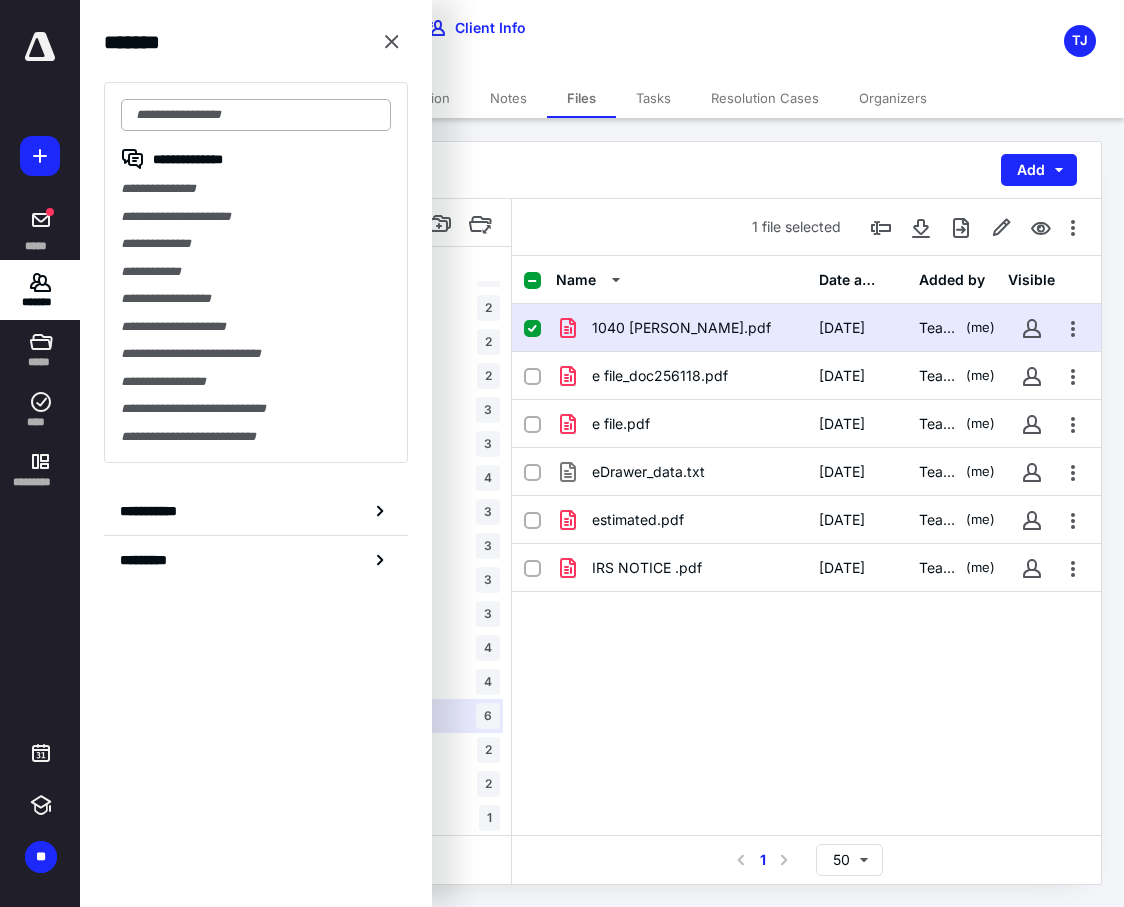 click at bounding box center [256, 115] 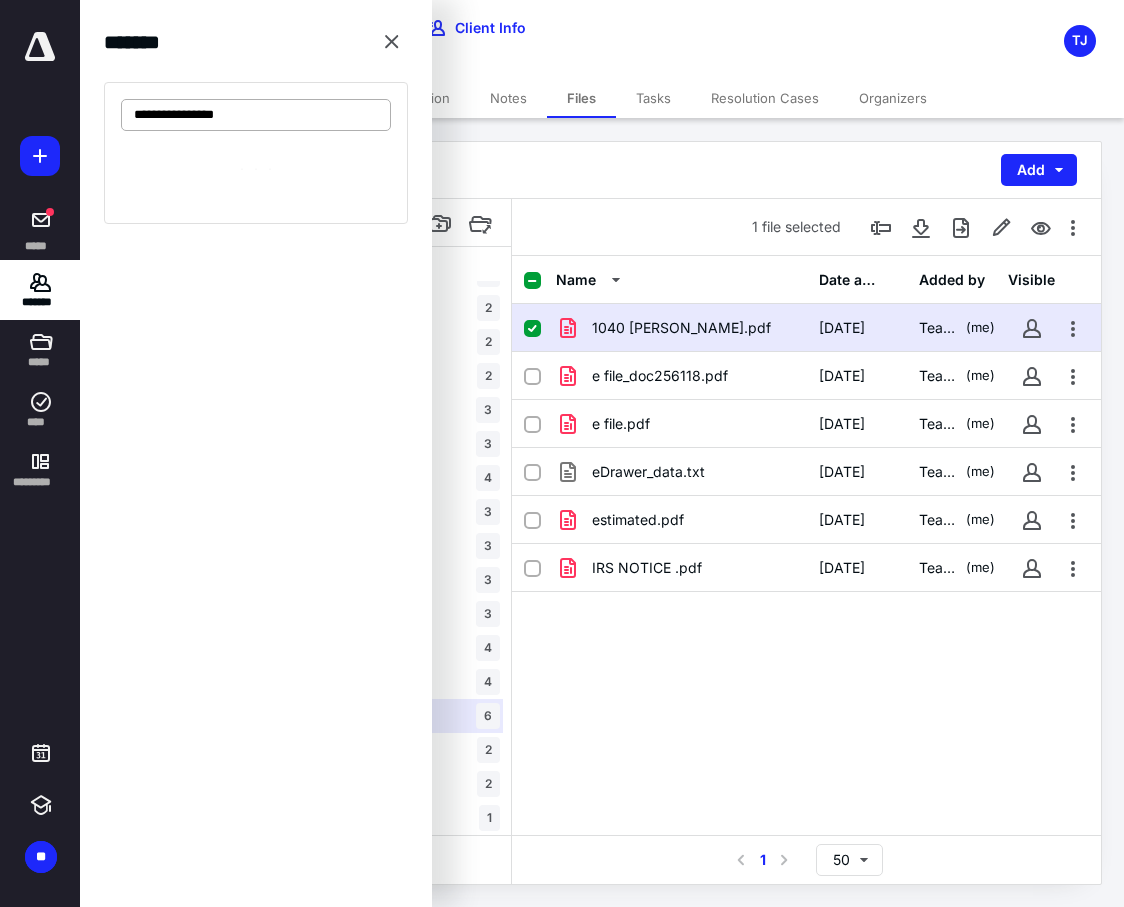 type on "**********" 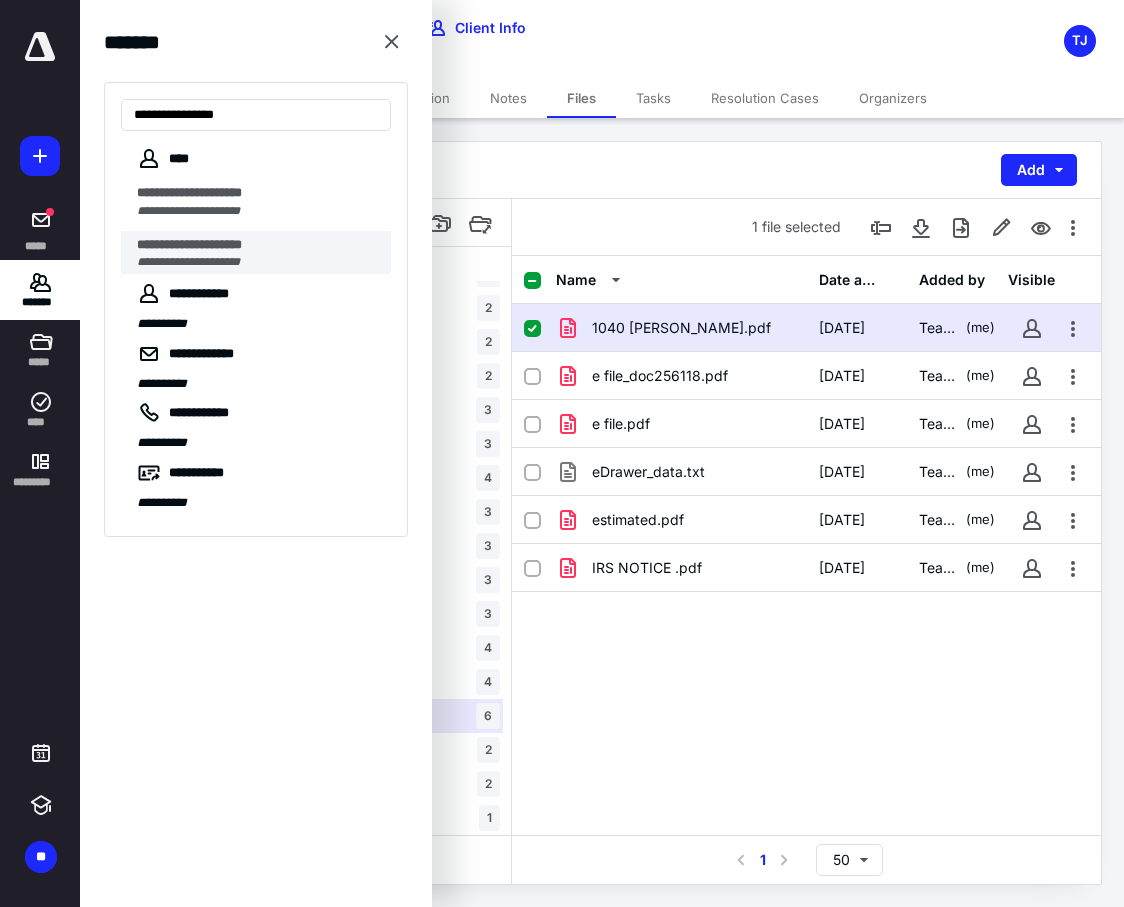 click on "**********" at bounding box center [189, 244] 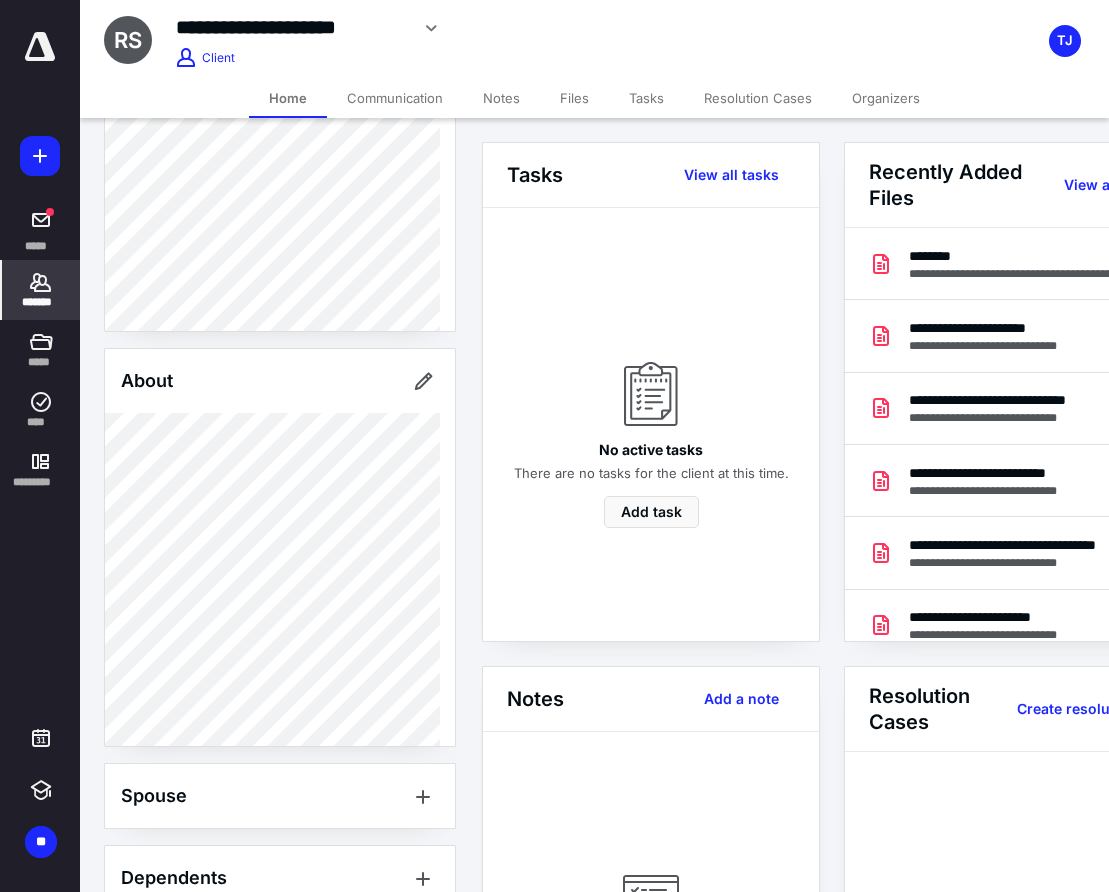 scroll, scrollTop: 0, scrollLeft: 0, axis: both 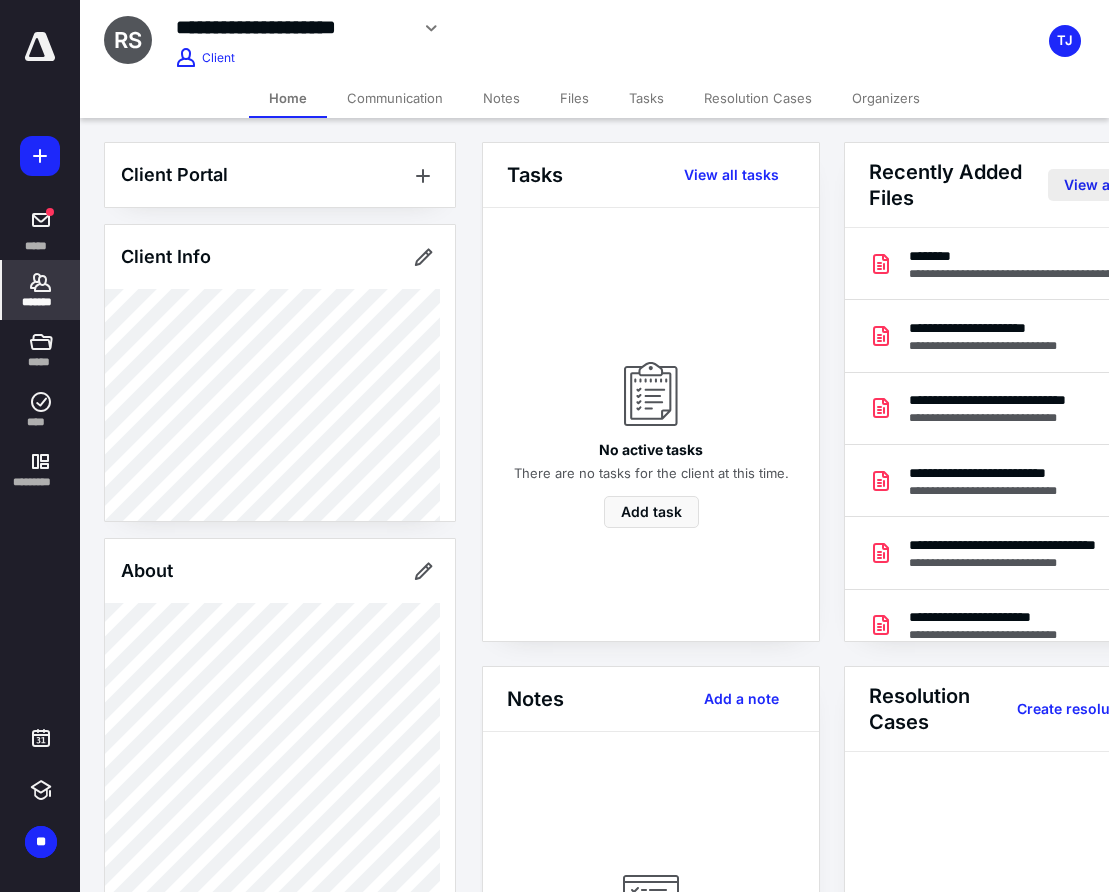 click on "View all files" at bounding box center (1102, 185) 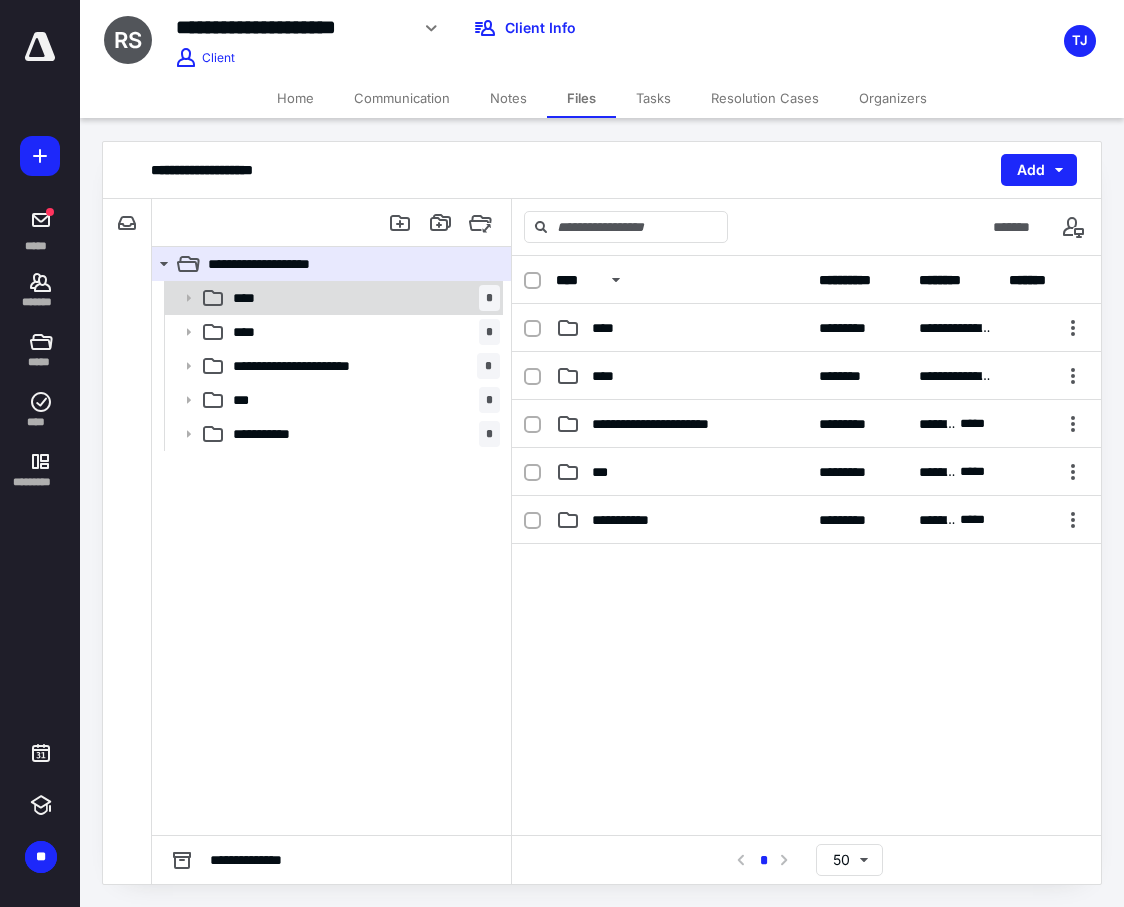 click on "**** *" at bounding box center [362, 298] 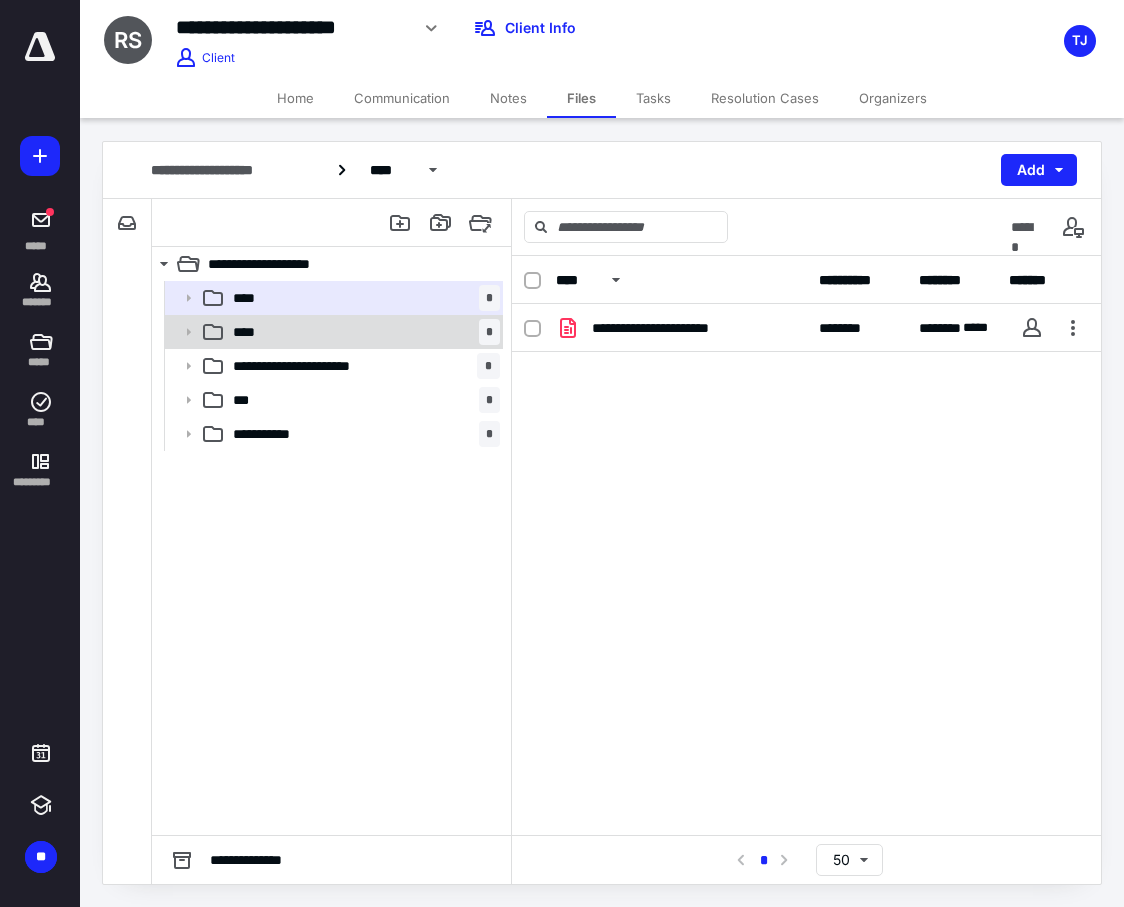 click on "**** *" at bounding box center (362, 332) 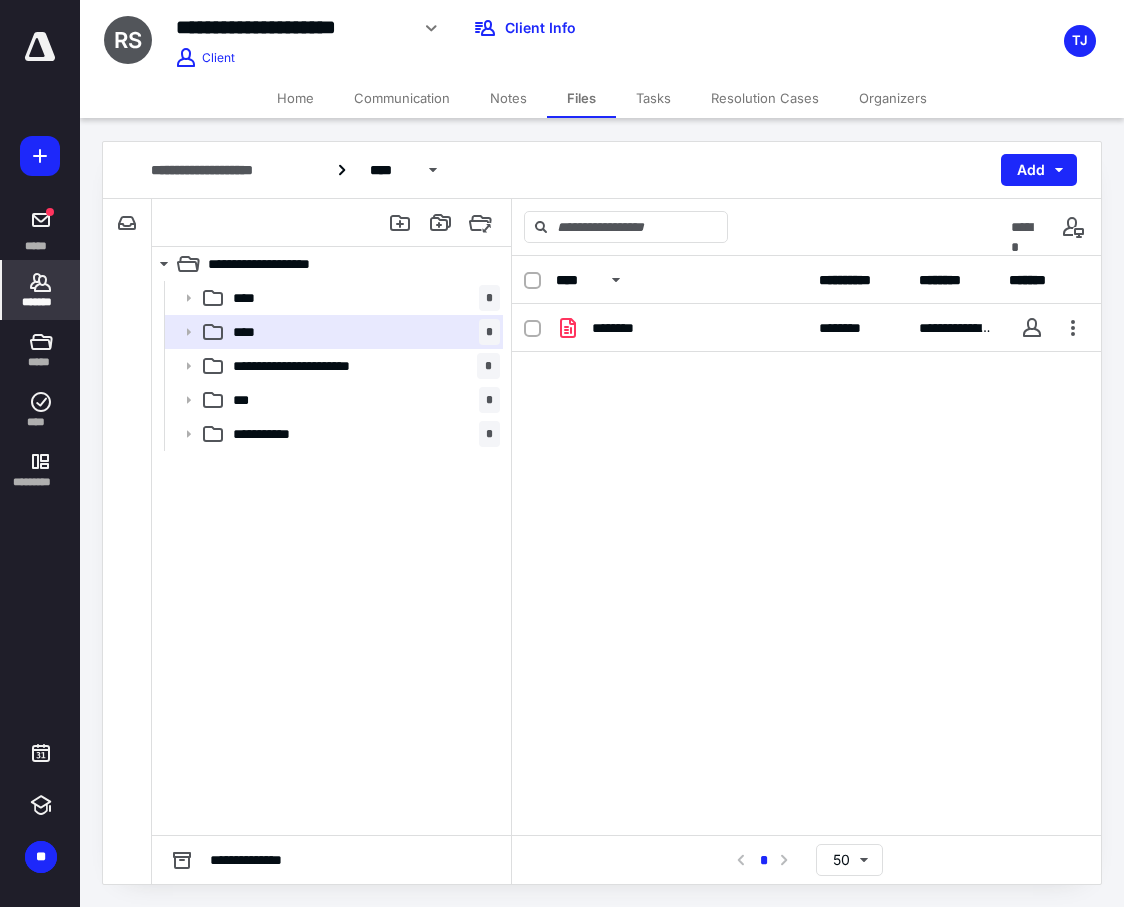 click 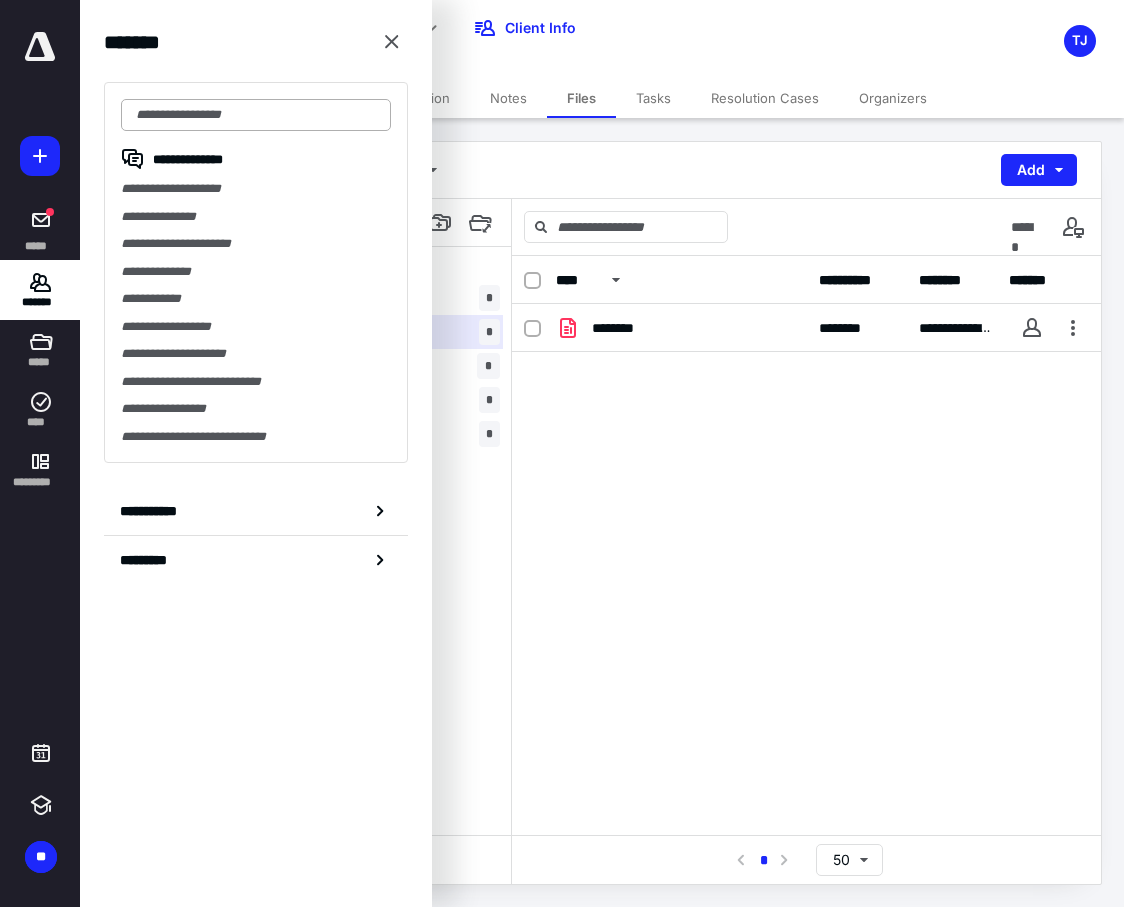 click at bounding box center [256, 115] 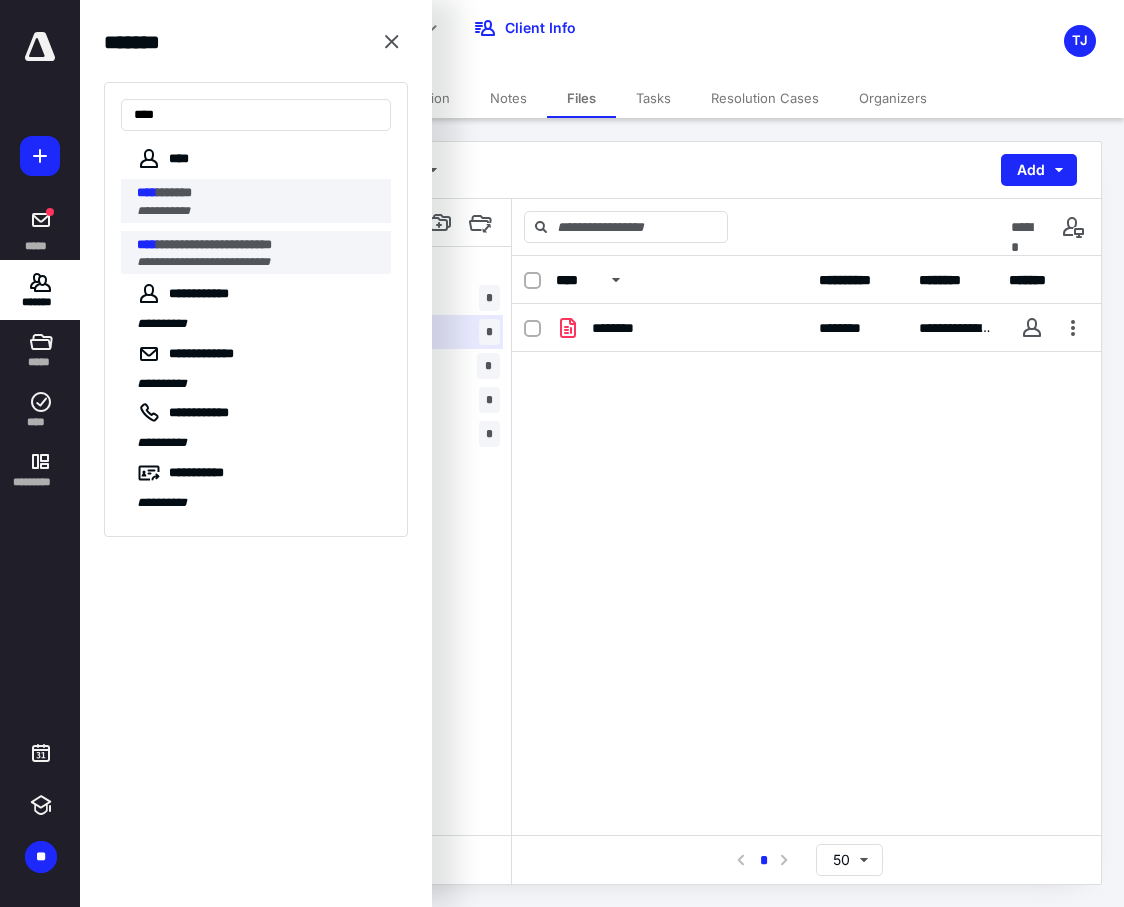 type on "****" 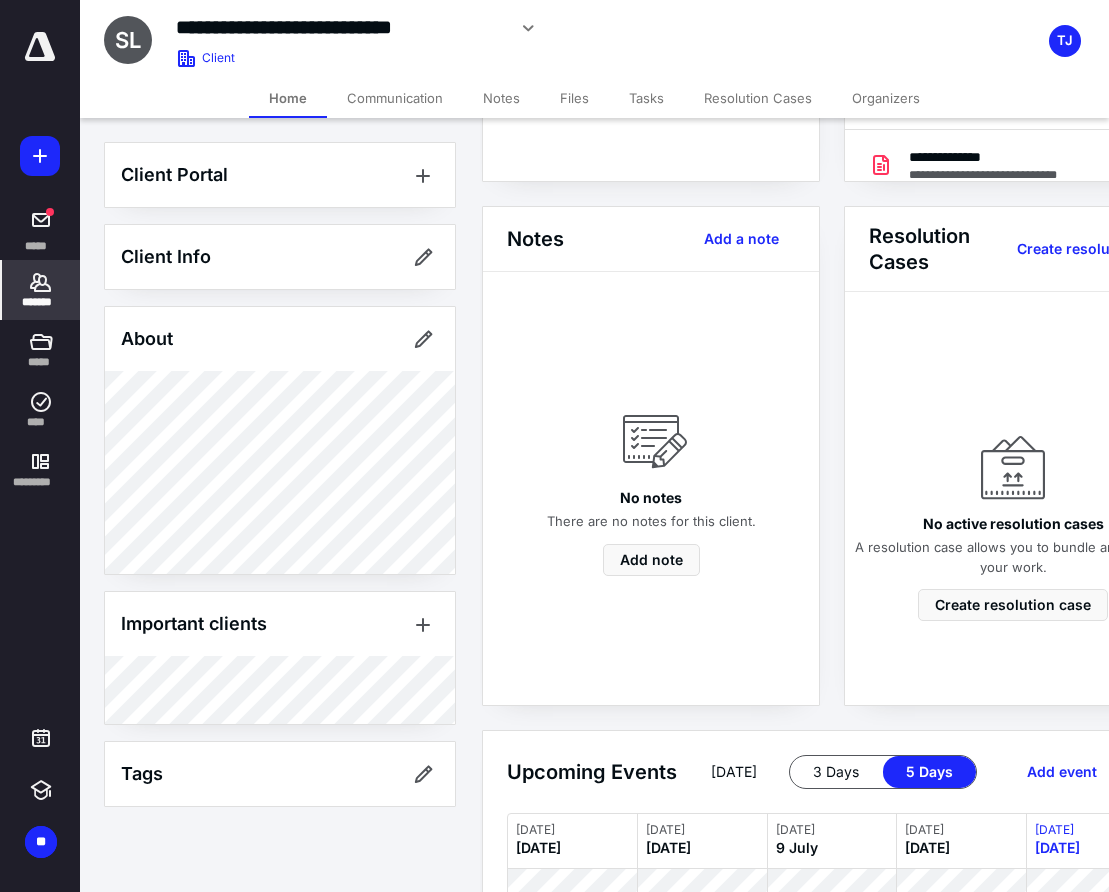 scroll, scrollTop: 500, scrollLeft: 0, axis: vertical 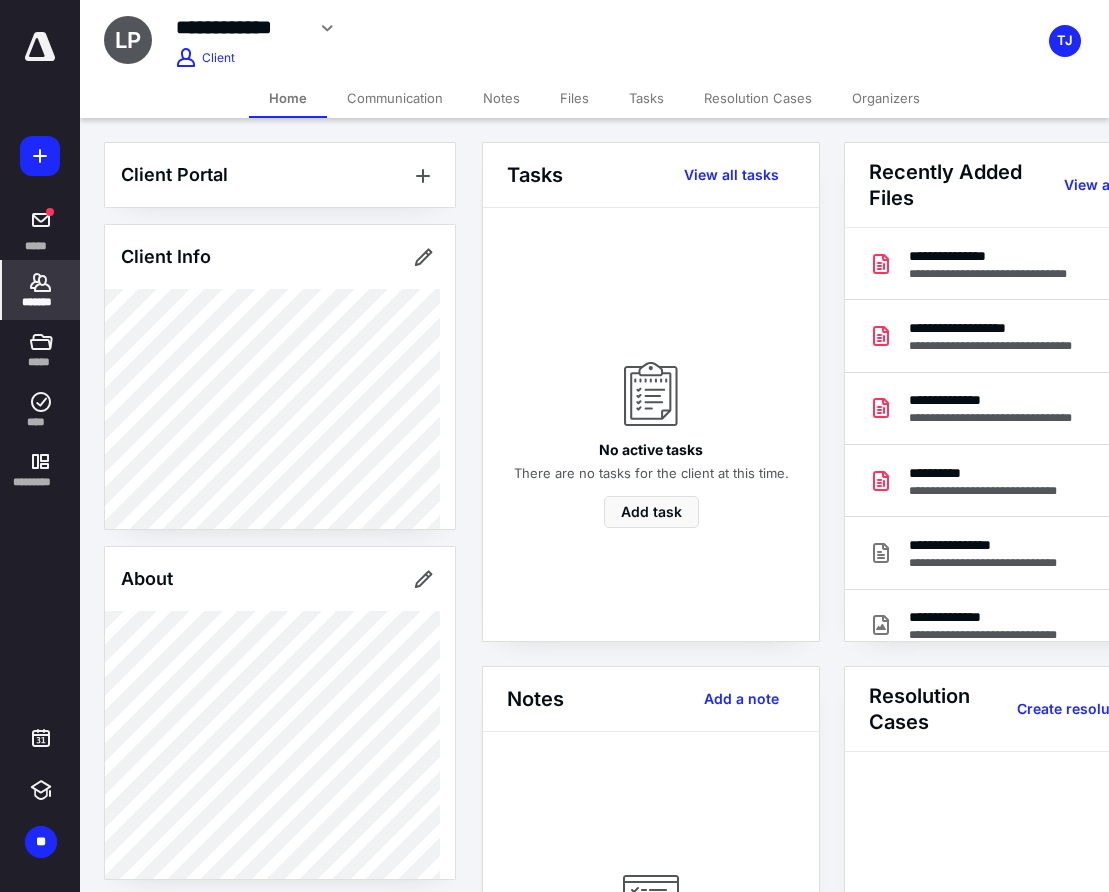 click on "**********" at bounding box center [464, 28] 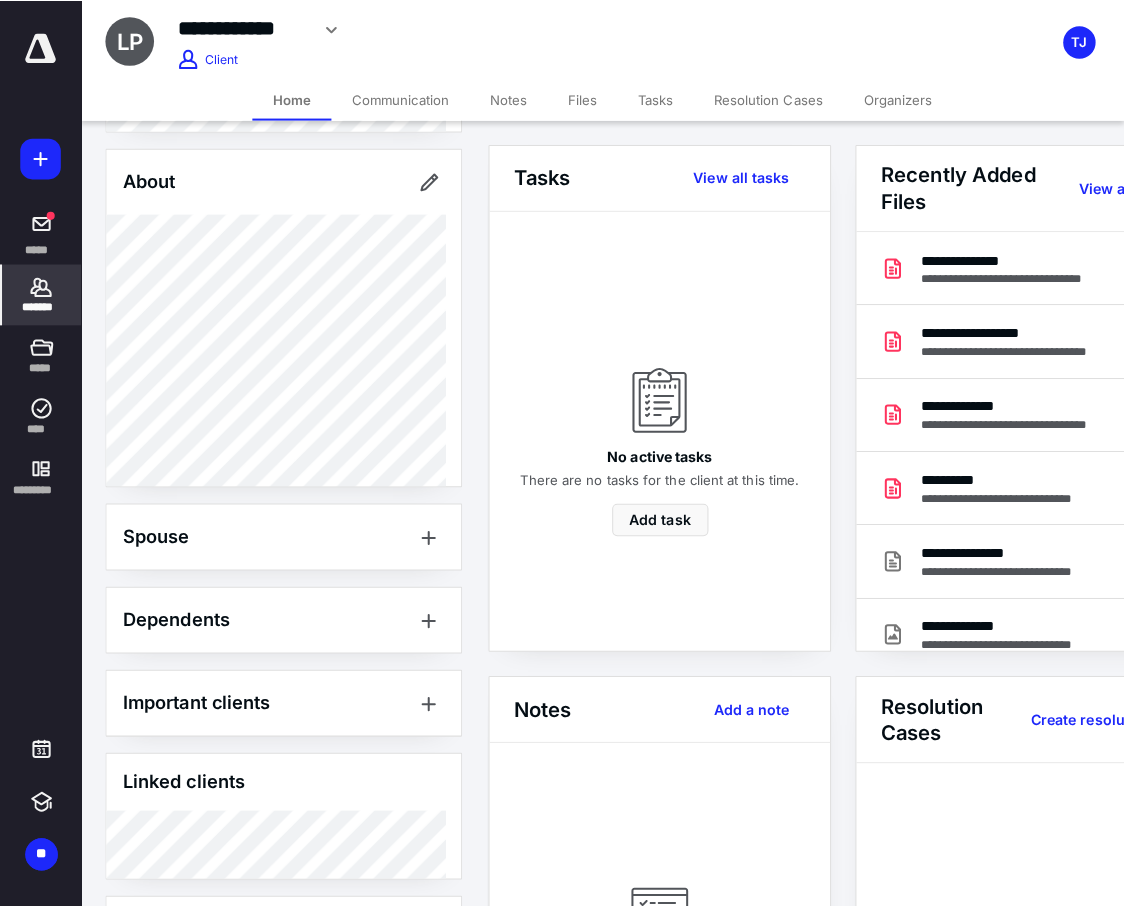 scroll, scrollTop: 543, scrollLeft: 0, axis: vertical 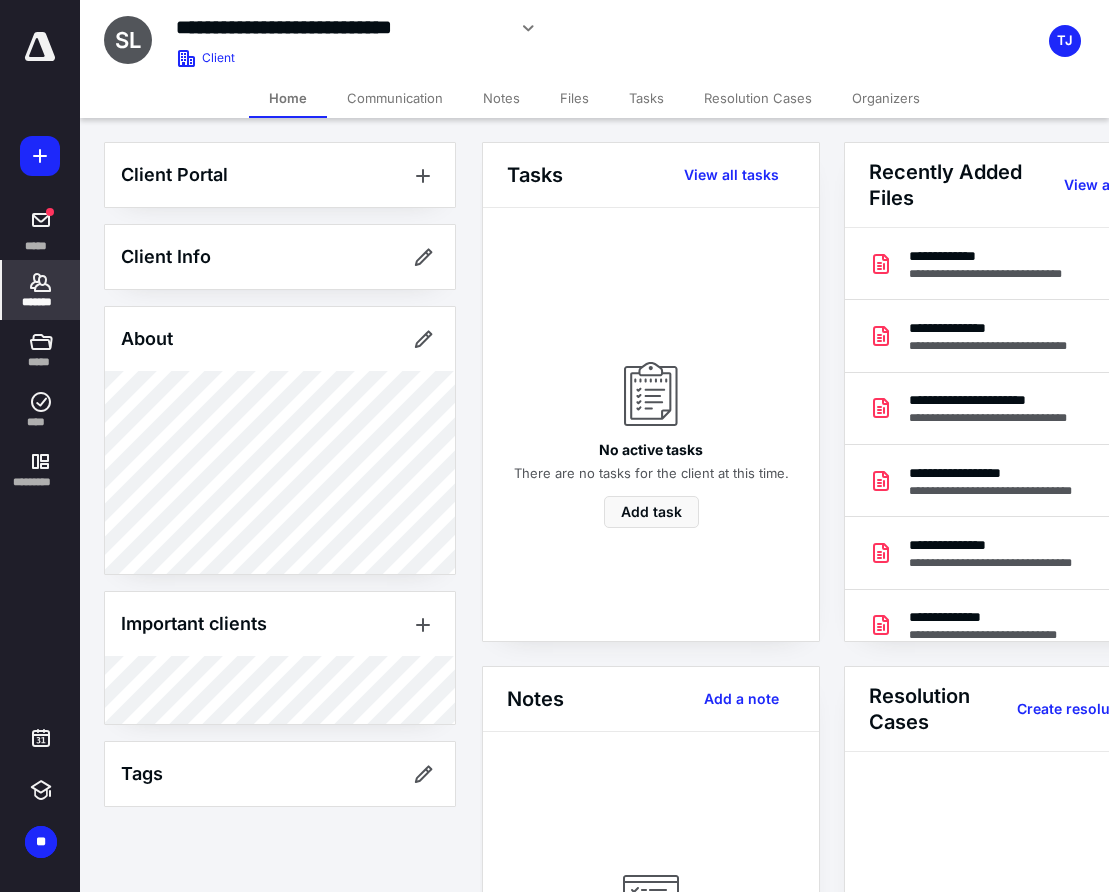 click on "**********" at bounding box center [428, 25] 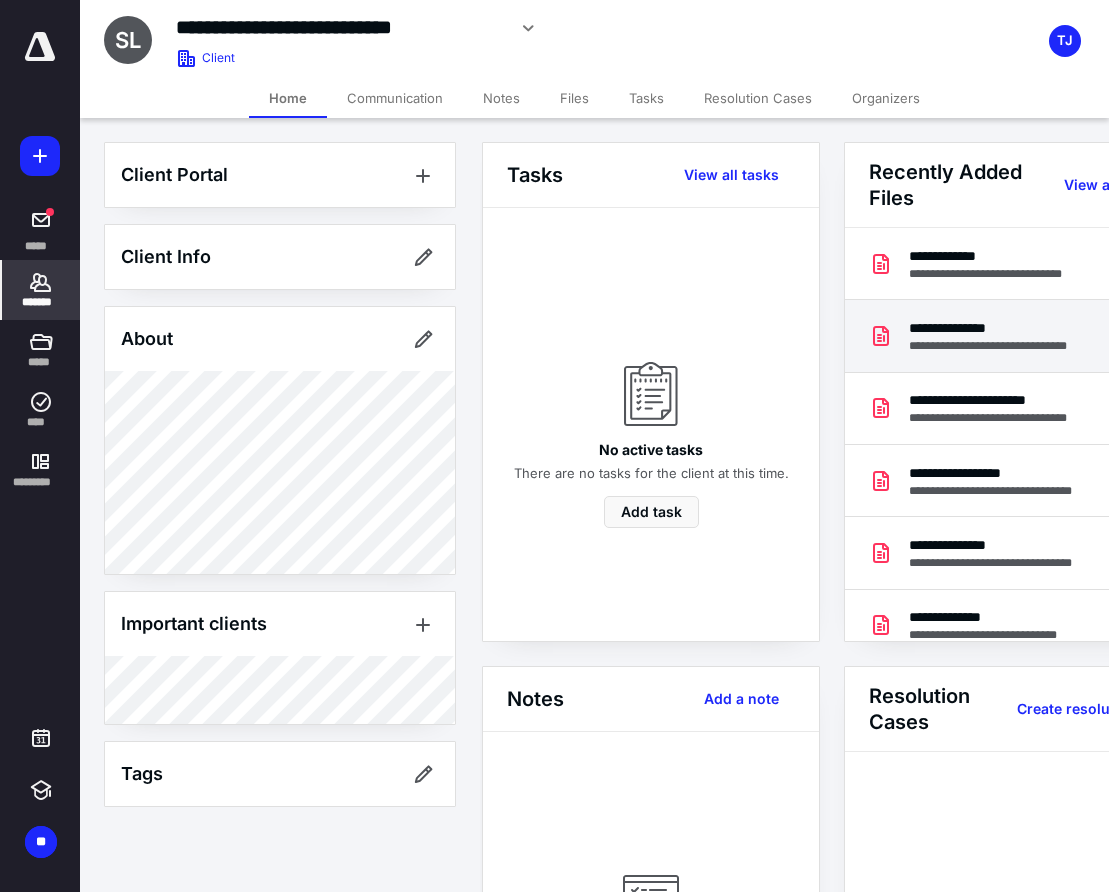 click on "**********" at bounding box center (1009, 346) 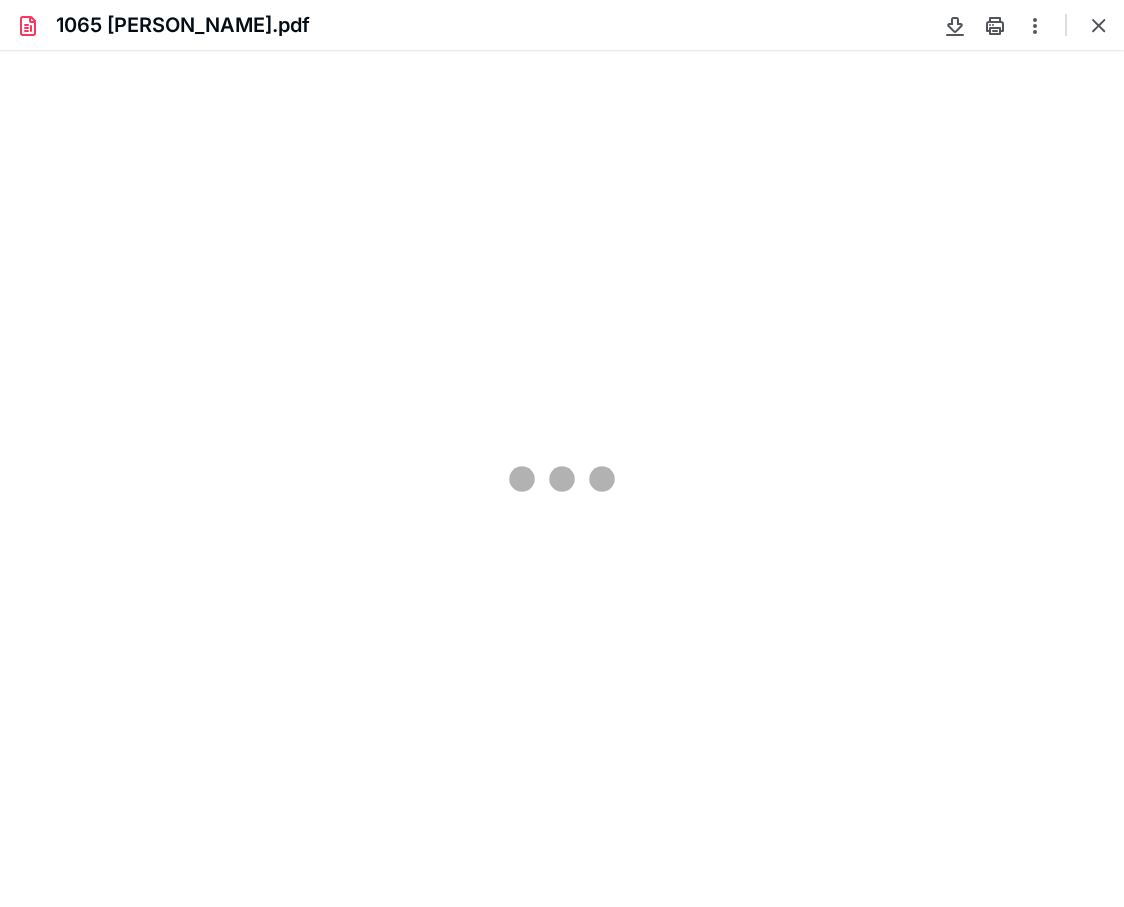 scroll, scrollTop: 0, scrollLeft: 0, axis: both 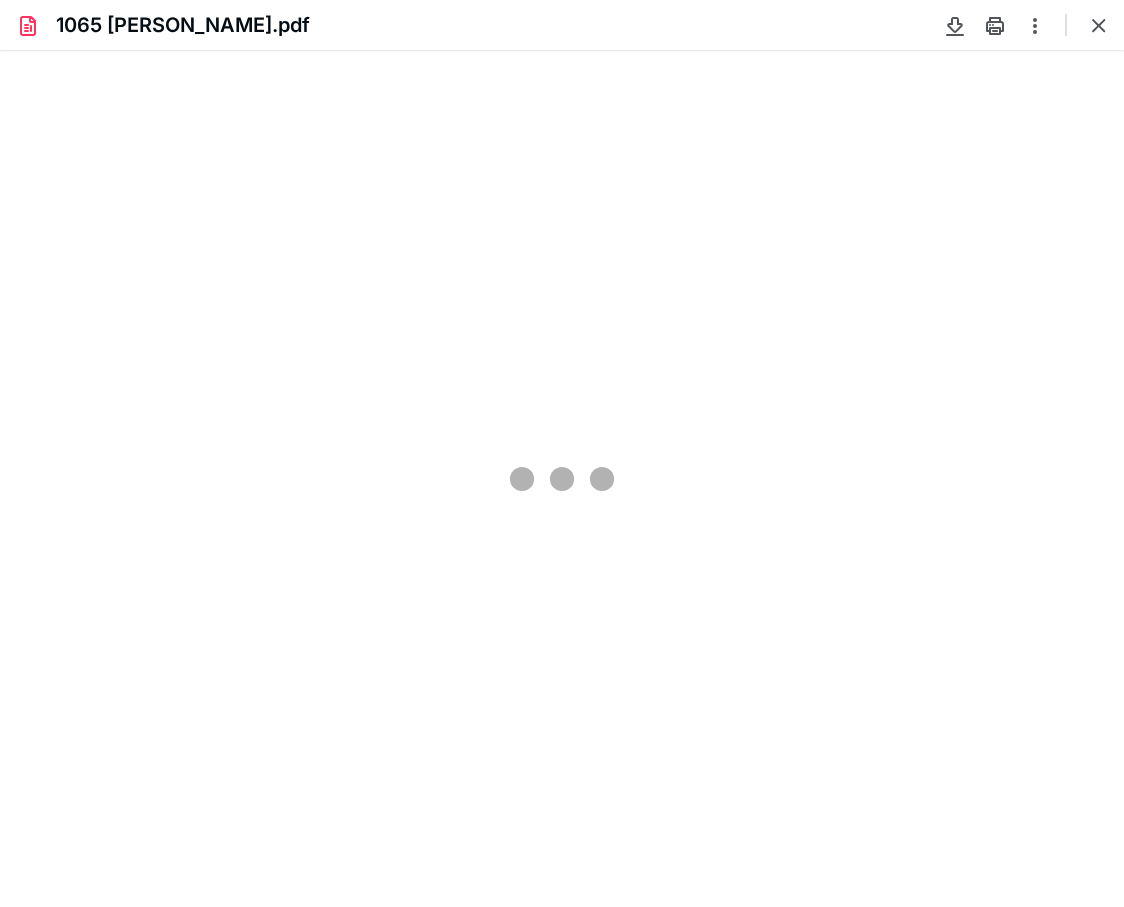 type on "103" 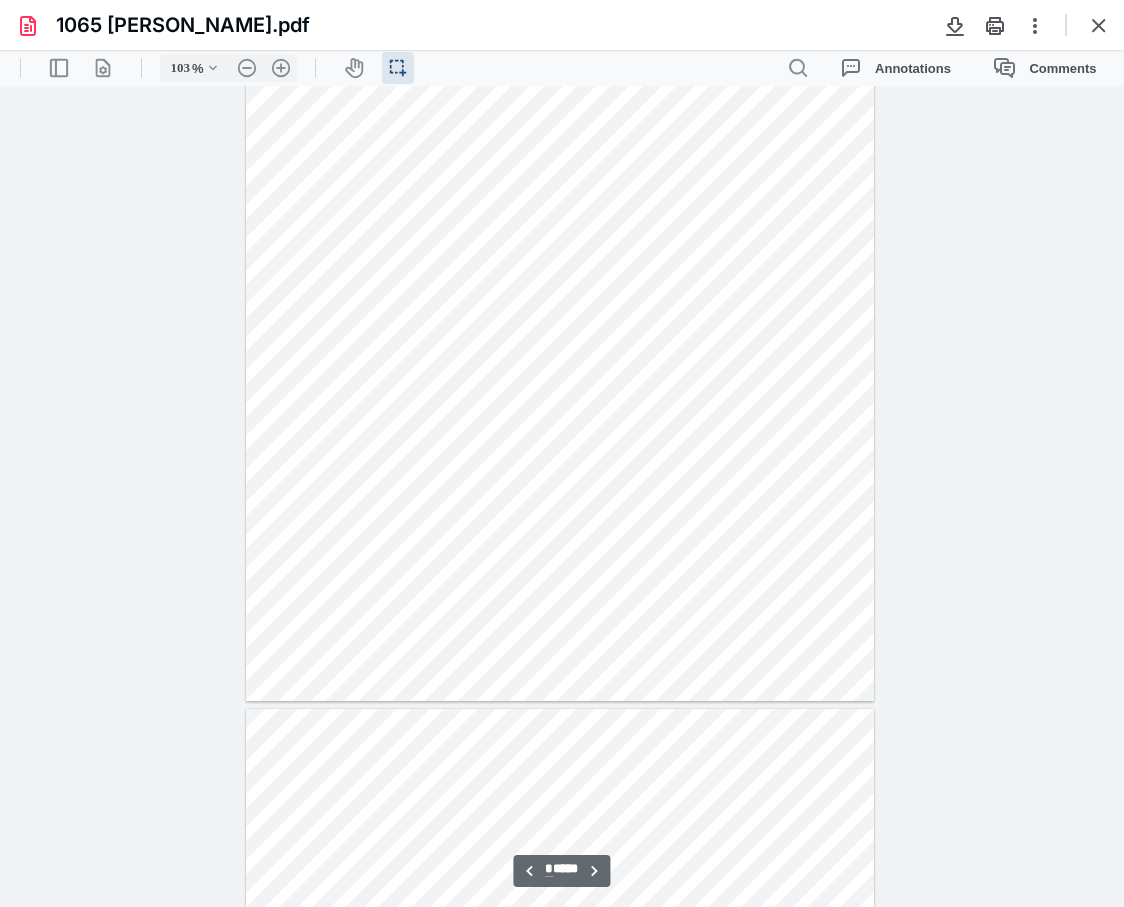 scroll, scrollTop: 2140, scrollLeft: 0, axis: vertical 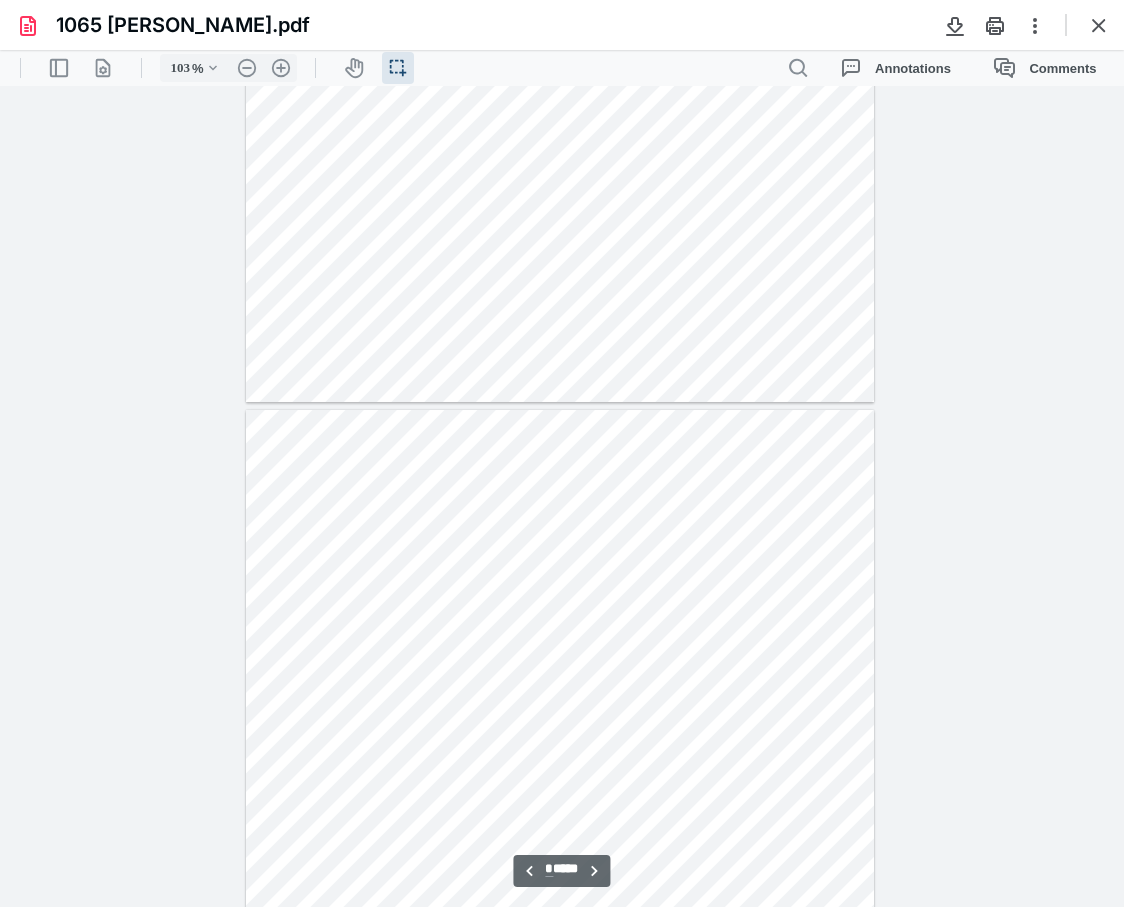 type on "*" 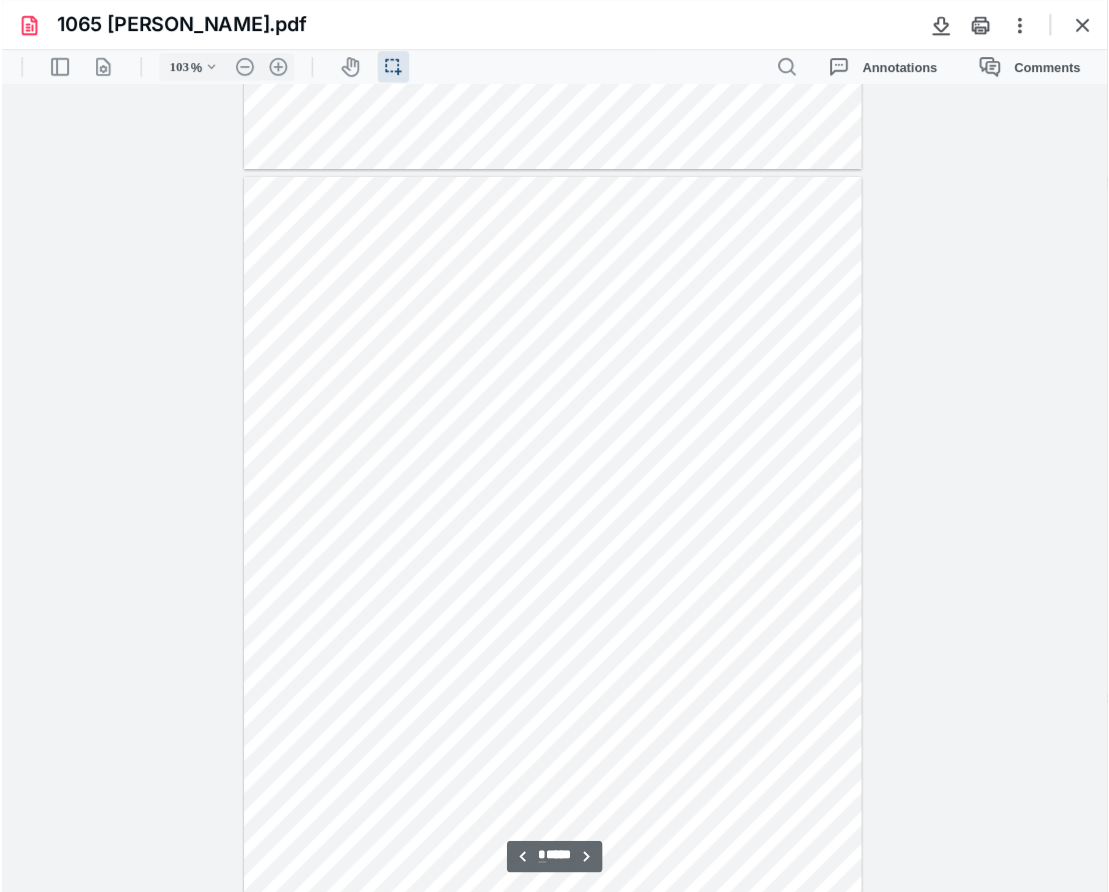 scroll, scrollTop: 1540, scrollLeft: 0, axis: vertical 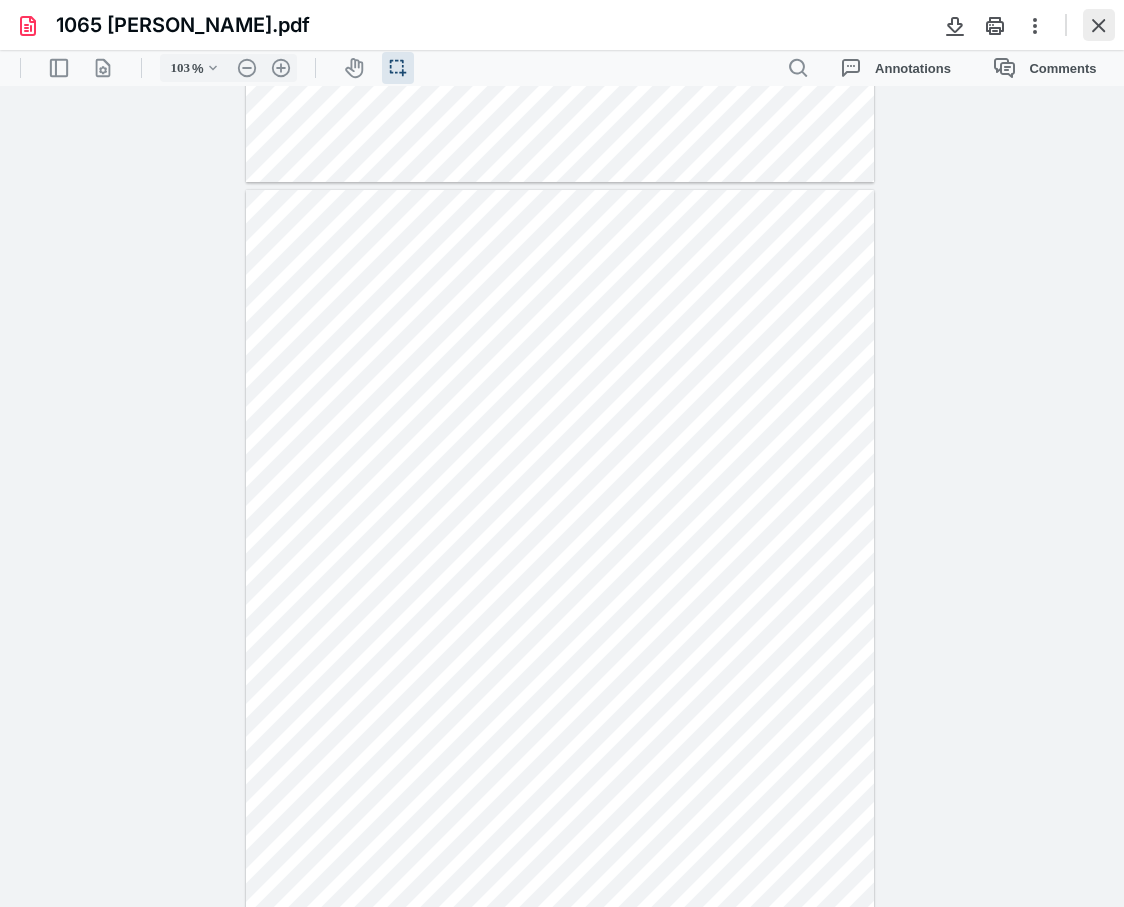 click at bounding box center [1099, 25] 